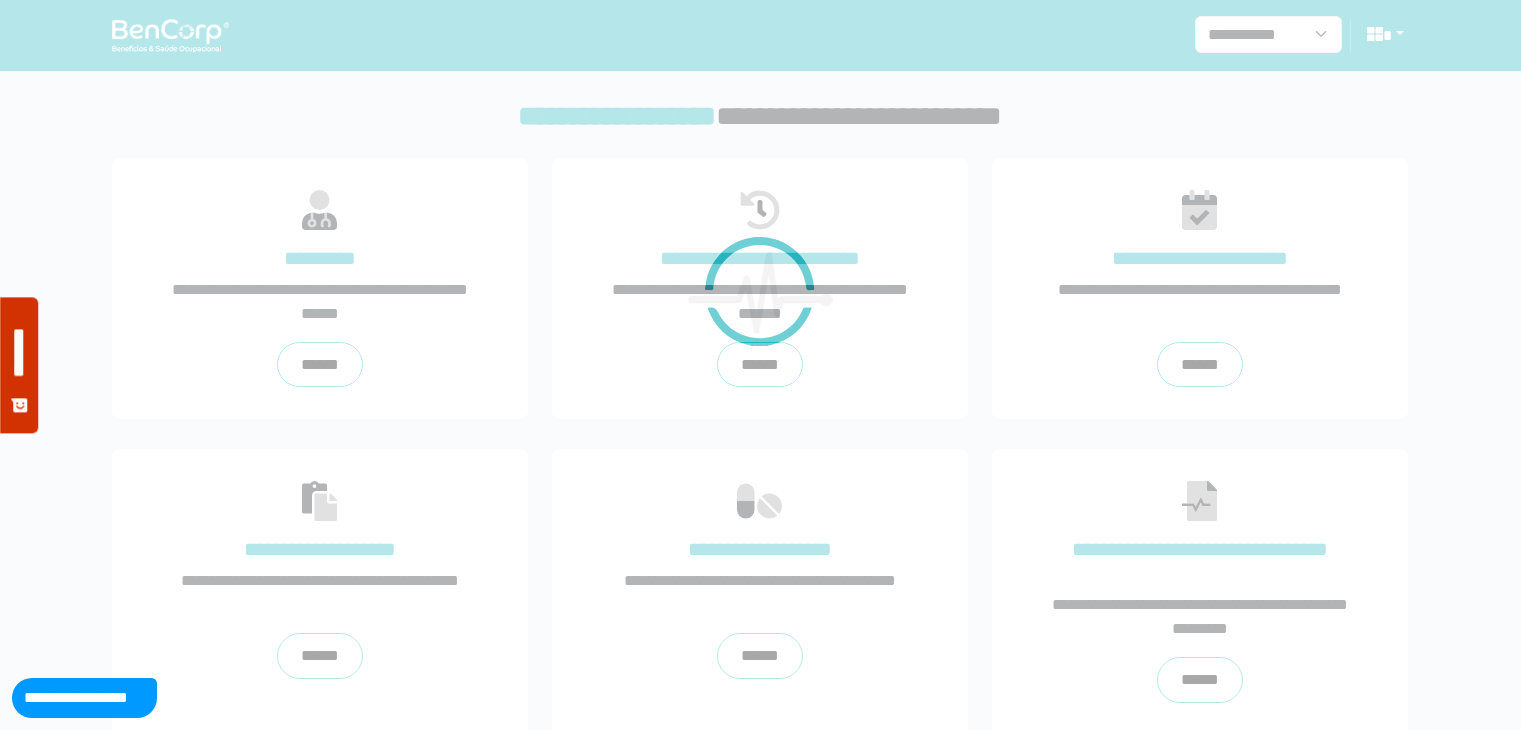 scroll, scrollTop: 0, scrollLeft: 0, axis: both 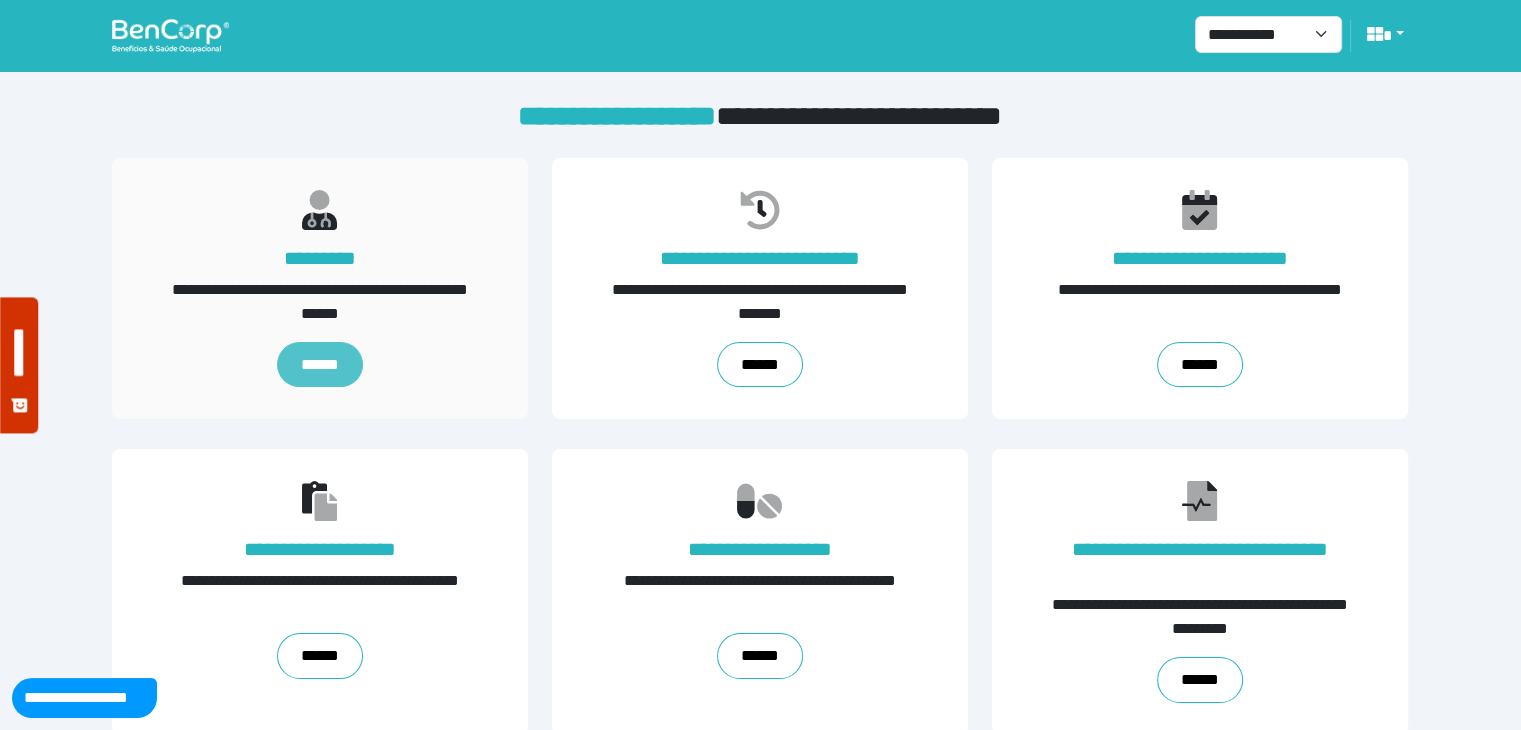 click on "******" at bounding box center [320, 365] 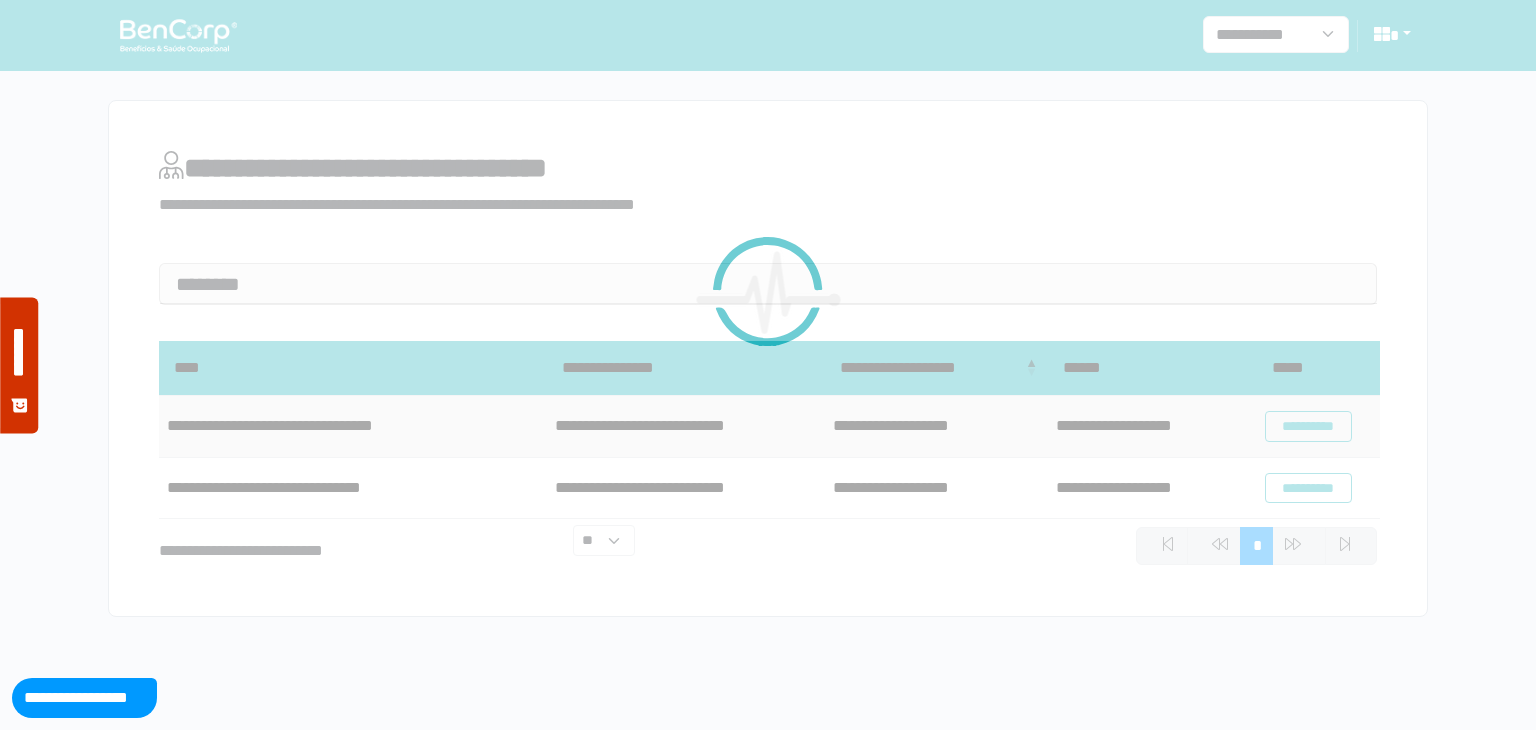 scroll, scrollTop: 0, scrollLeft: 0, axis: both 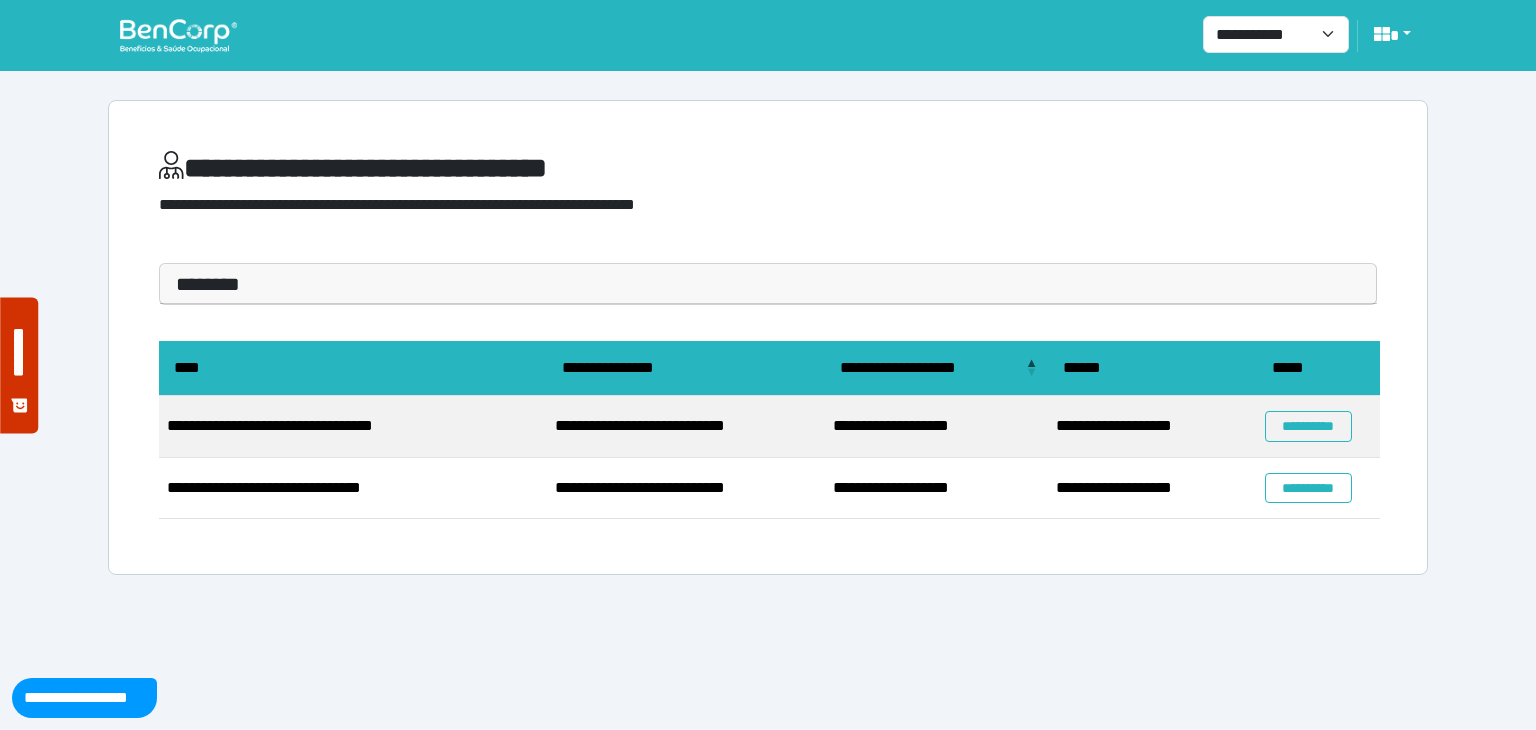 click on "**********" at bounding box center [768, 297] 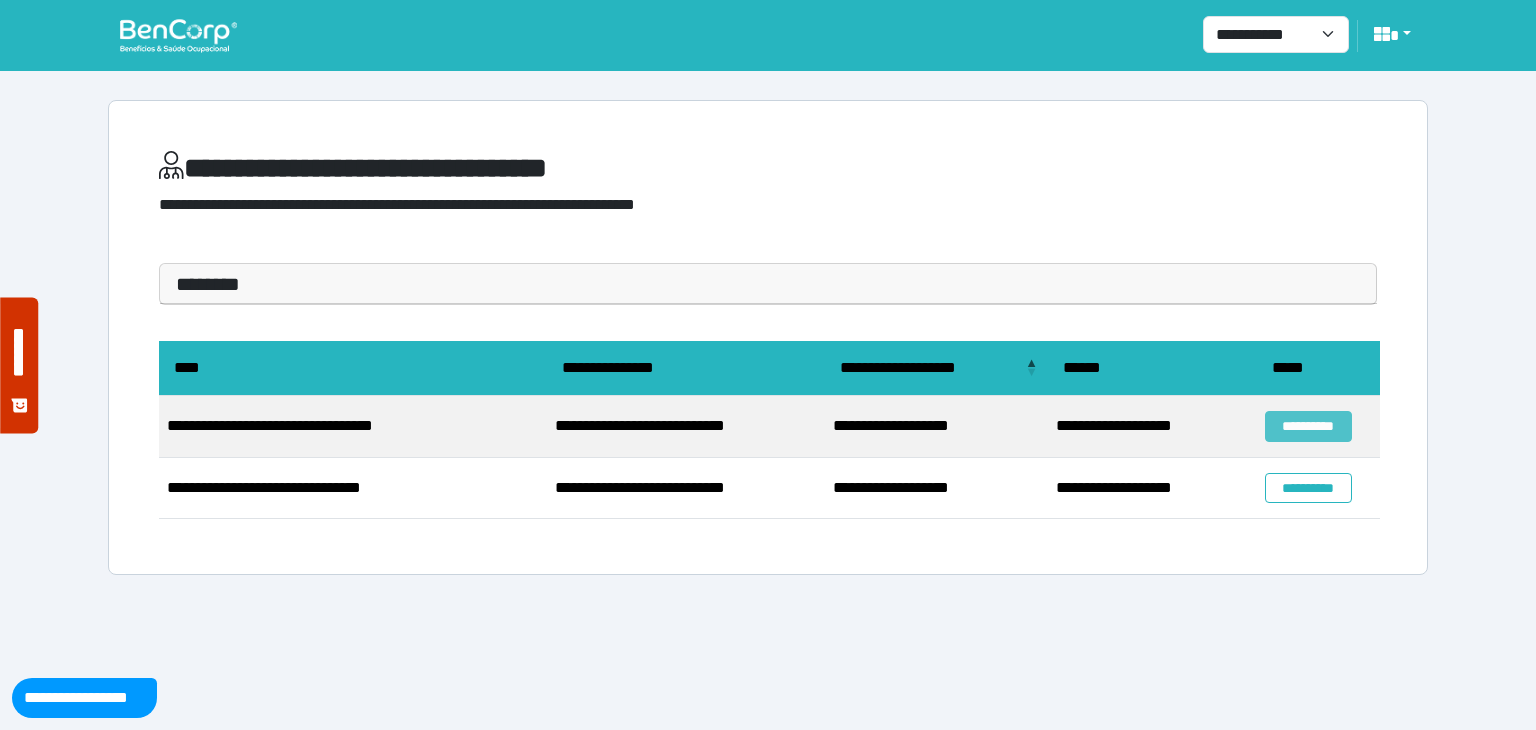 click on "**********" at bounding box center [1308, 426] 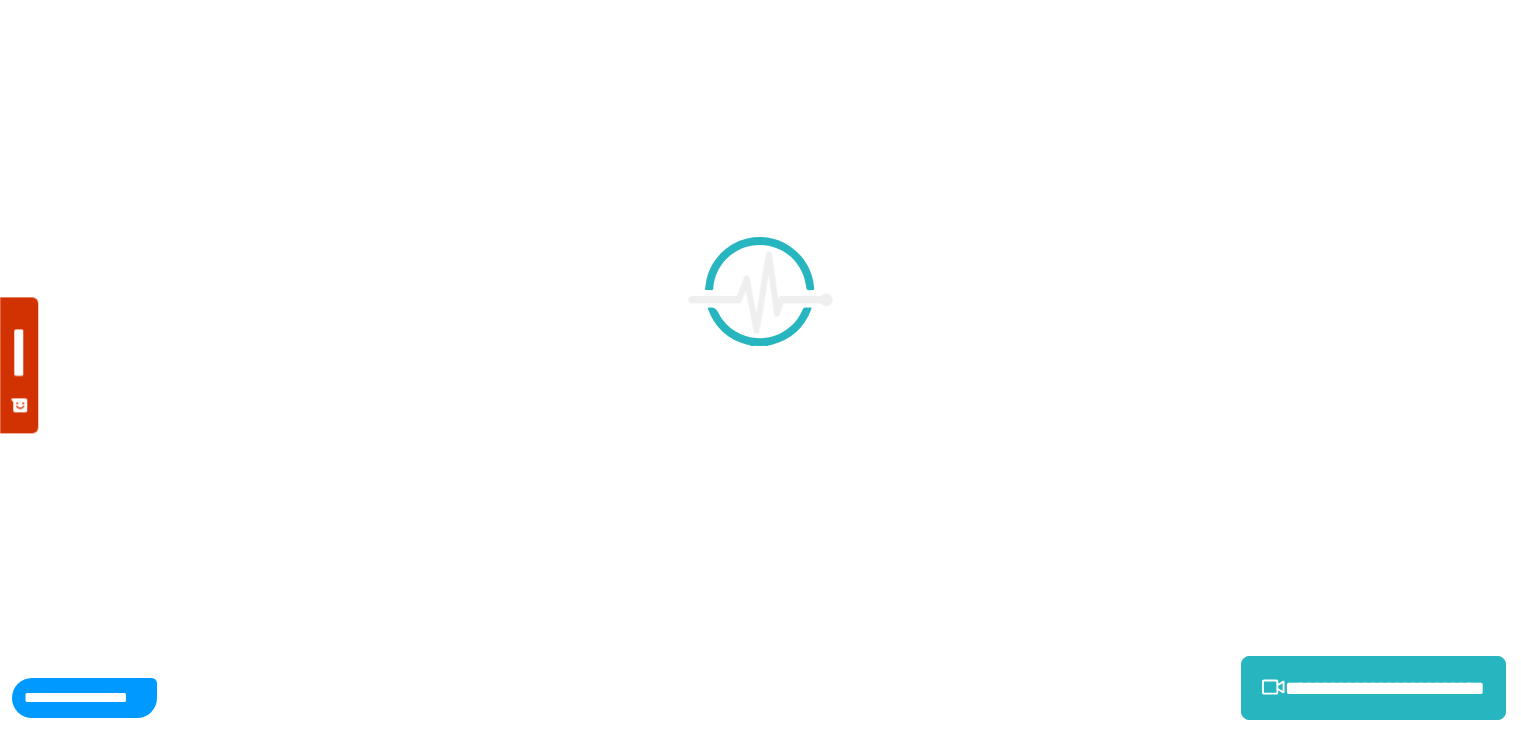 scroll, scrollTop: 0, scrollLeft: 0, axis: both 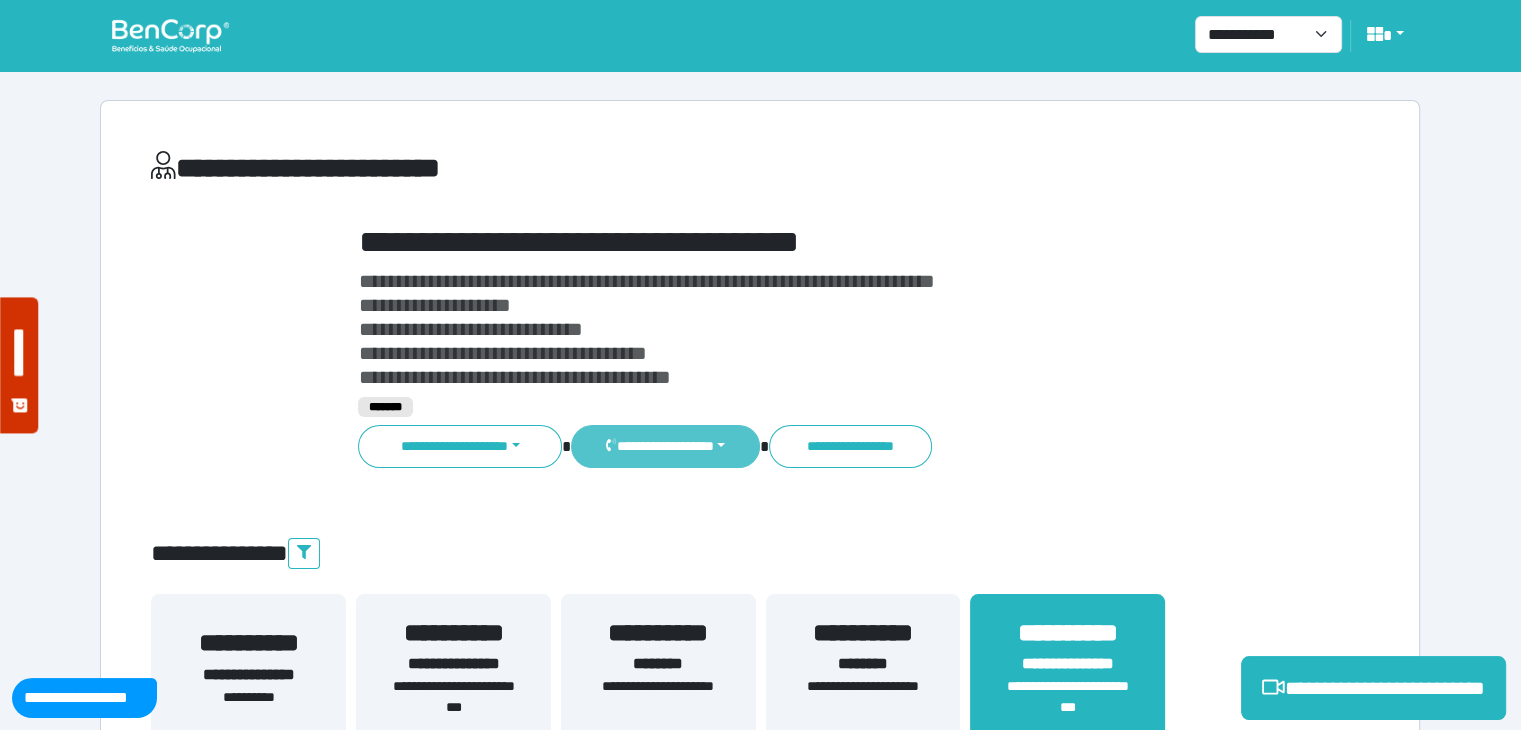 click on "**********" at bounding box center [665, 446] 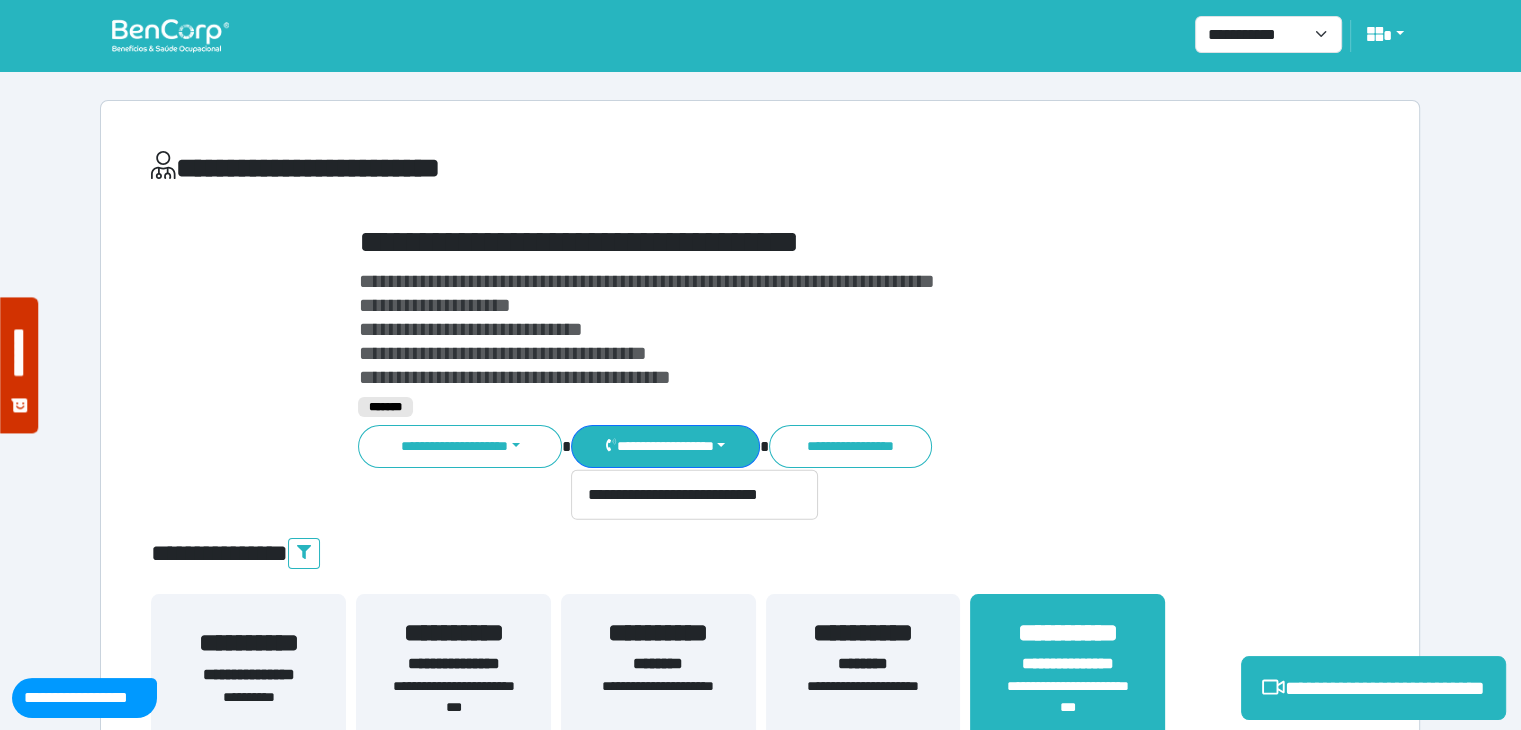 click on "**********" at bounding box center [812, 329] 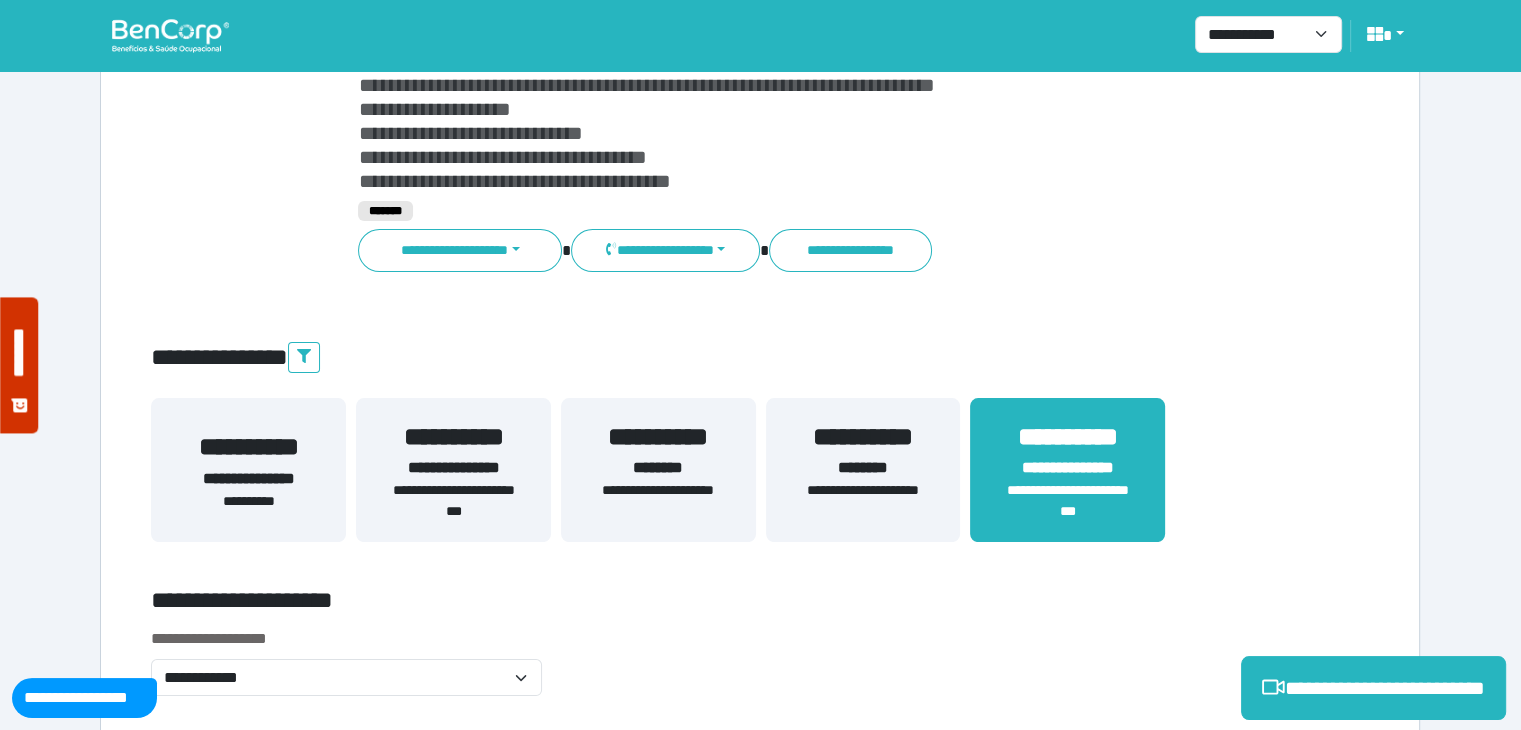 scroll, scrollTop: 200, scrollLeft: 0, axis: vertical 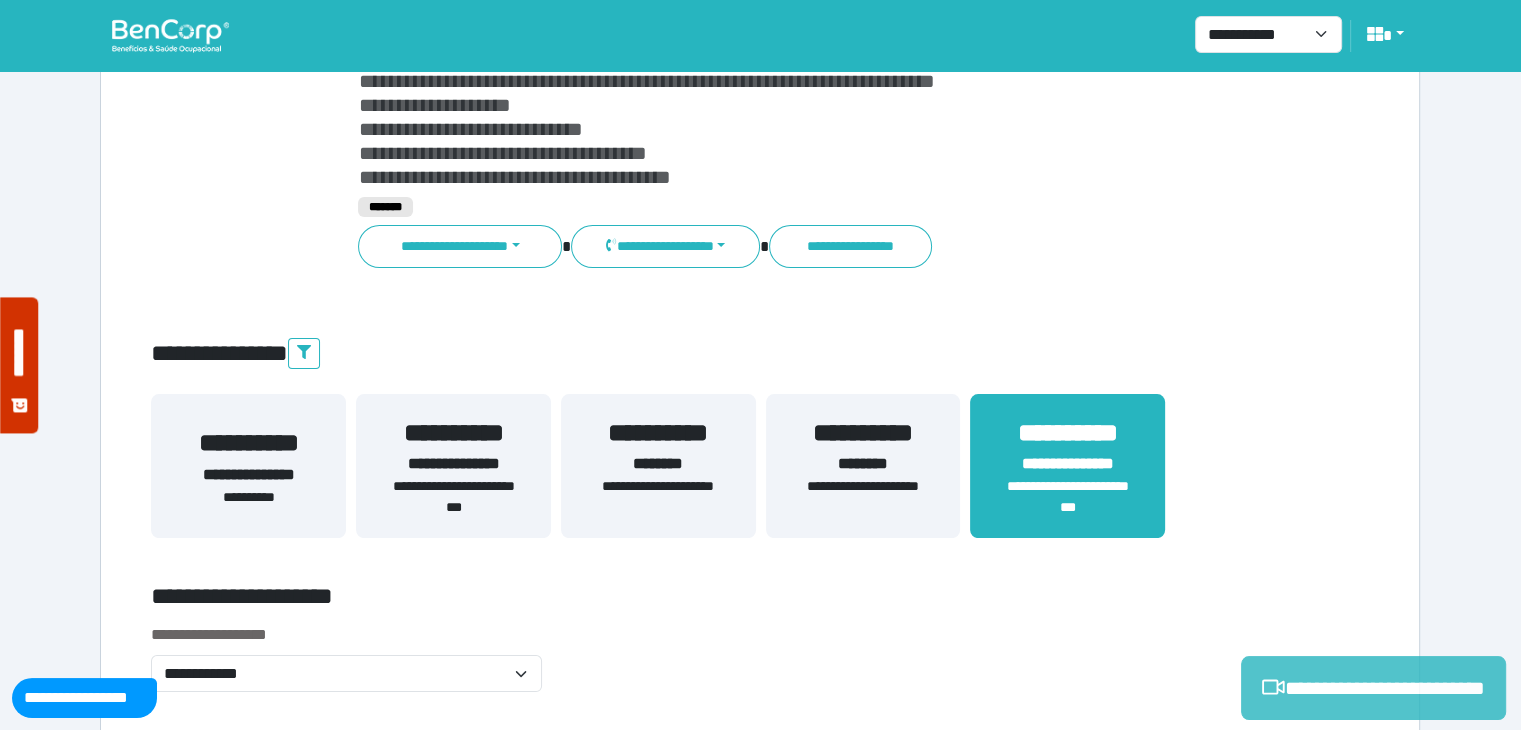click on "**********" at bounding box center [1373, 688] 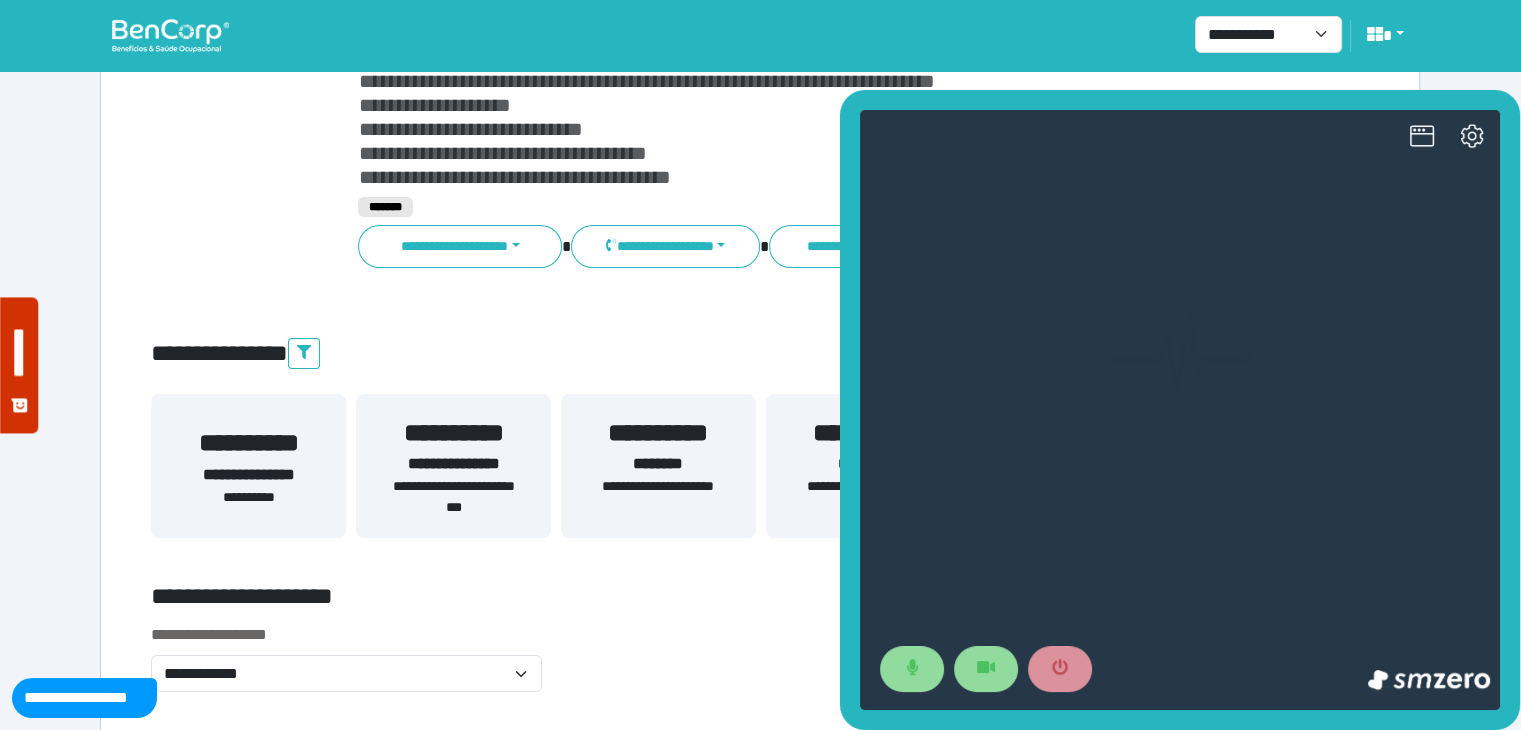 scroll, scrollTop: 0, scrollLeft: 0, axis: both 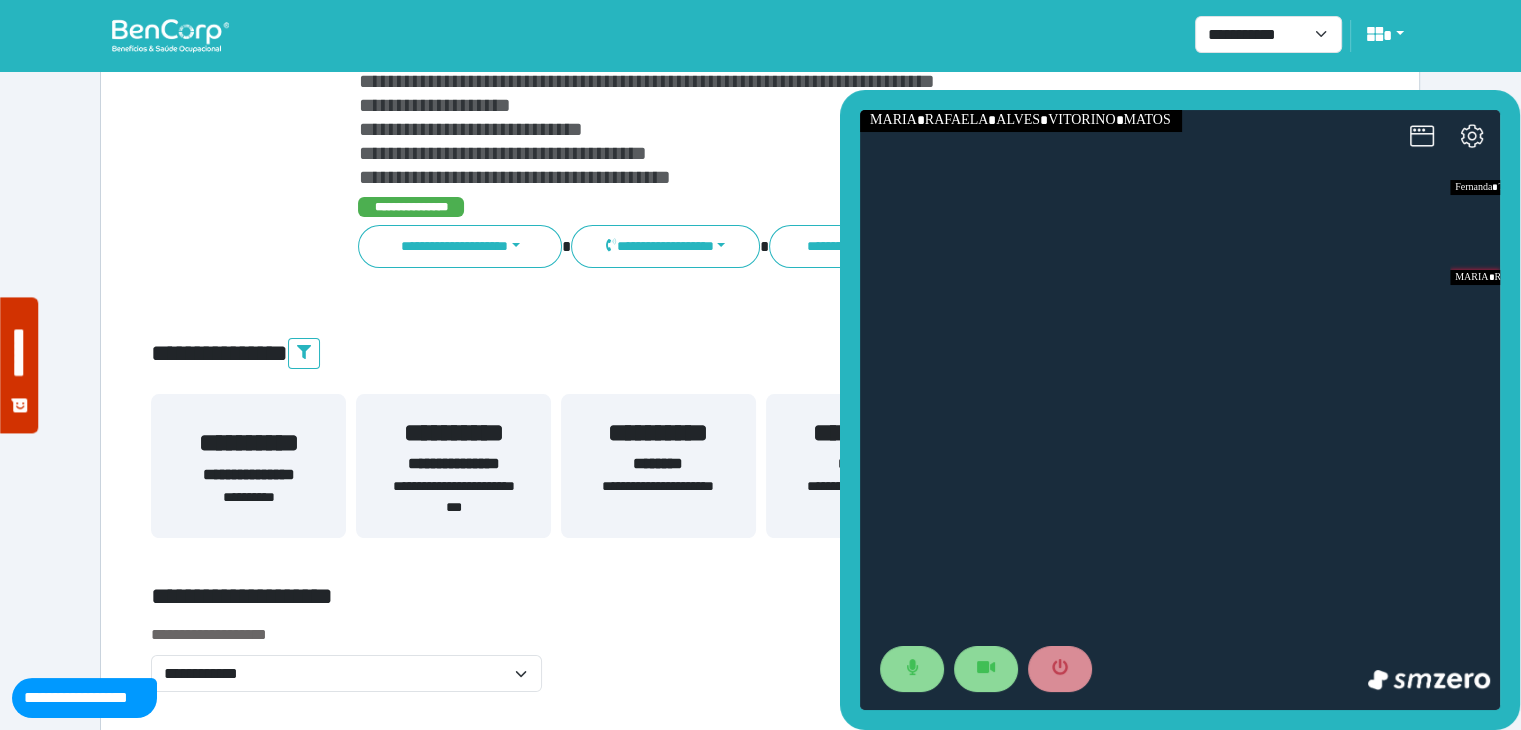 click at bounding box center (1180, 410) 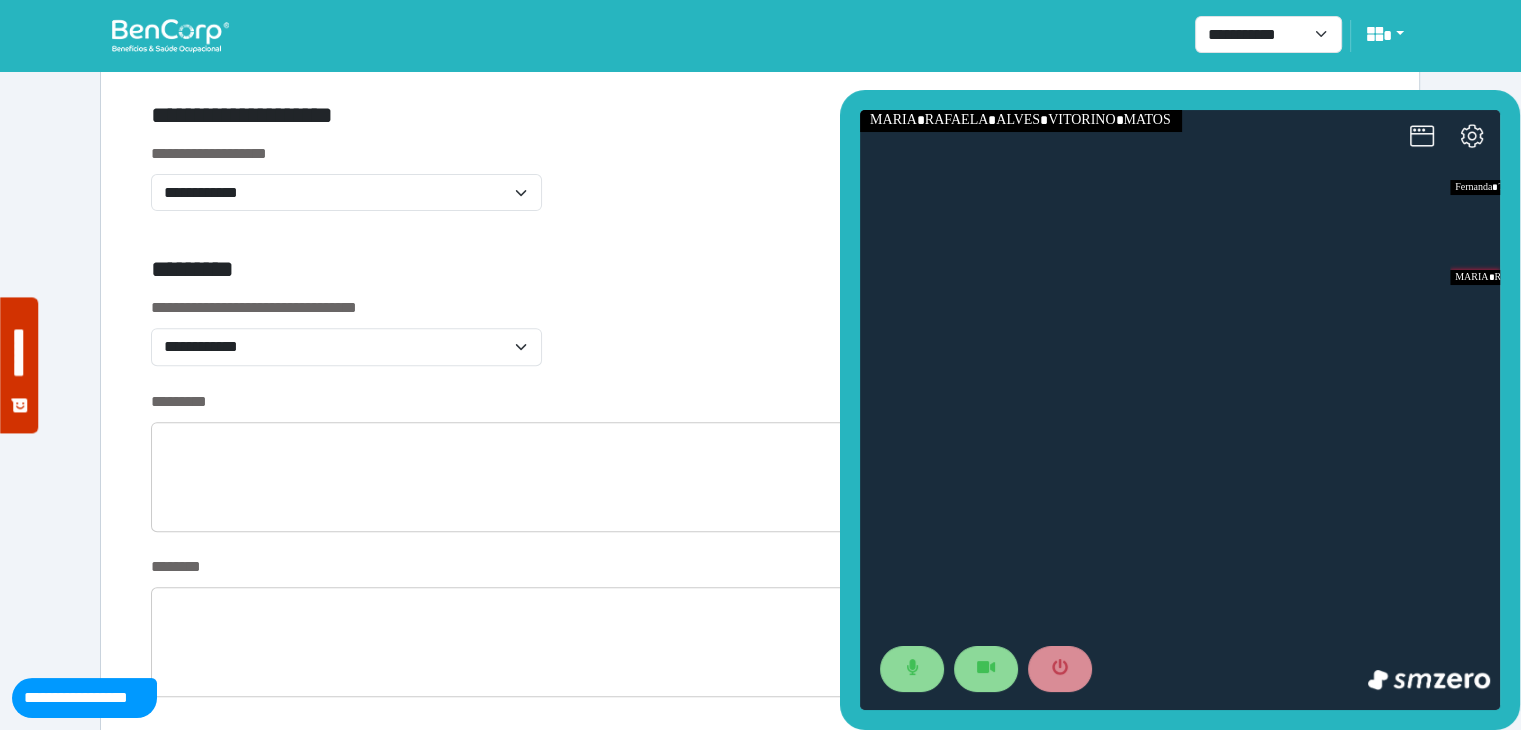 scroll, scrollTop: 900, scrollLeft: 0, axis: vertical 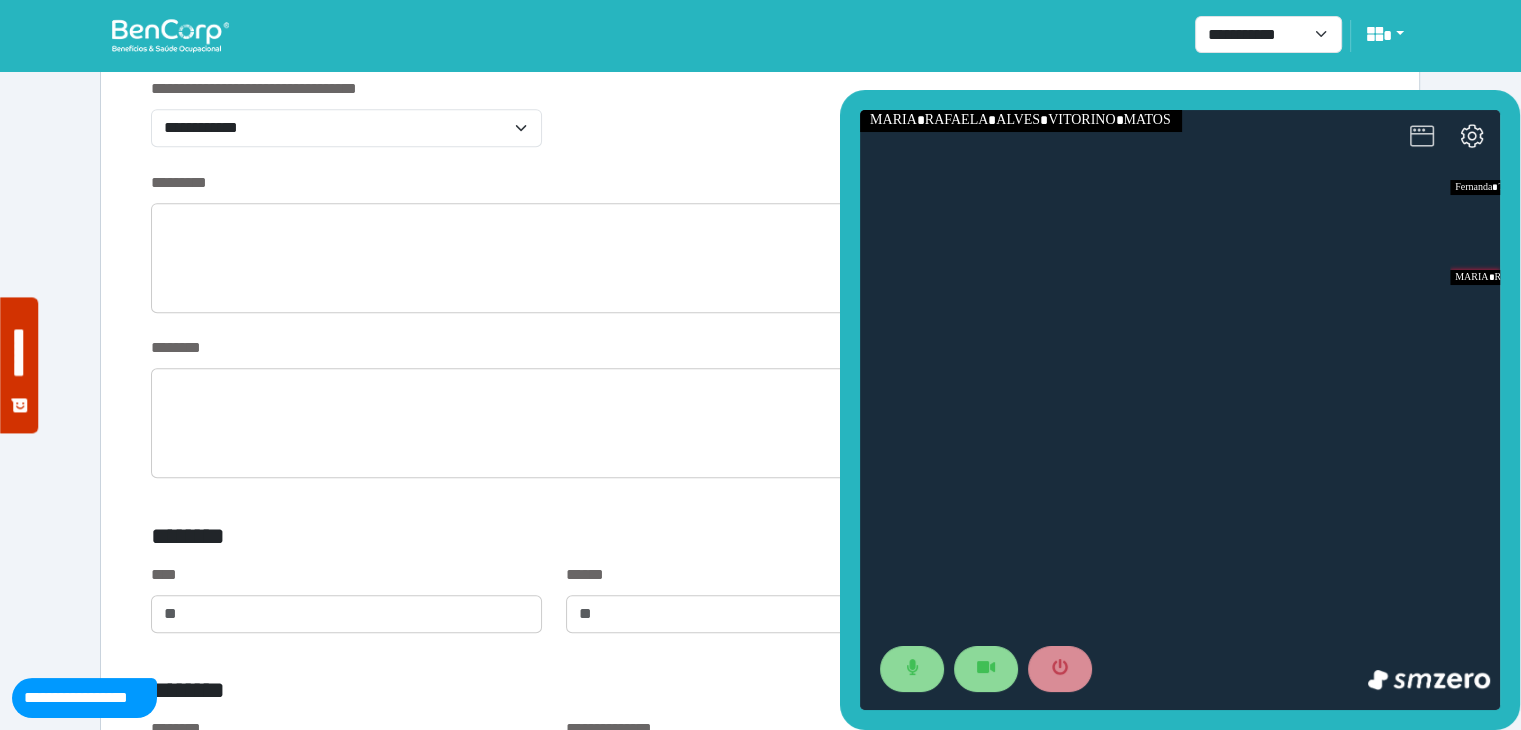 click 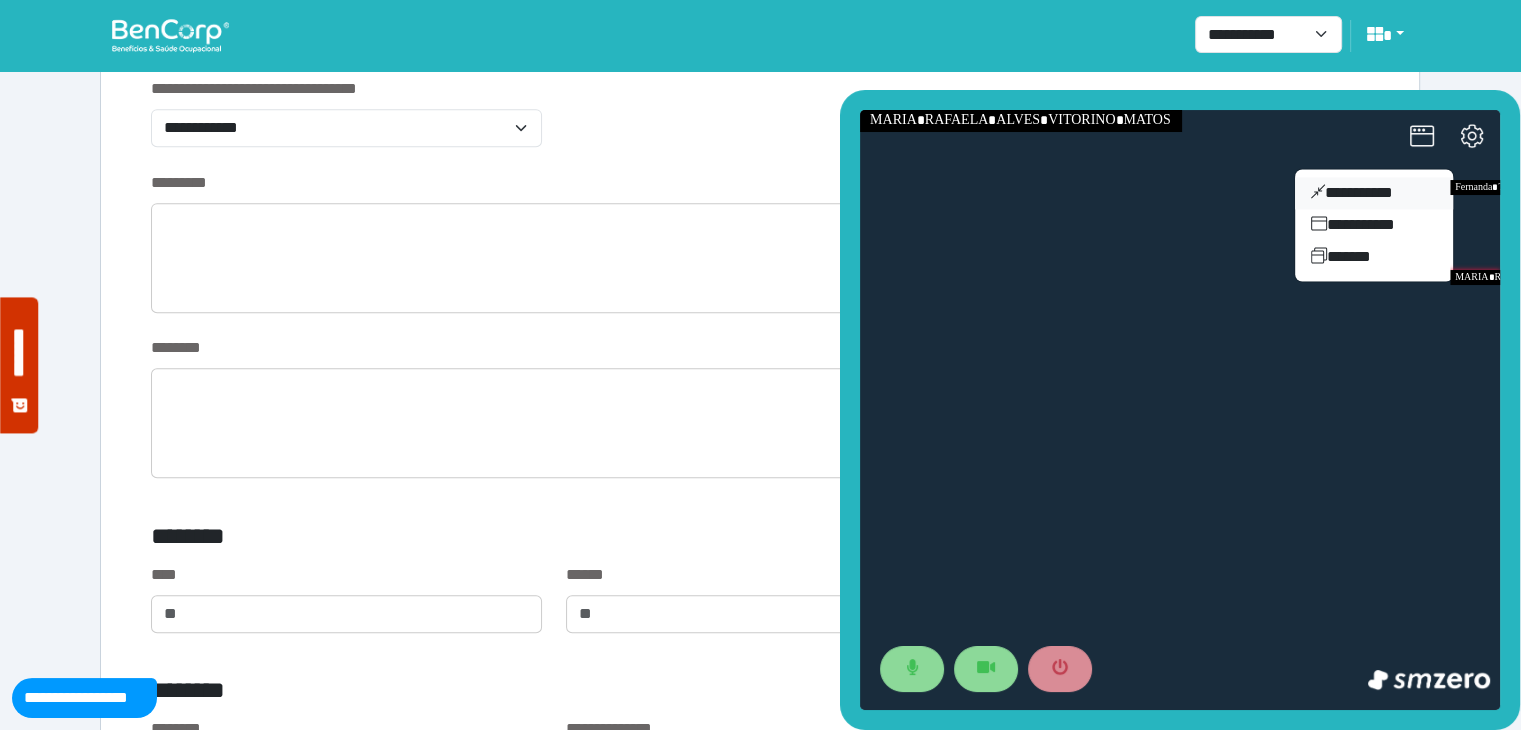 click on "**********" at bounding box center (1374, 193) 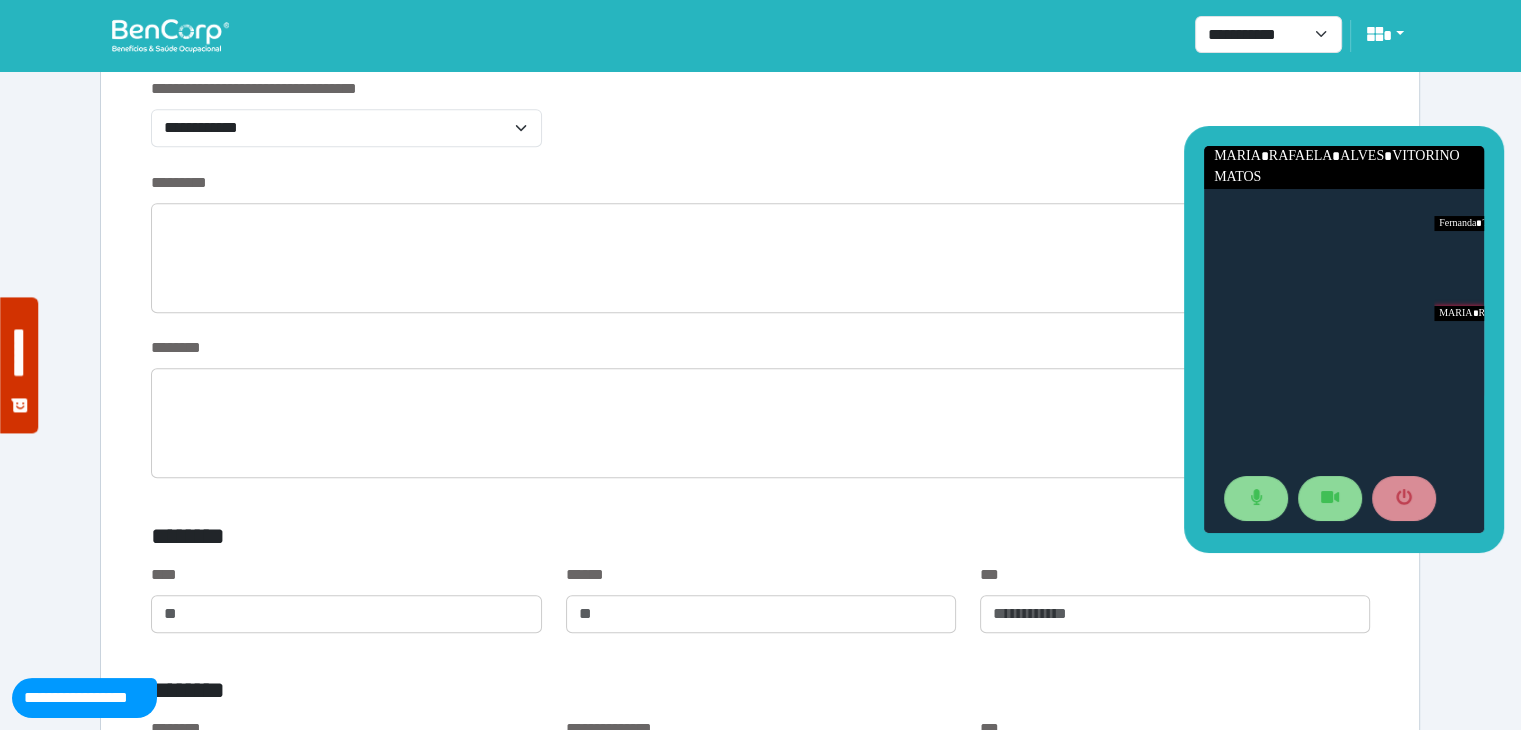 drag, startPoint x: 1411, startPoint y: 316, endPoint x: 1380, endPoint y: 118, distance: 200.41208 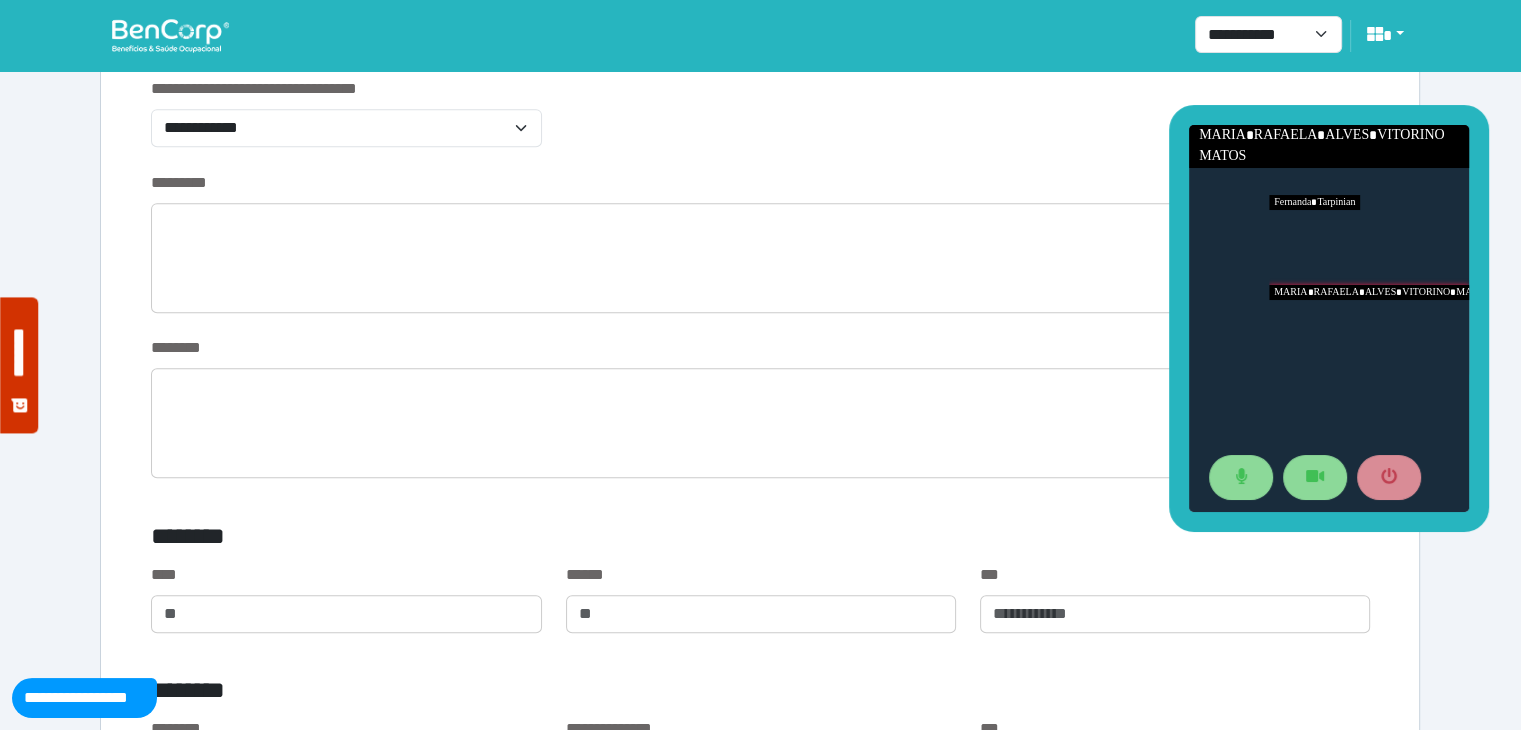 click at bounding box center [1368, 239] 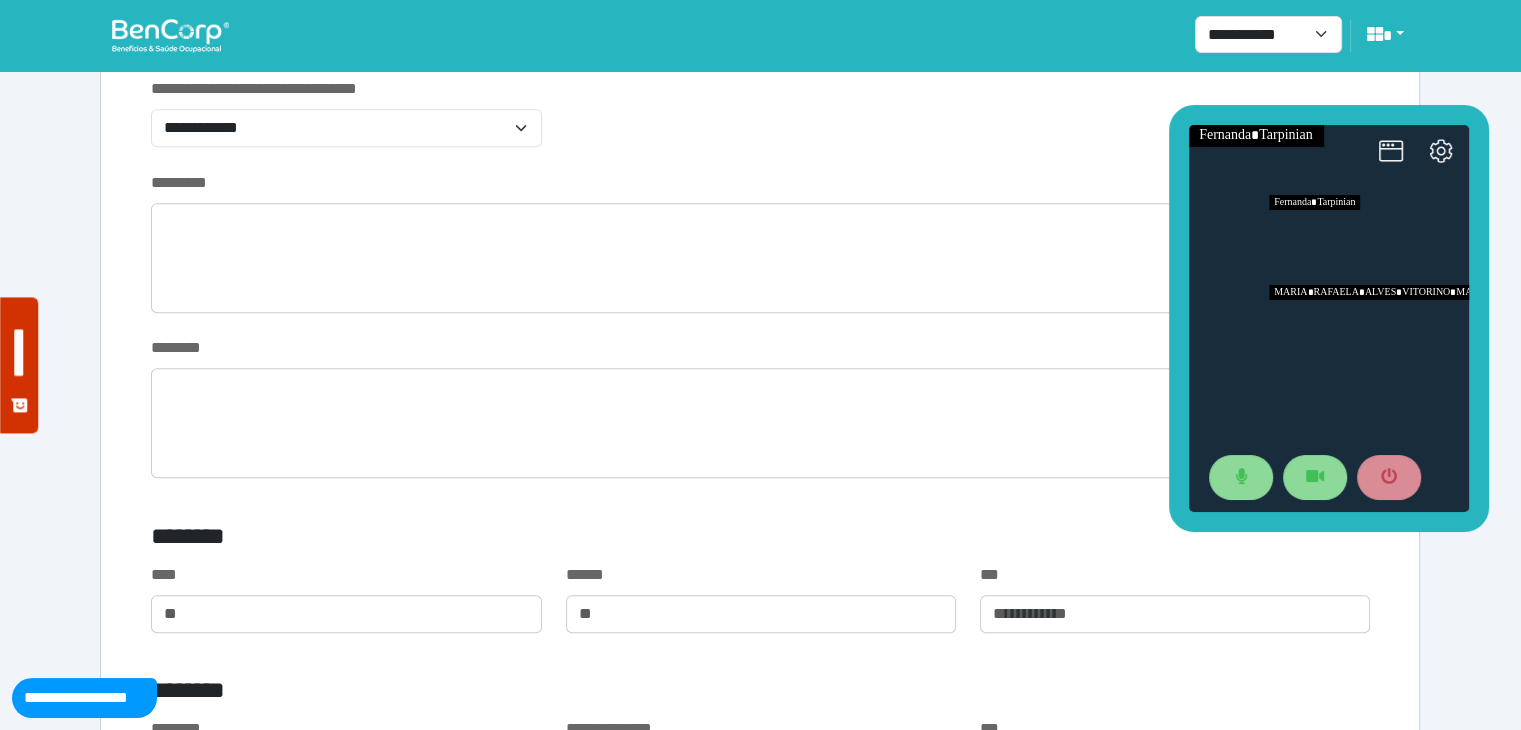 drag, startPoint x: 1404, startPoint y: 347, endPoint x: 1347, endPoint y: 349, distance: 57.035076 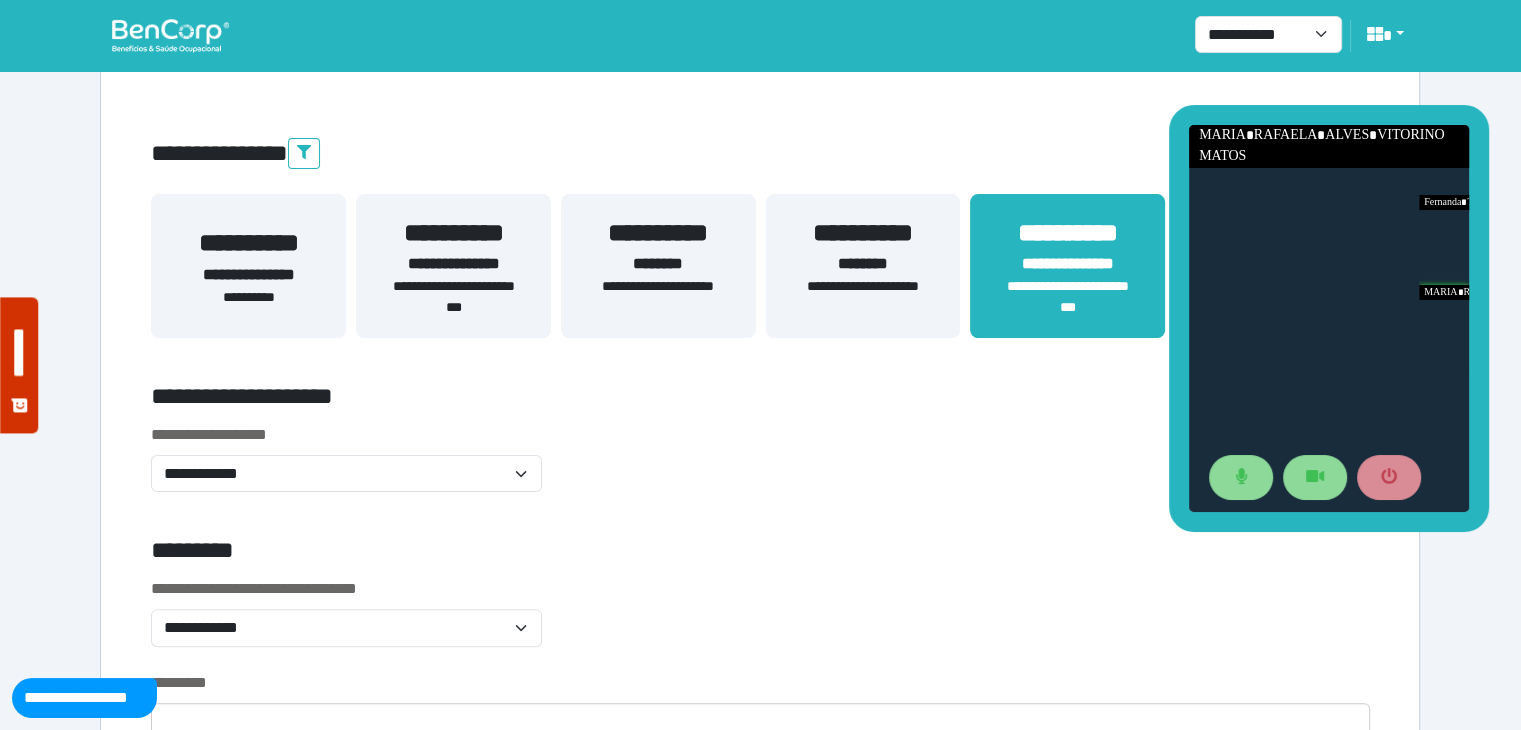 click on "**********" at bounding box center [760, 470] 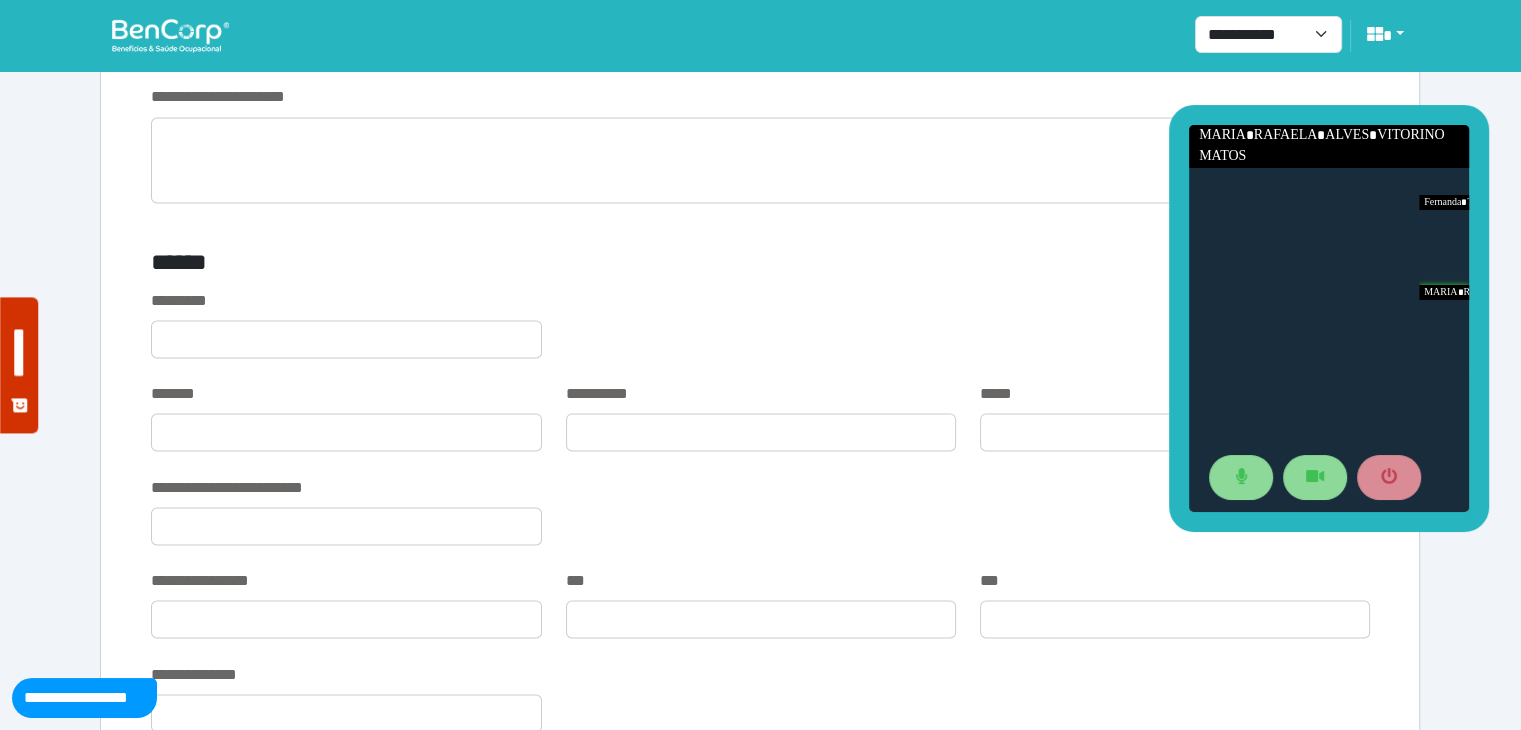scroll, scrollTop: 3600, scrollLeft: 0, axis: vertical 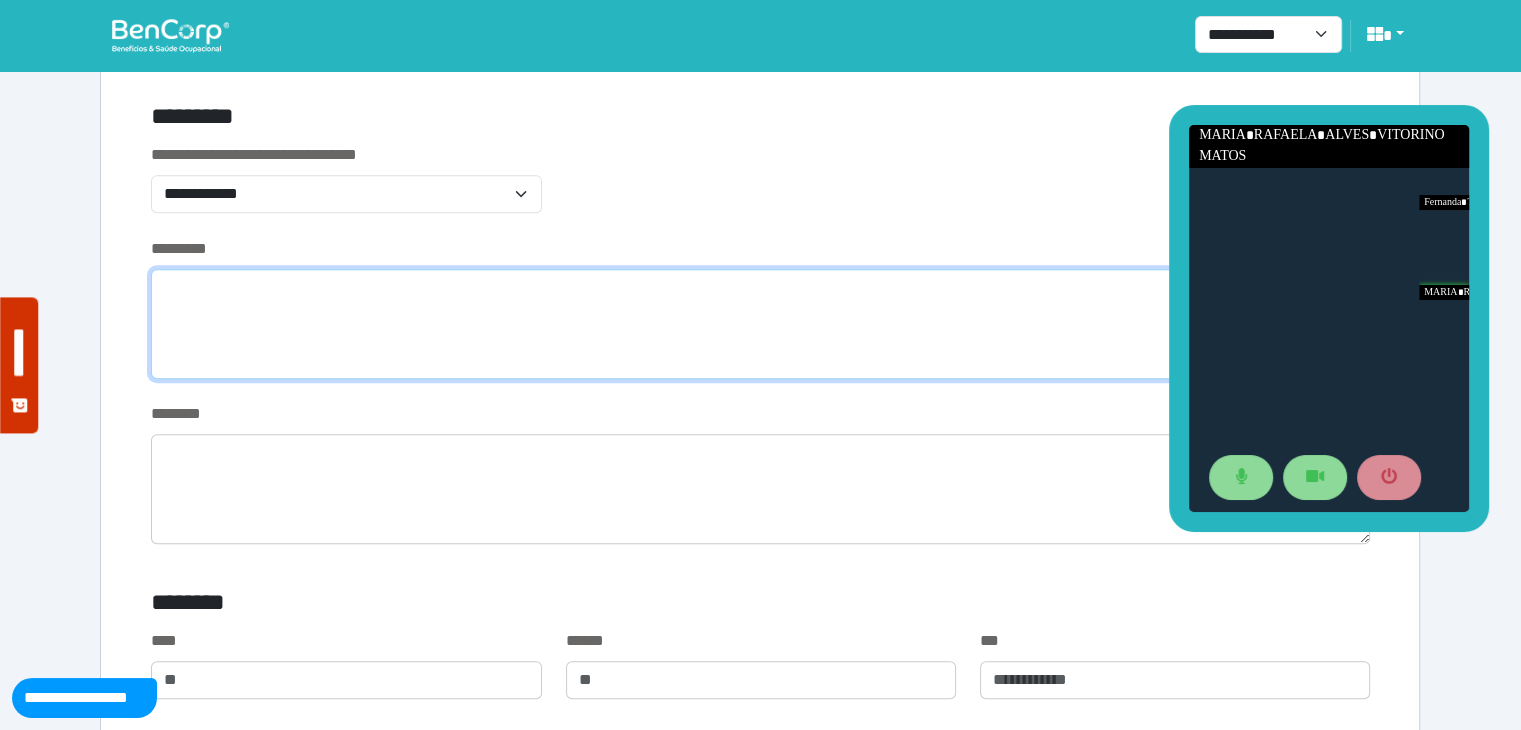 click at bounding box center [760, 324] 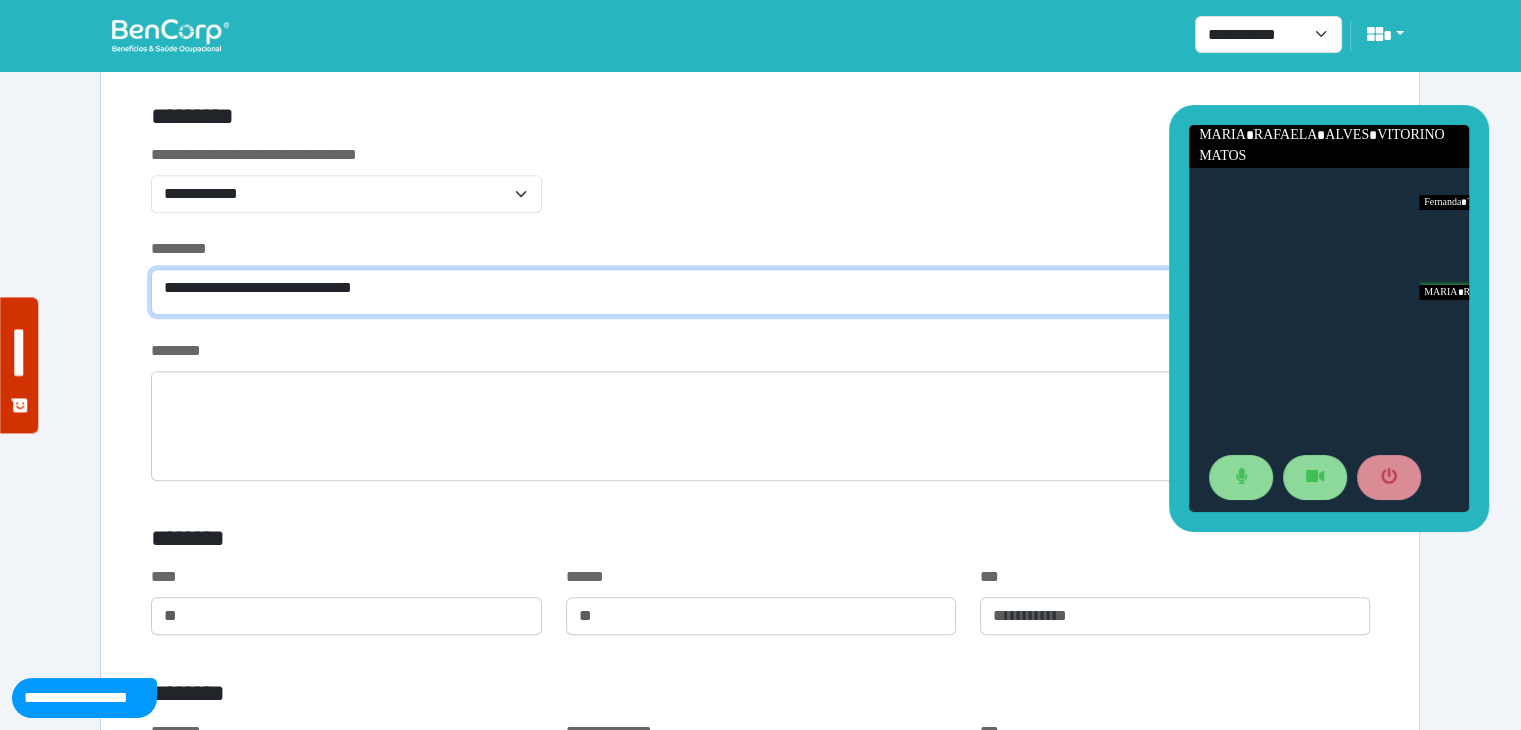 click on "**********" at bounding box center [760, 292] 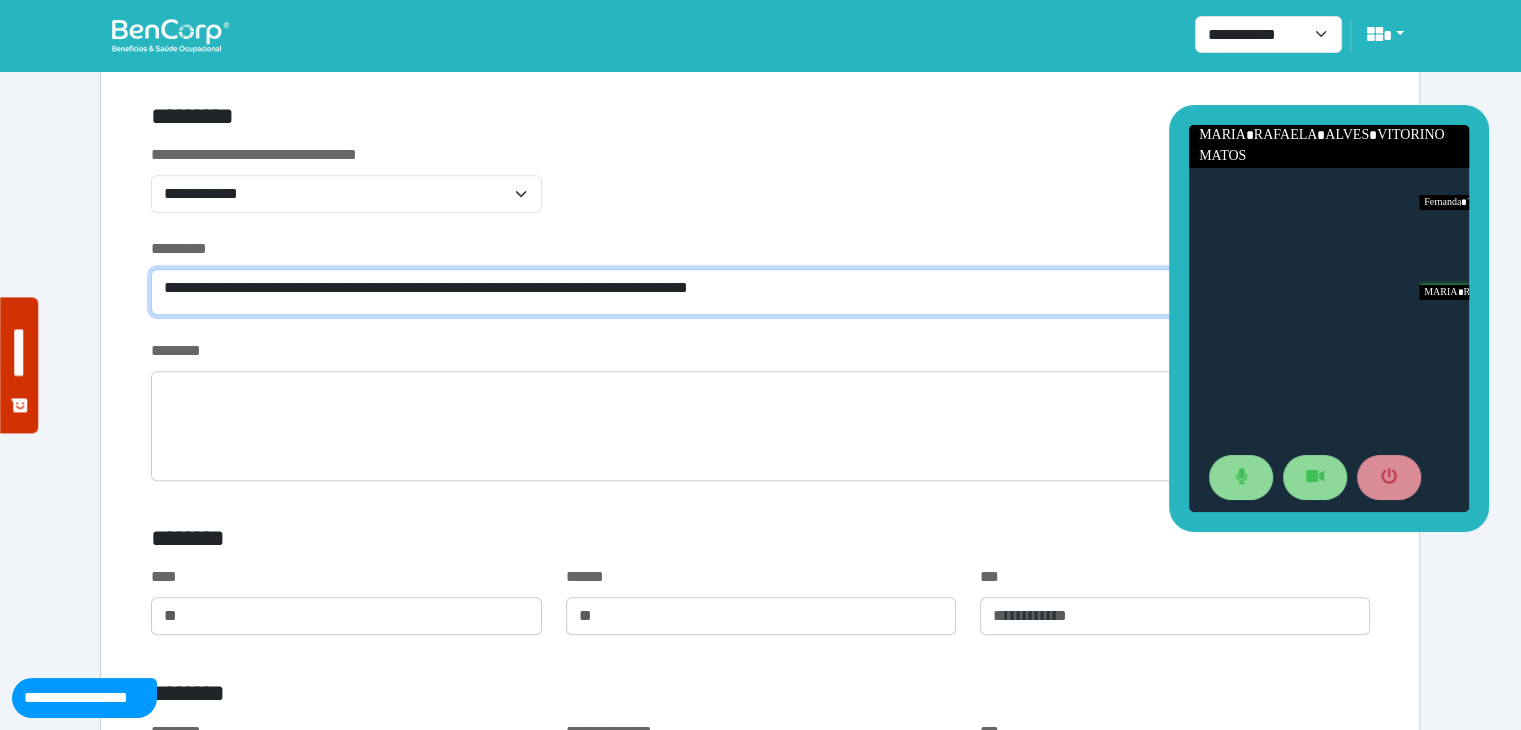 scroll, scrollTop: 0, scrollLeft: 0, axis: both 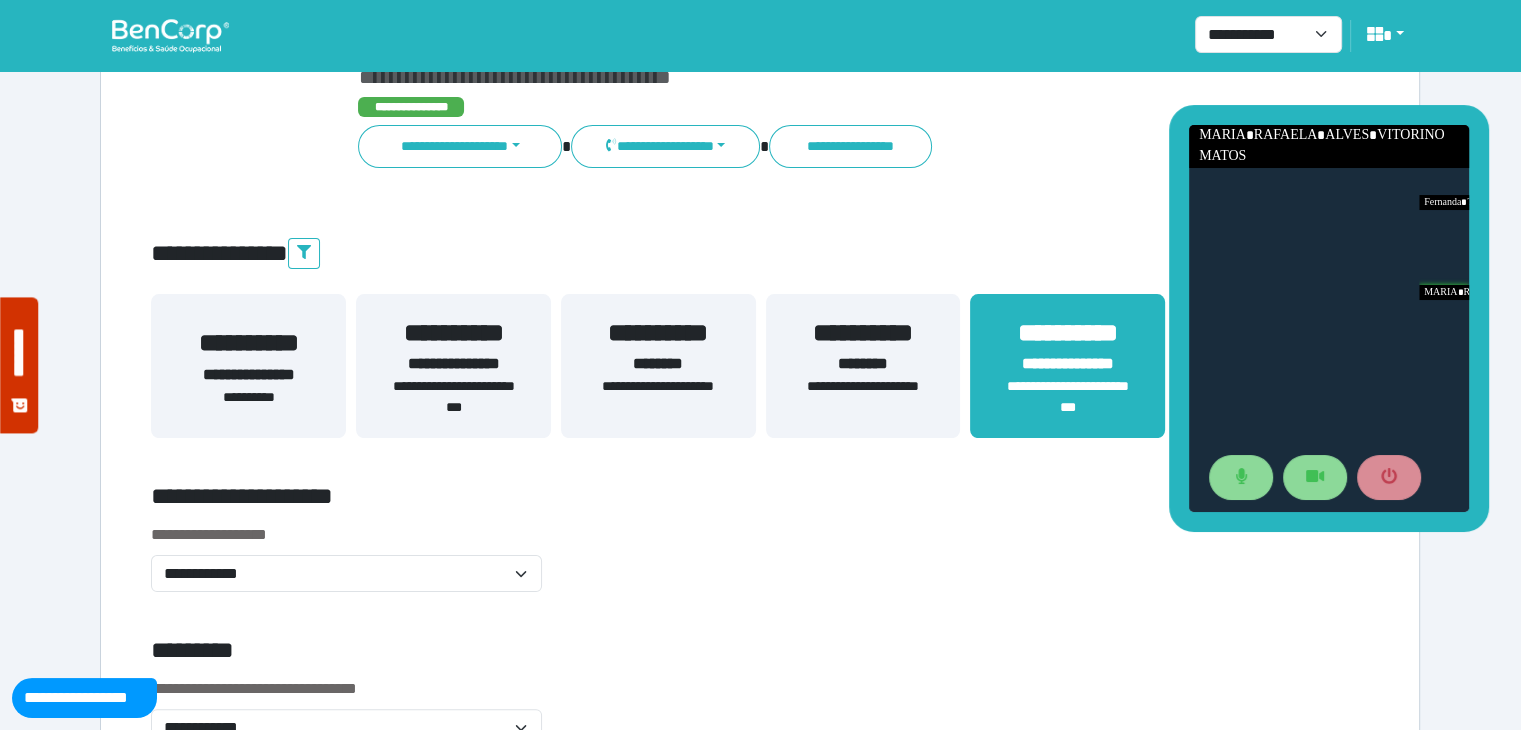 click on "**********" at bounding box center [453, 364] 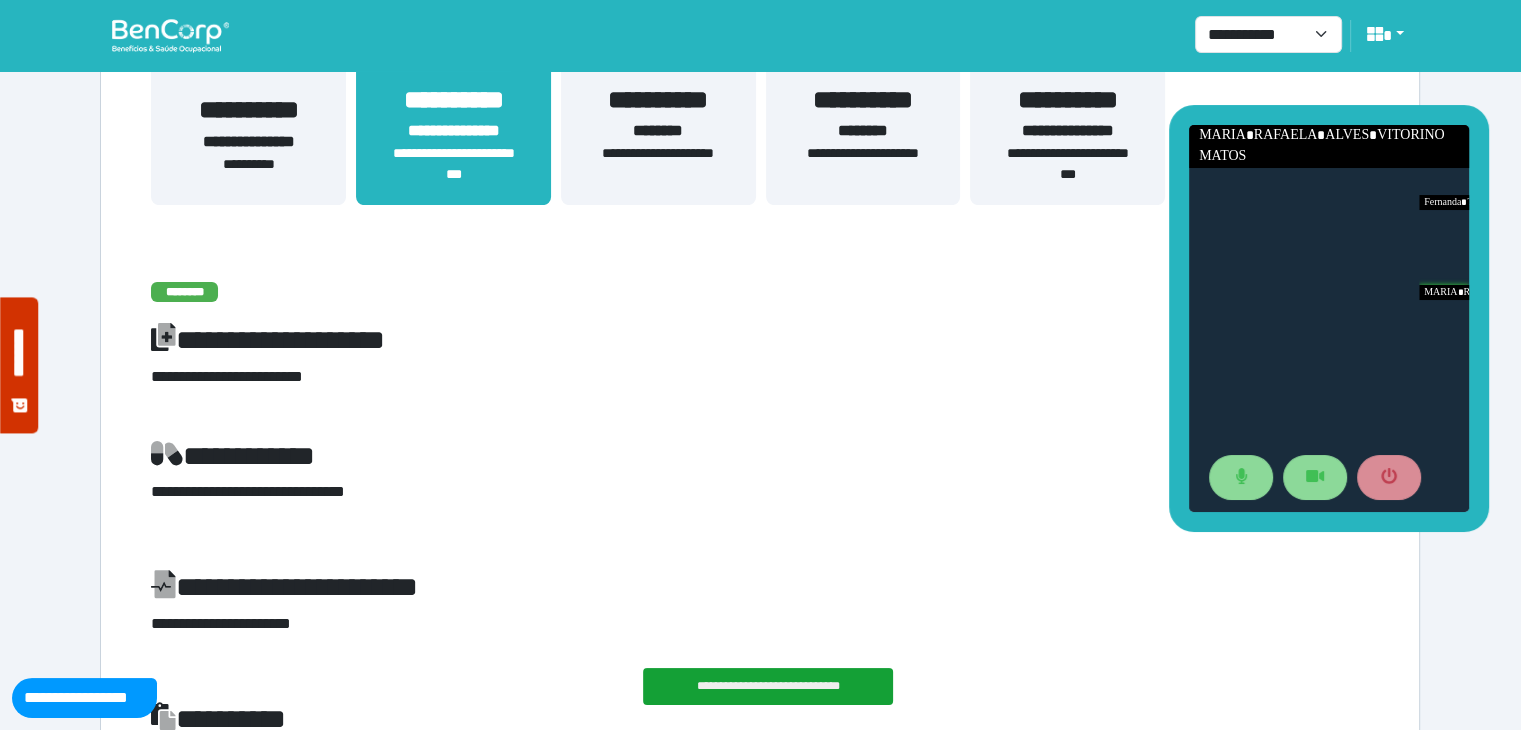 scroll, scrollTop: 33, scrollLeft: 0, axis: vertical 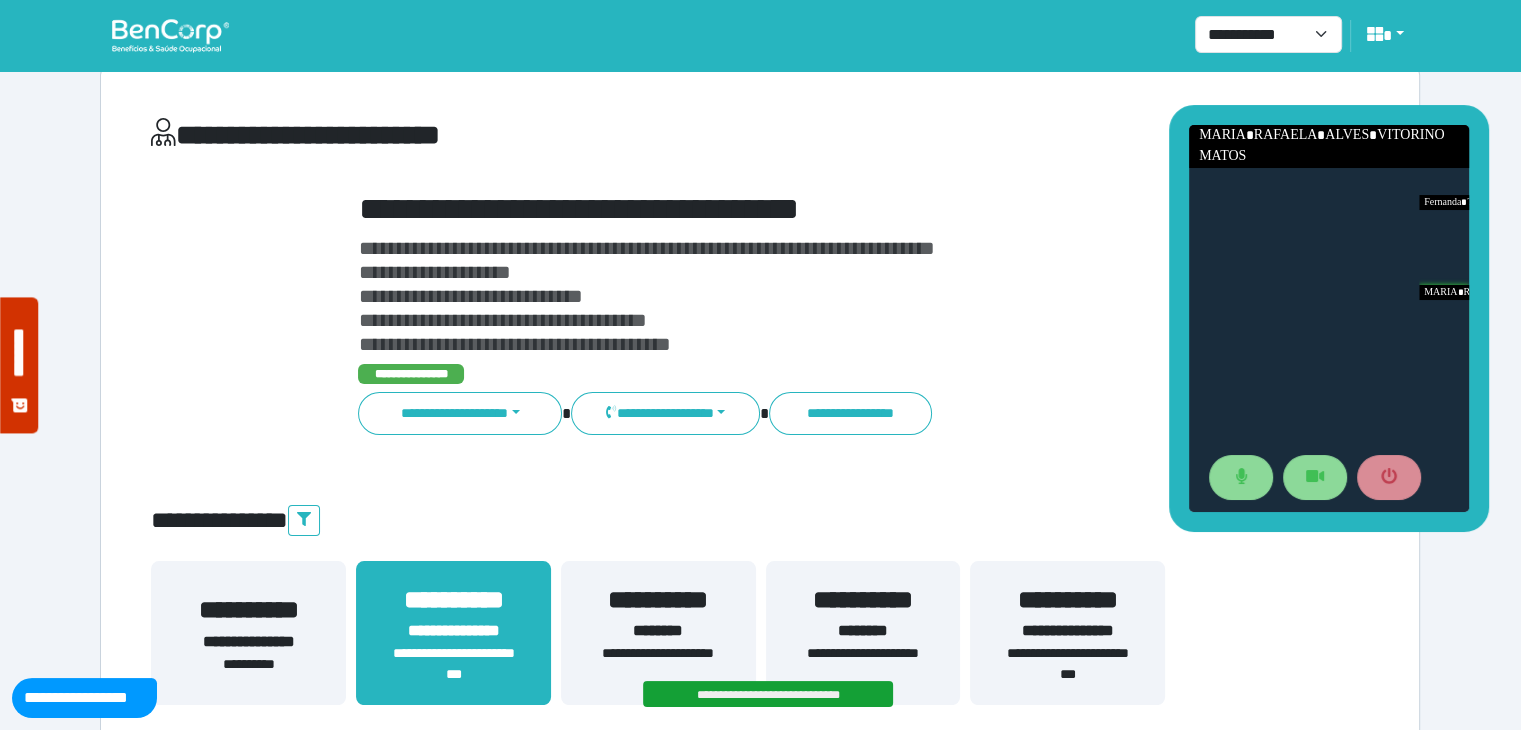 drag, startPoint x: 1084, startPoint y: 614, endPoint x: 1040, endPoint y: 556, distance: 72.8011 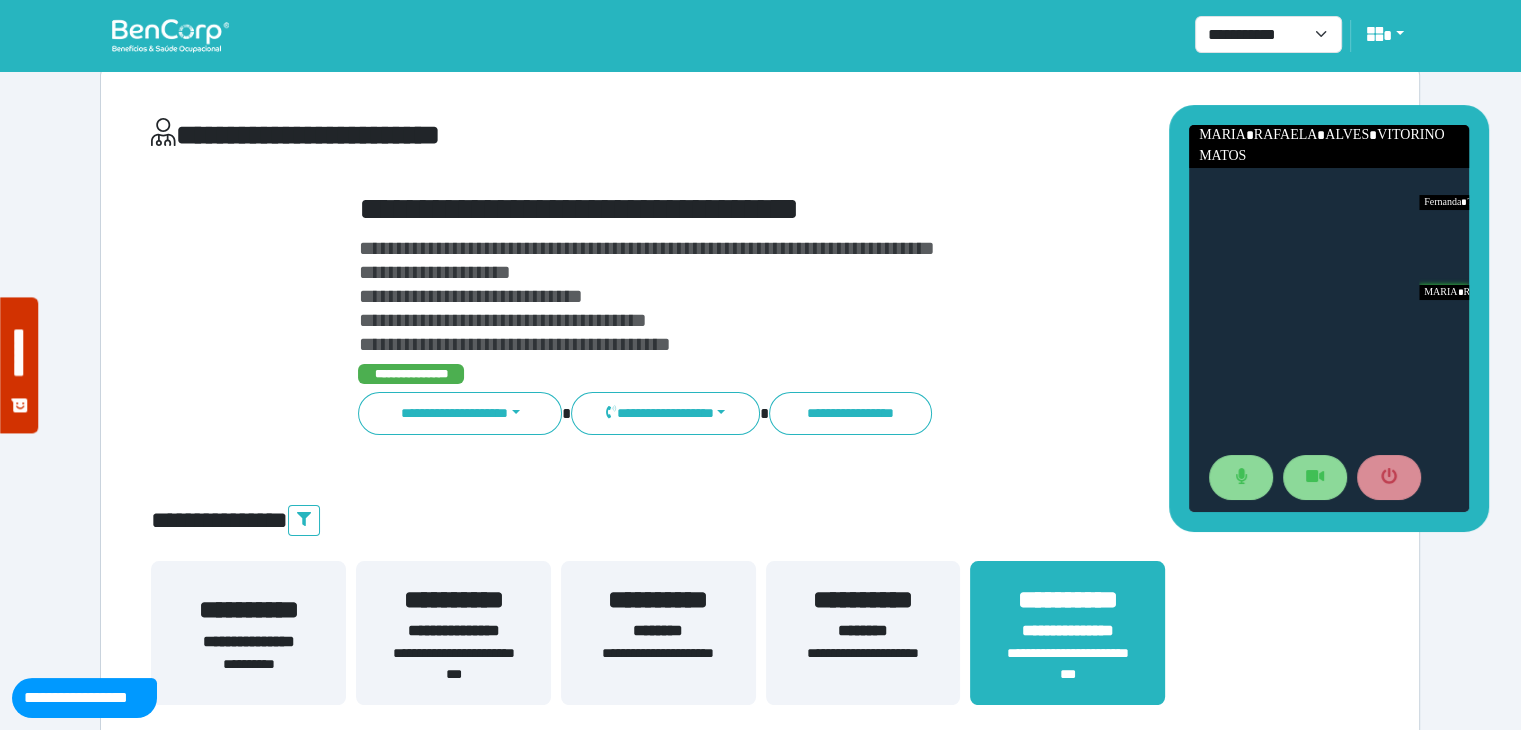 scroll, scrollTop: 333, scrollLeft: 0, axis: vertical 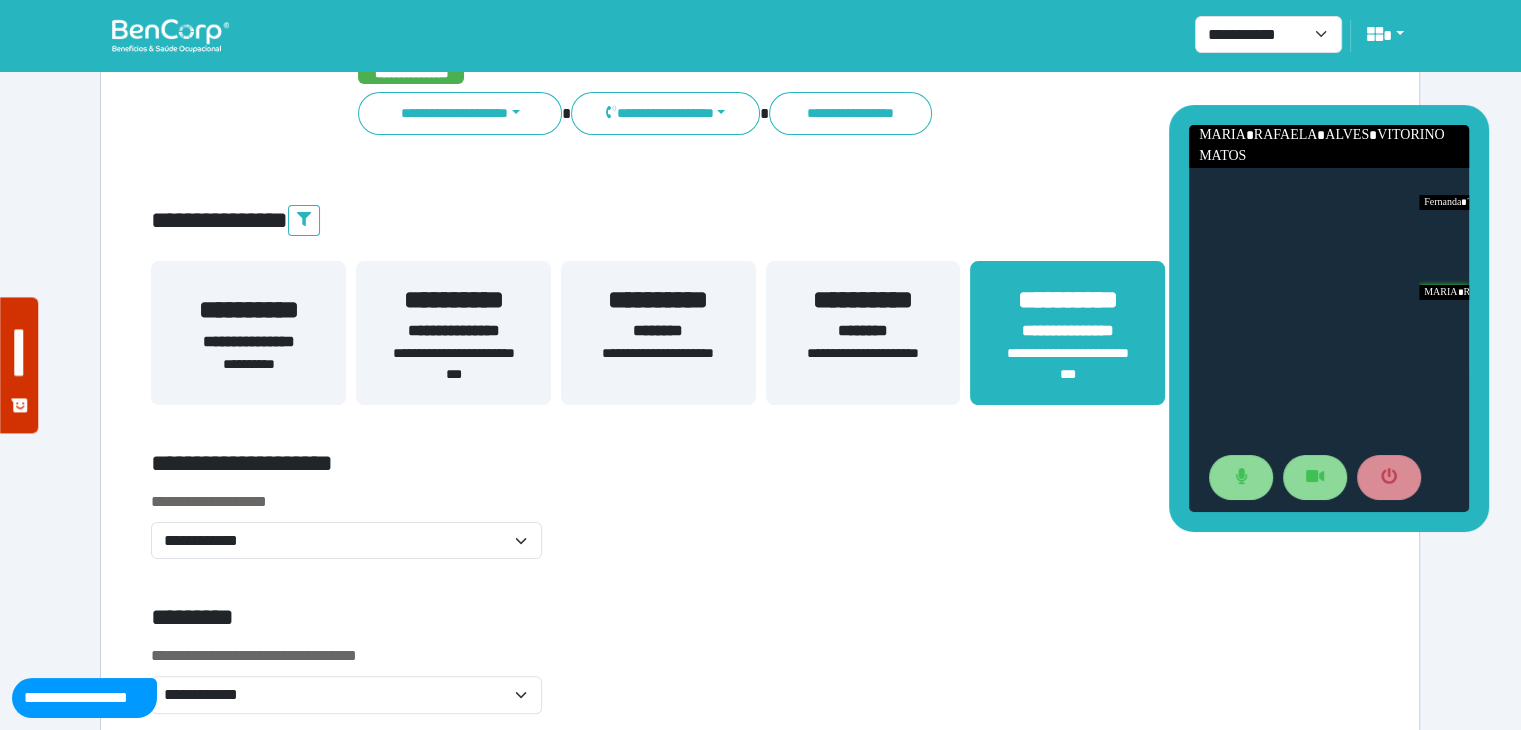 click at bounding box center [1175, 621] 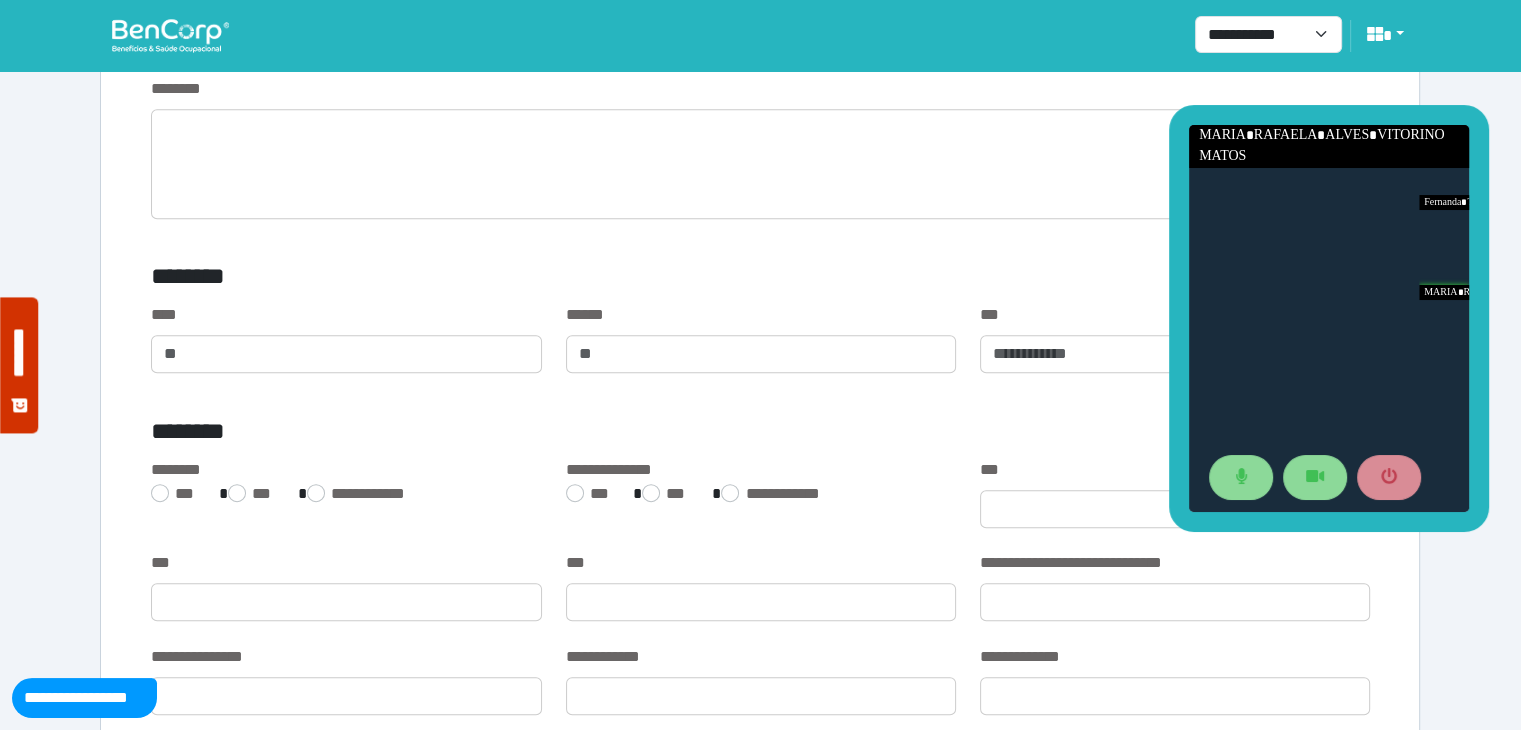 scroll, scrollTop: 833, scrollLeft: 0, axis: vertical 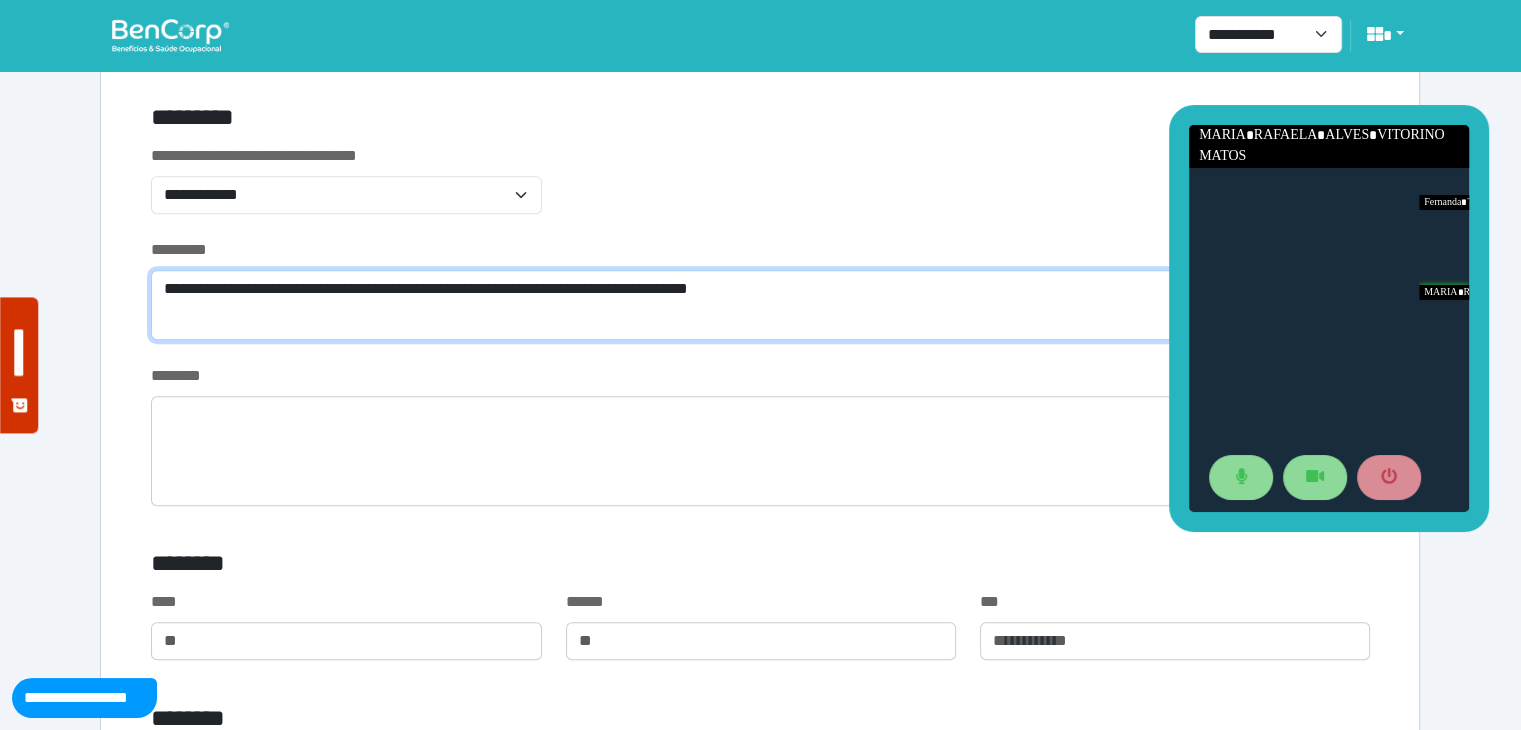 click on "**********" at bounding box center (760, 305) 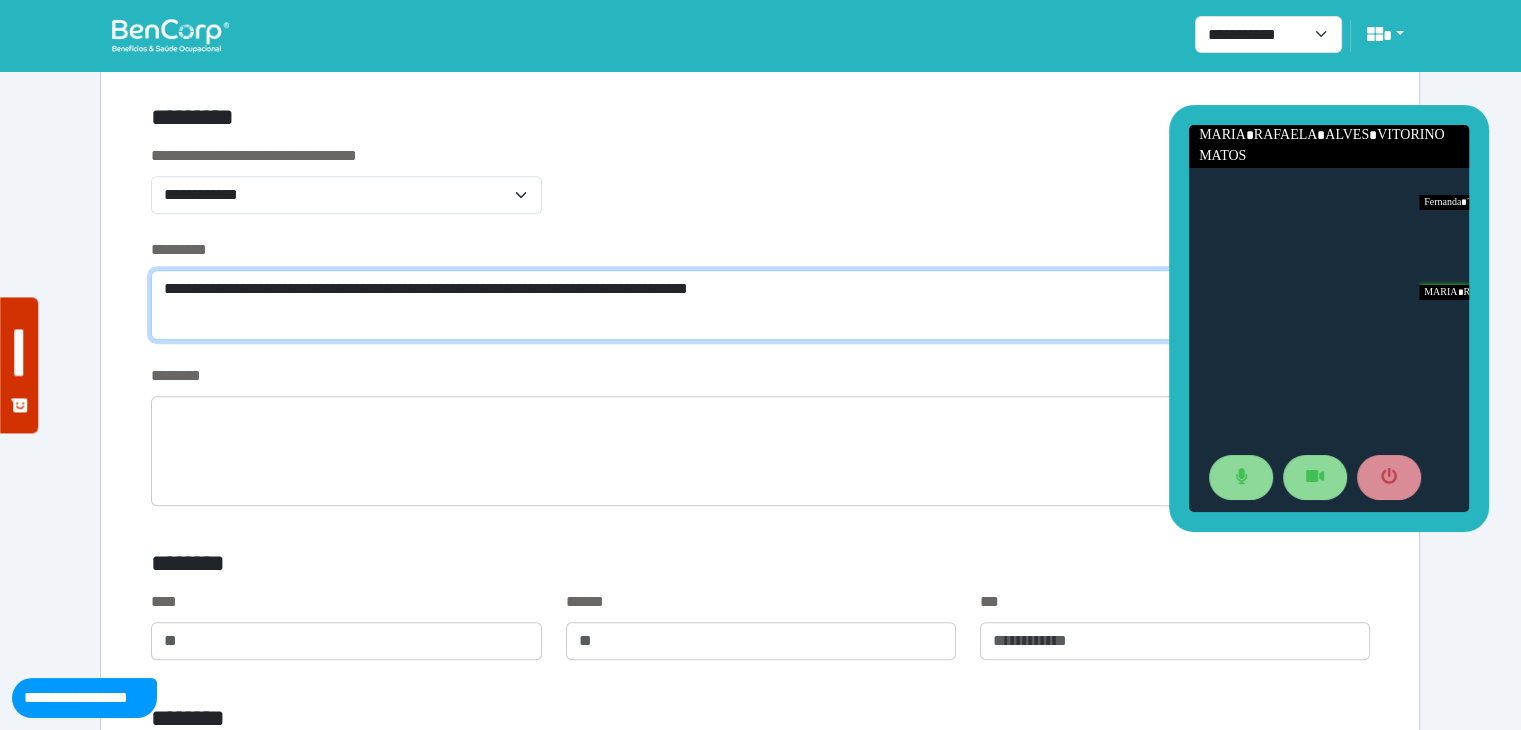 click on "**********" at bounding box center [760, 305] 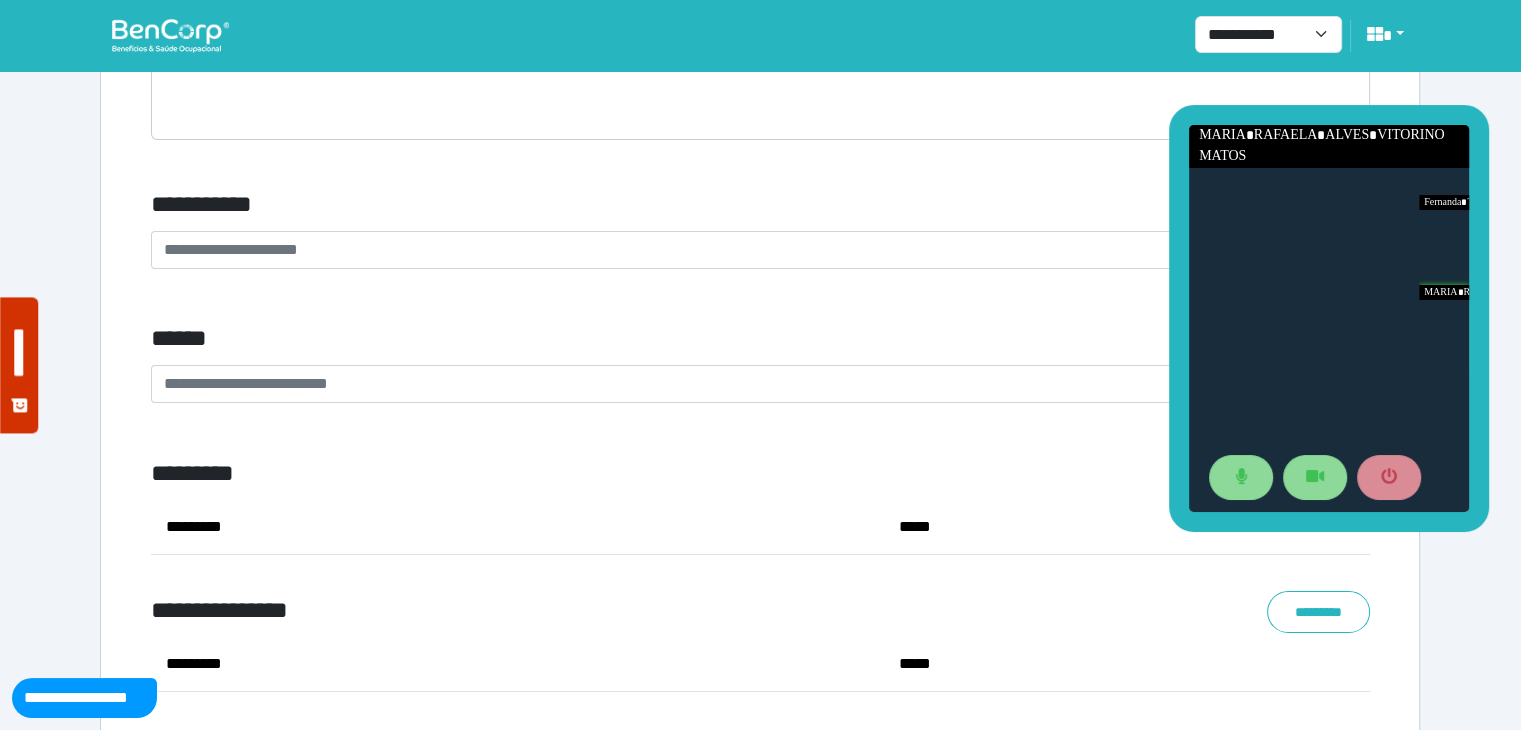 scroll, scrollTop: 6952, scrollLeft: 0, axis: vertical 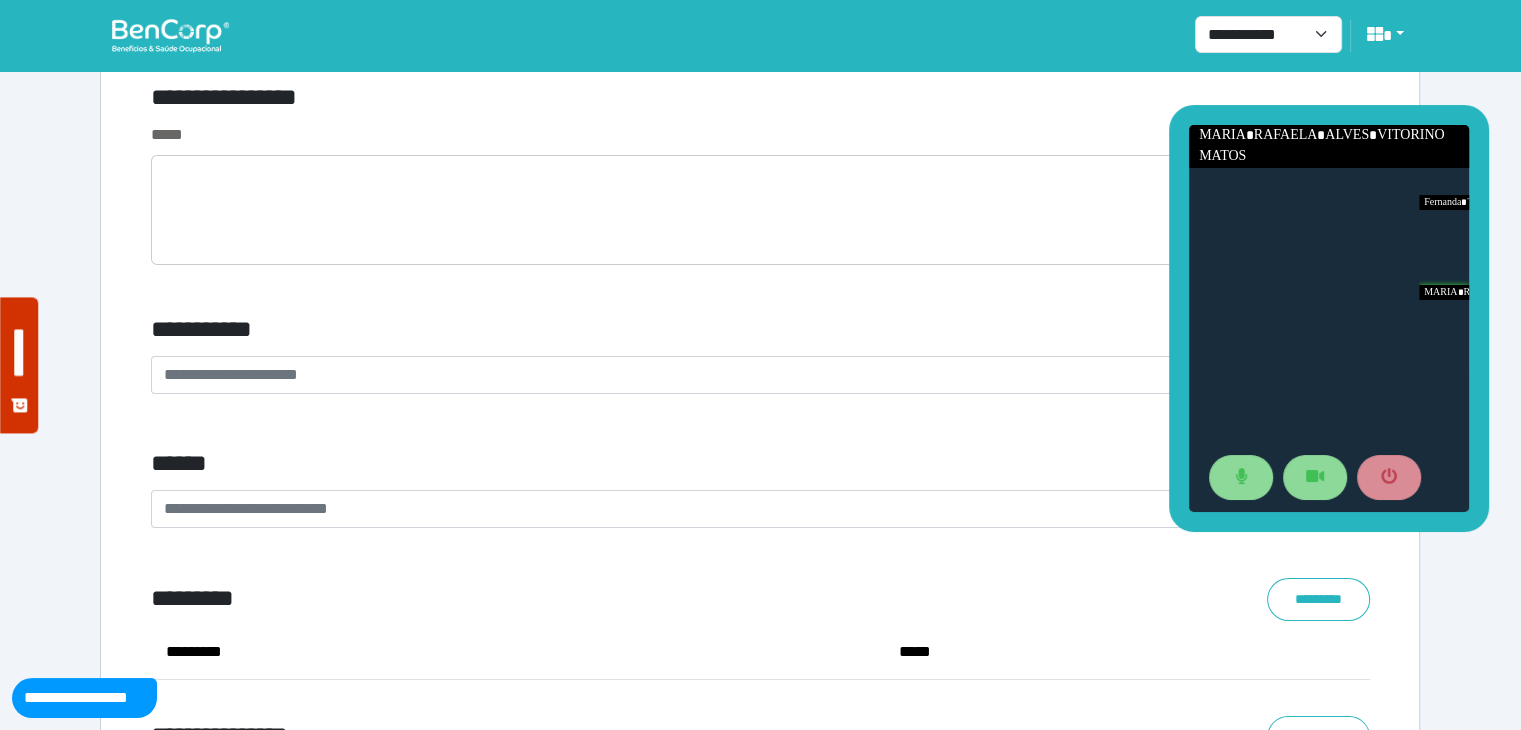 type on "**********" 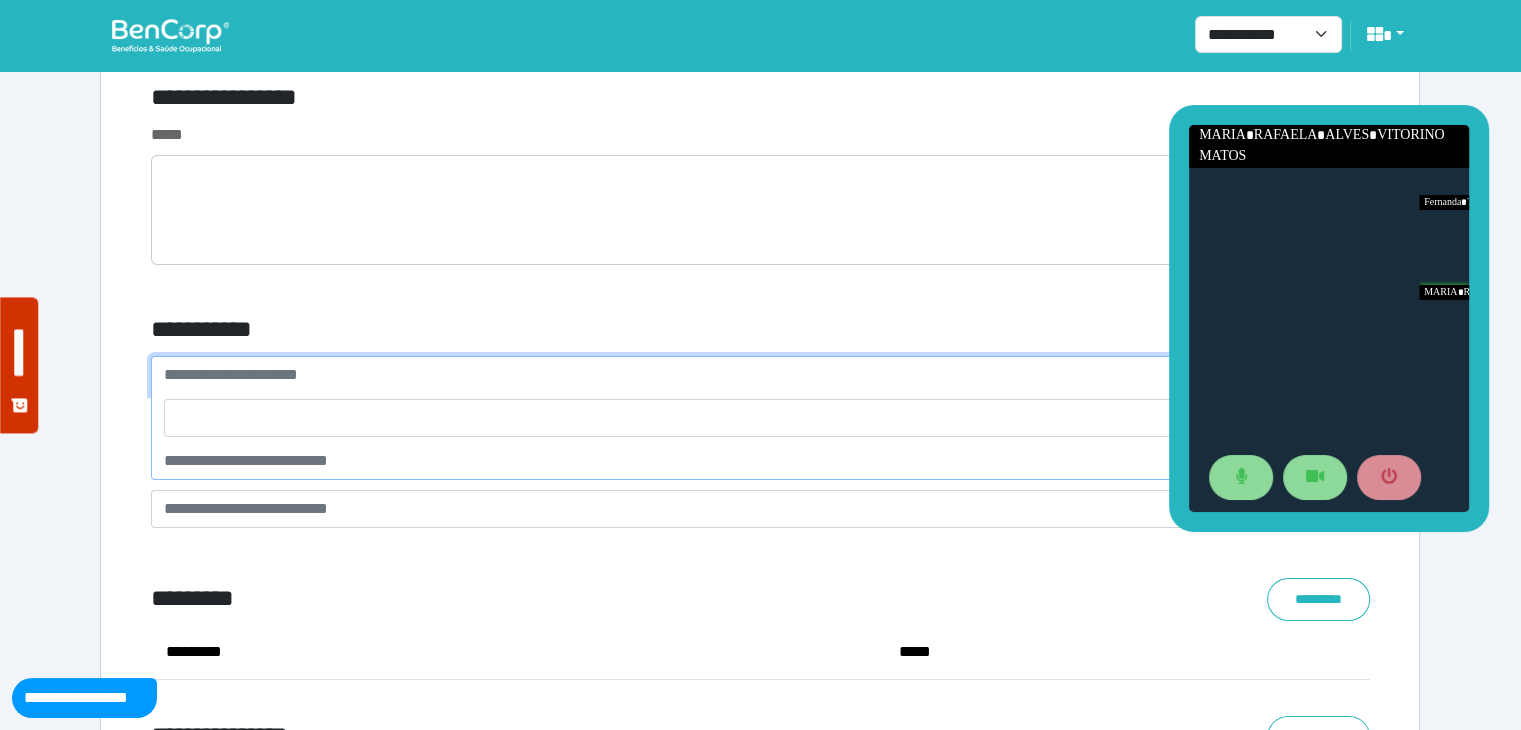 click on "**********" at bounding box center (748, 375) 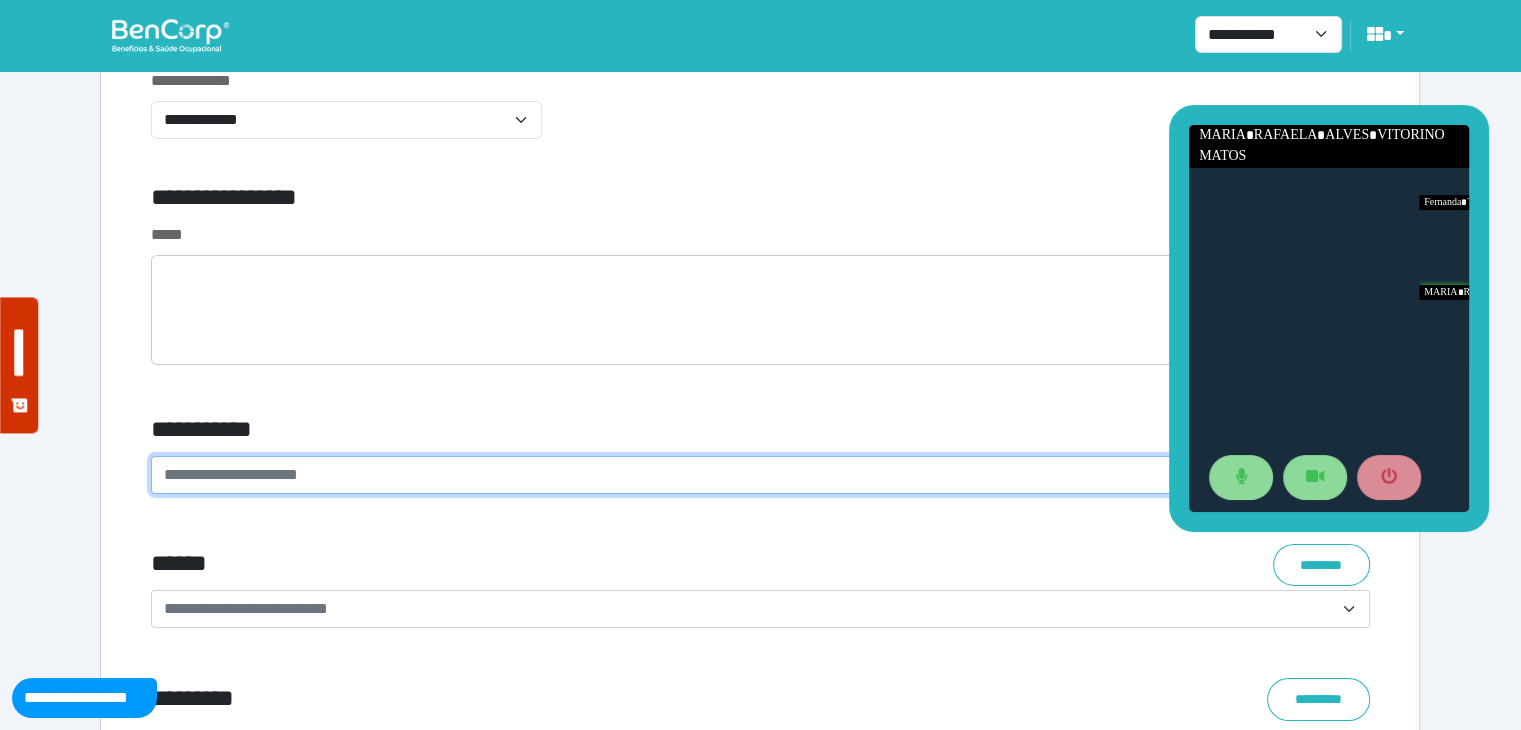 scroll, scrollTop: 7052, scrollLeft: 0, axis: vertical 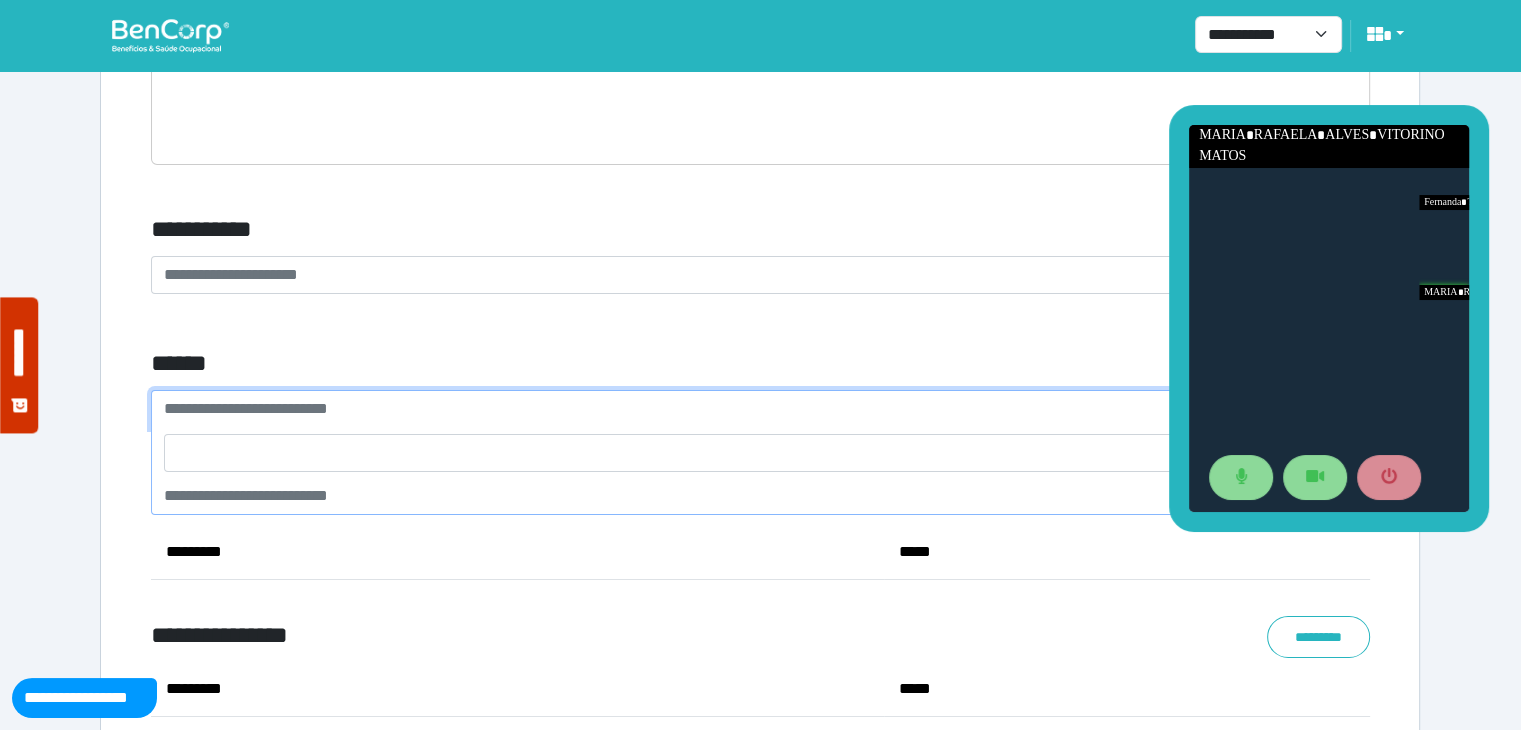click on "**********" at bounding box center (246, 408) 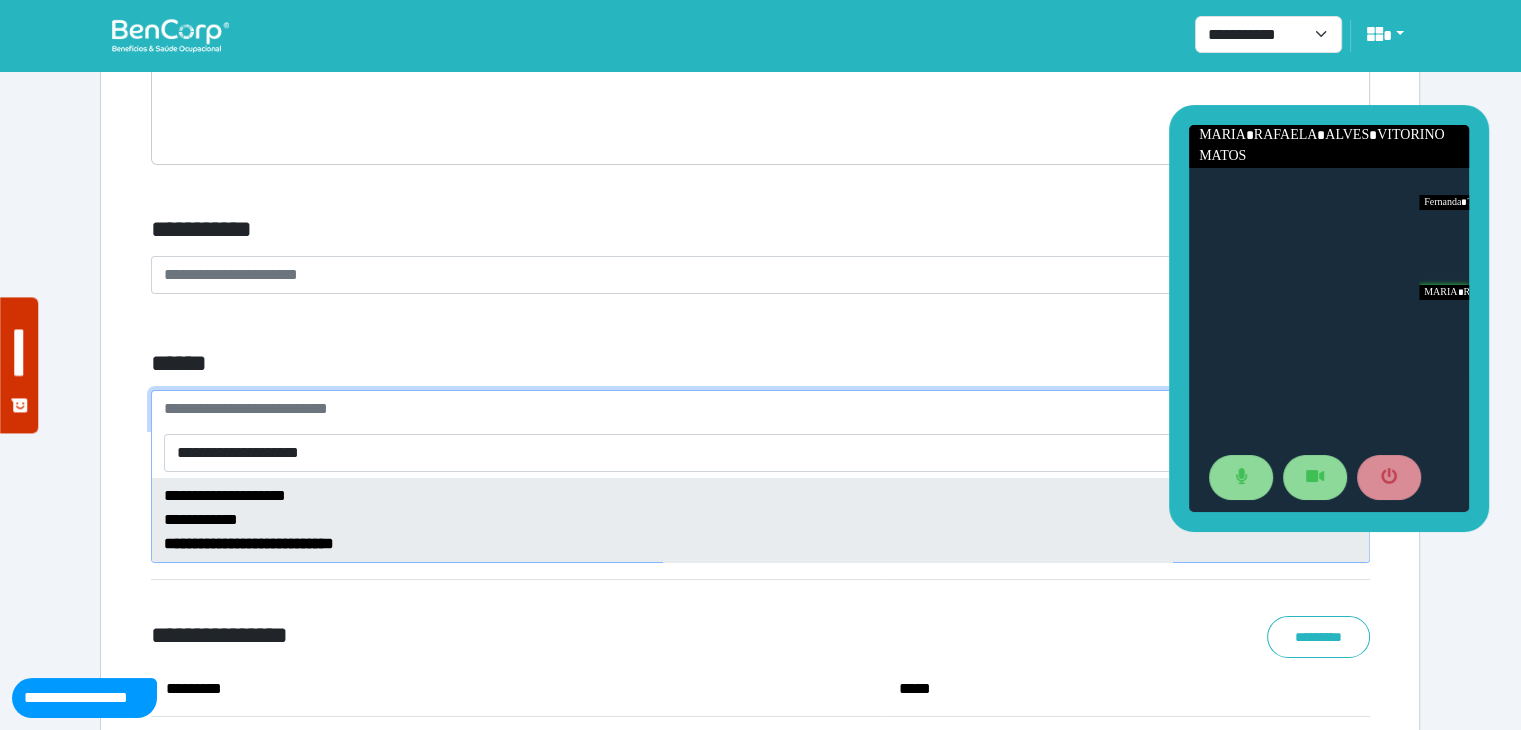 type on "**********" 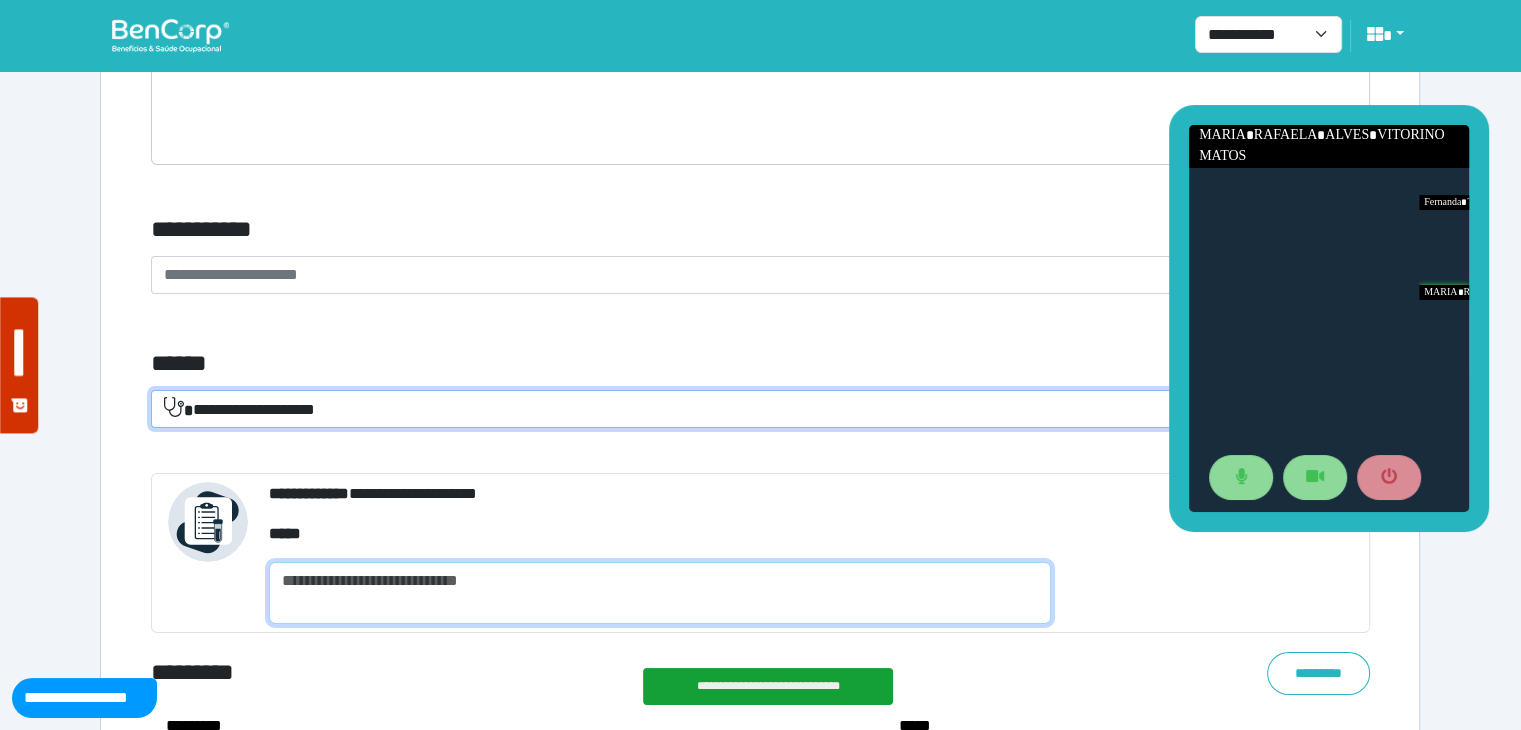 click at bounding box center (660, 593) 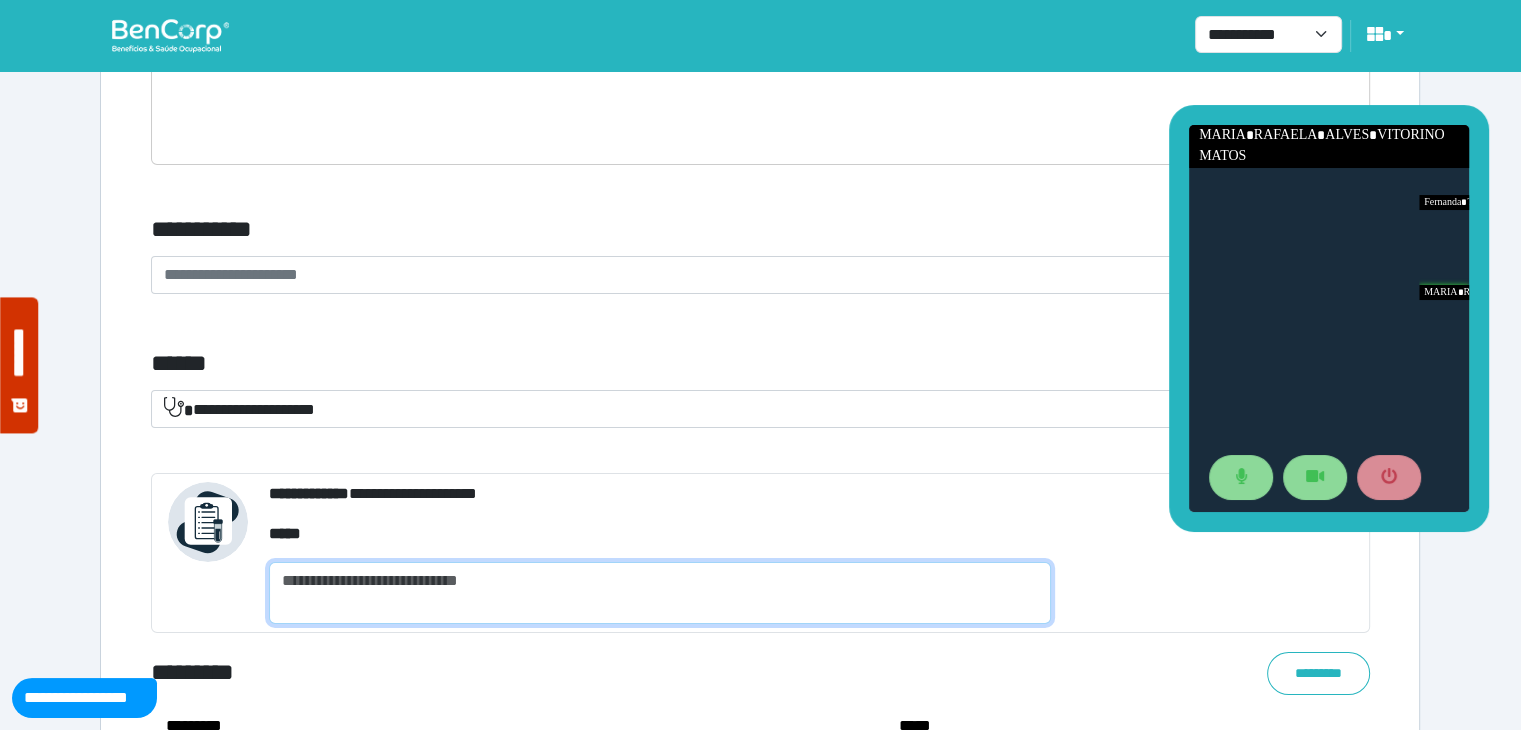 click at bounding box center [660, 593] 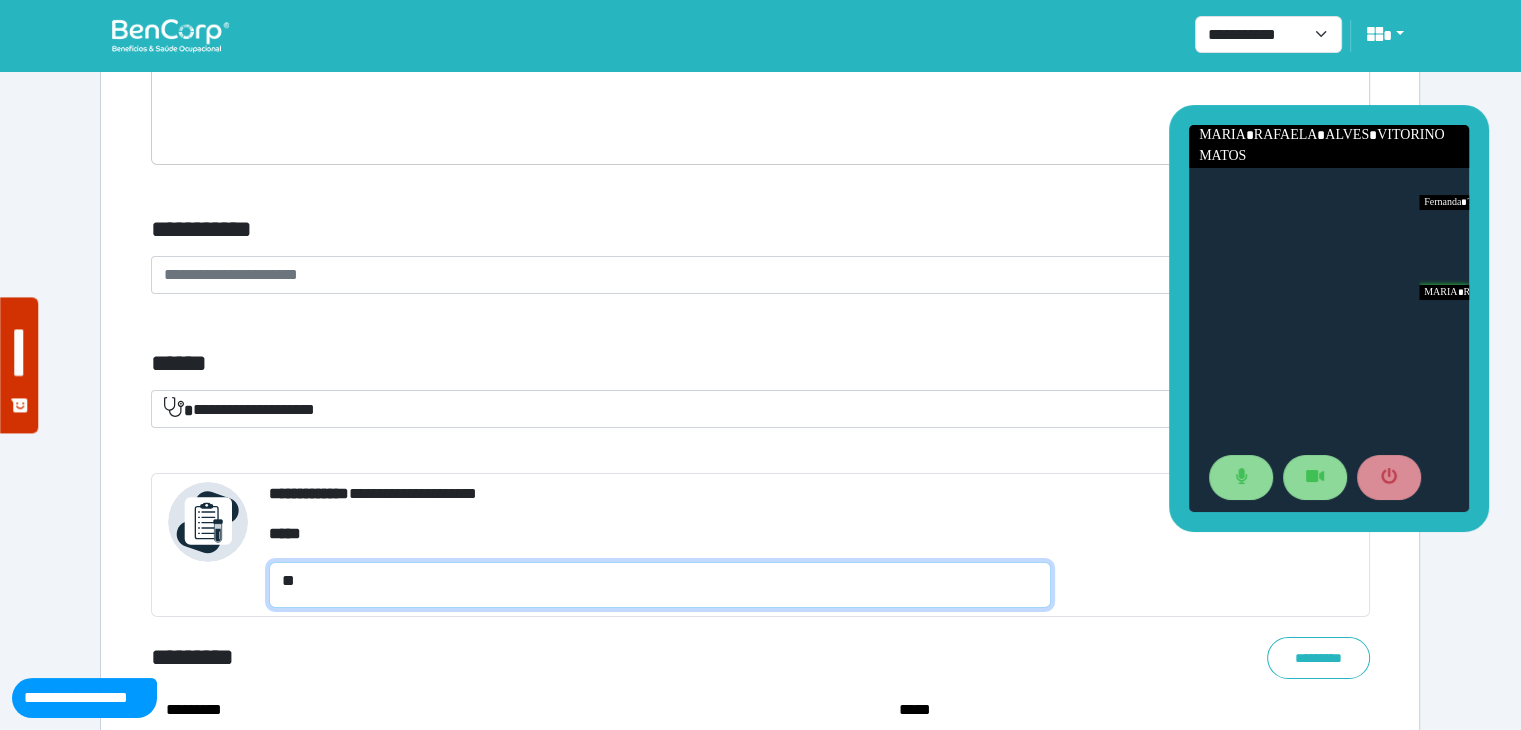 type on "*" 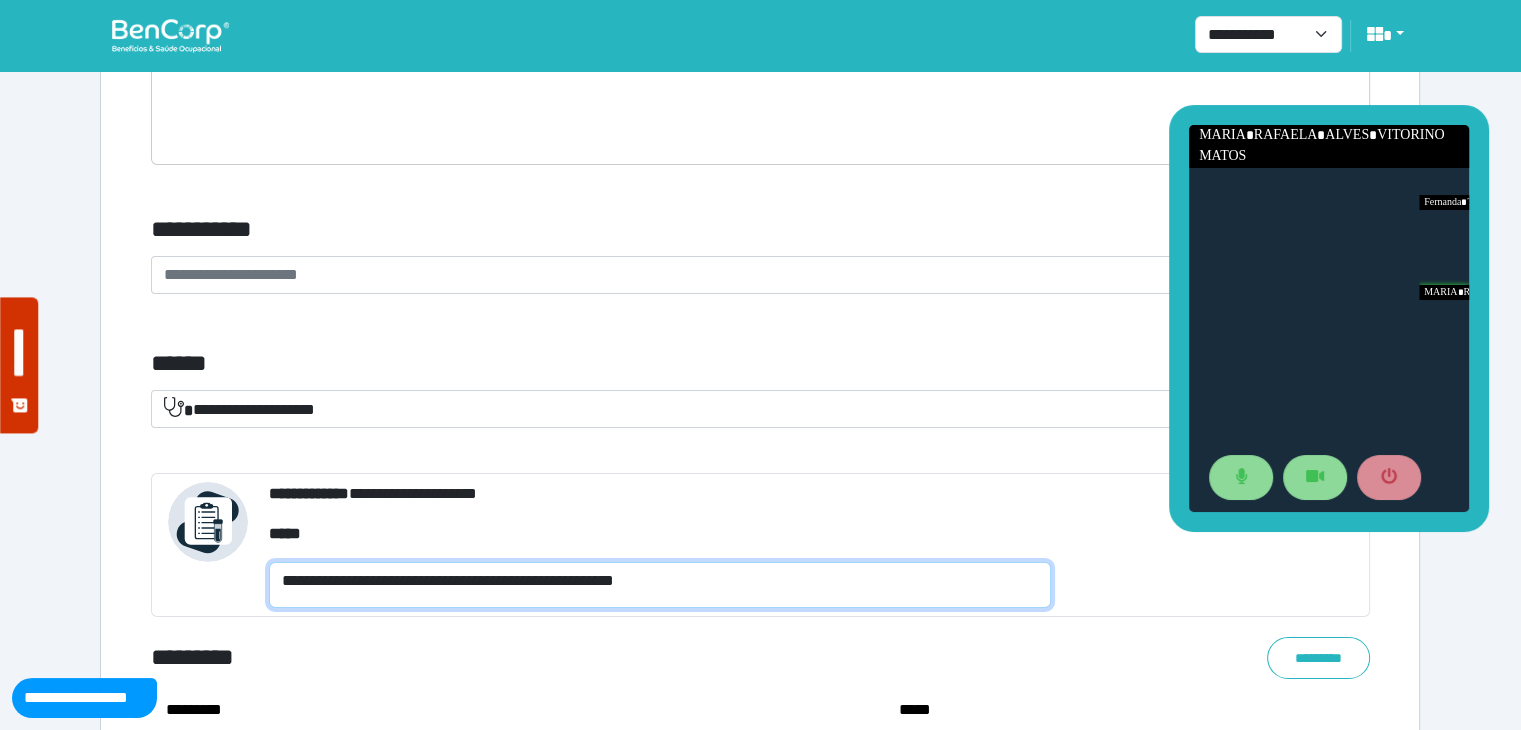 paste on "********" 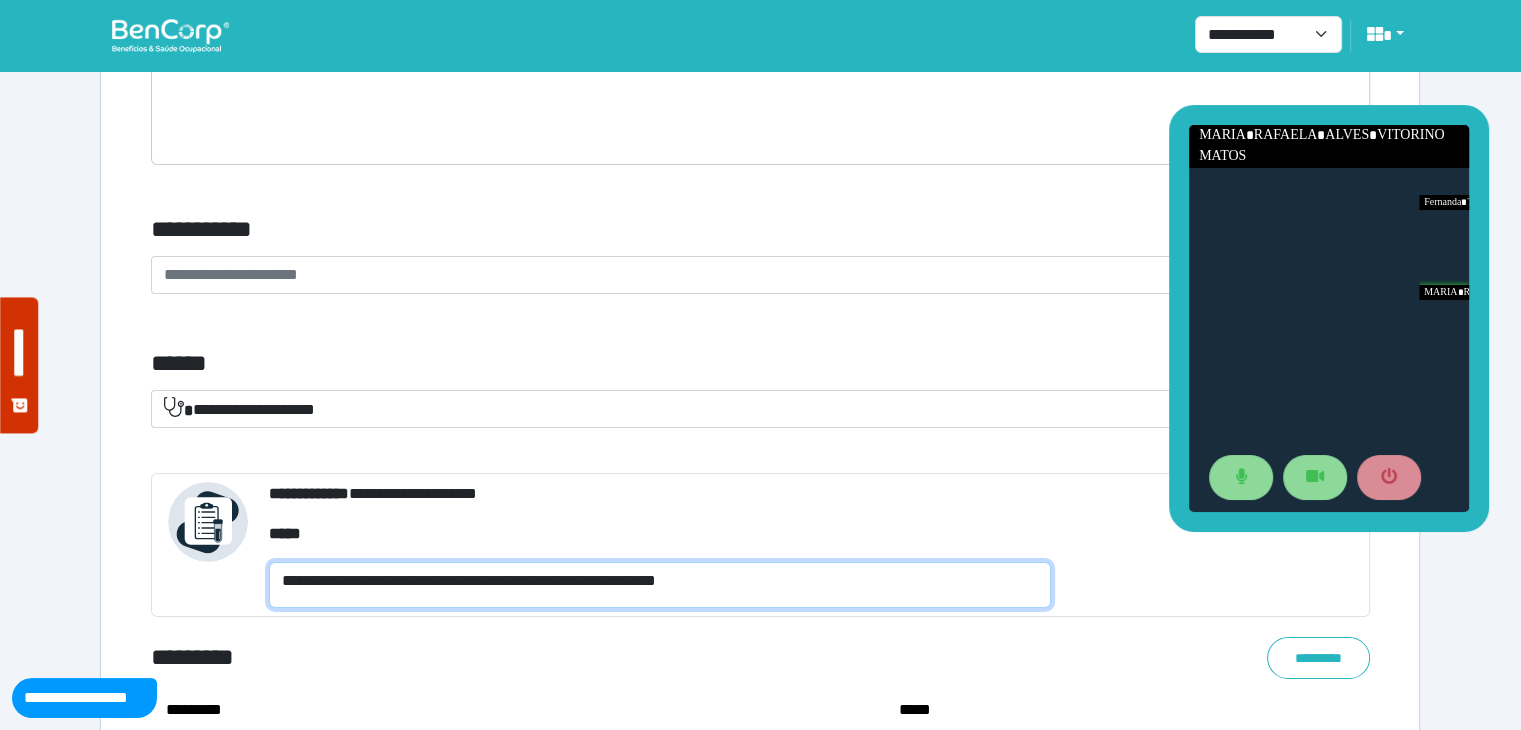 type on "**********" 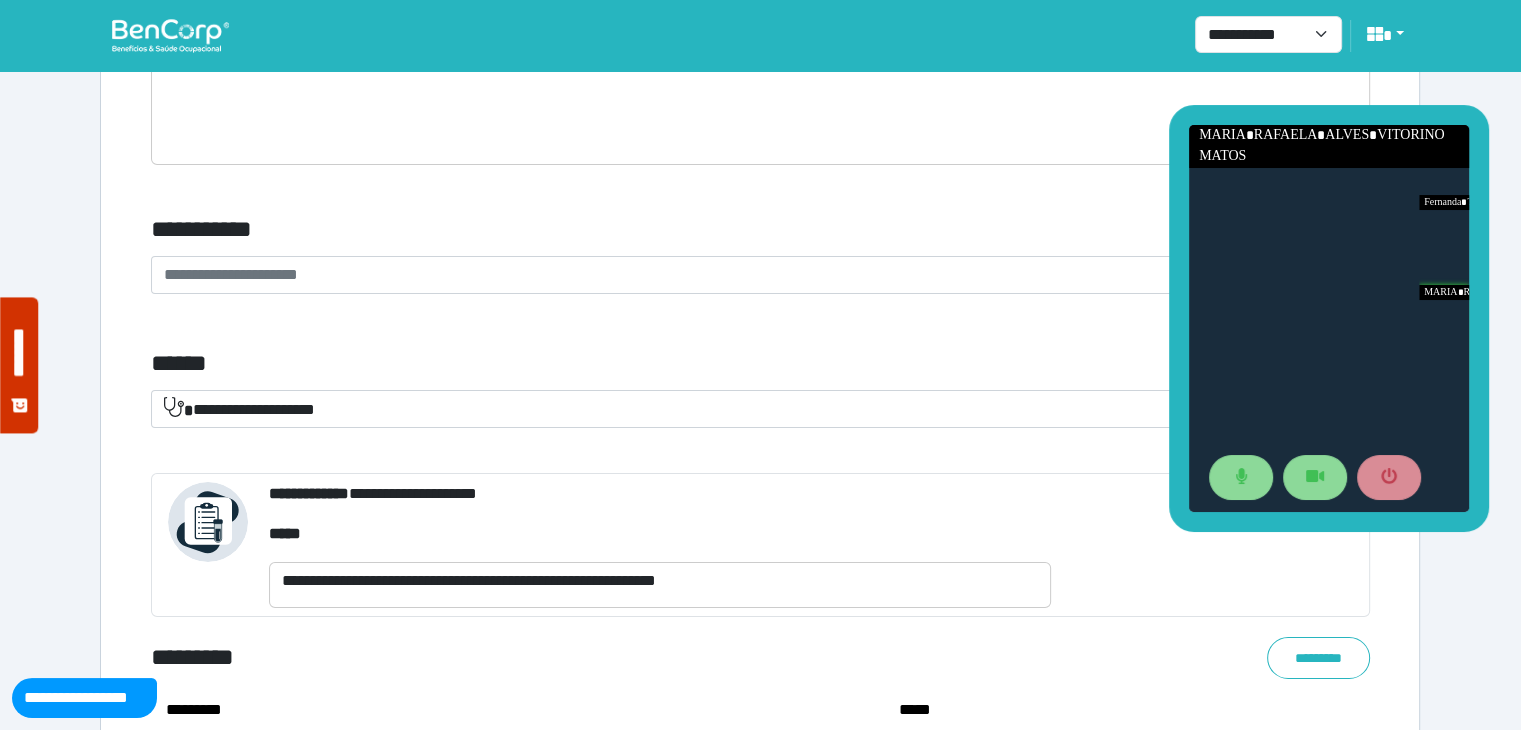 click on "**********" at bounding box center (660, 545) 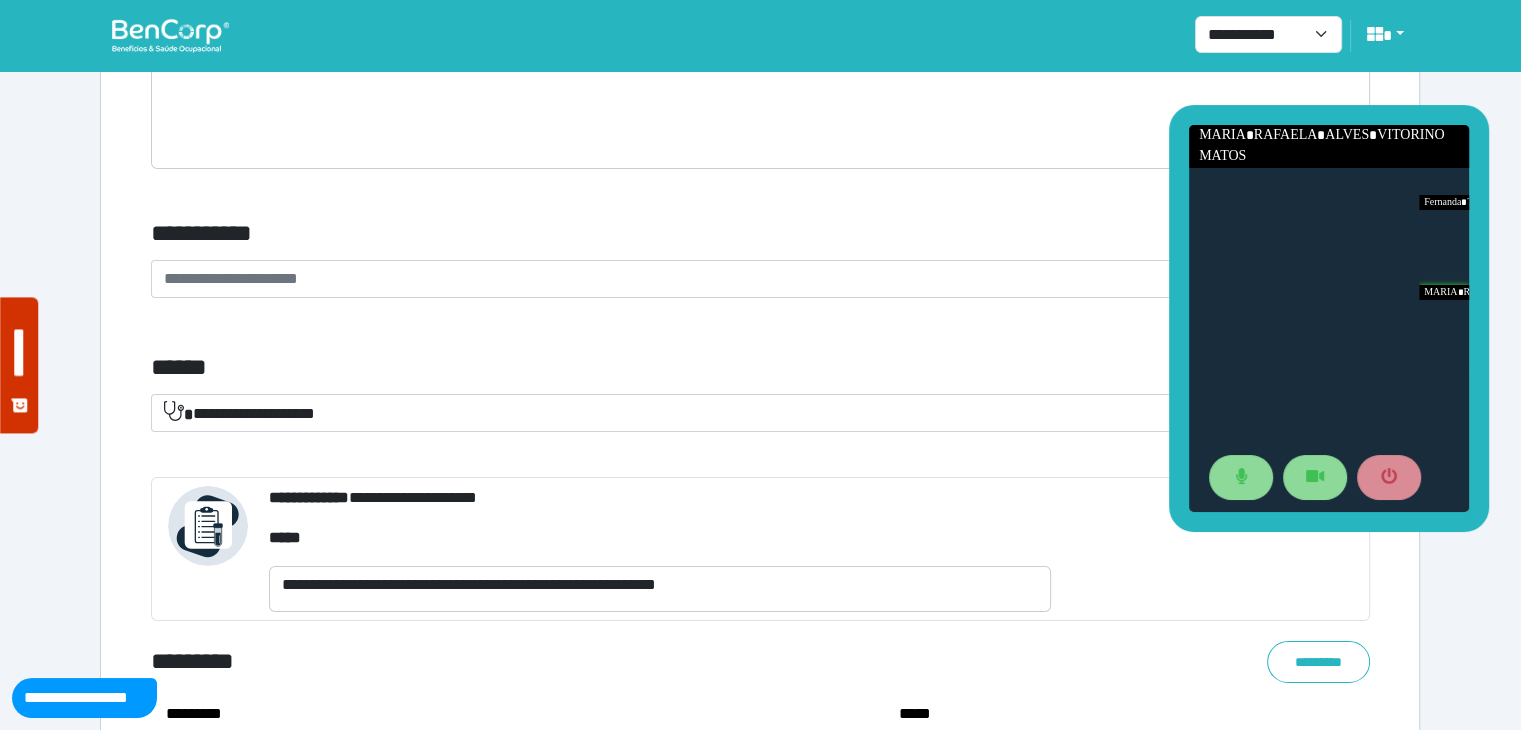 scroll, scrollTop: 7052, scrollLeft: 0, axis: vertical 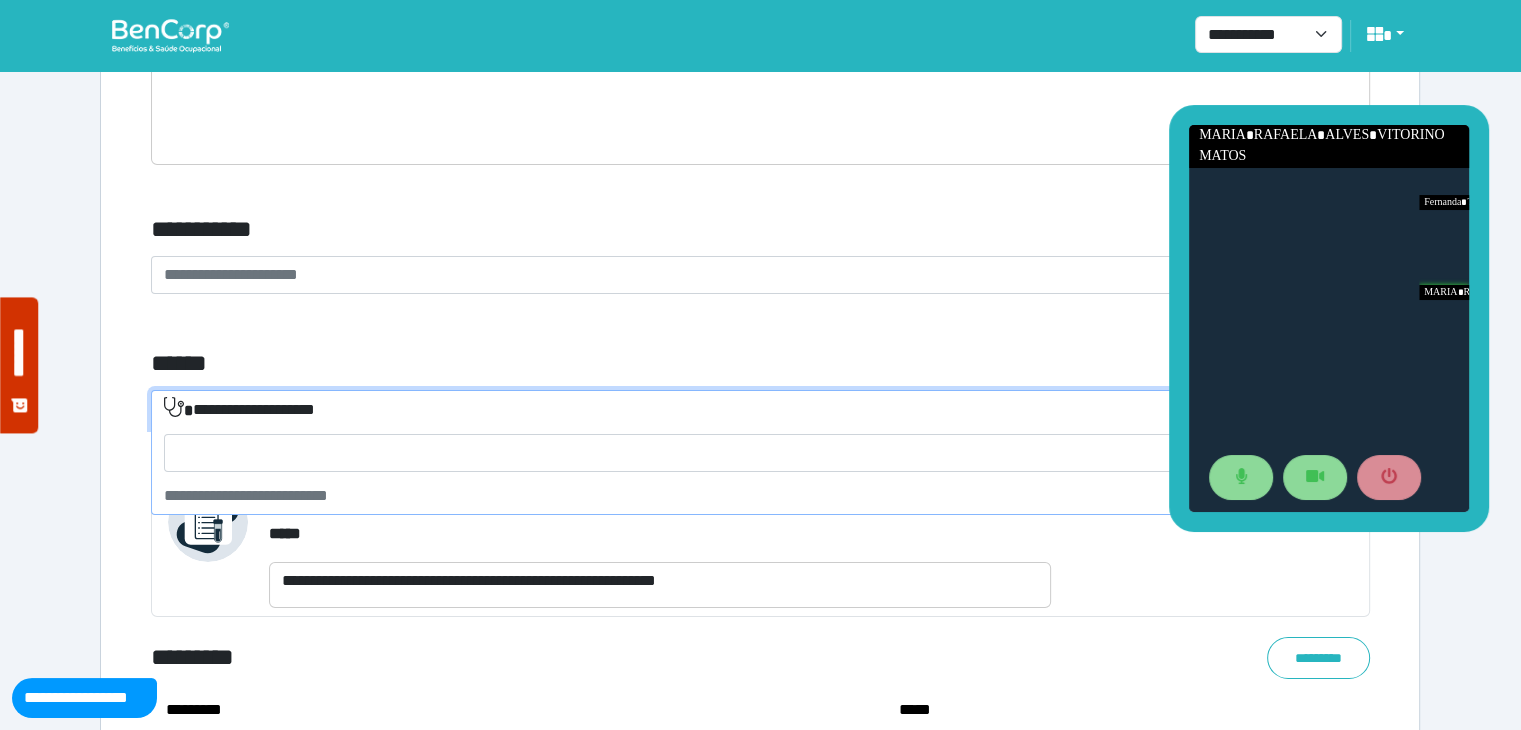 click on "**********" at bounding box center [748, 410] 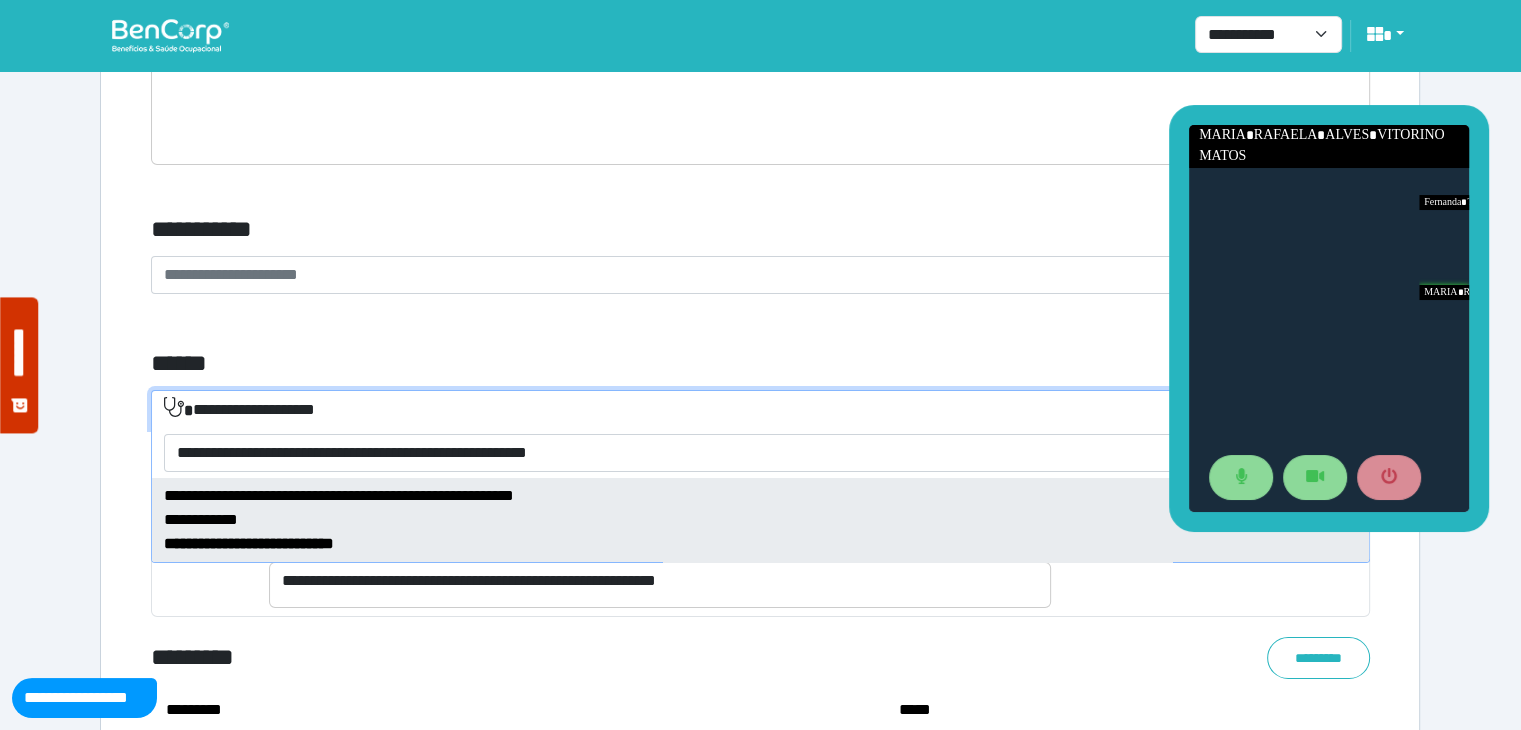 drag, startPoint x: 284, startPoint y: 454, endPoint x: 142, endPoint y: 449, distance: 142.088 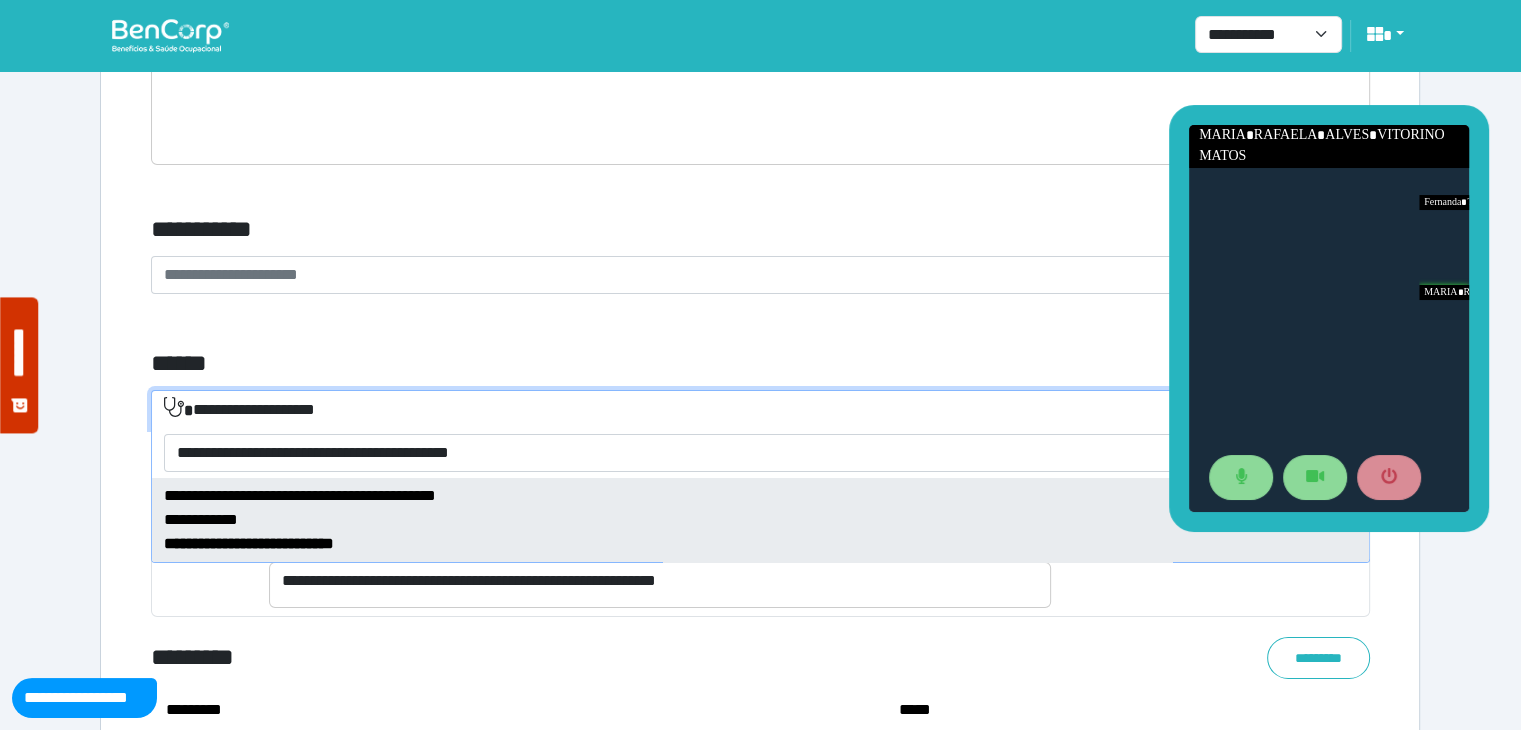 type on "**********" 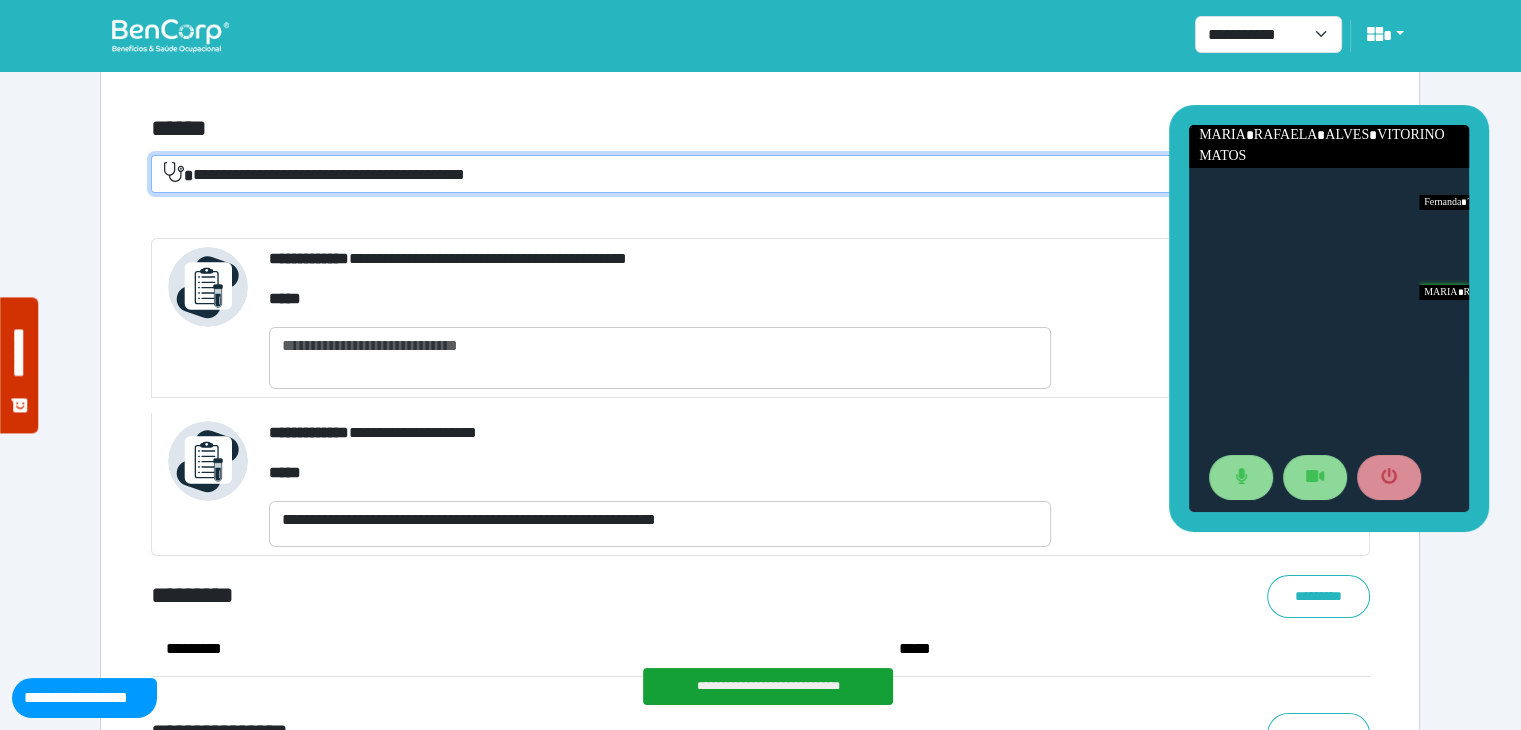 scroll, scrollTop: 7352, scrollLeft: 0, axis: vertical 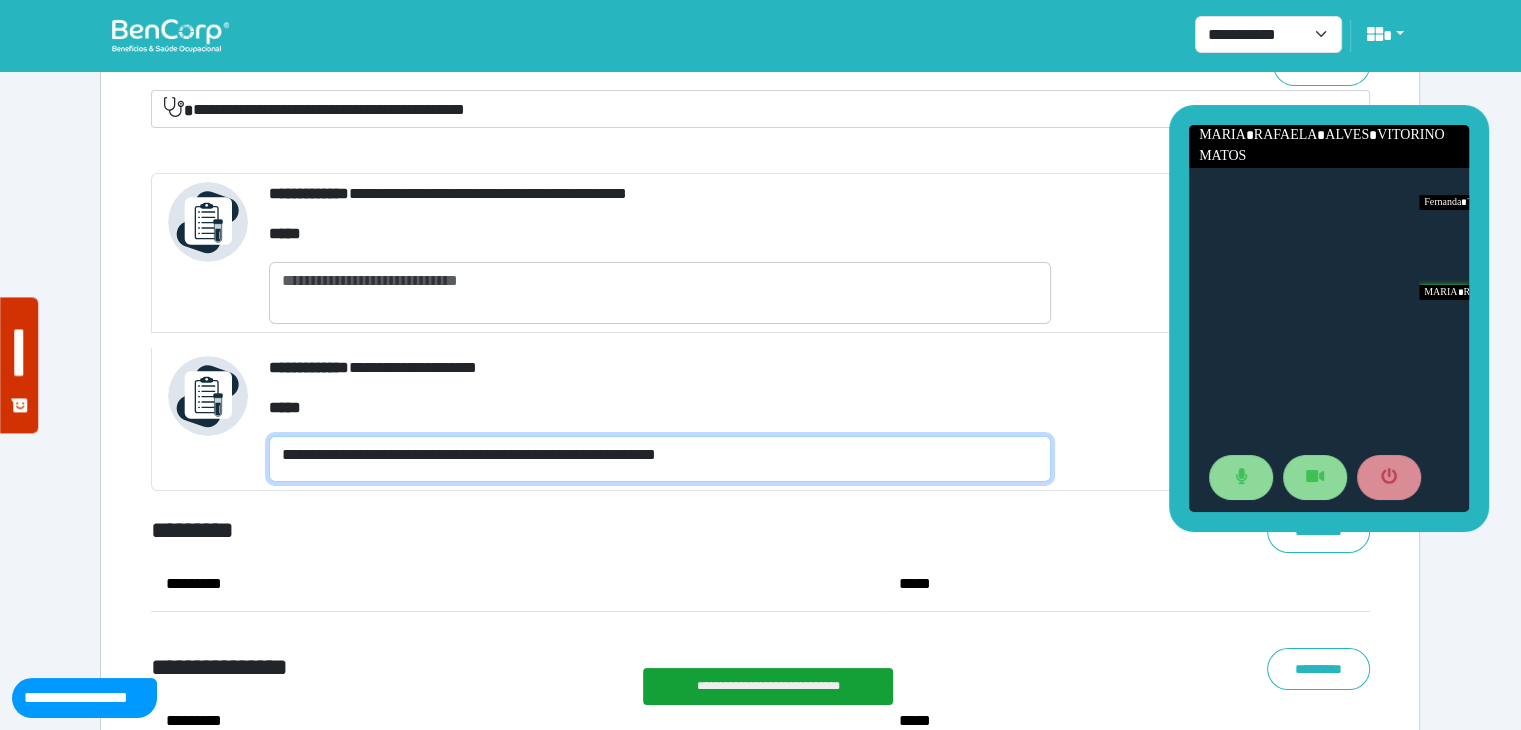 drag, startPoint x: 775, startPoint y: 461, endPoint x: 256, endPoint y: 462, distance: 519.001 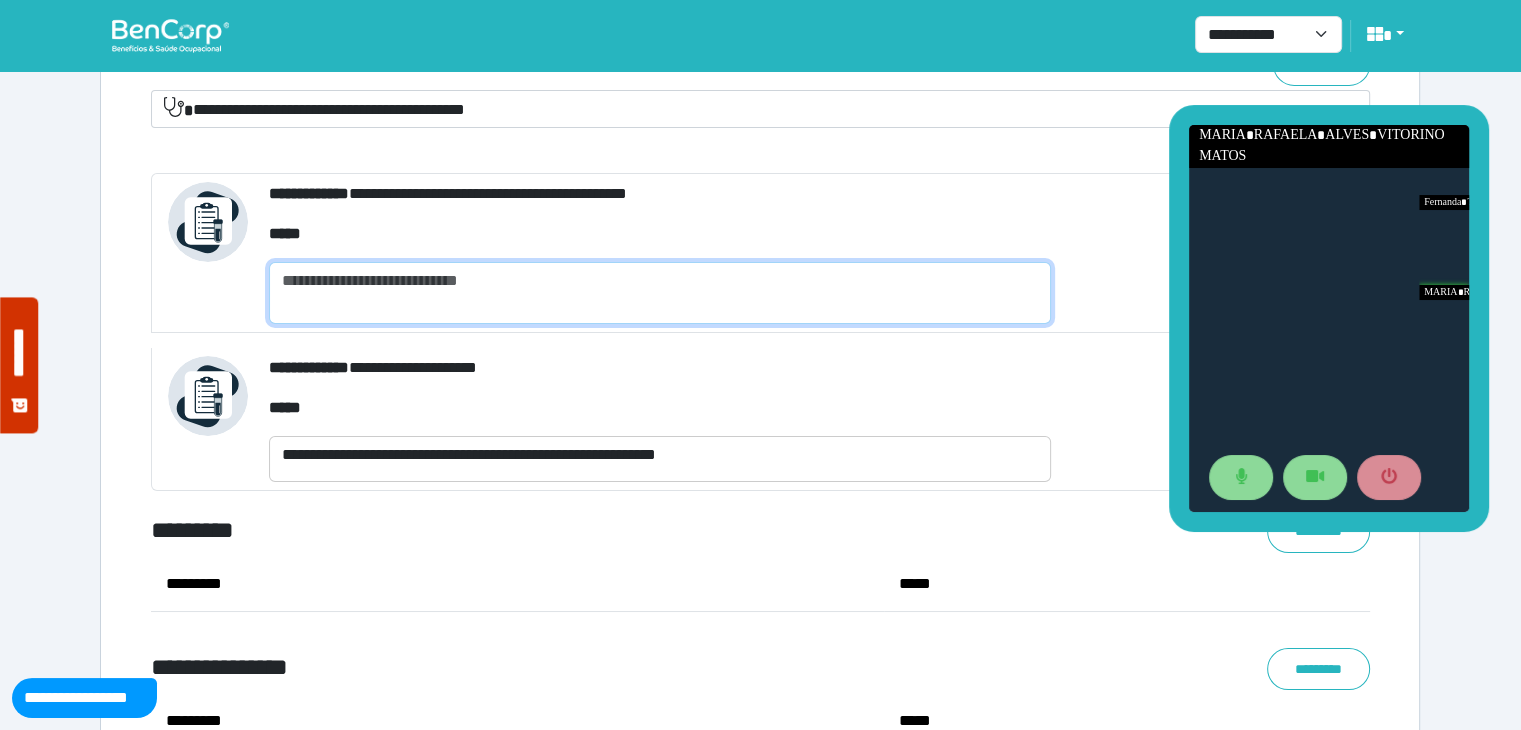 click at bounding box center [660, 293] 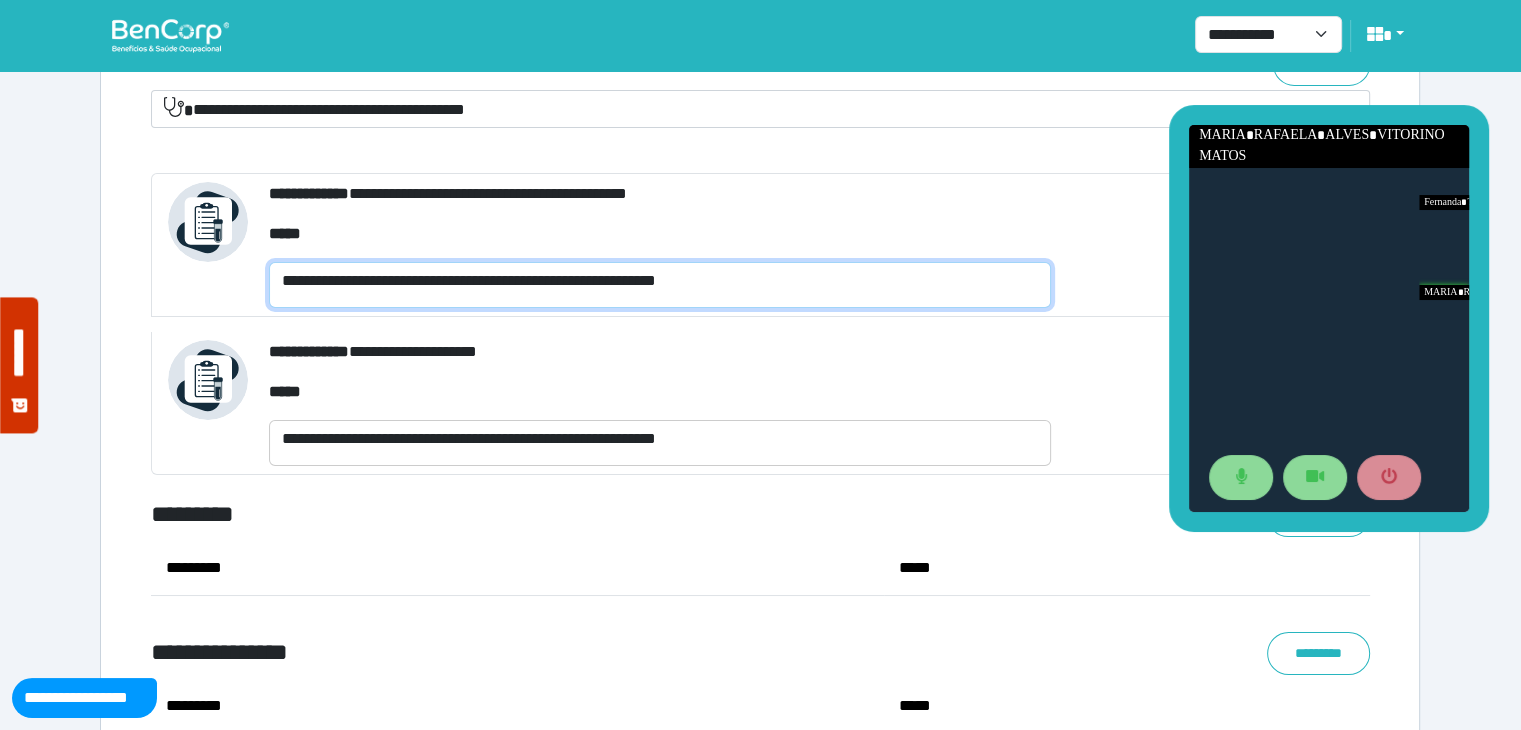drag, startPoint x: 691, startPoint y: 279, endPoint x: 188, endPoint y: 279, distance: 503 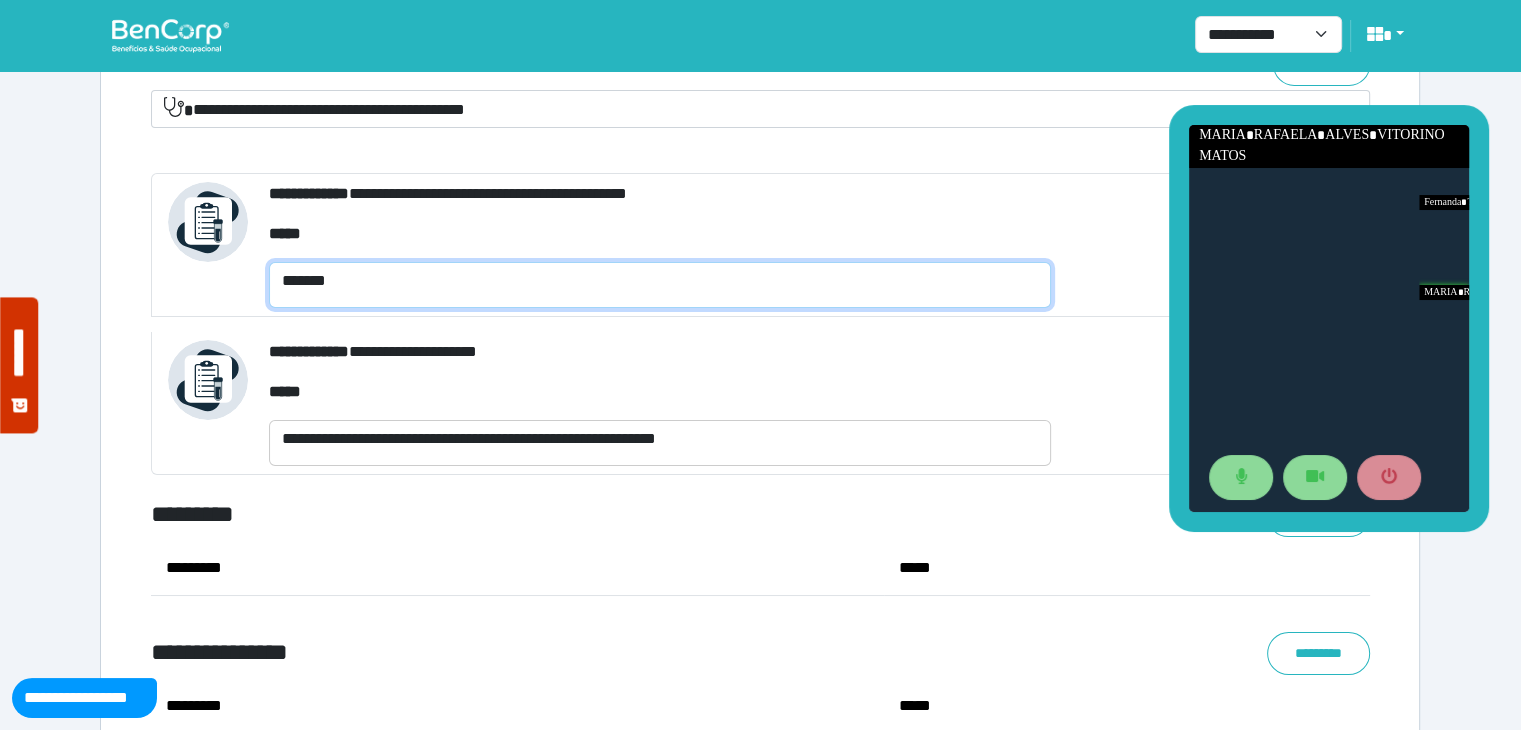 click on "*******" at bounding box center [660, 285] 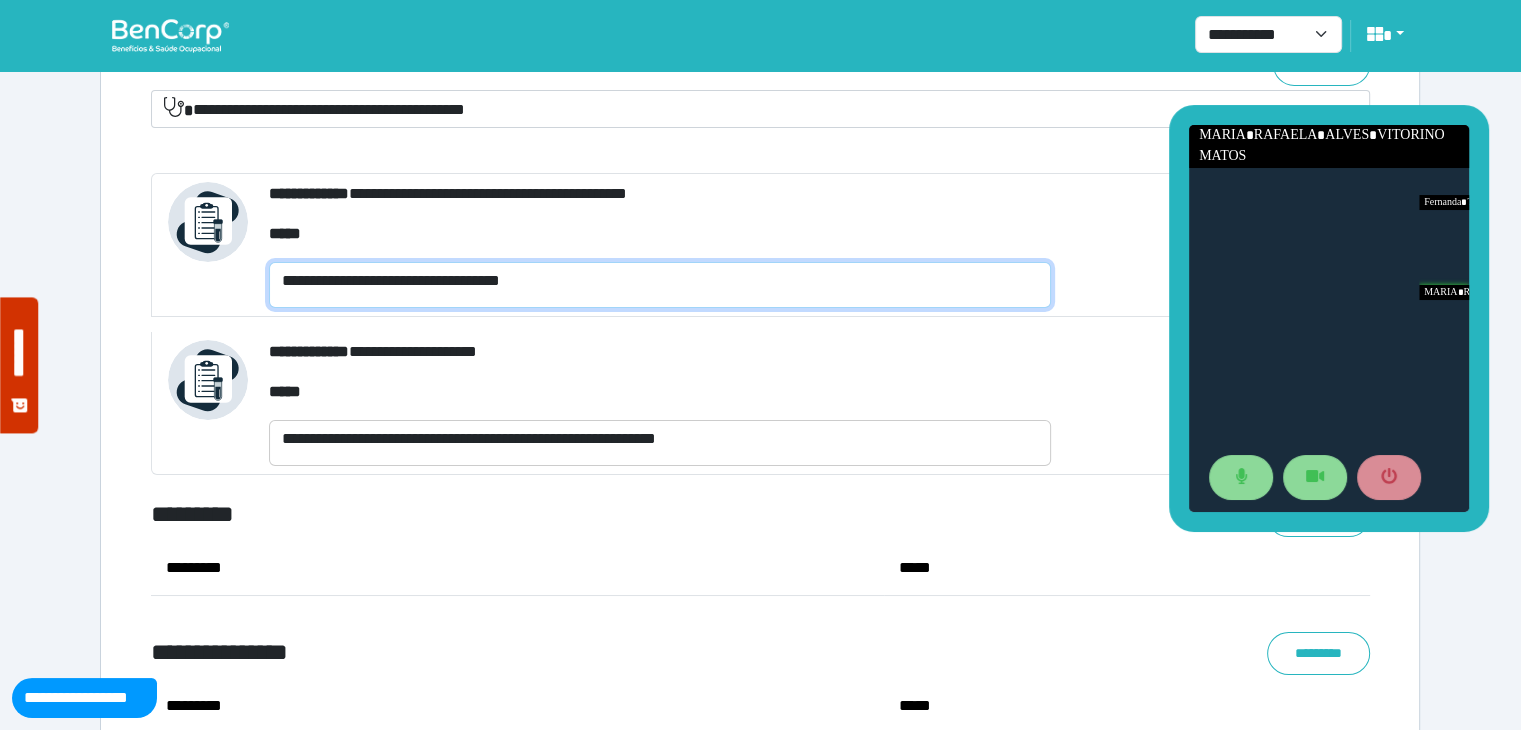 type on "**********" 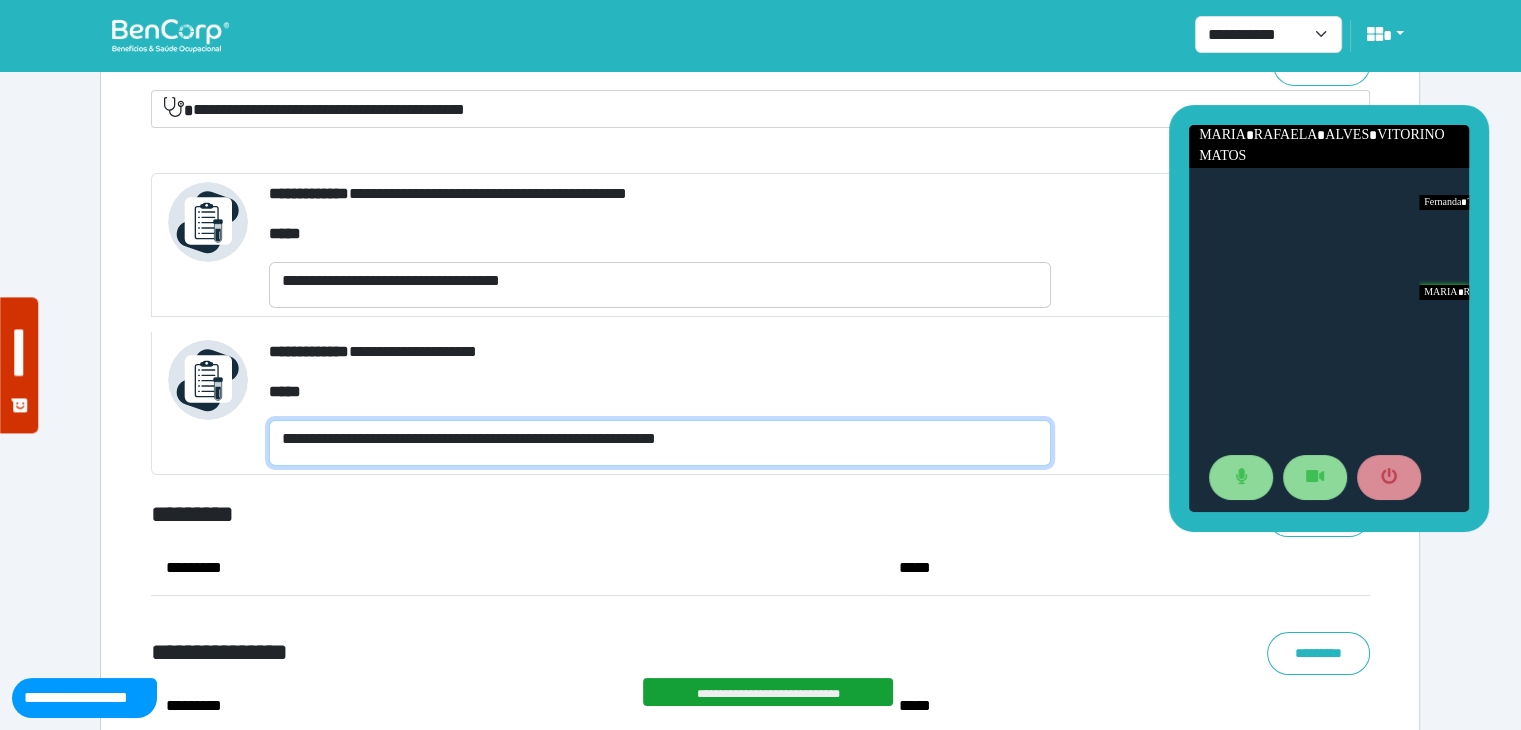 drag, startPoint x: 830, startPoint y: 437, endPoint x: 86, endPoint y: 417, distance: 744.2688 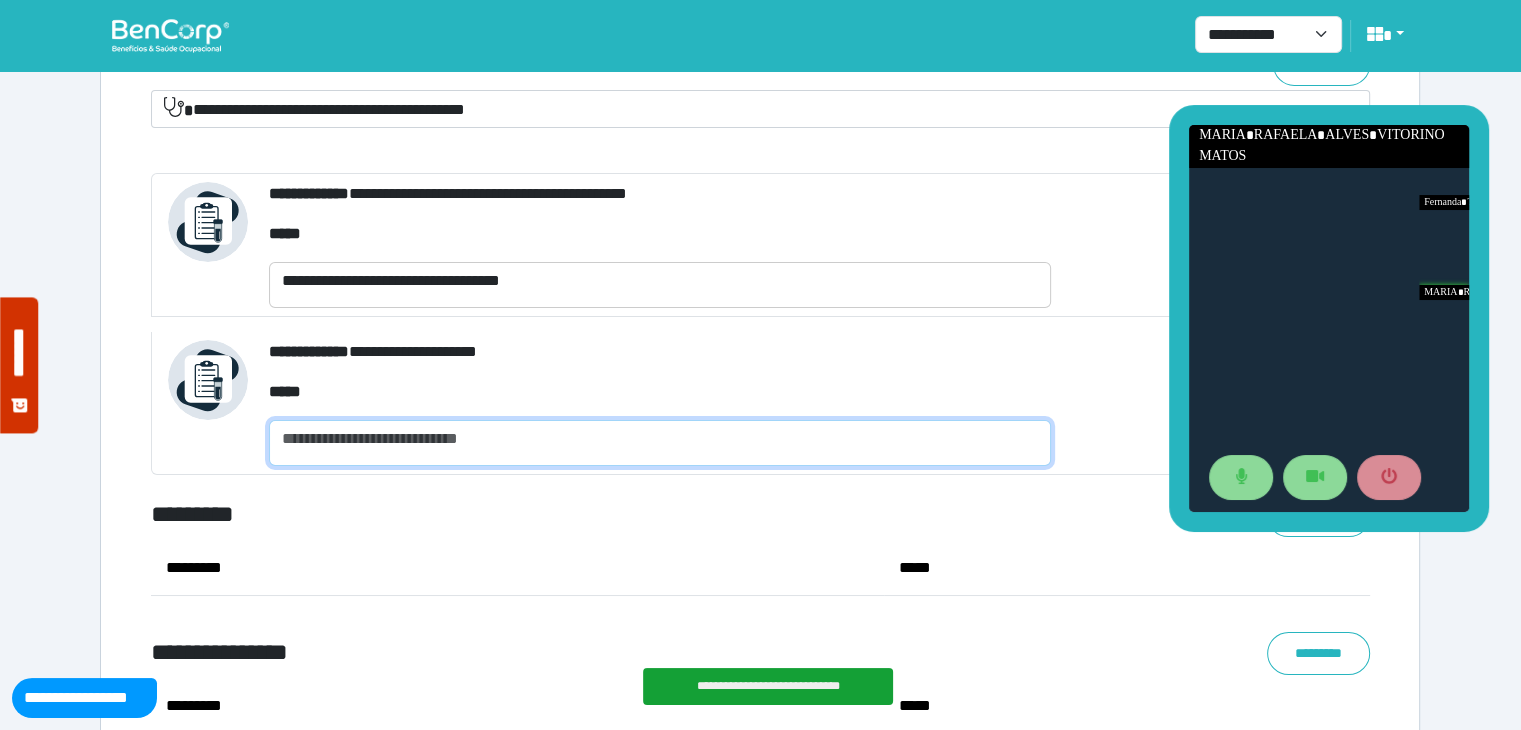 type 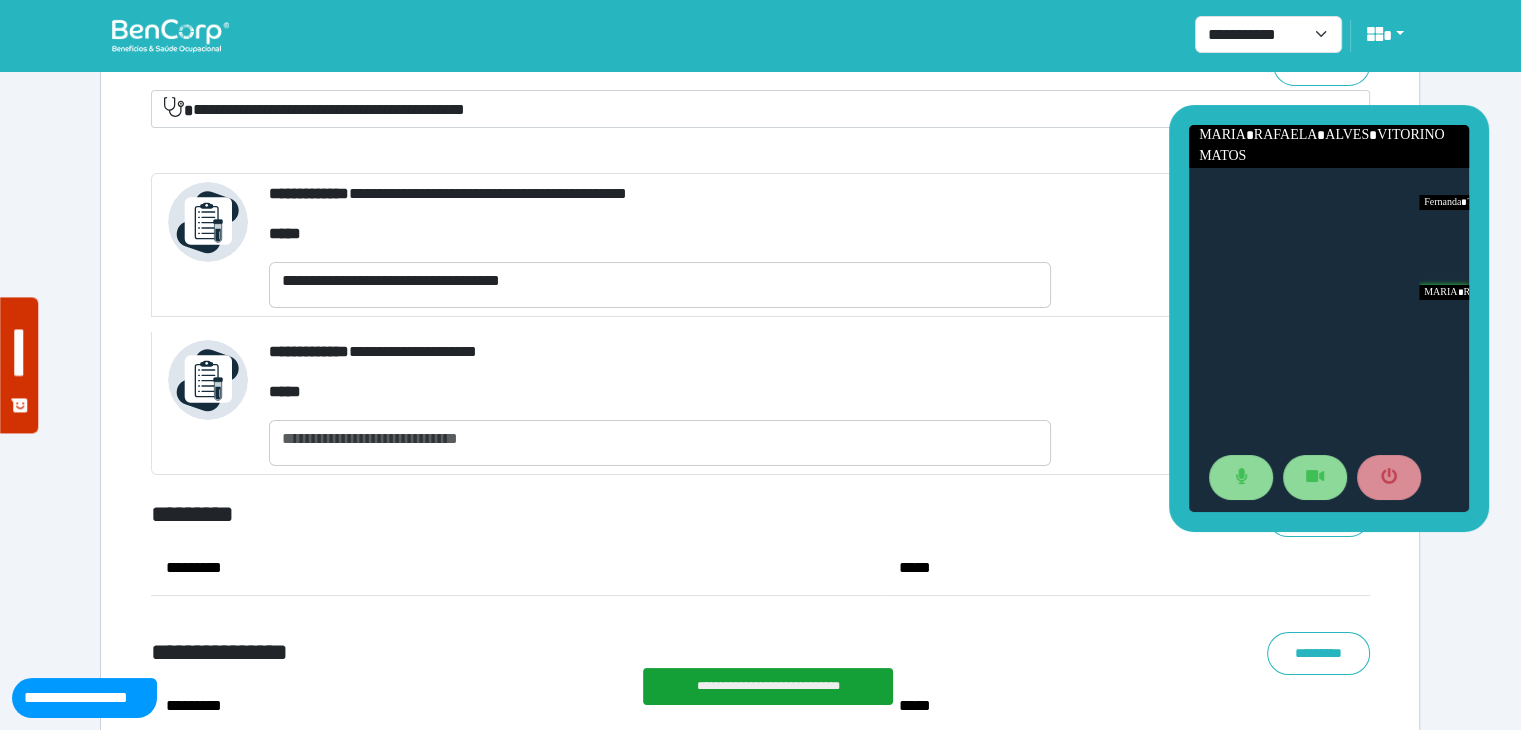 click on "**********" at bounding box center (660, 403) 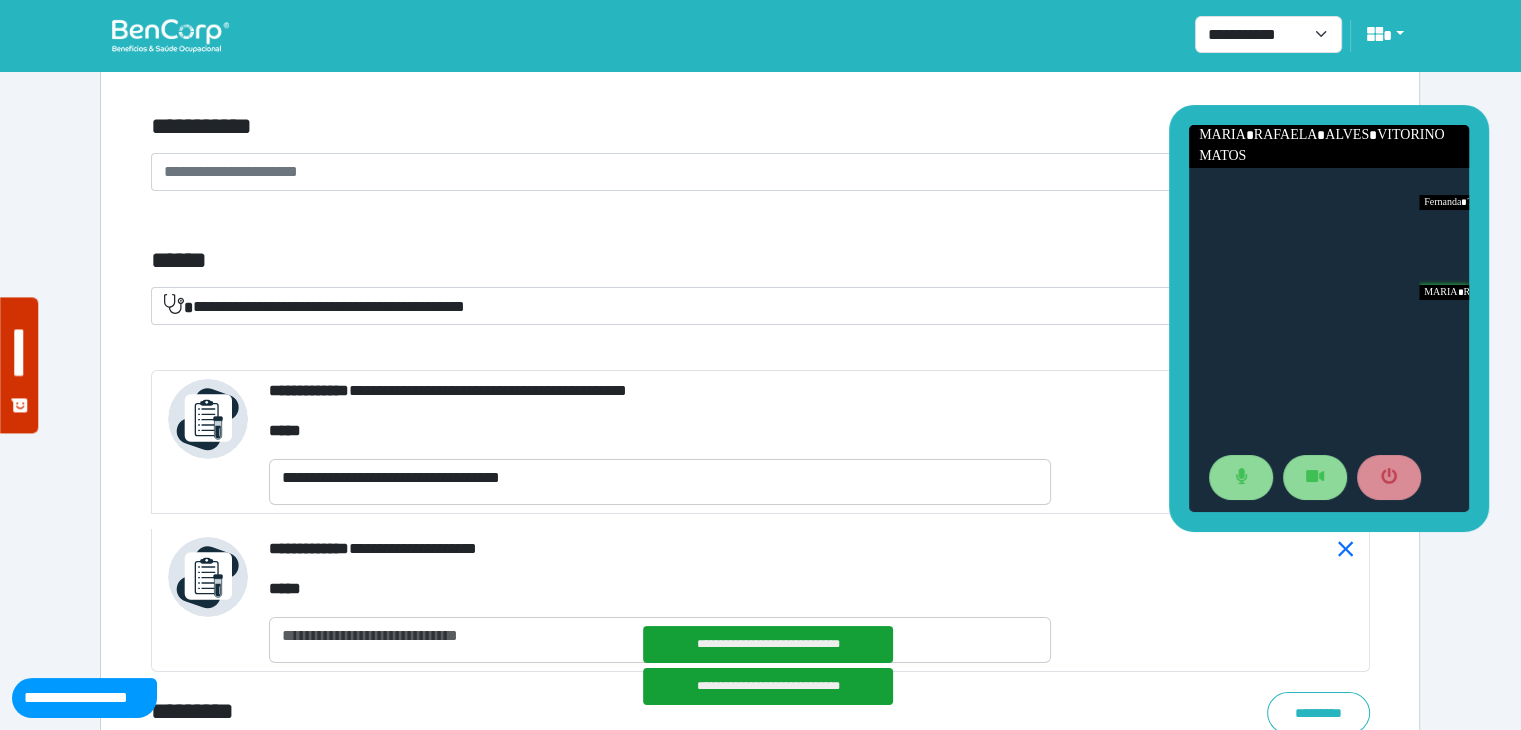 scroll, scrollTop: 7152, scrollLeft: 0, axis: vertical 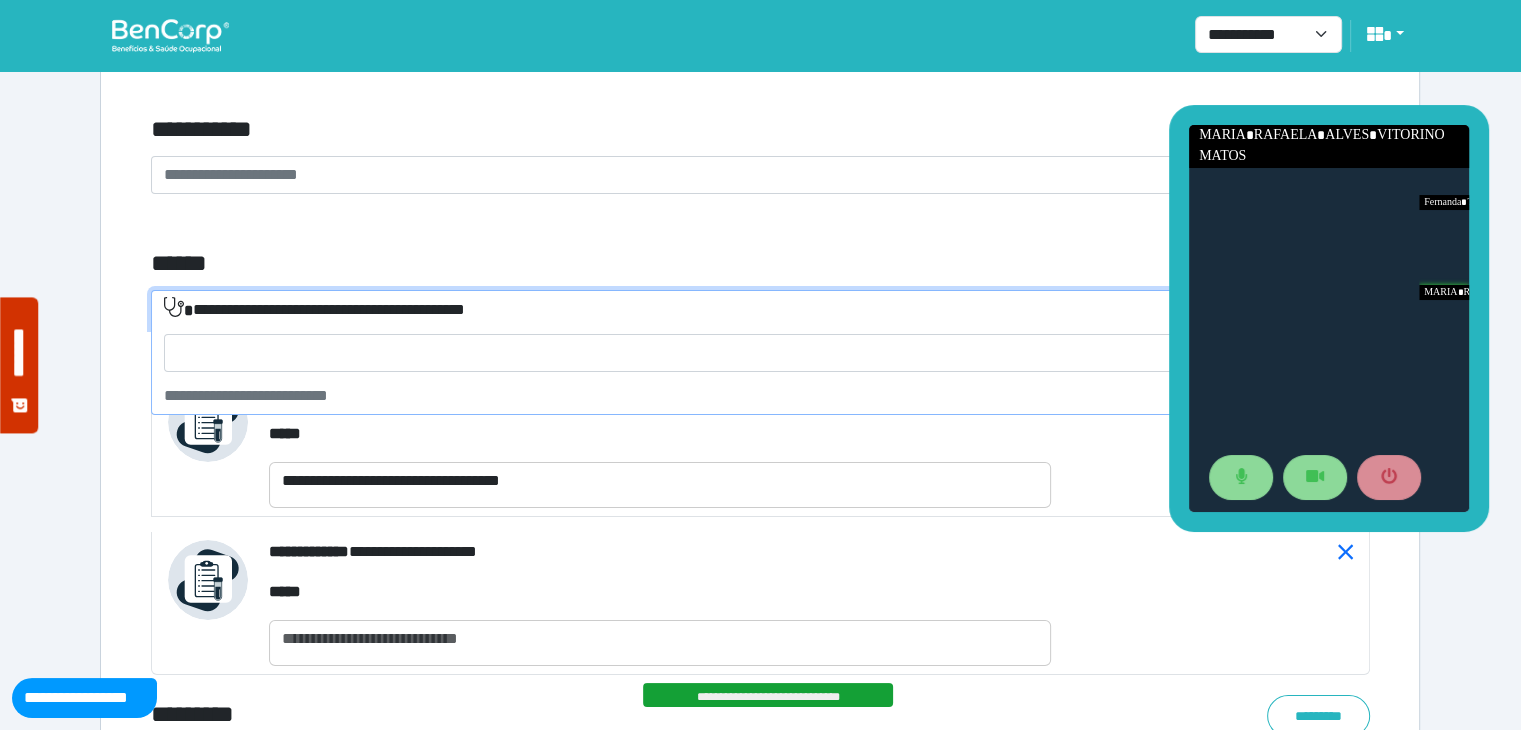 click on "**********" at bounding box center [748, 310] 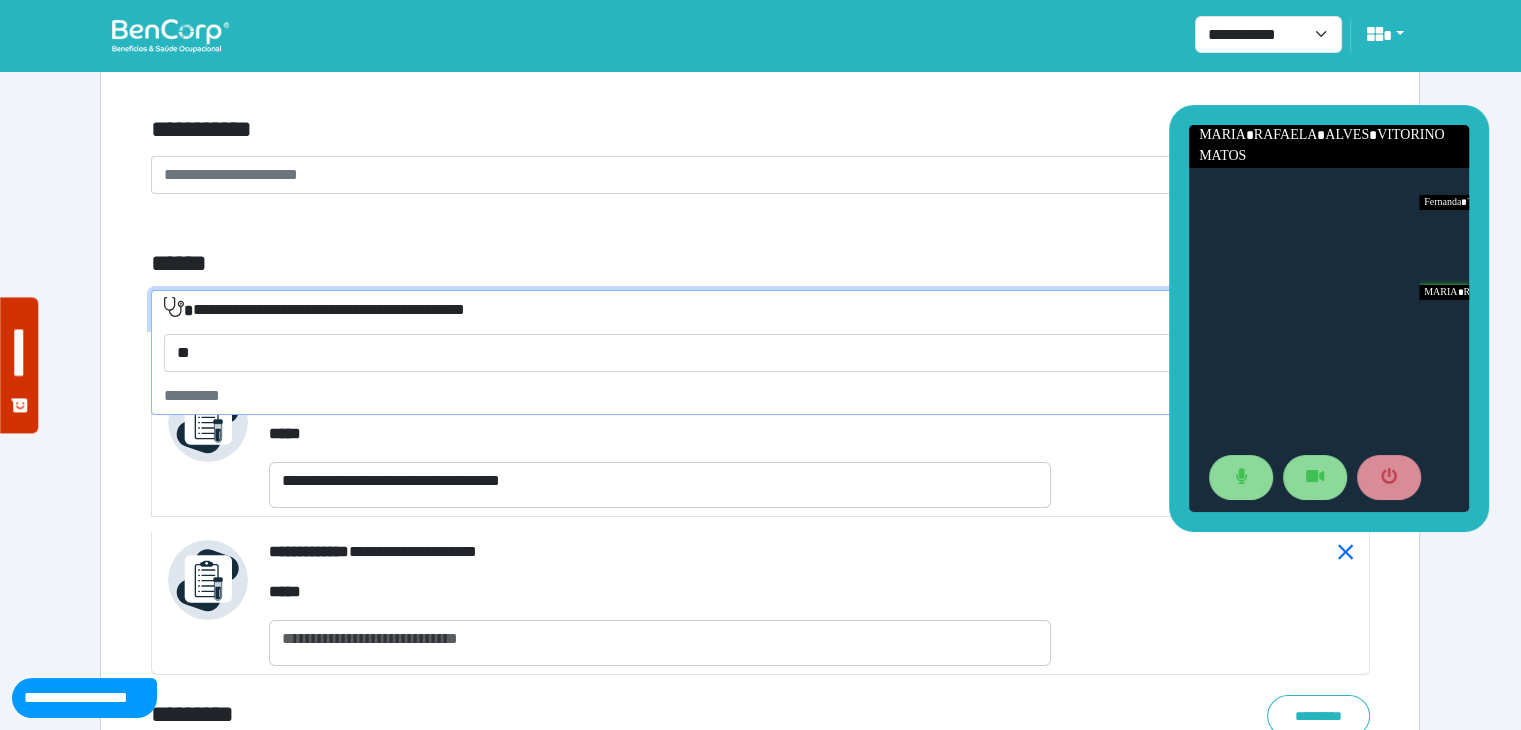 type on "*" 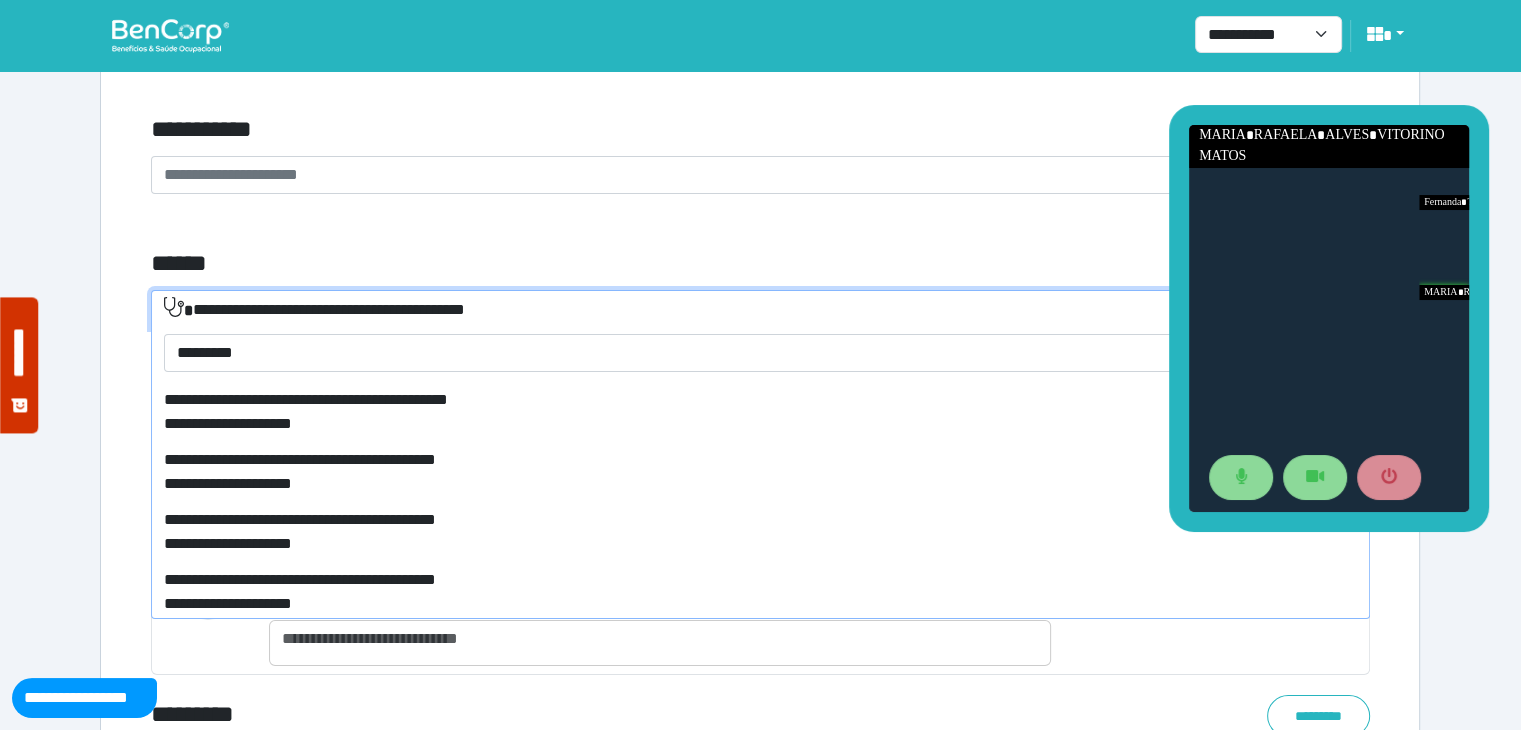 scroll, scrollTop: 324, scrollLeft: 0, axis: vertical 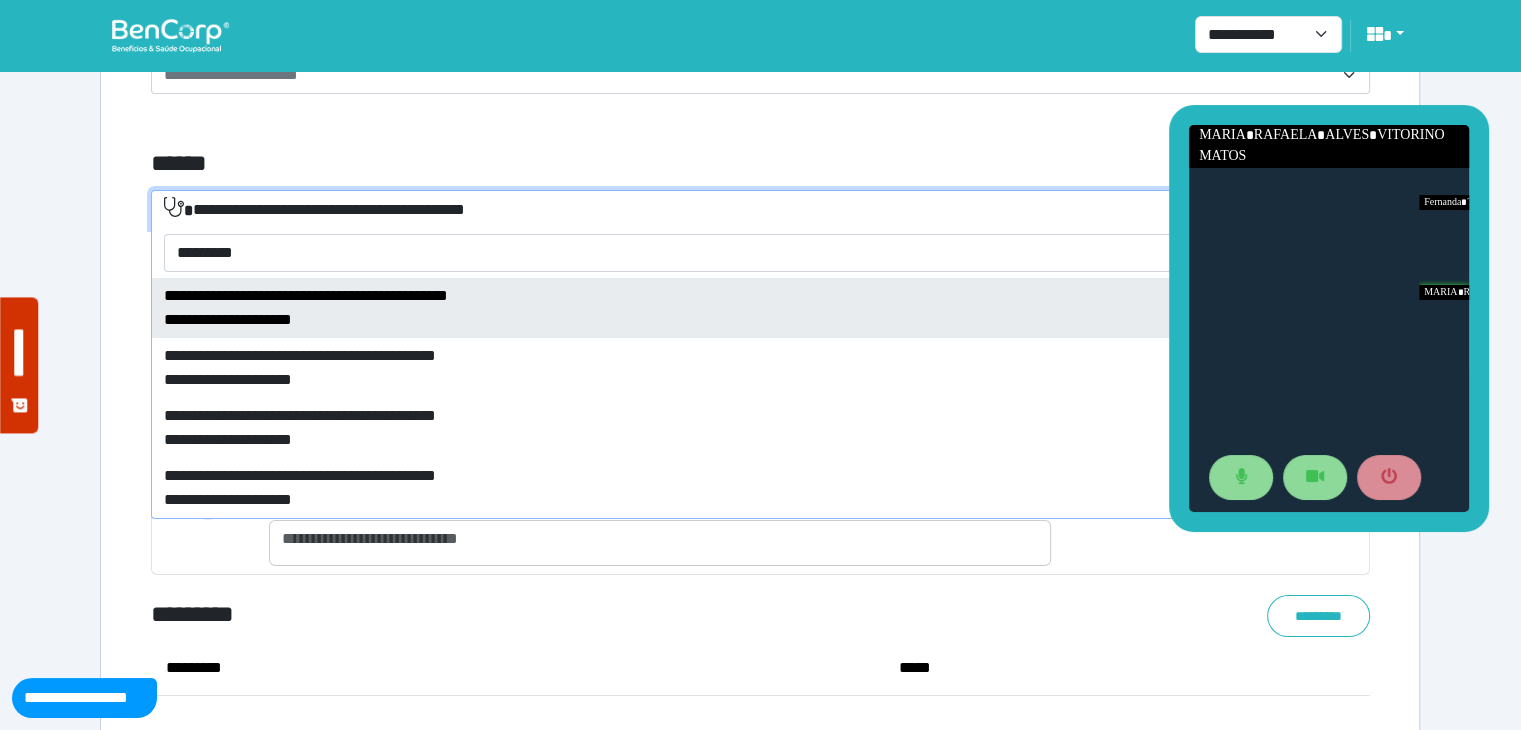 type on "*********" 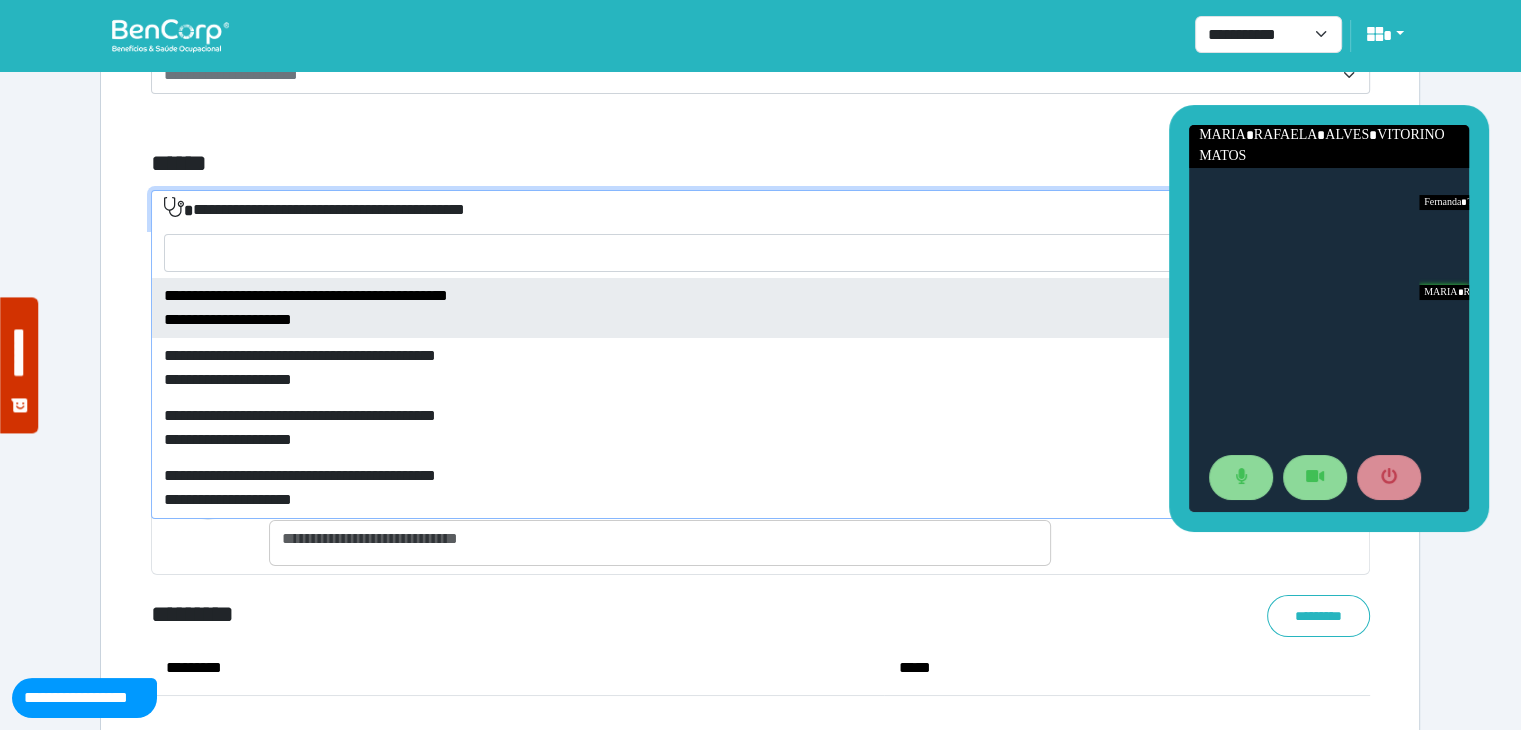 select on "****" 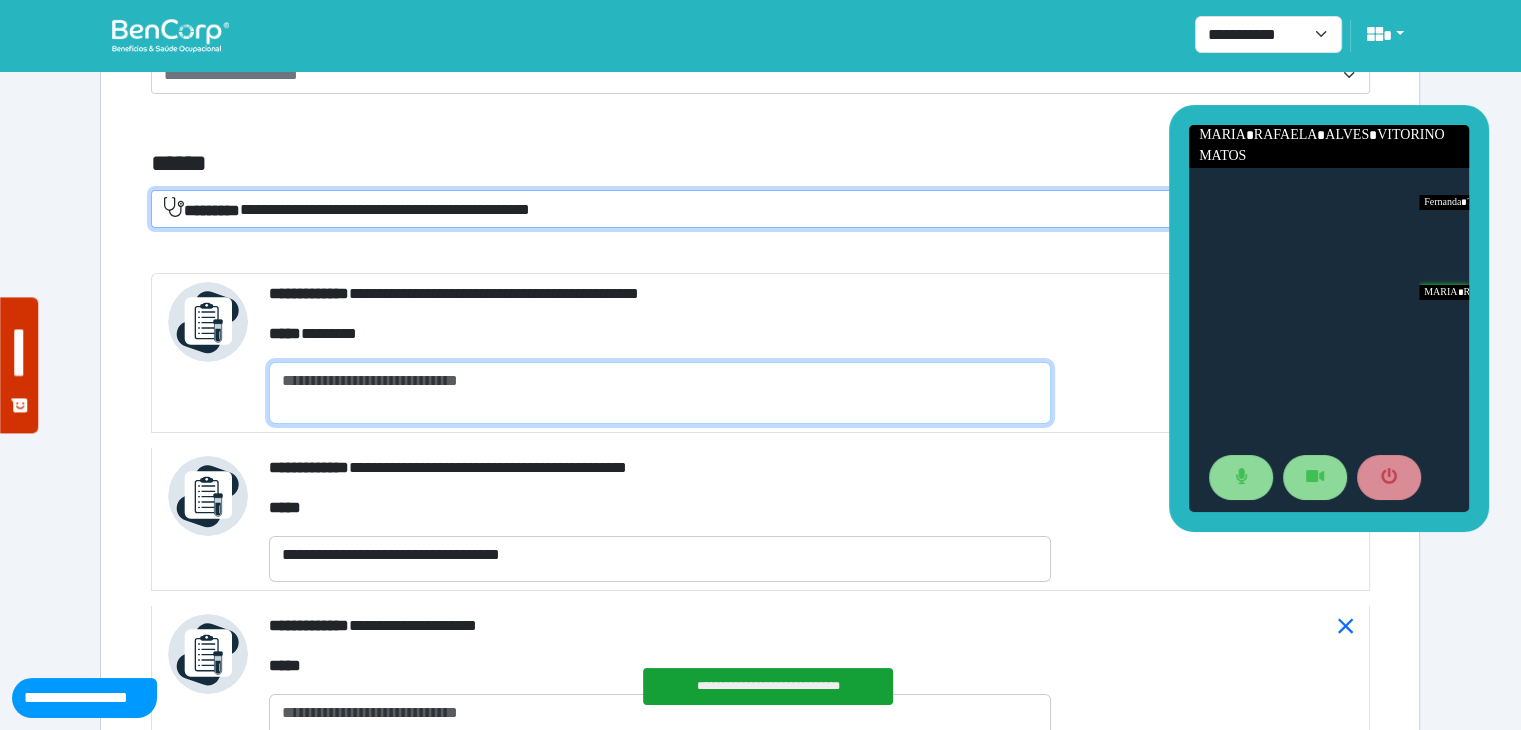 click at bounding box center [660, 393] 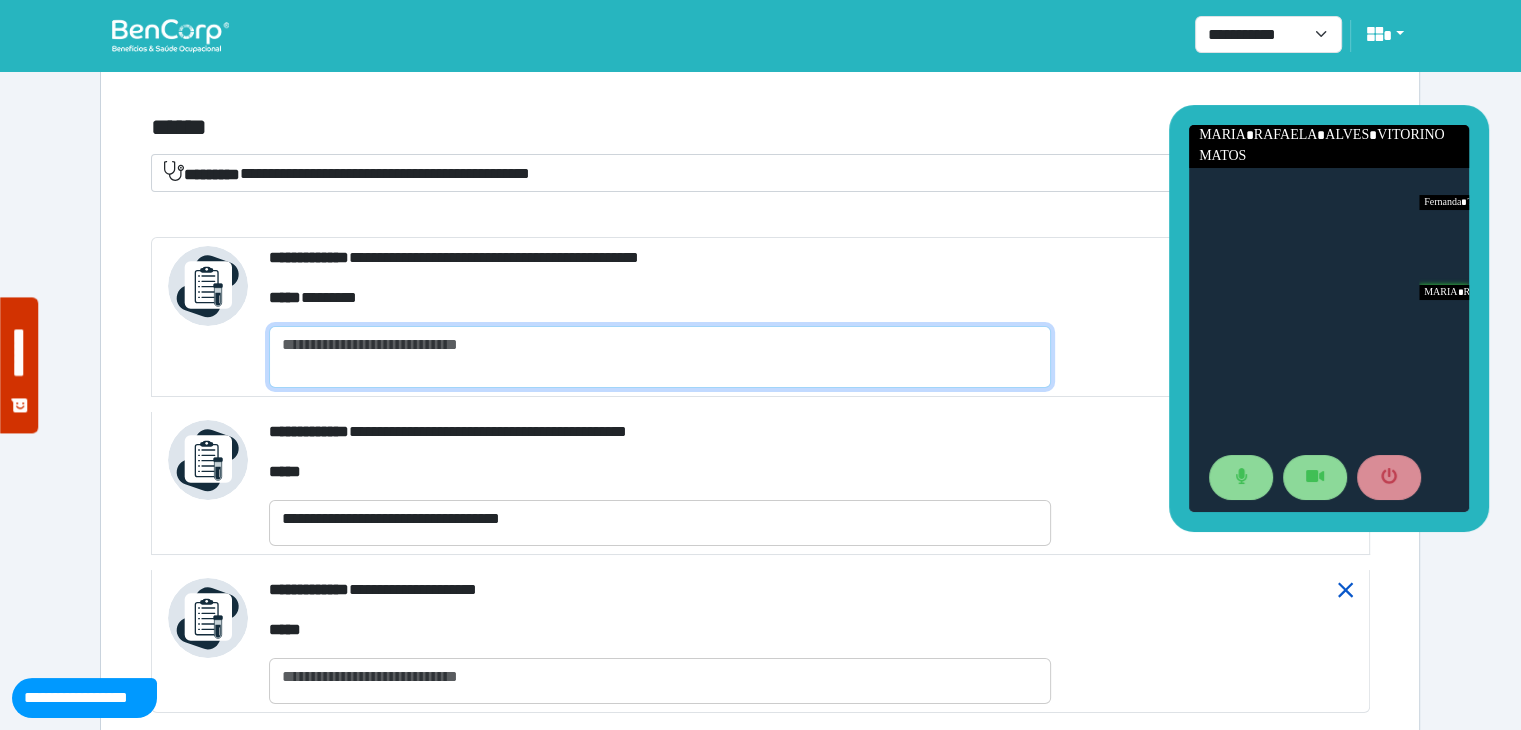 scroll, scrollTop: 7252, scrollLeft: 0, axis: vertical 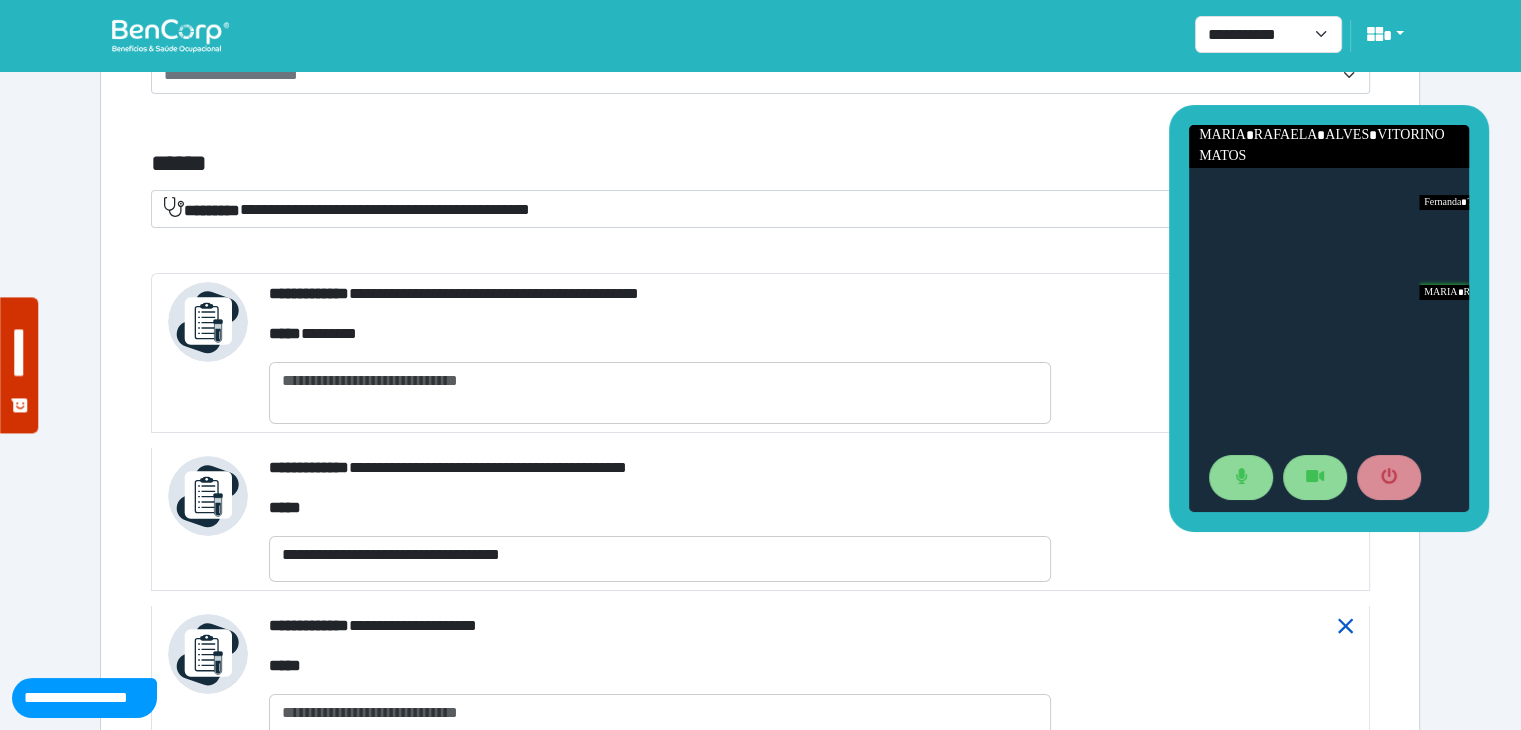 click 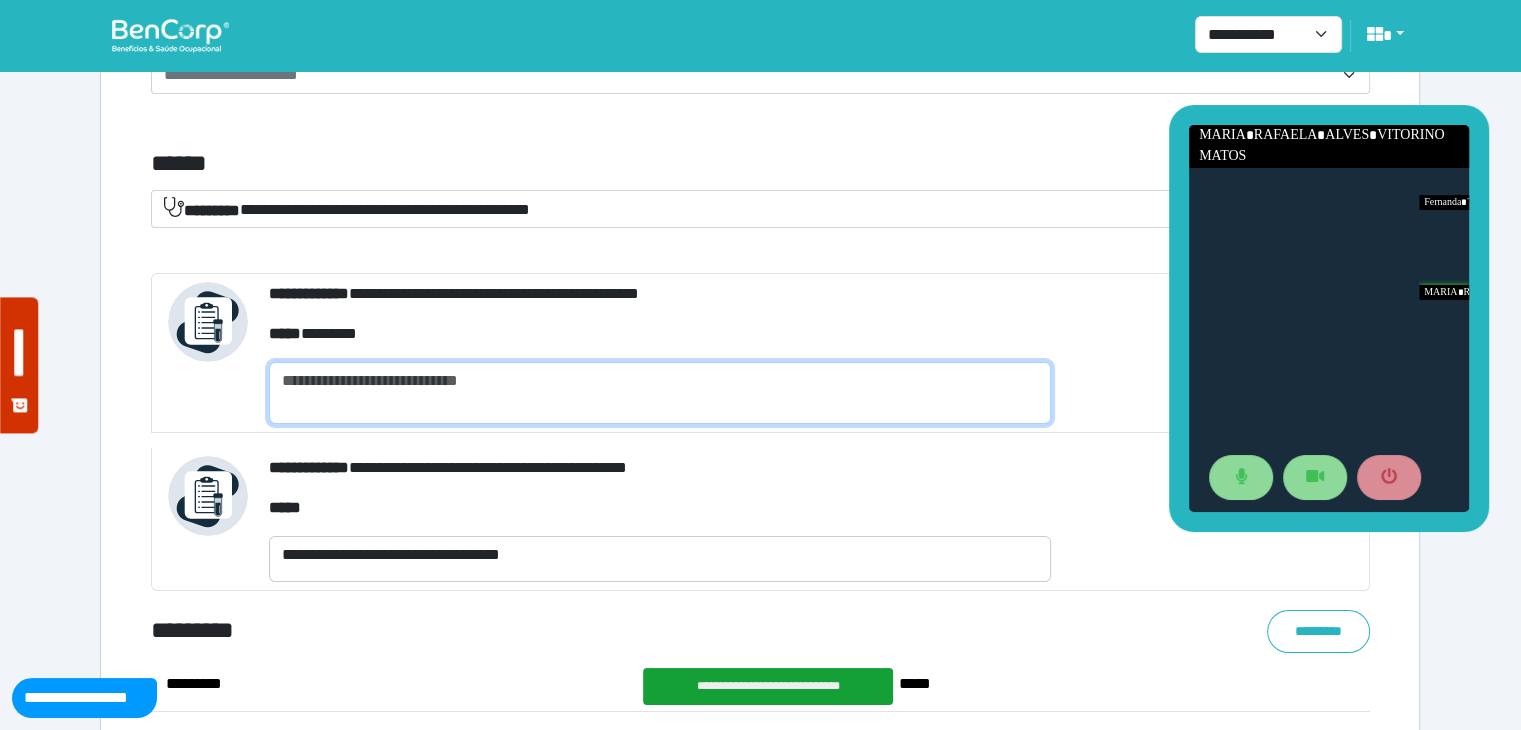 click at bounding box center (660, 393) 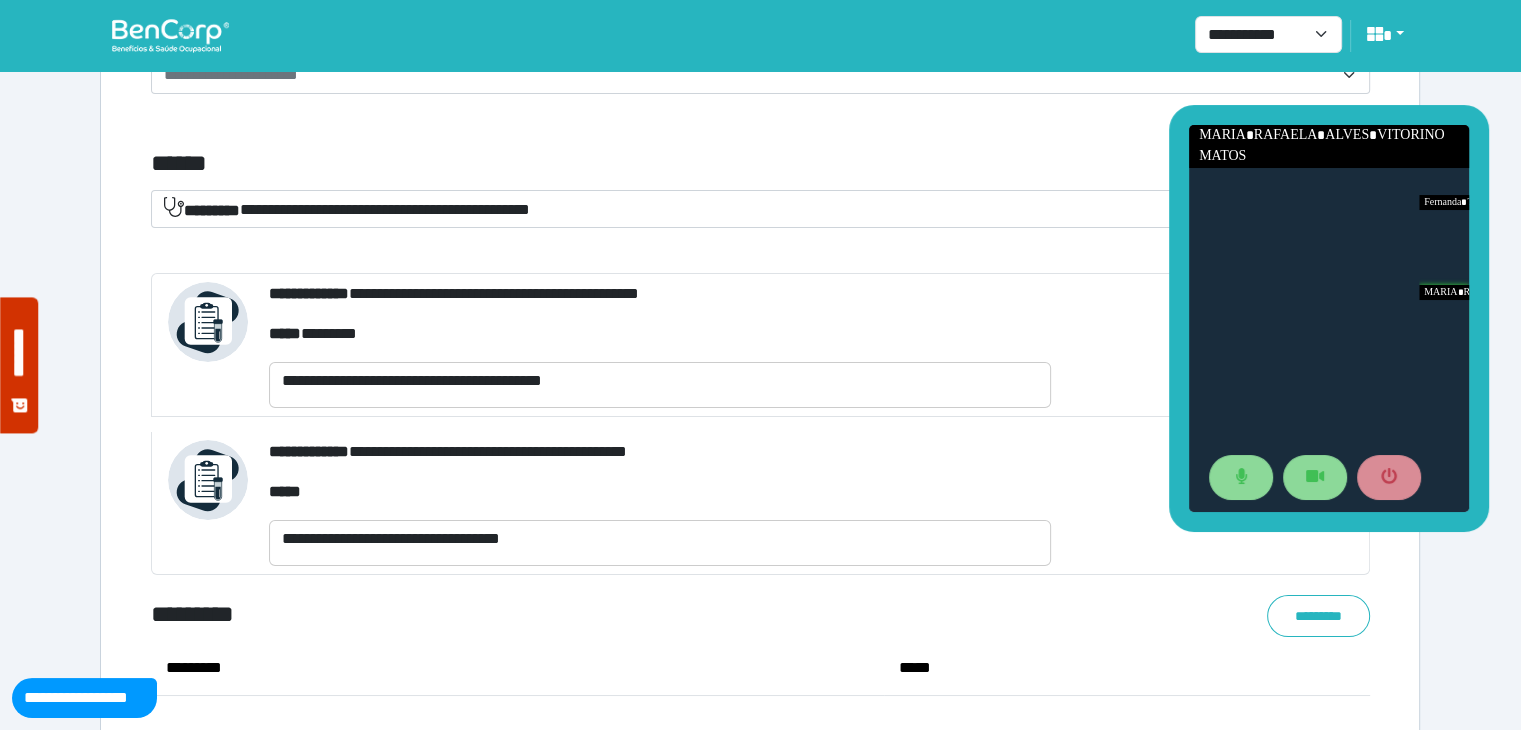 click on "**********" at bounding box center [660, 452] 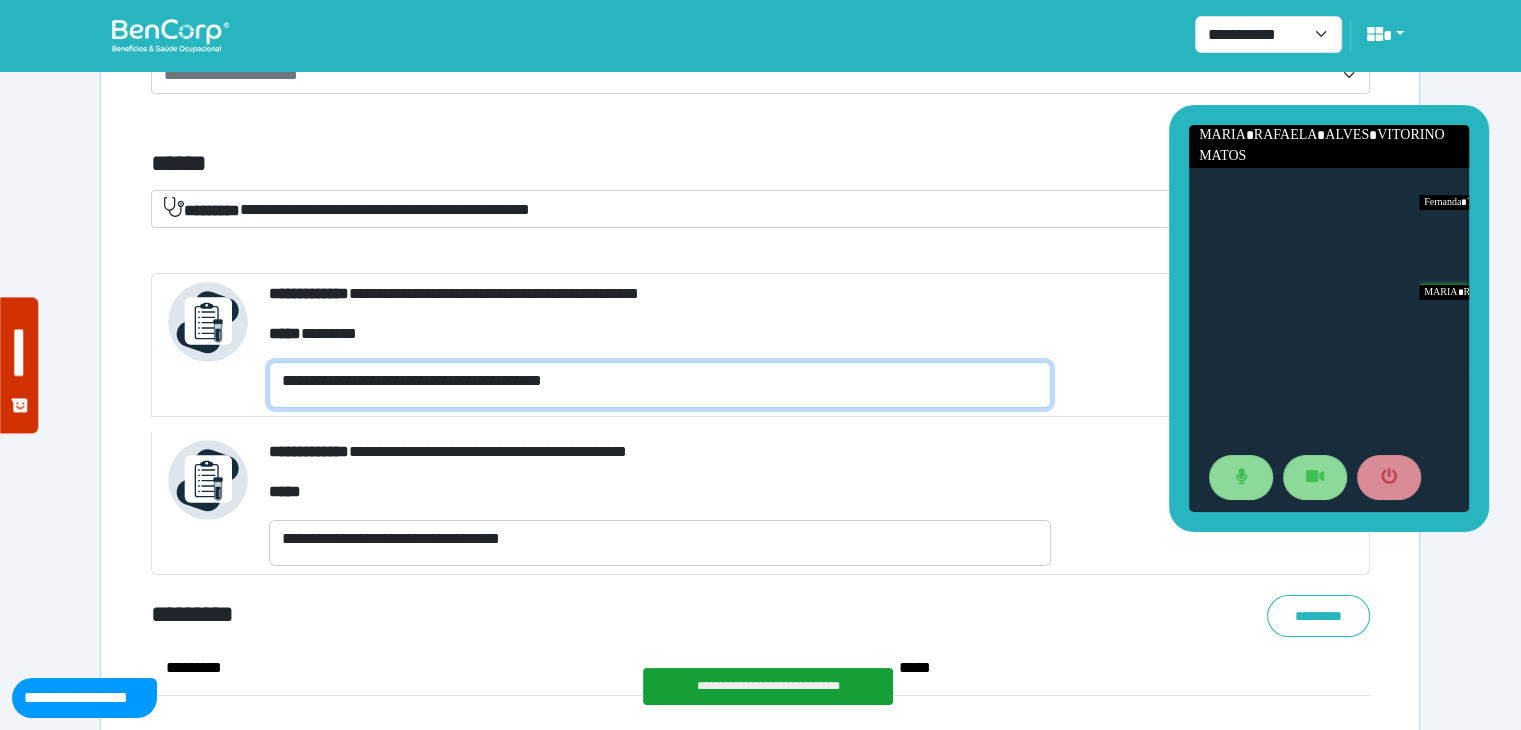 click on "**********" at bounding box center (660, 385) 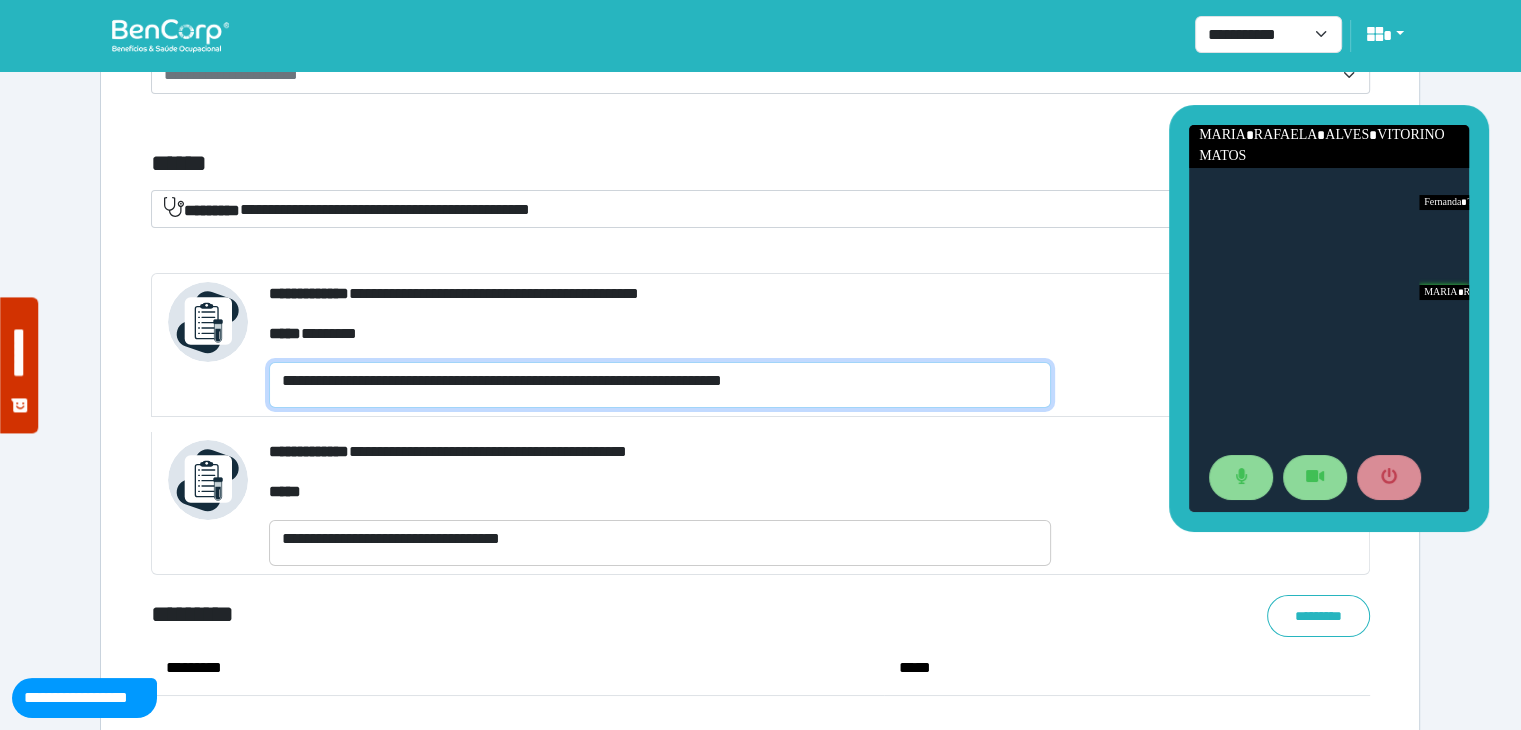 type on "**********" 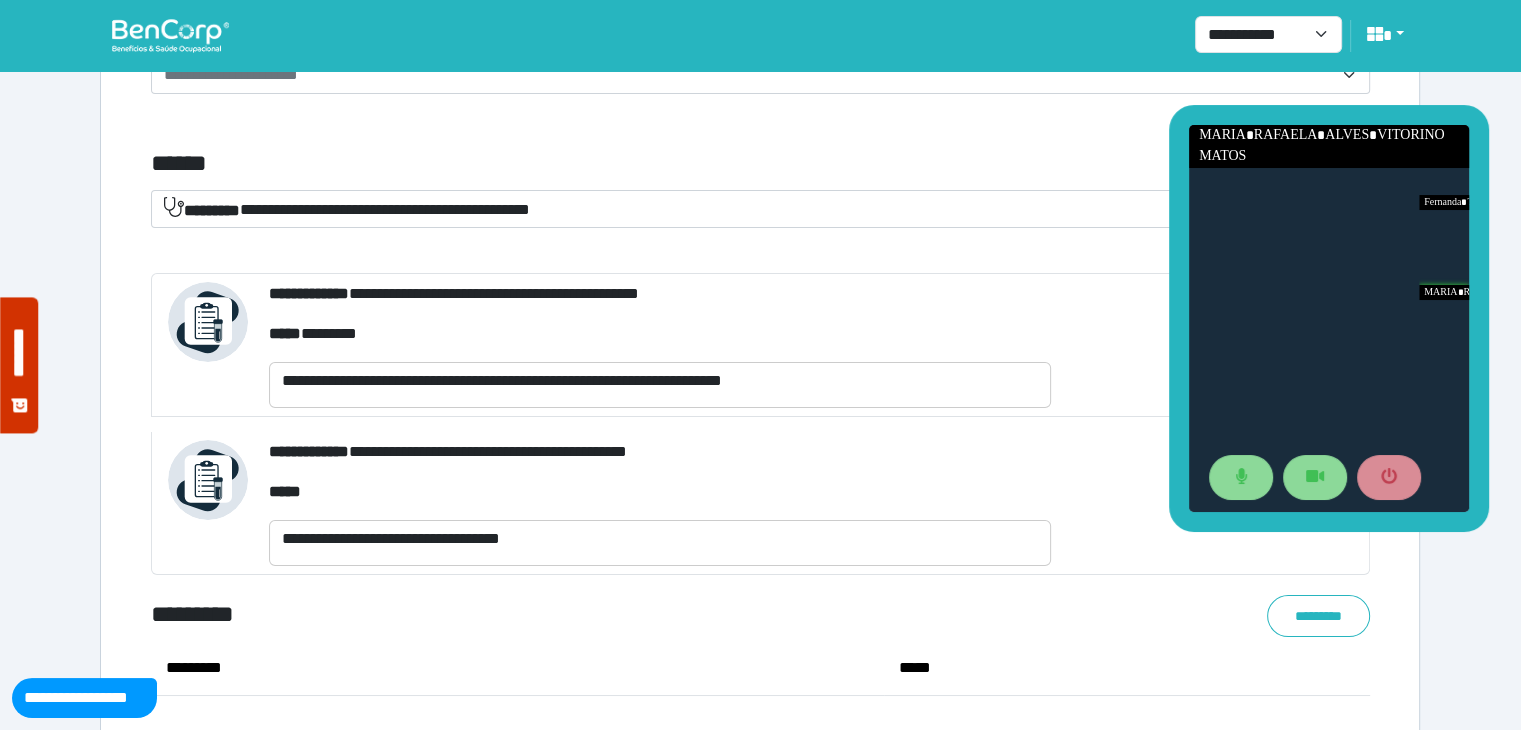 click on "**********" at bounding box center (660, 452) 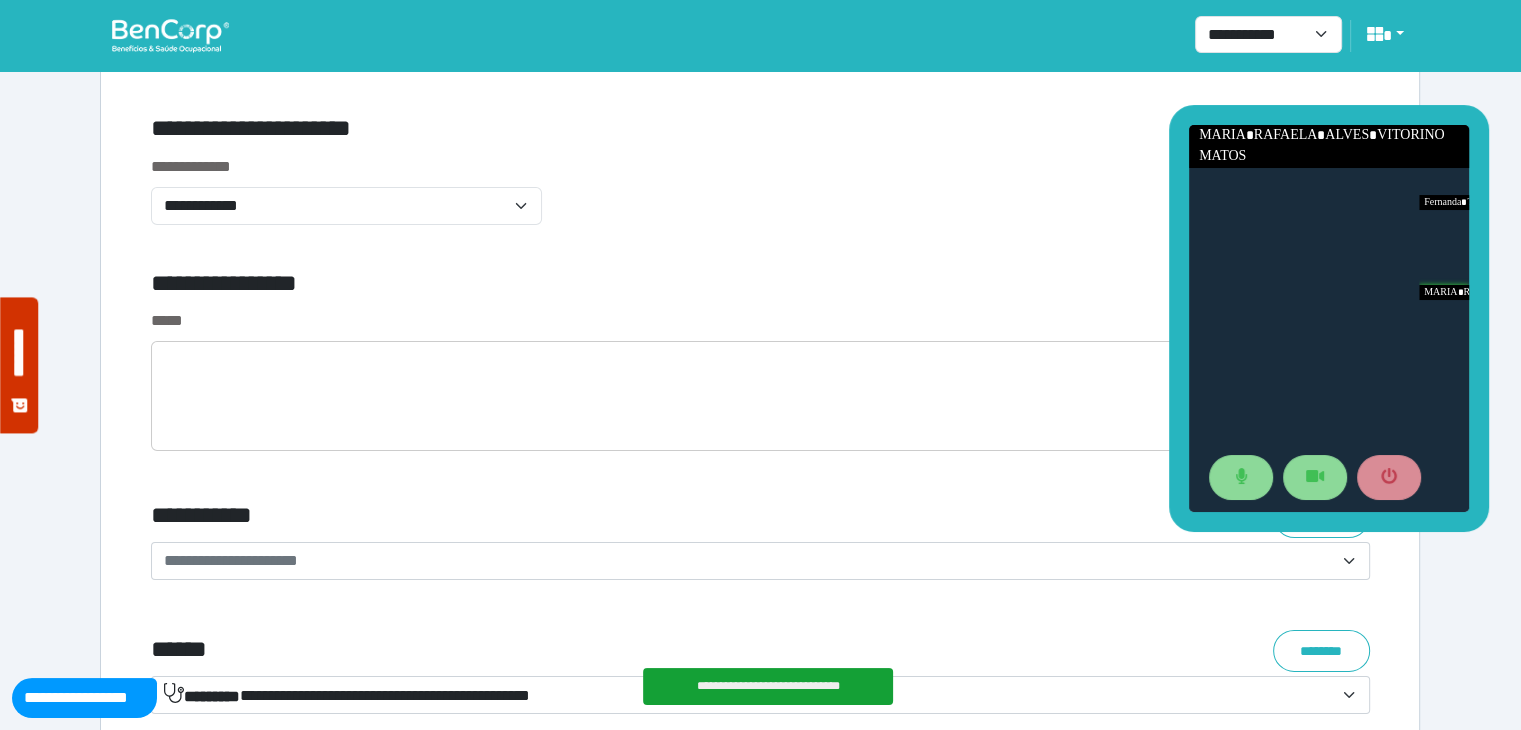 scroll, scrollTop: 6752, scrollLeft: 0, axis: vertical 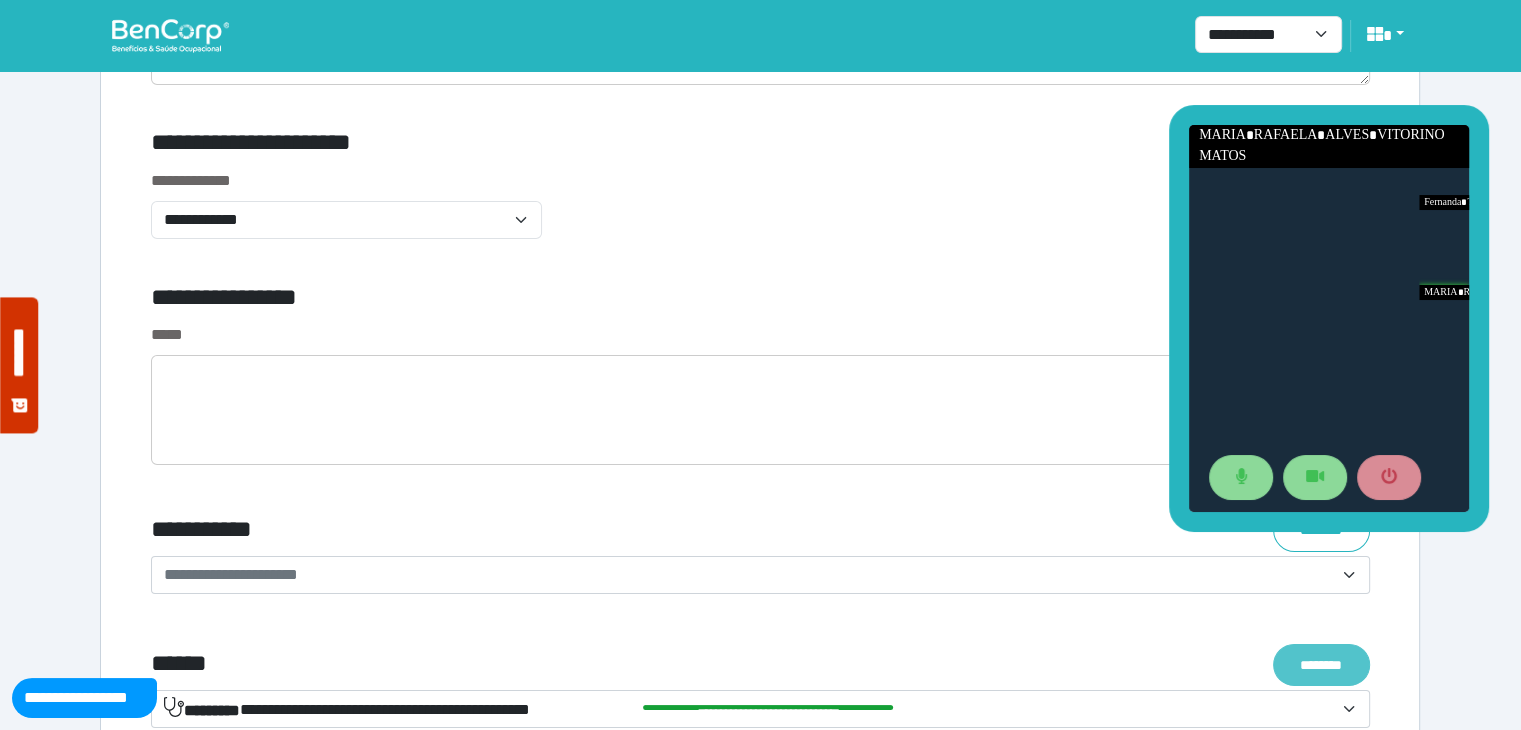 click on "********" at bounding box center [1321, 665] 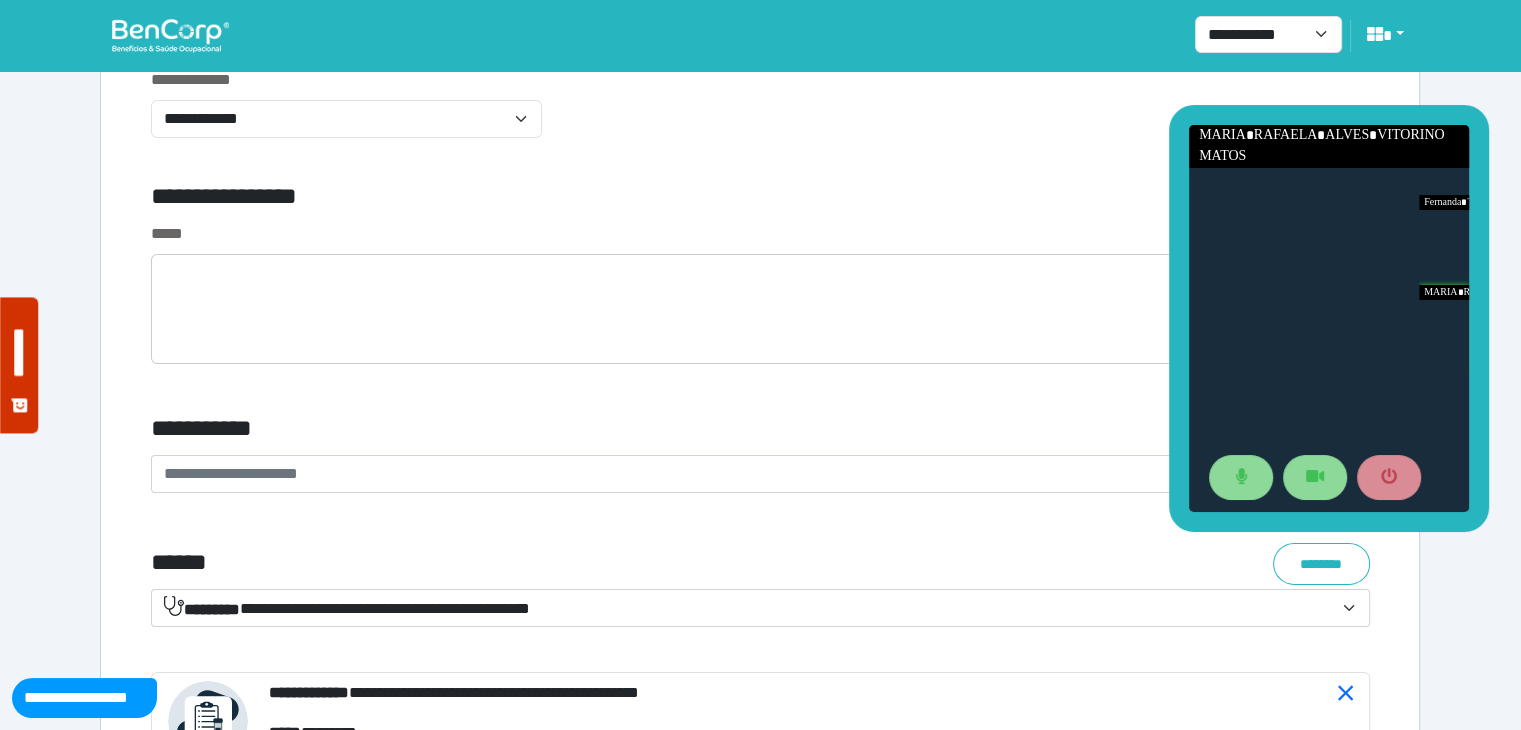 scroll, scrollTop: 6852, scrollLeft: 0, axis: vertical 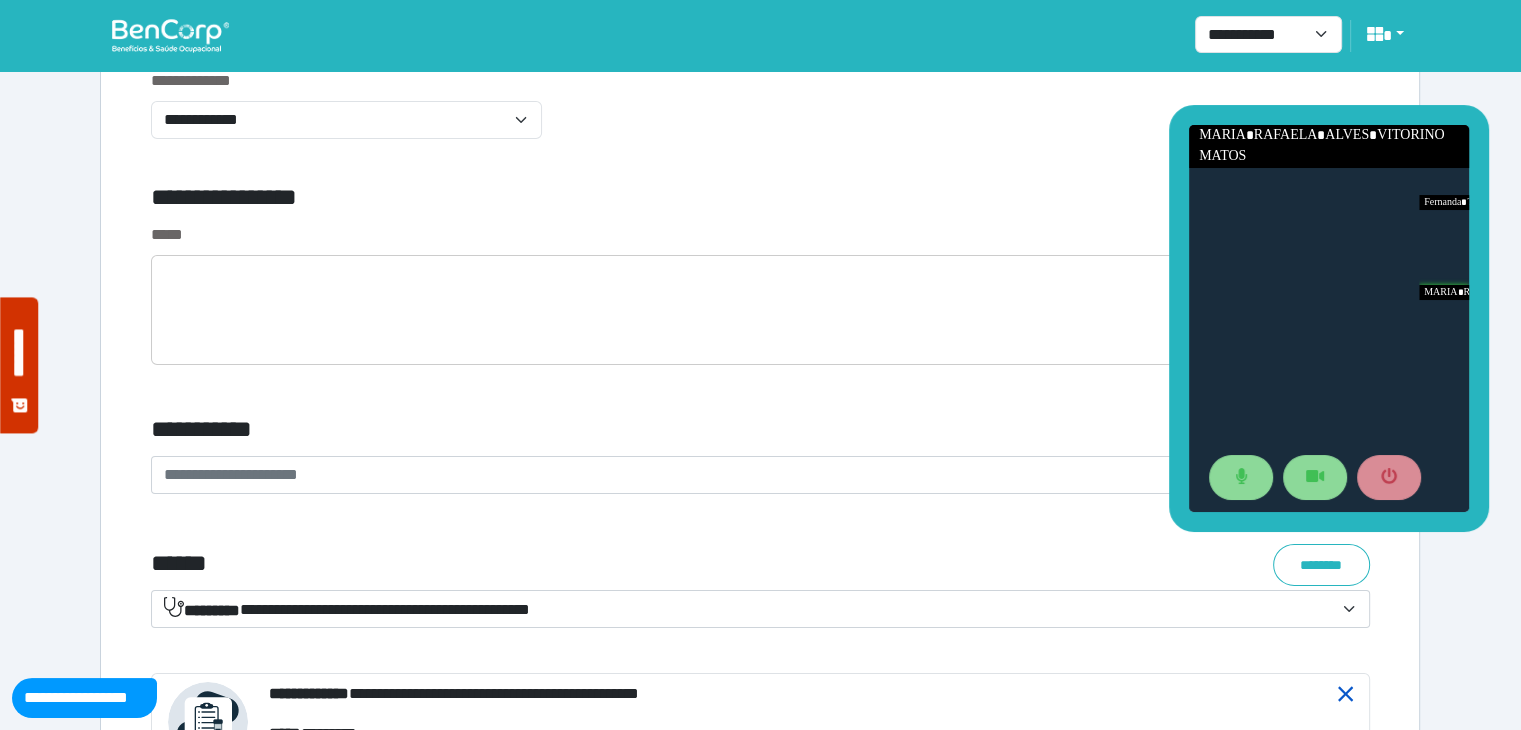 click 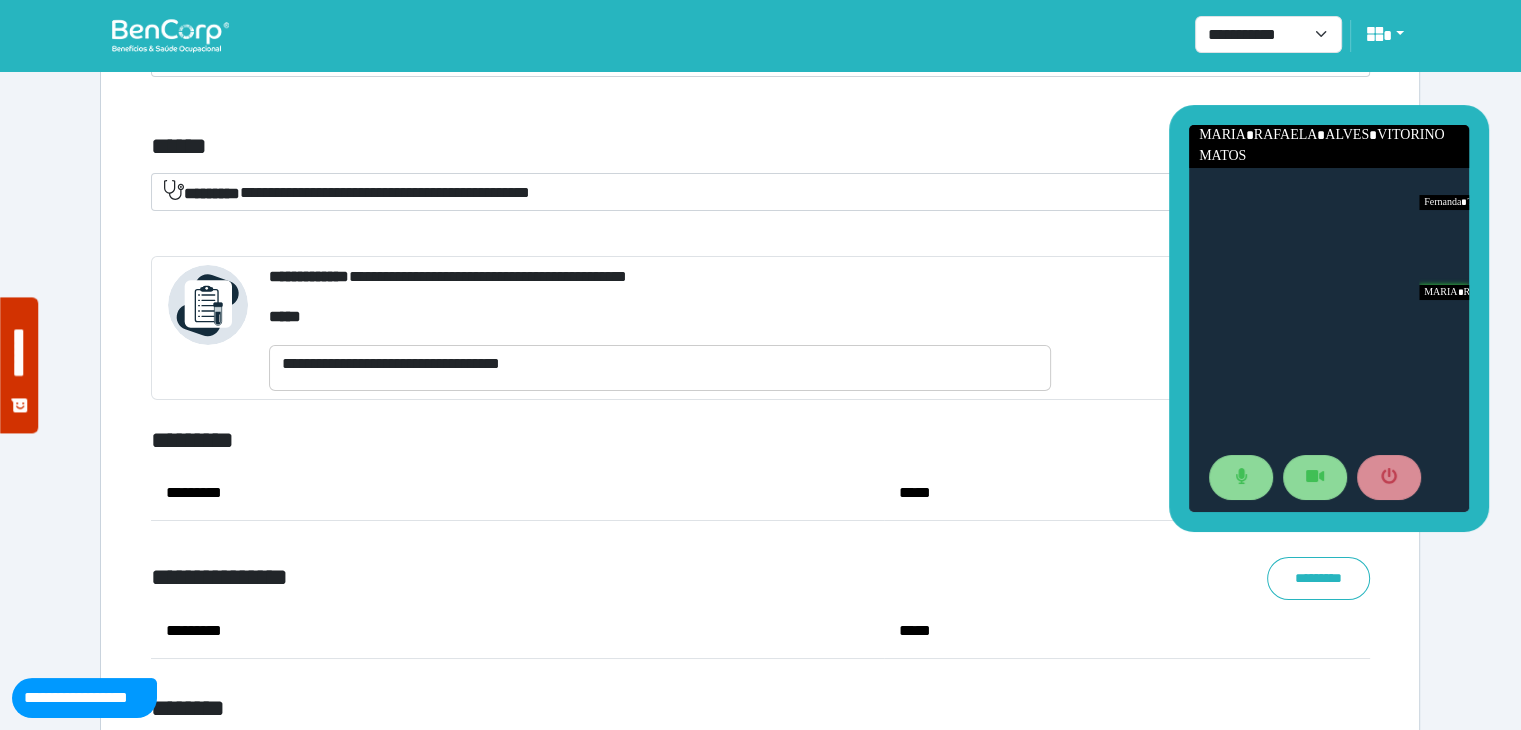 scroll, scrollTop: 7252, scrollLeft: 0, axis: vertical 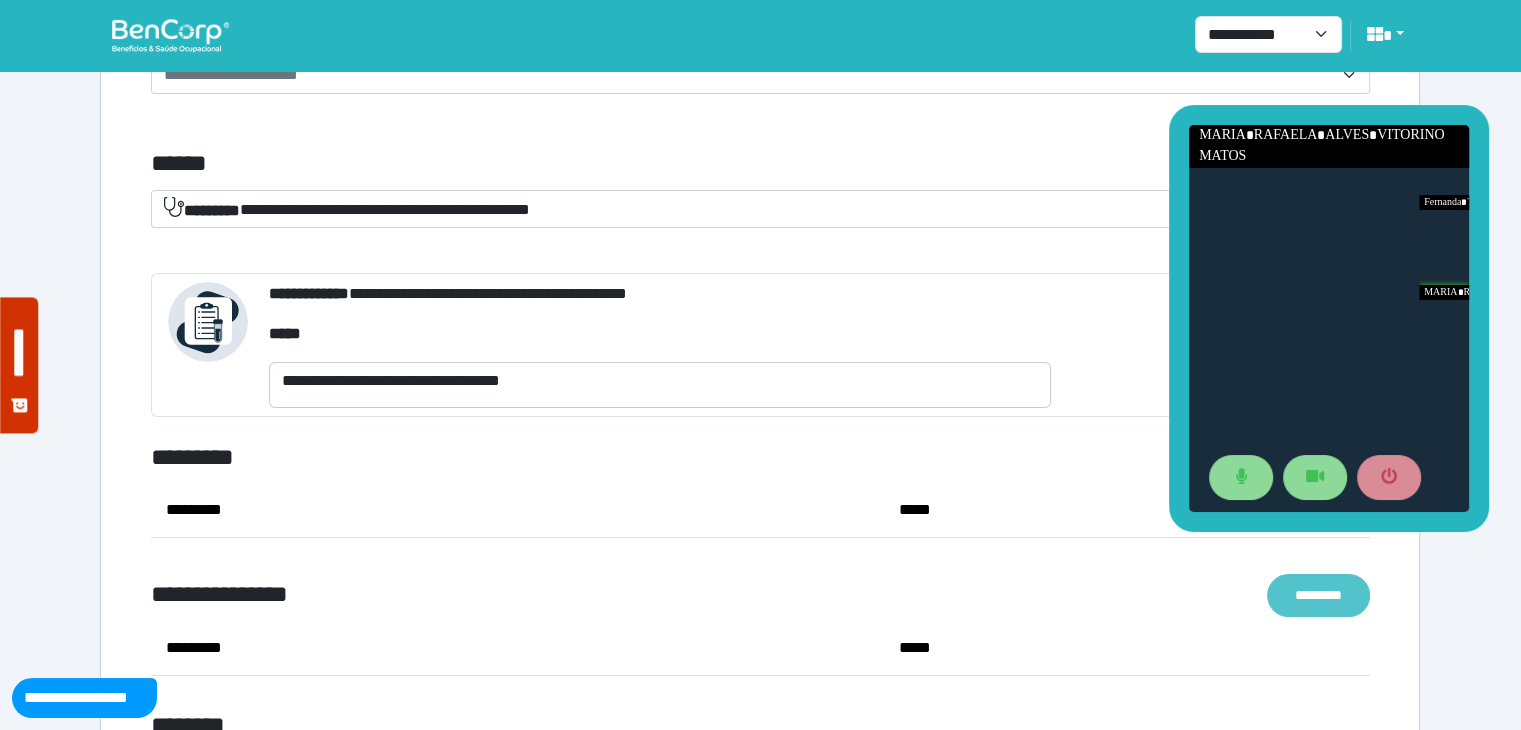 click on "*********" at bounding box center [1318, 595] 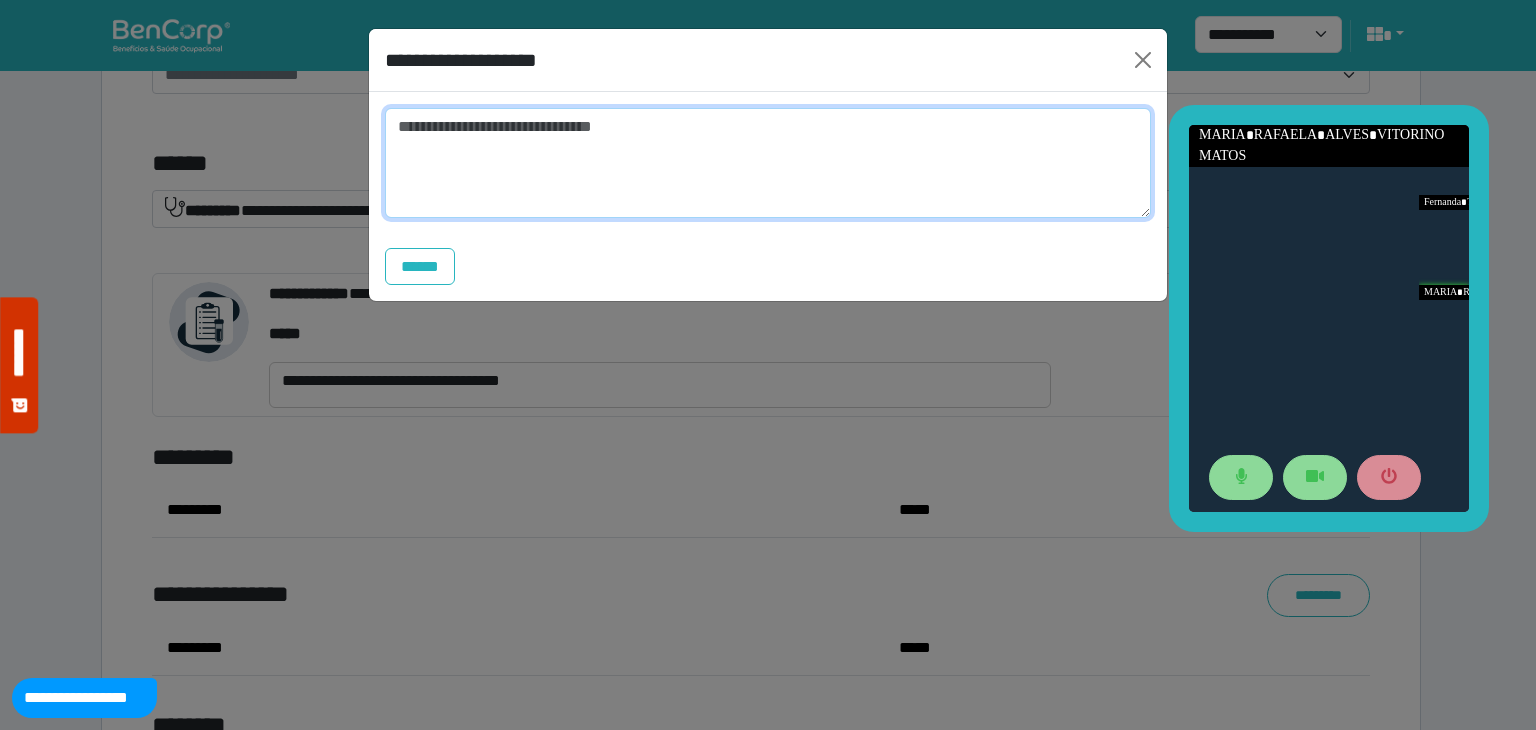 click at bounding box center (768, 163) 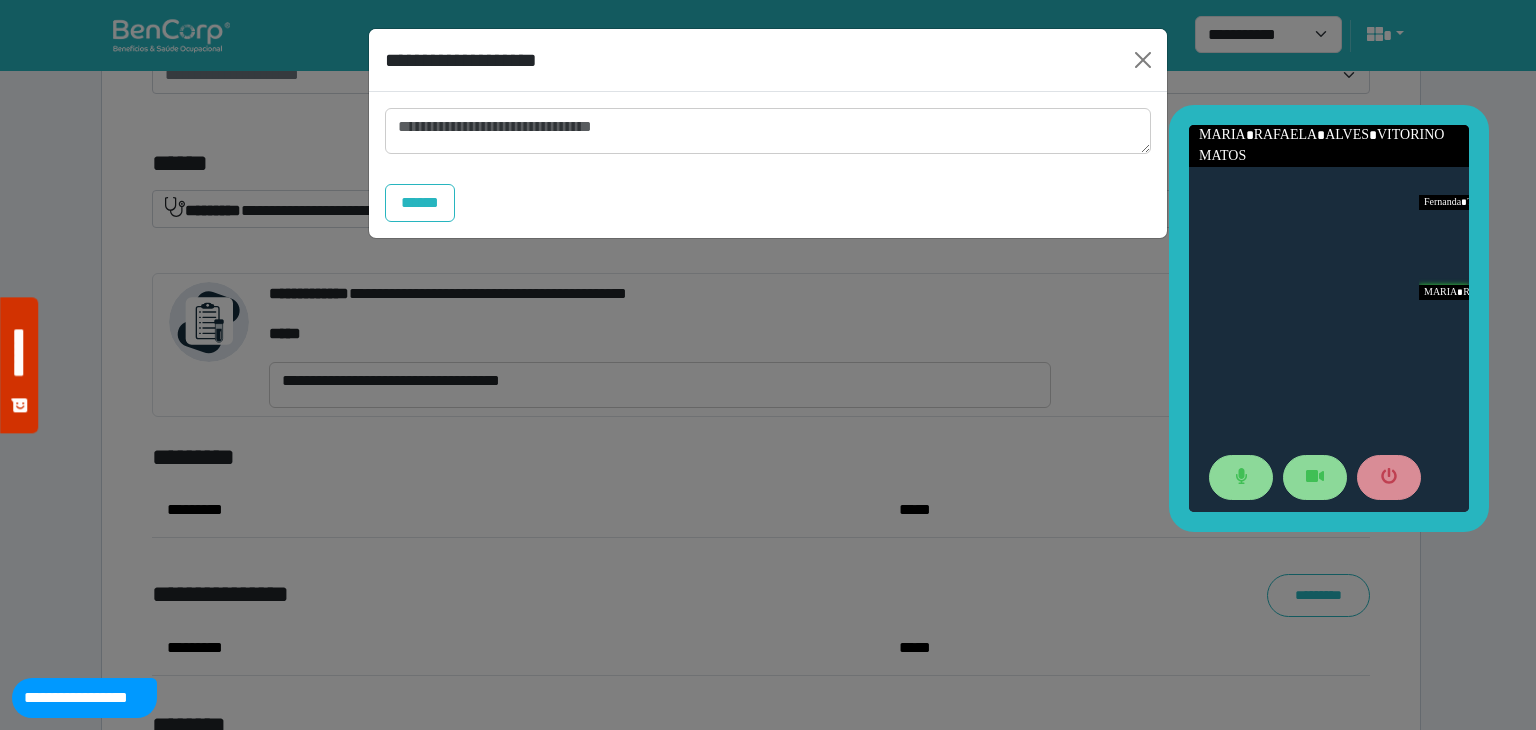 drag, startPoint x: 1296, startPoint y: 657, endPoint x: 1203, endPoint y: 657, distance: 93 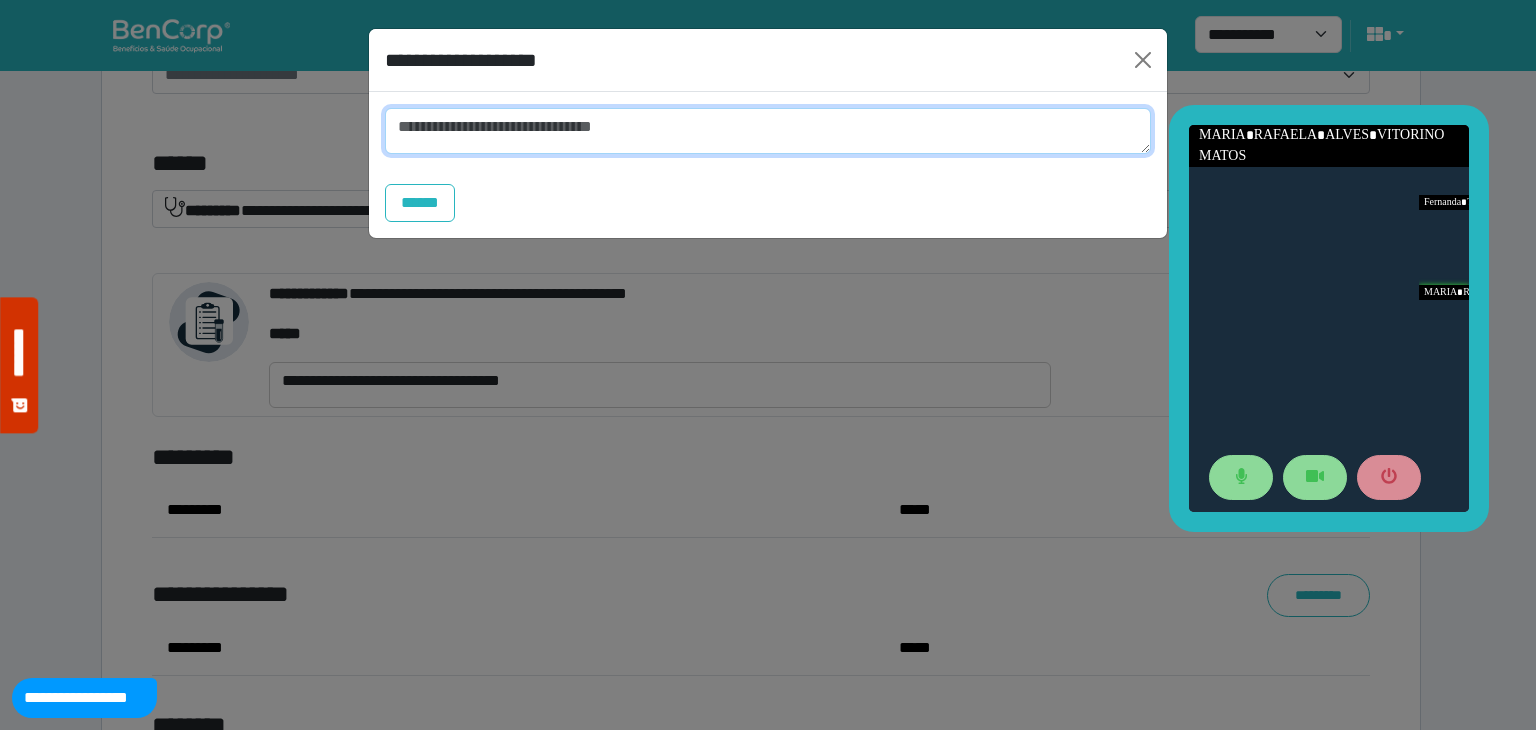 click at bounding box center (768, 131) 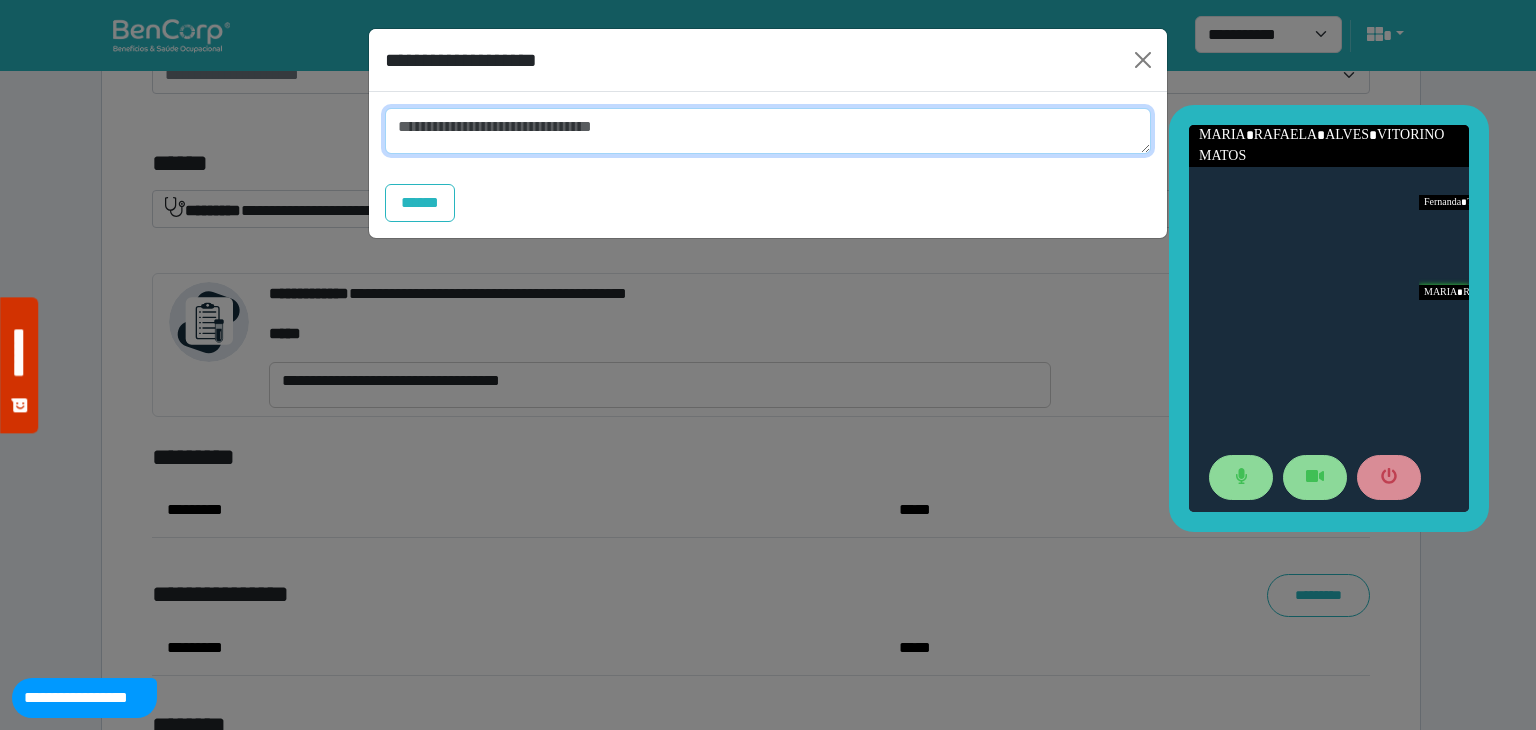paste on "**********" 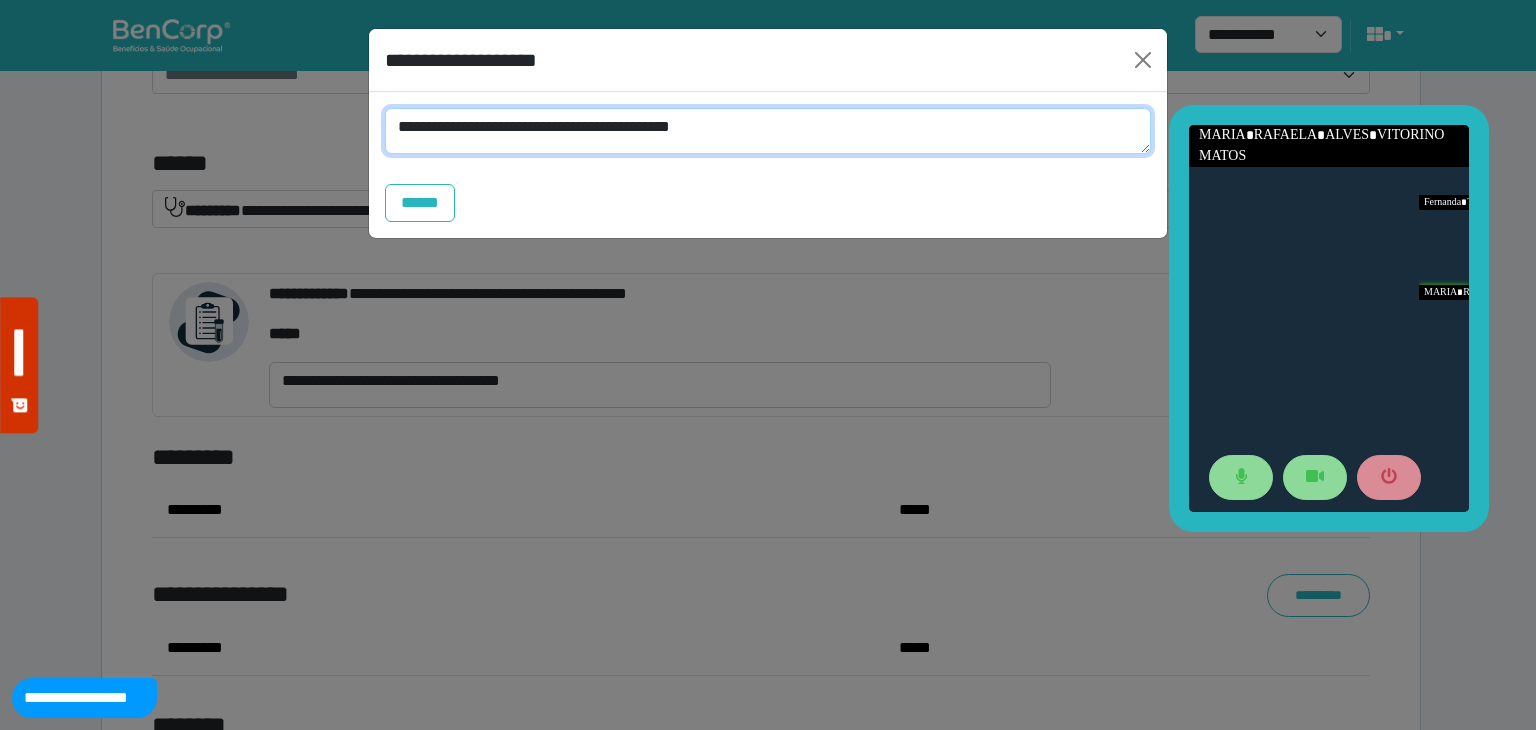 click on "**********" at bounding box center (768, 131) 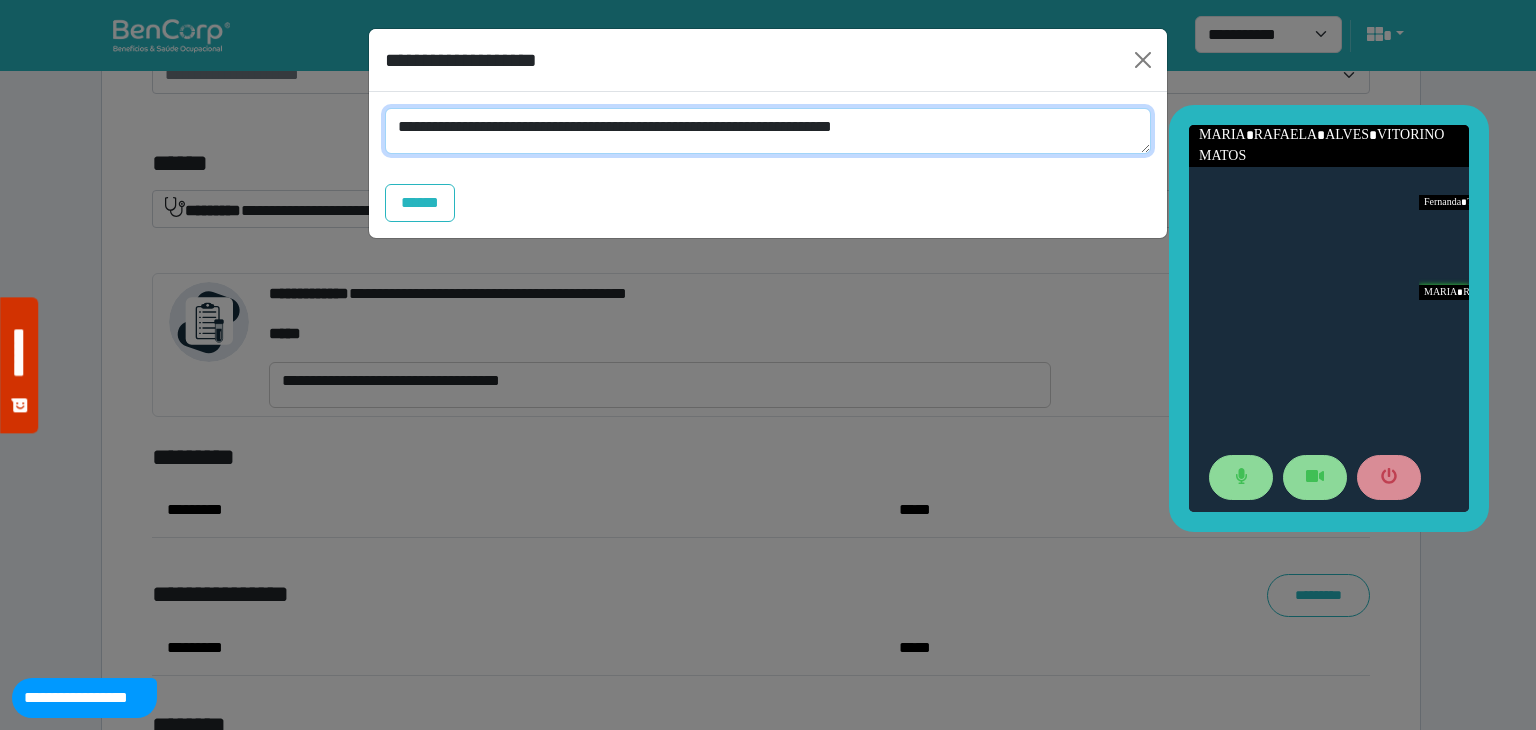 click on "**********" at bounding box center (768, 131) 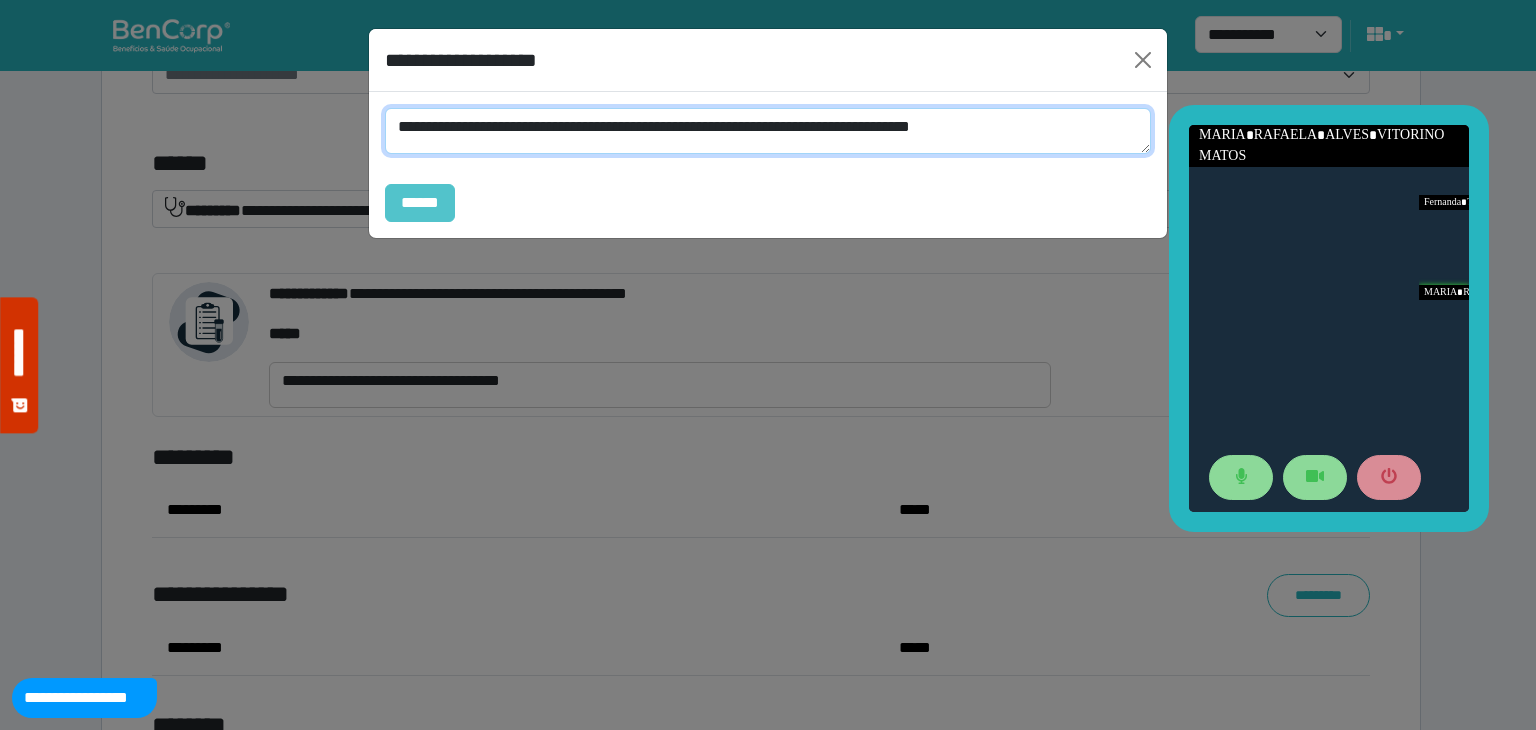 type on "**********" 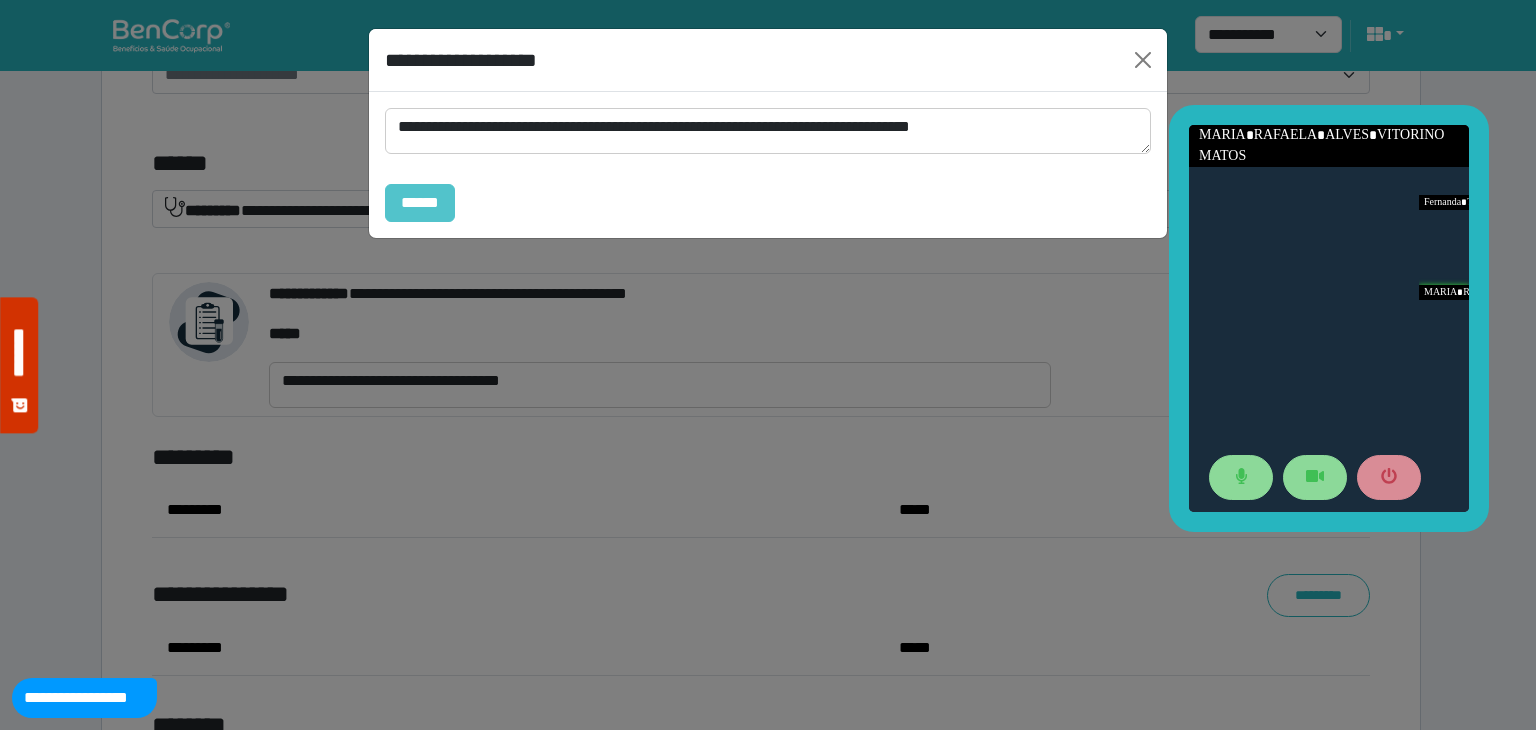 click on "******" at bounding box center (420, 203) 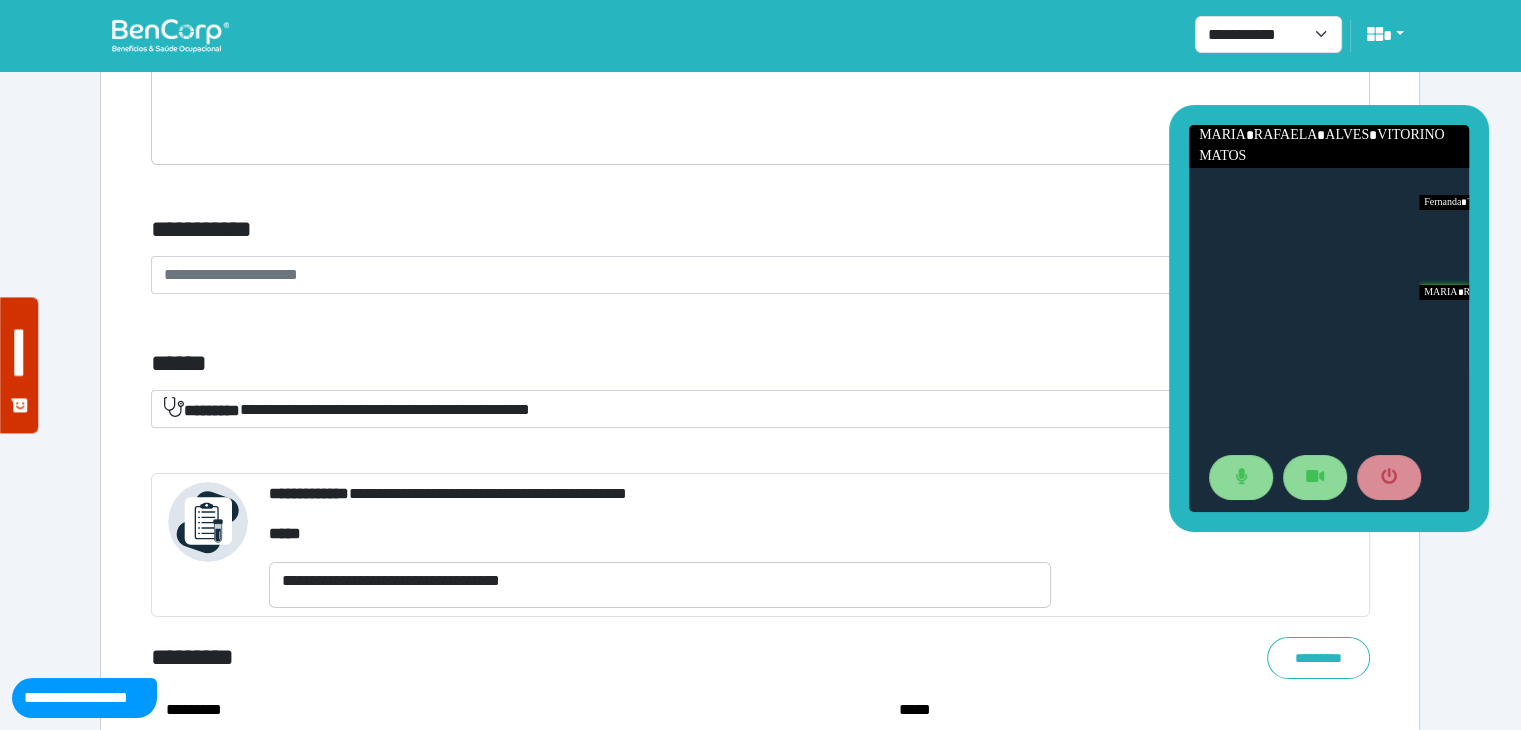 scroll, scrollTop: 6952, scrollLeft: 0, axis: vertical 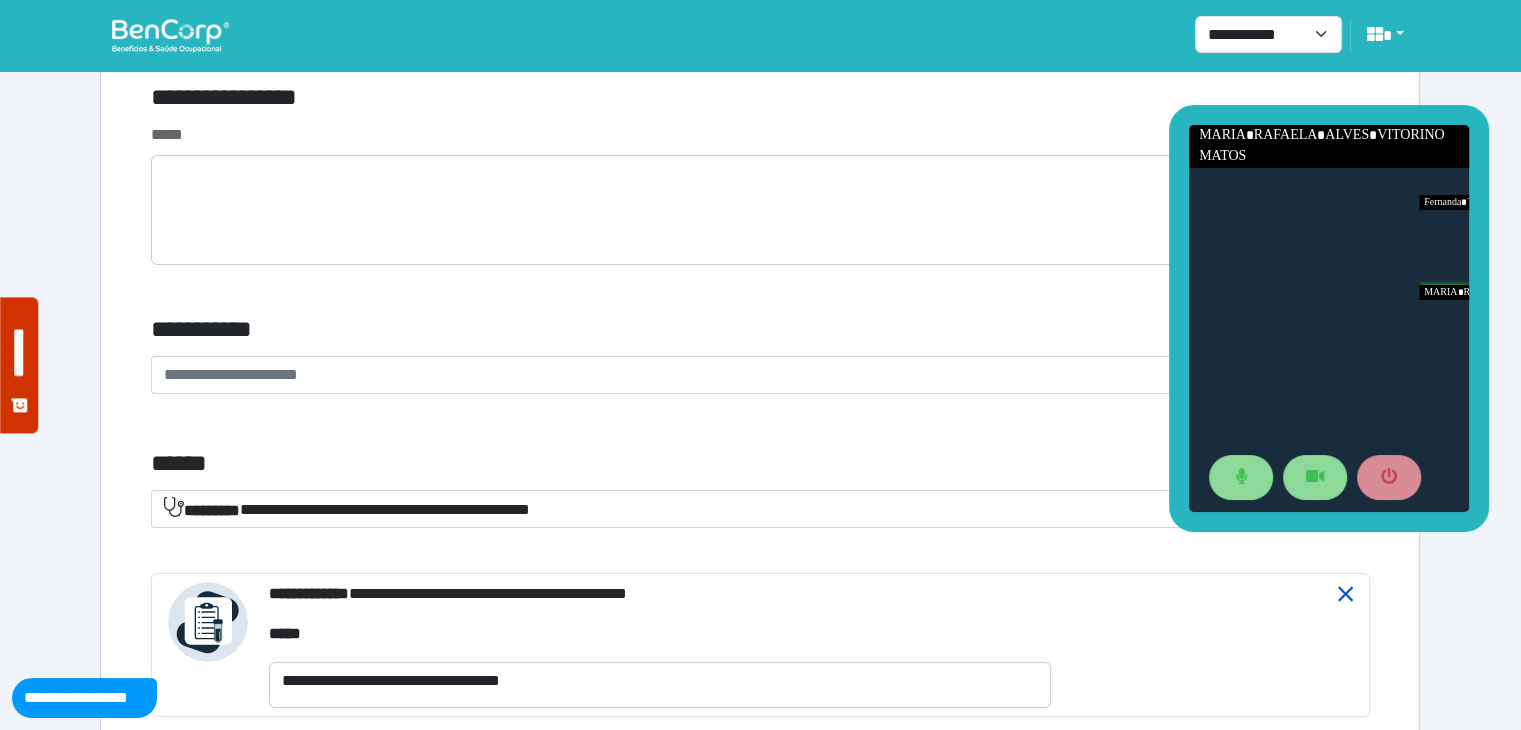 click 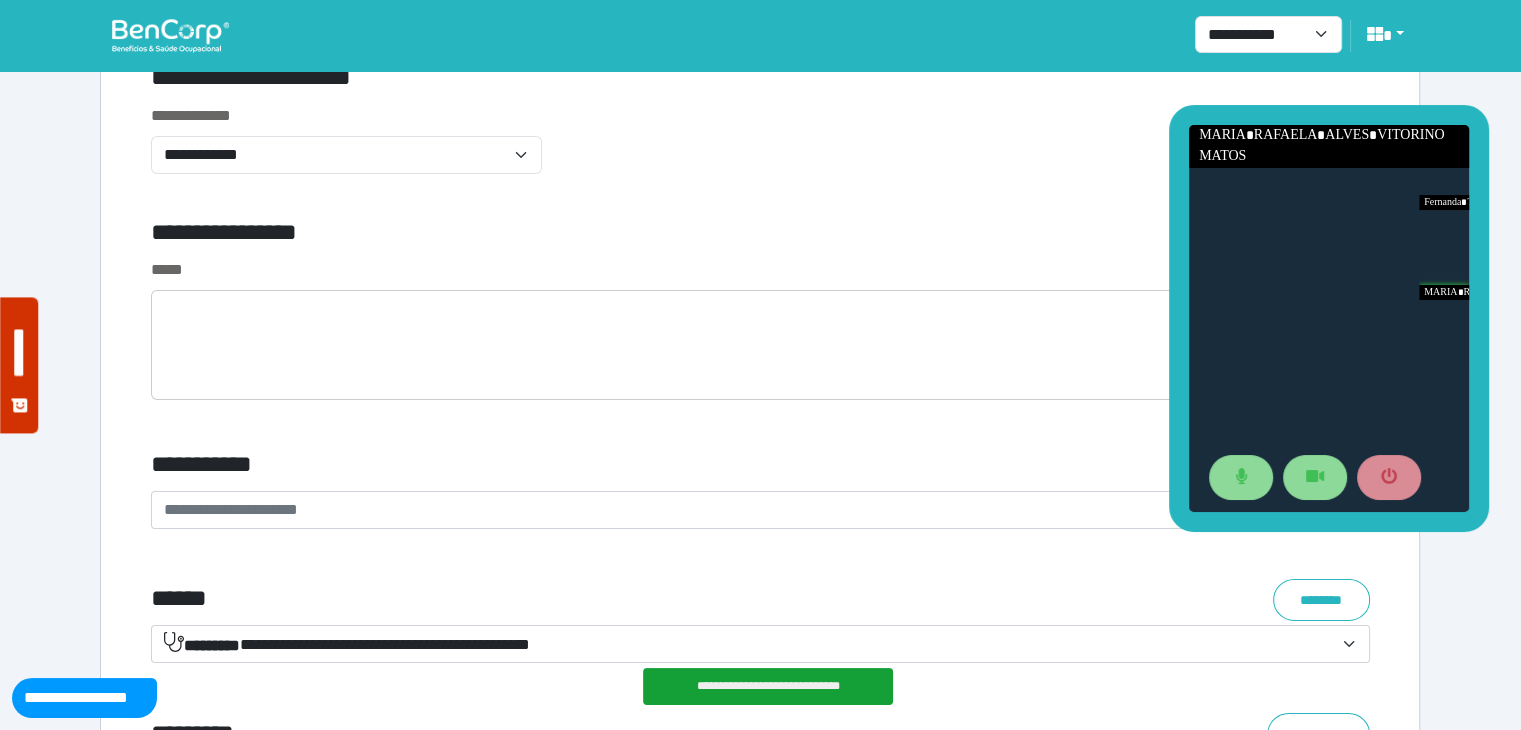 scroll, scrollTop: 6852, scrollLeft: 0, axis: vertical 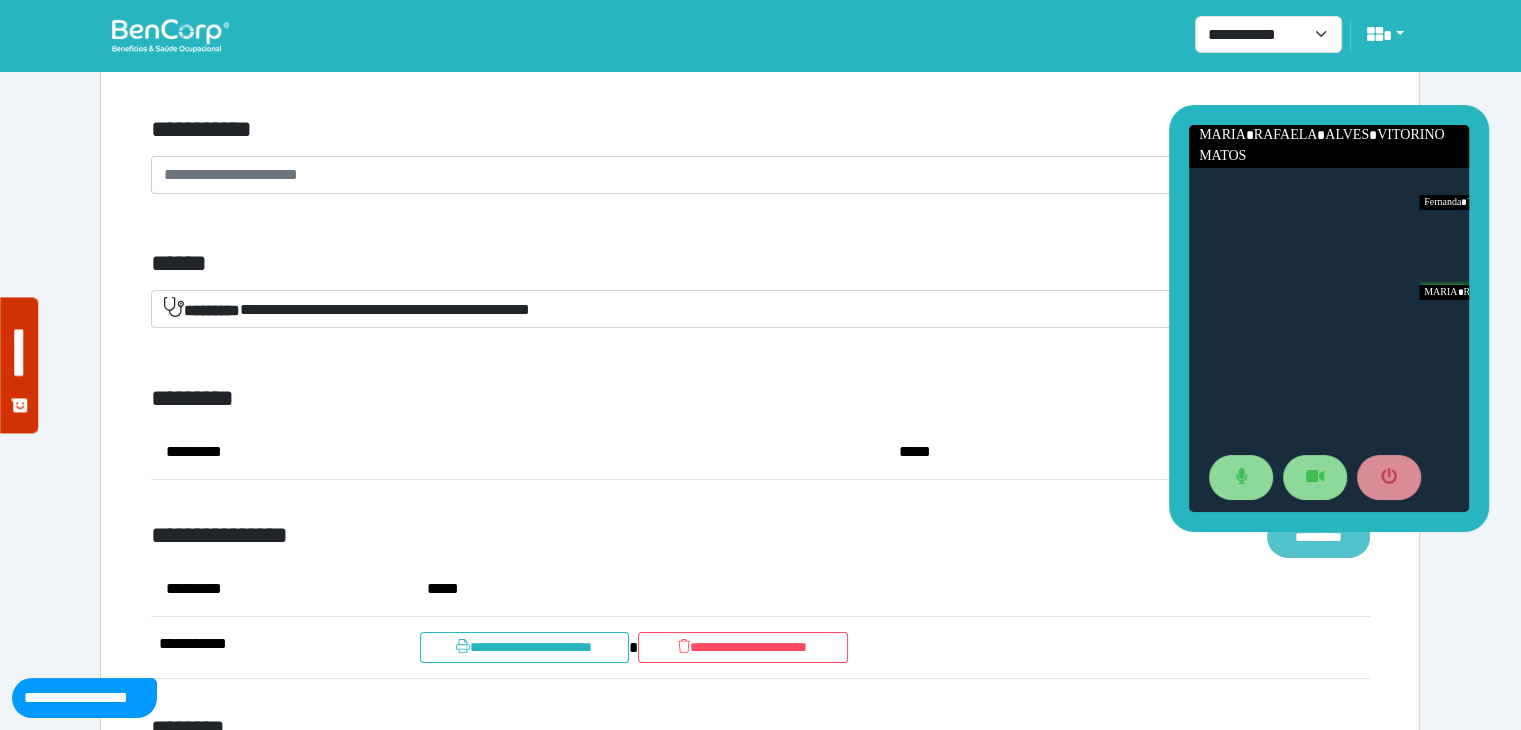click on "*********" at bounding box center (1318, 537) 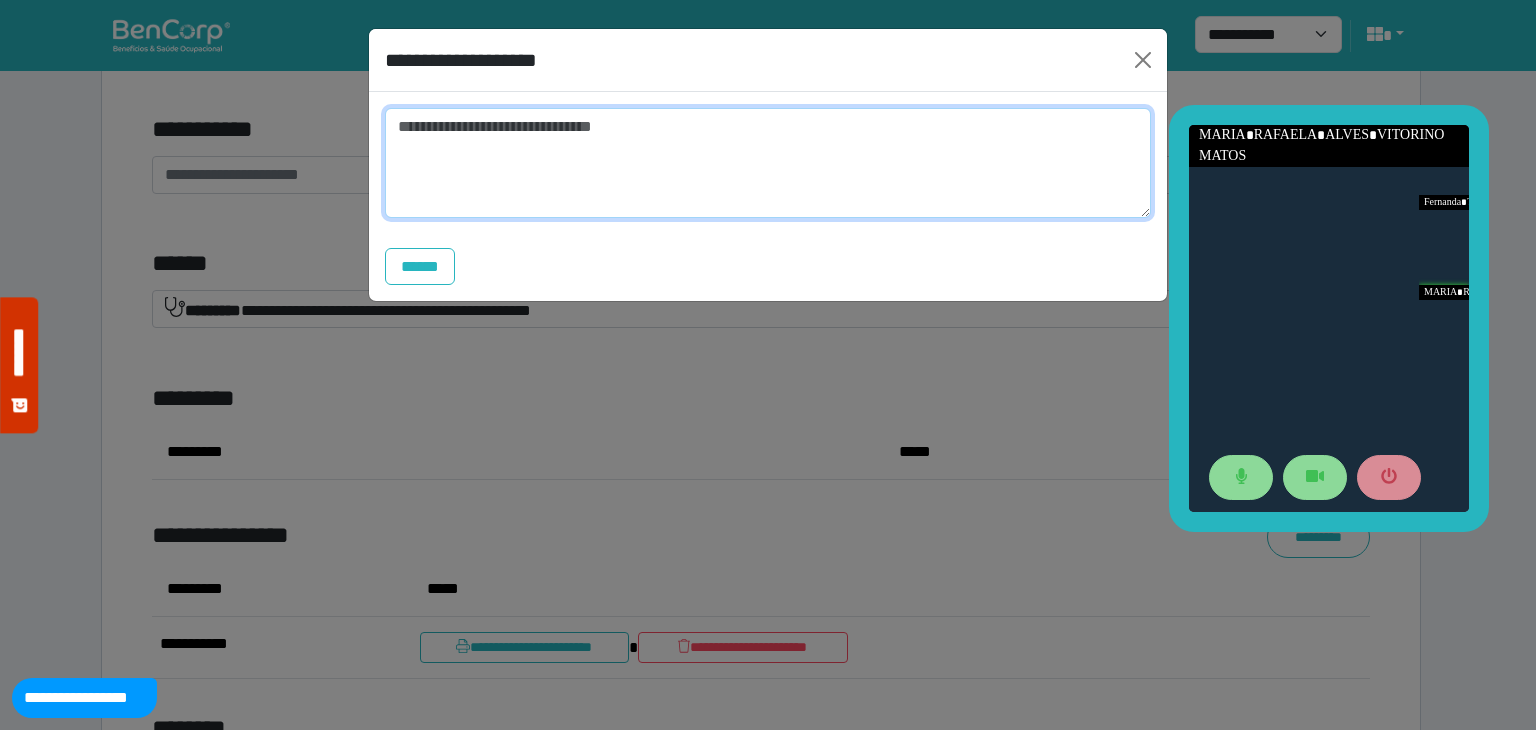 click at bounding box center (768, 163) 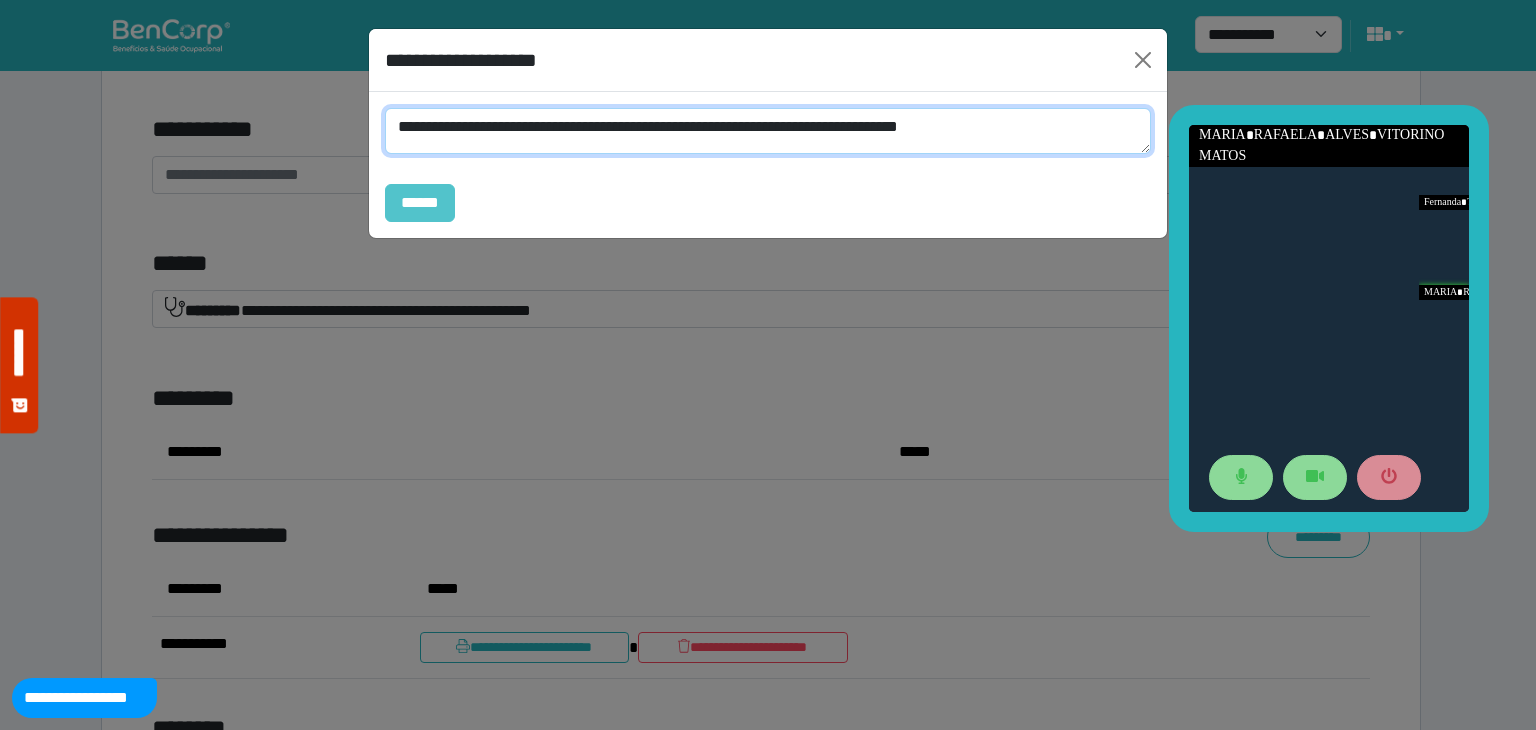 type on "**********" 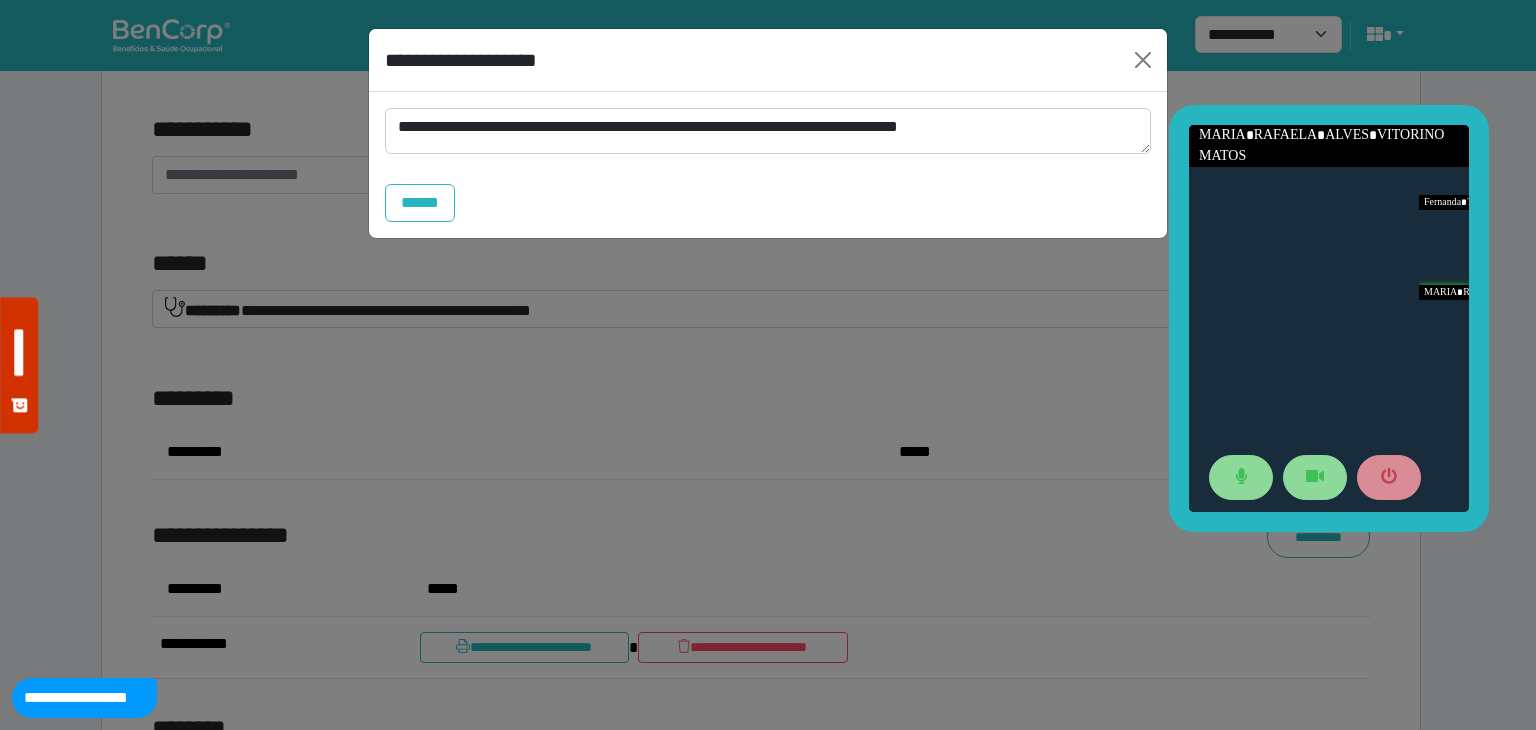 click on "******" at bounding box center [420, 203] 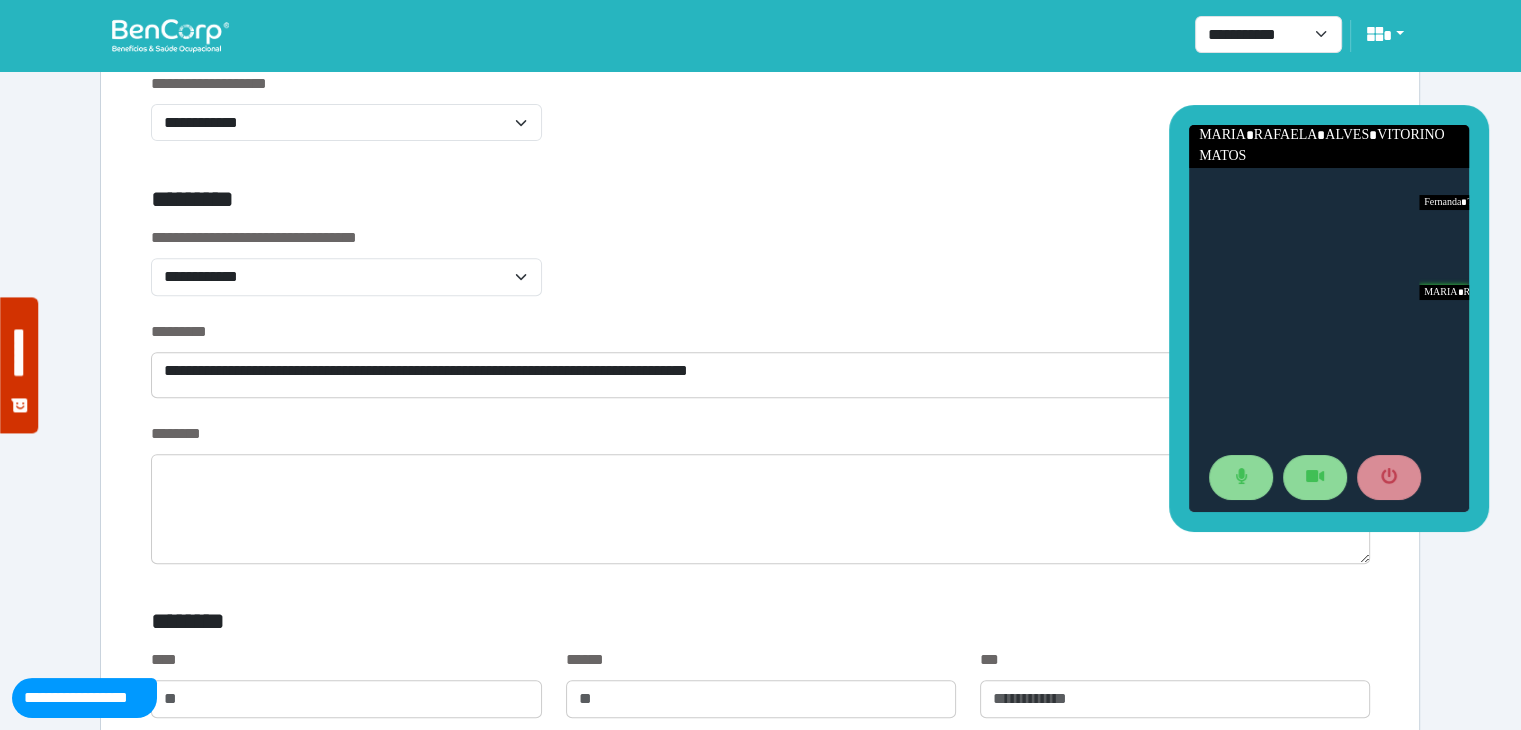 scroll, scrollTop: 452, scrollLeft: 0, axis: vertical 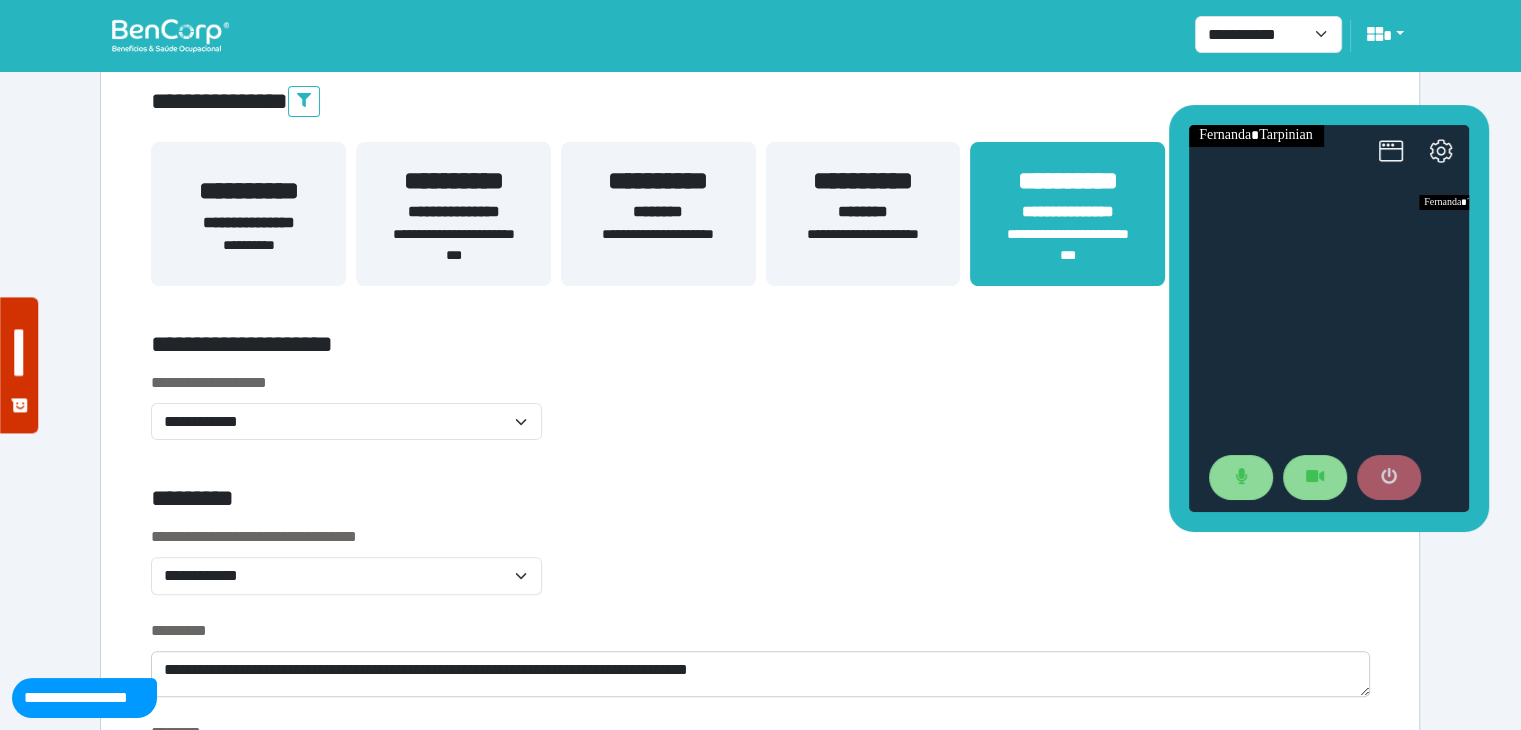 click at bounding box center (1388, 477) 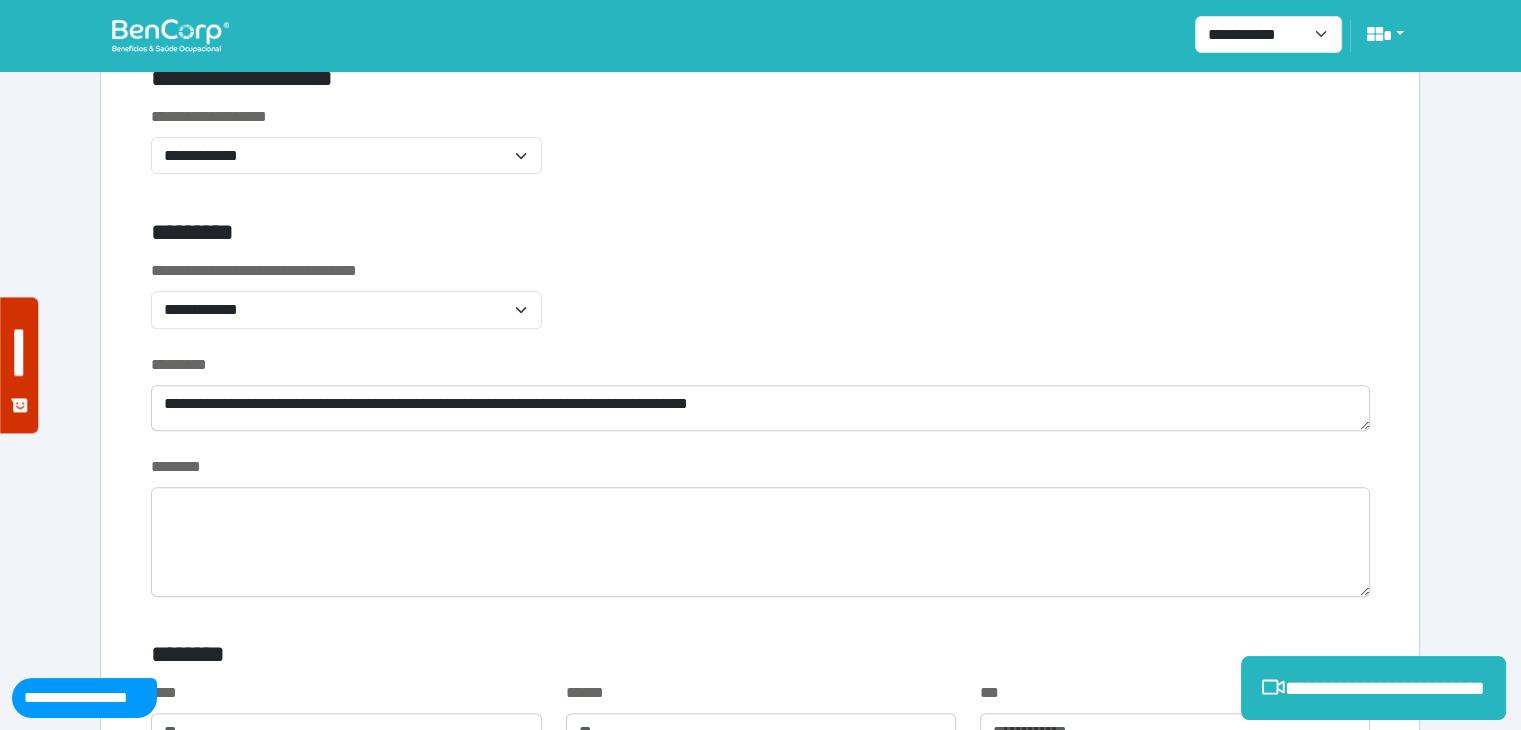 scroll, scrollTop: 752, scrollLeft: 0, axis: vertical 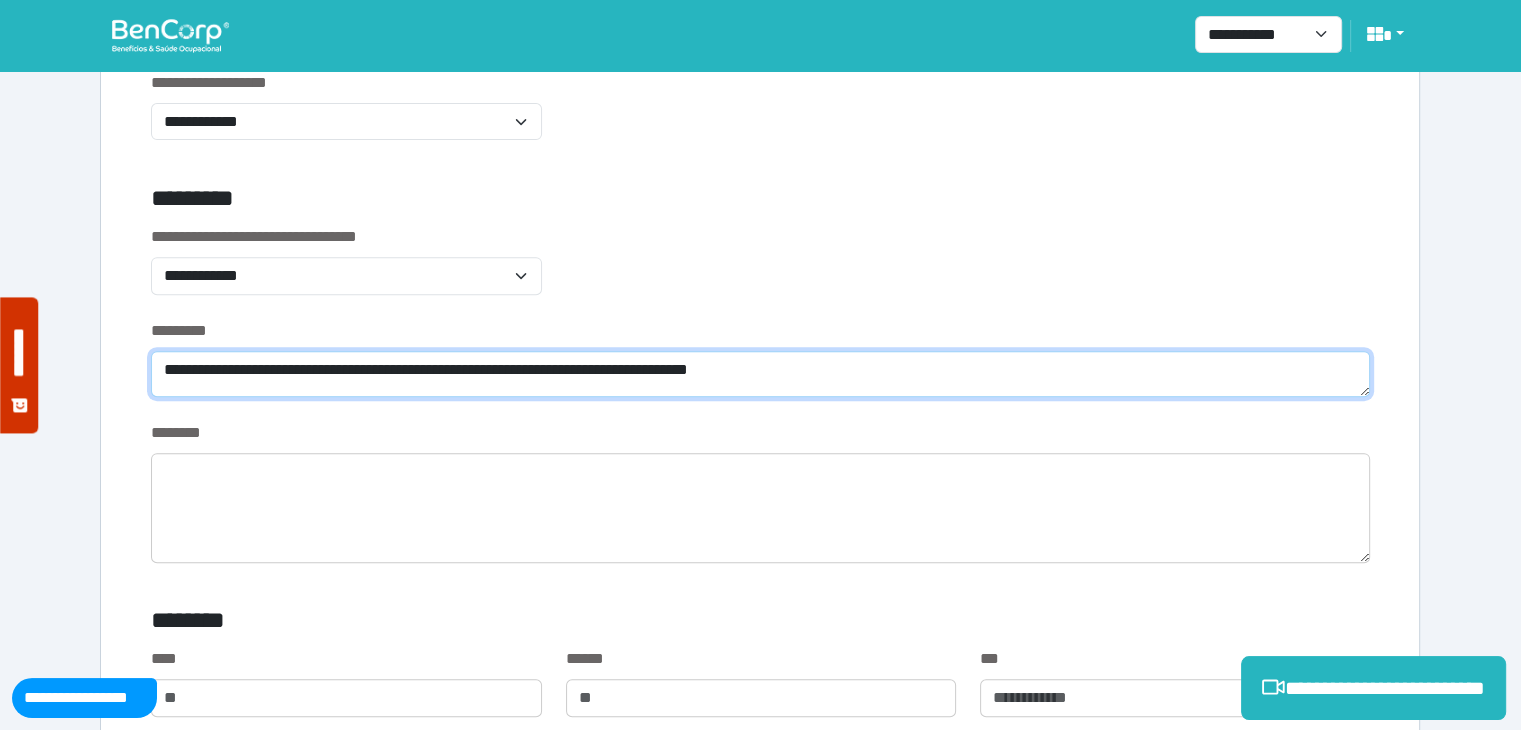 click on "**********" at bounding box center [760, 374] 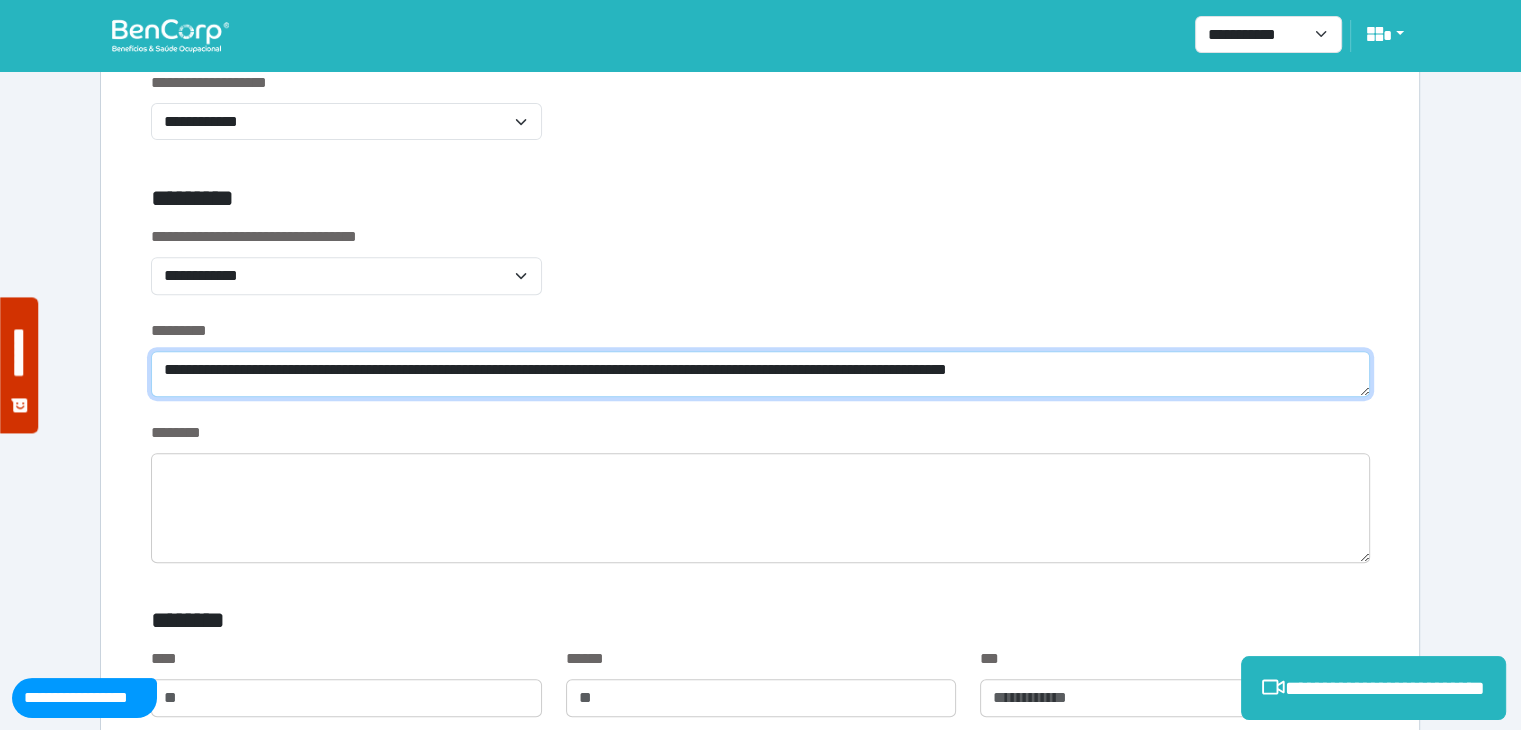 scroll, scrollTop: 0, scrollLeft: 0, axis: both 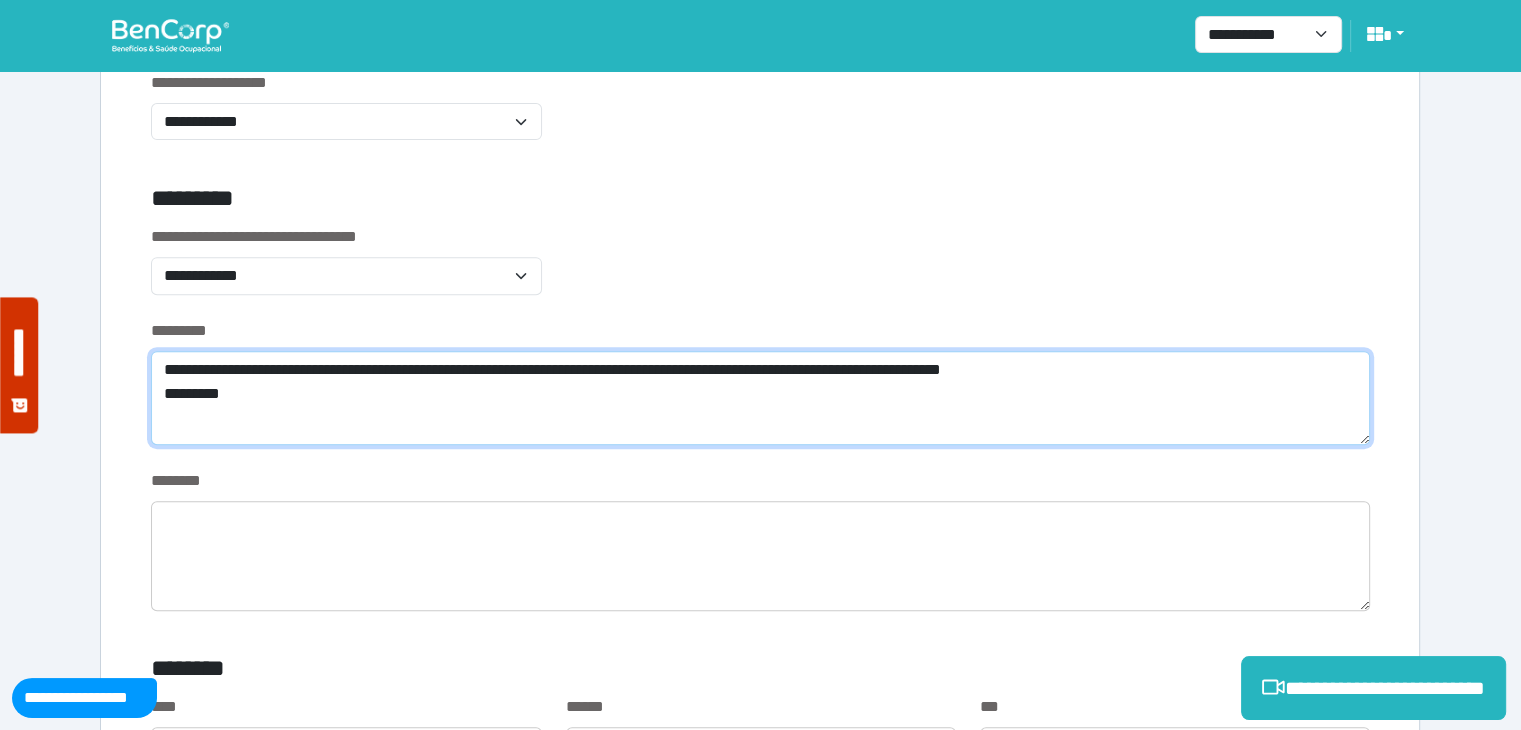 click on "**********" at bounding box center (760, 398) 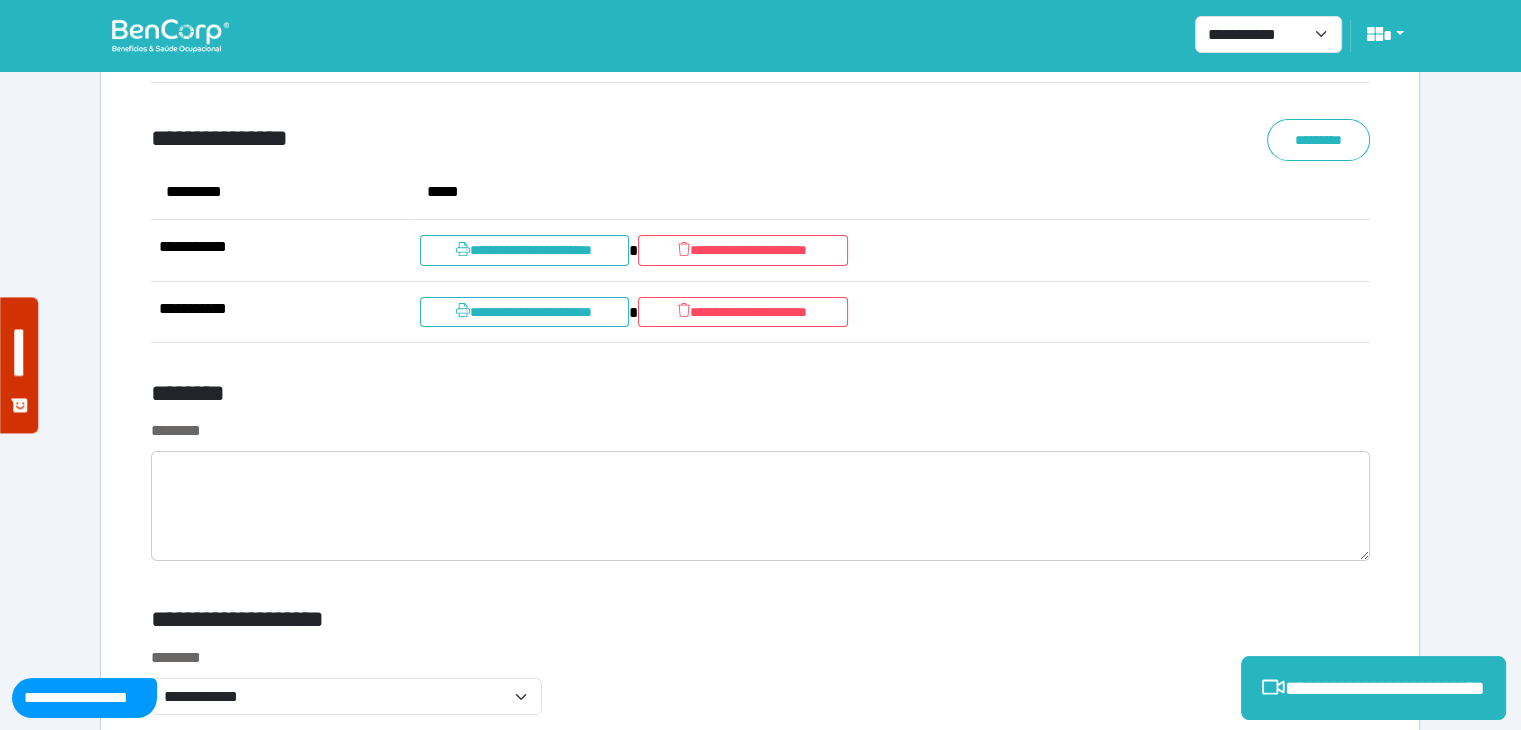 scroll, scrollTop: 7652, scrollLeft: 0, axis: vertical 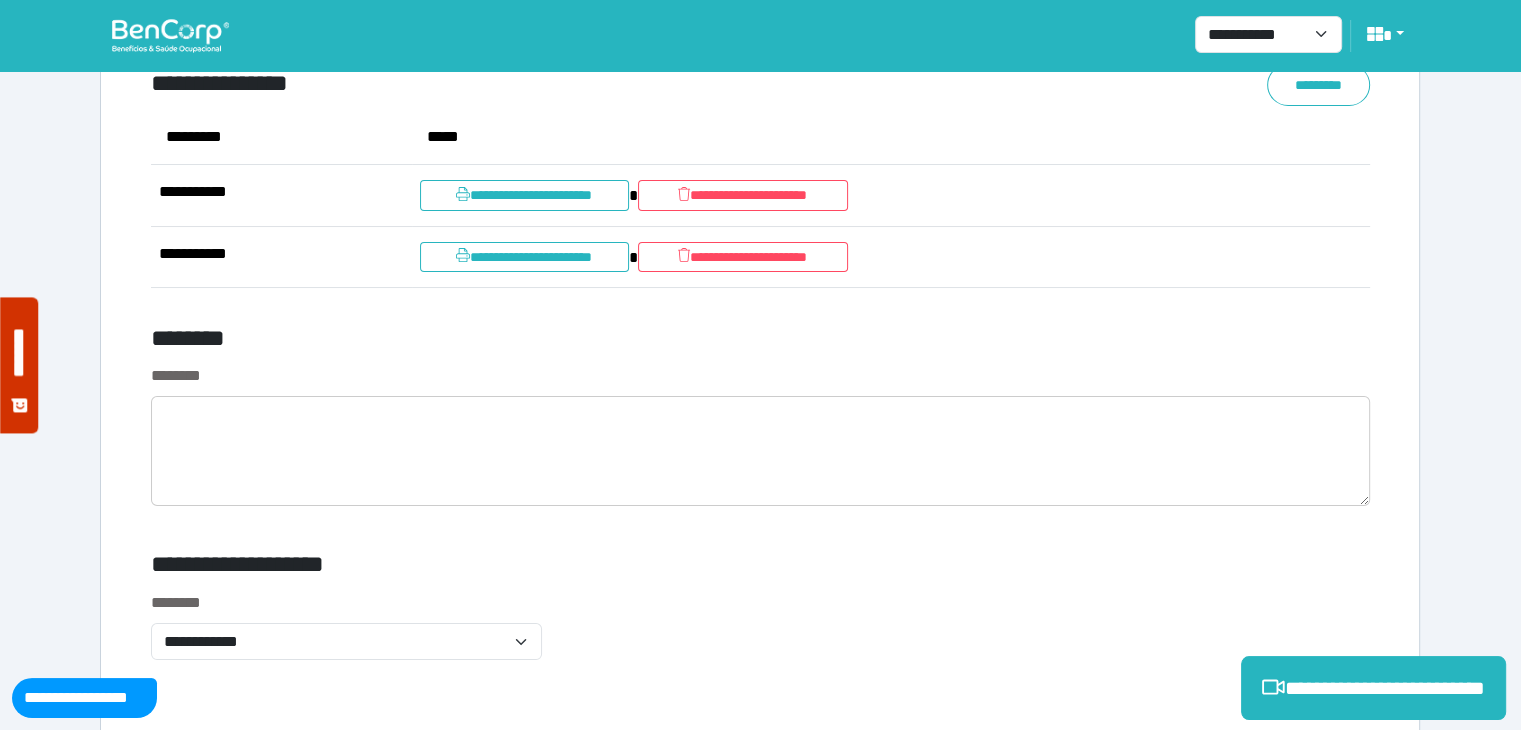 type on "**********" 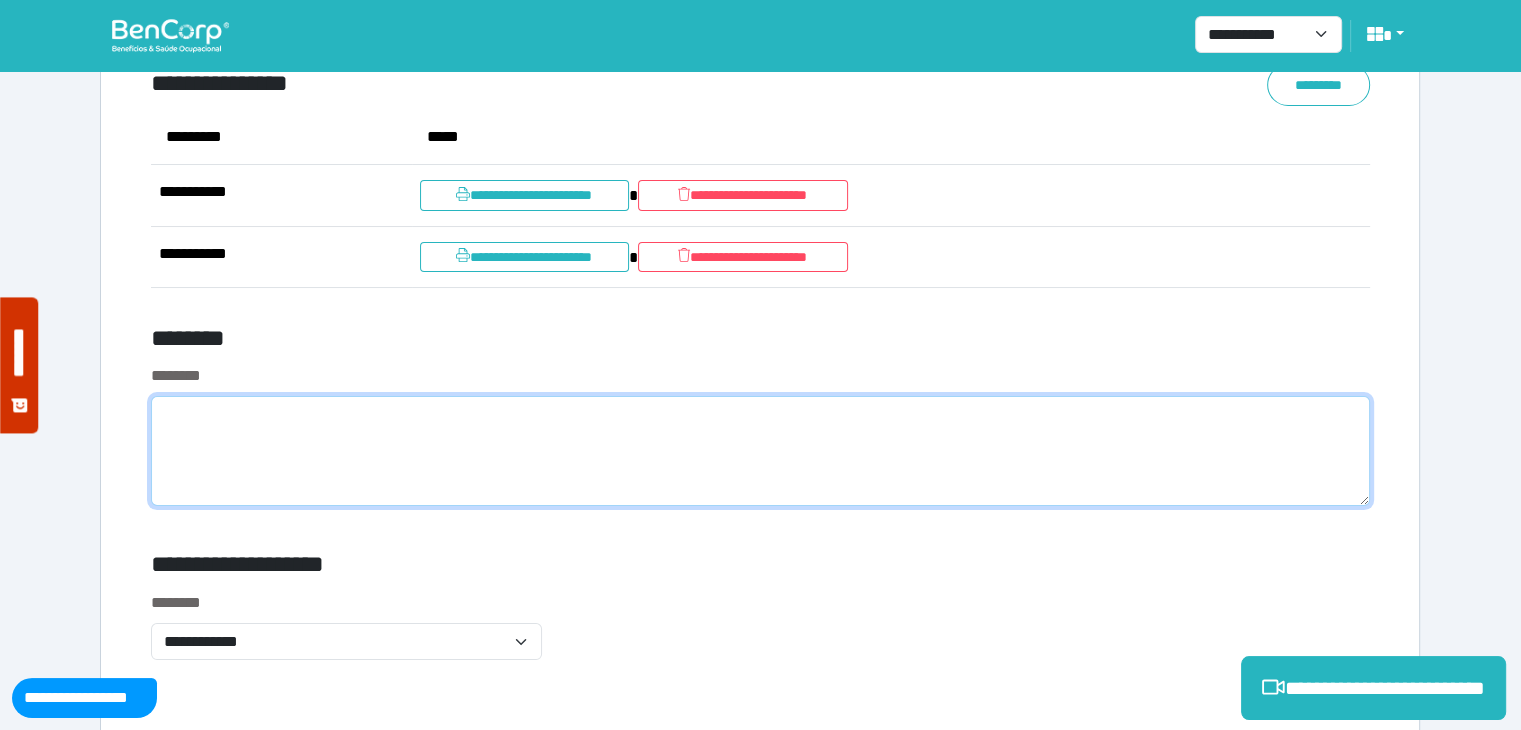 click at bounding box center (760, 451) 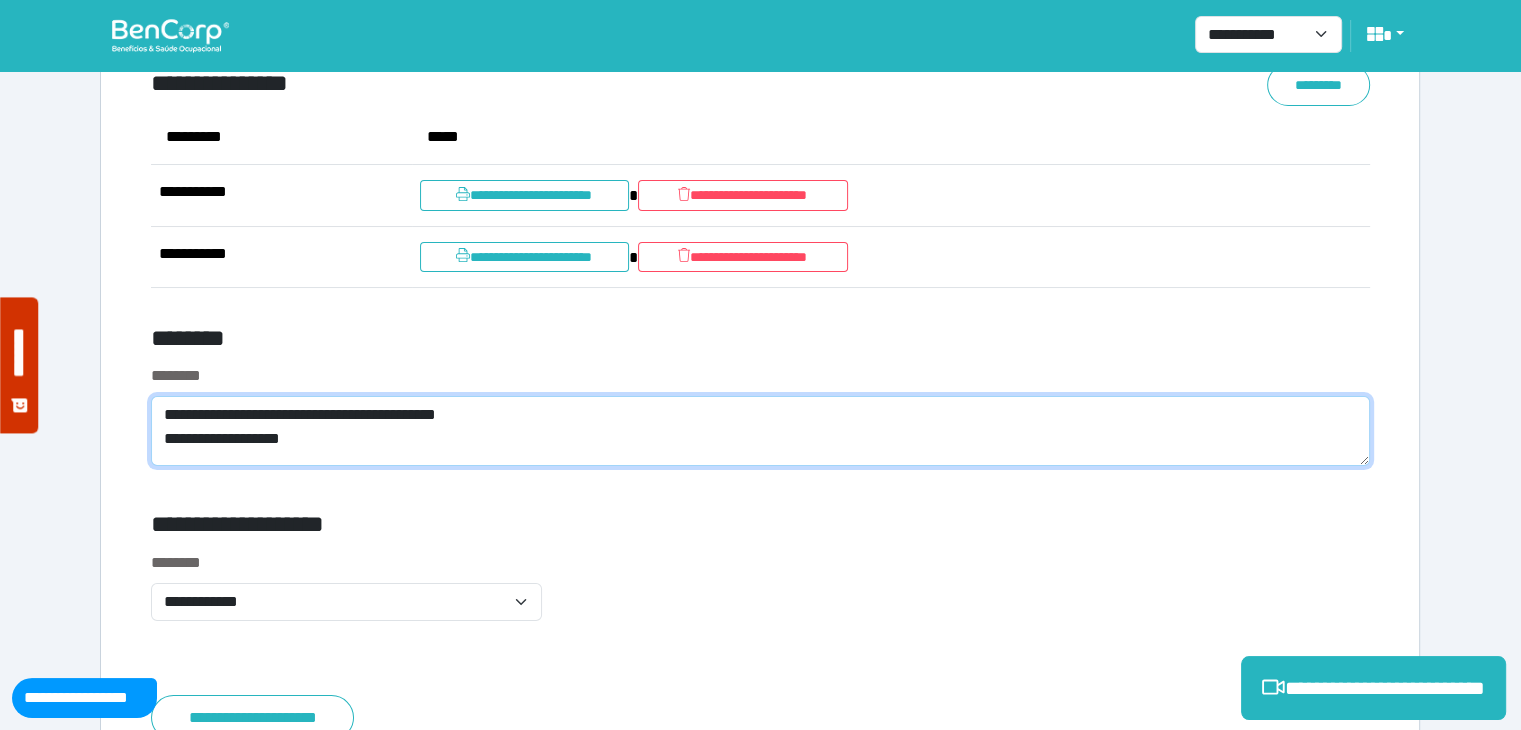 scroll, scrollTop: 0, scrollLeft: 0, axis: both 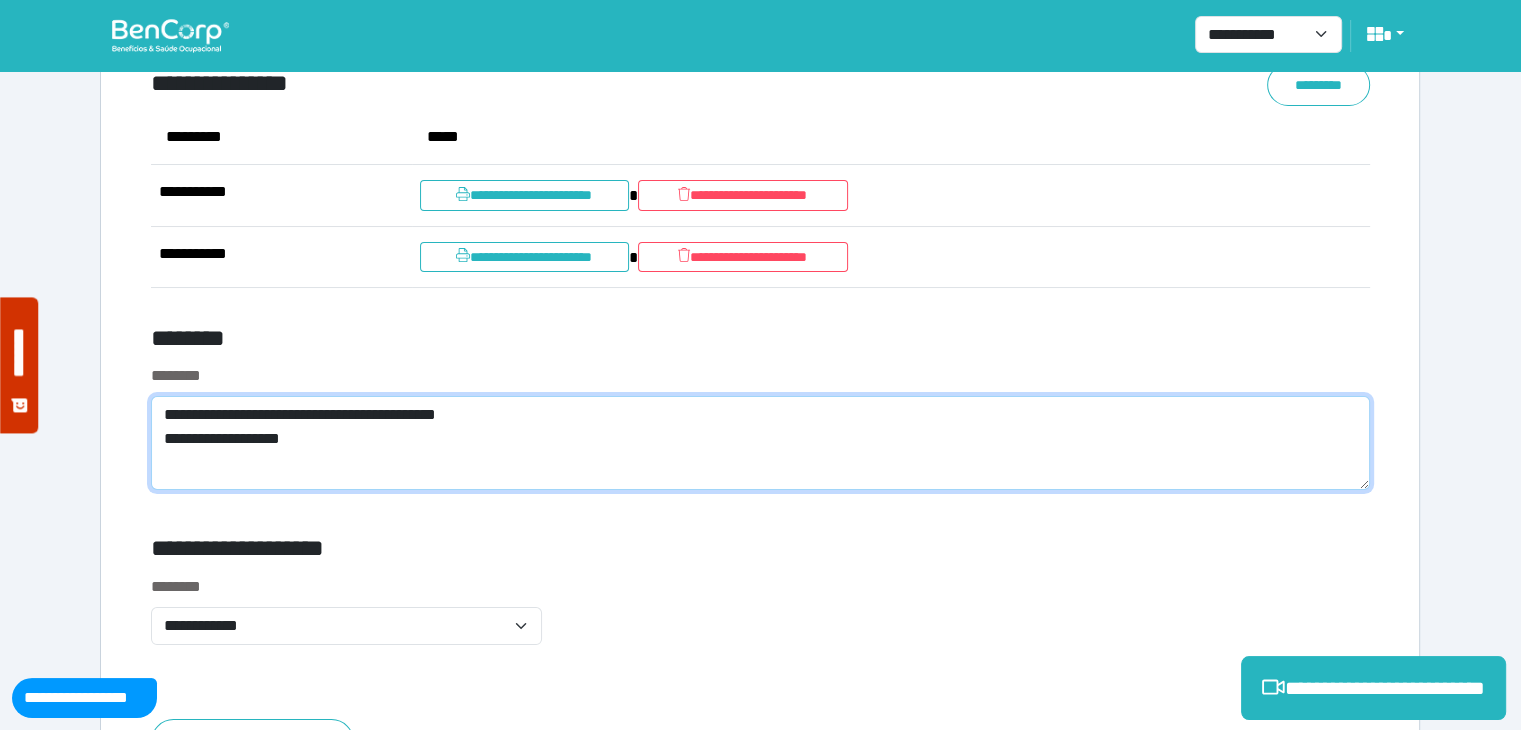click on "**********" at bounding box center (760, 443) 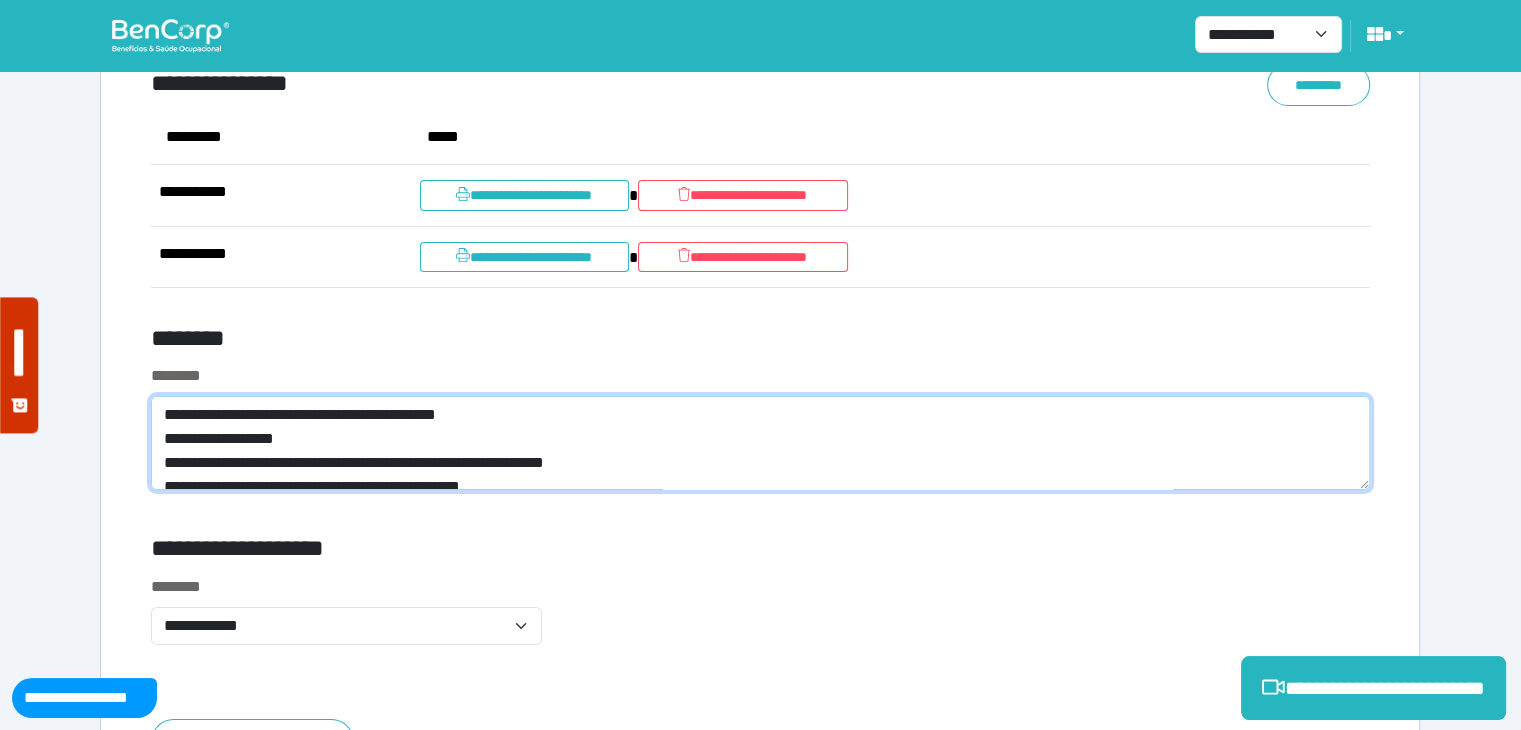 scroll, scrollTop: 0, scrollLeft: 0, axis: both 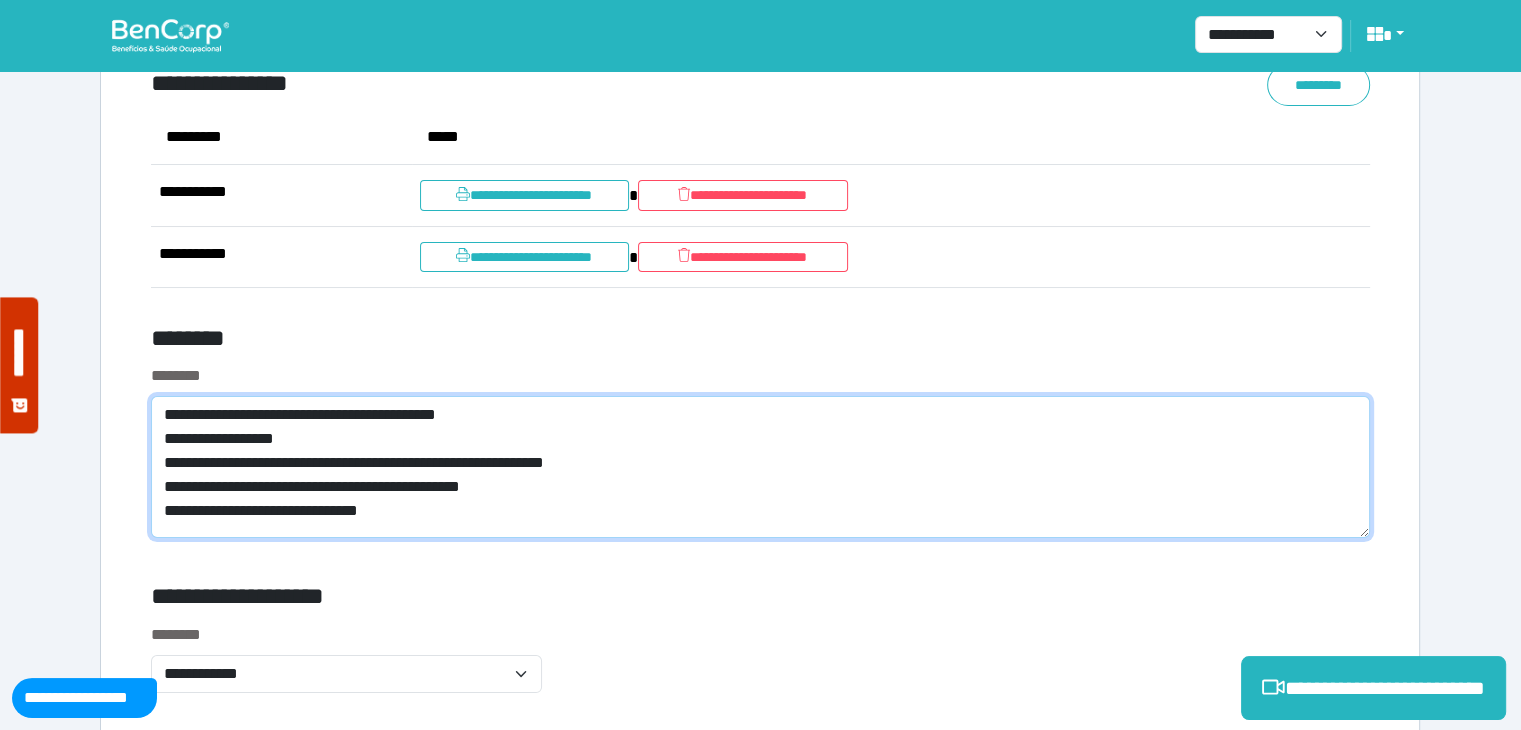 click on "**********" at bounding box center [760, 467] 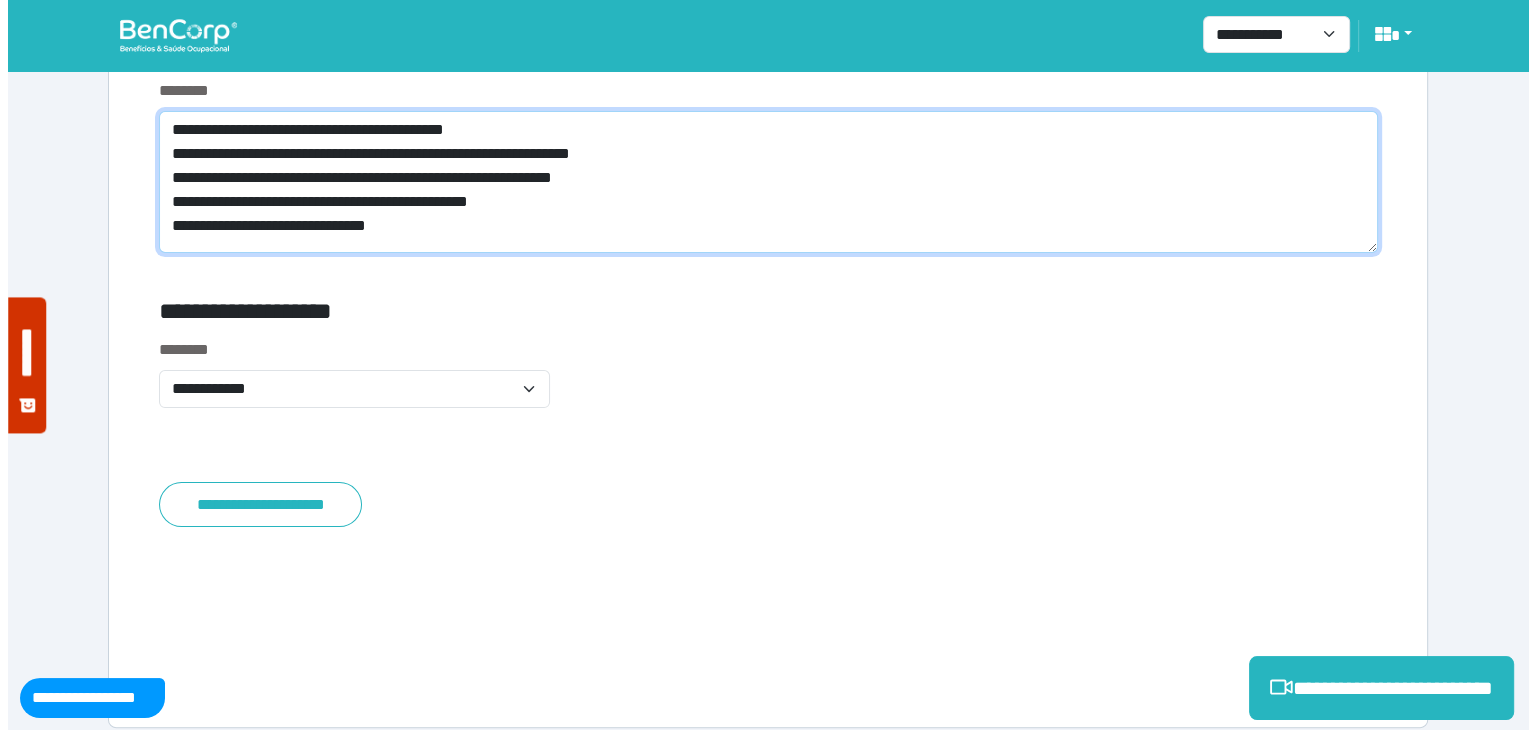 scroll, scrollTop: 7956, scrollLeft: 0, axis: vertical 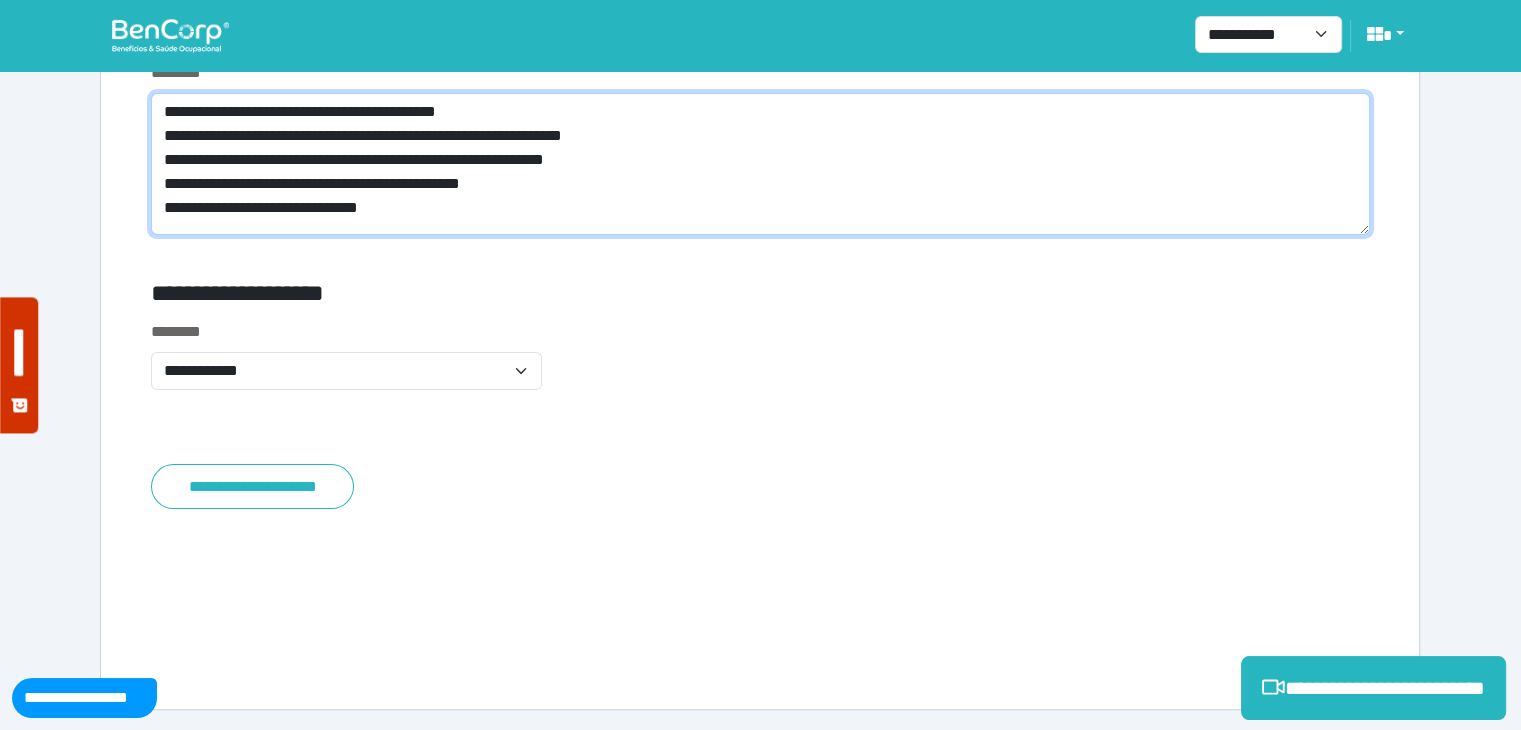type on "**********" 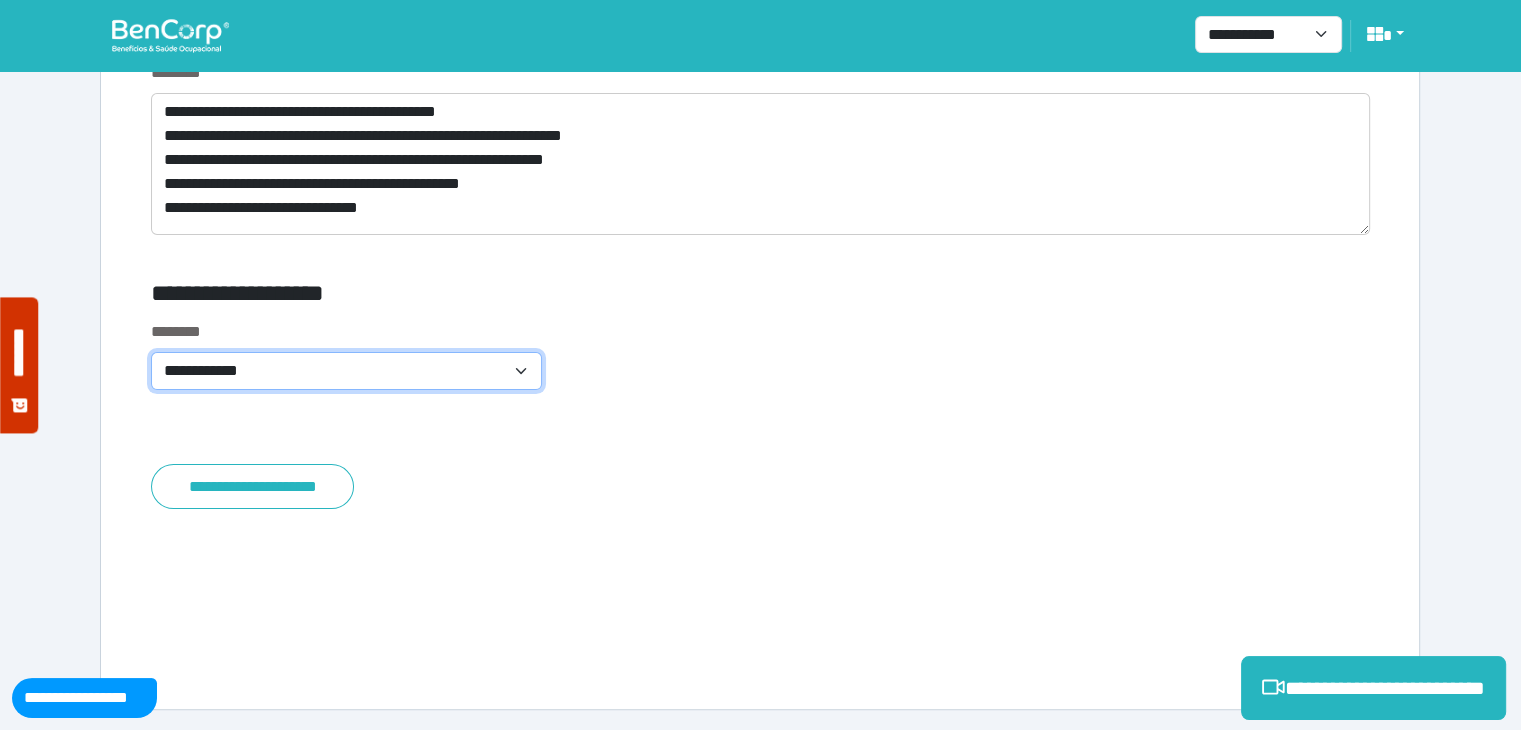 click on "**********" at bounding box center [346, 371] 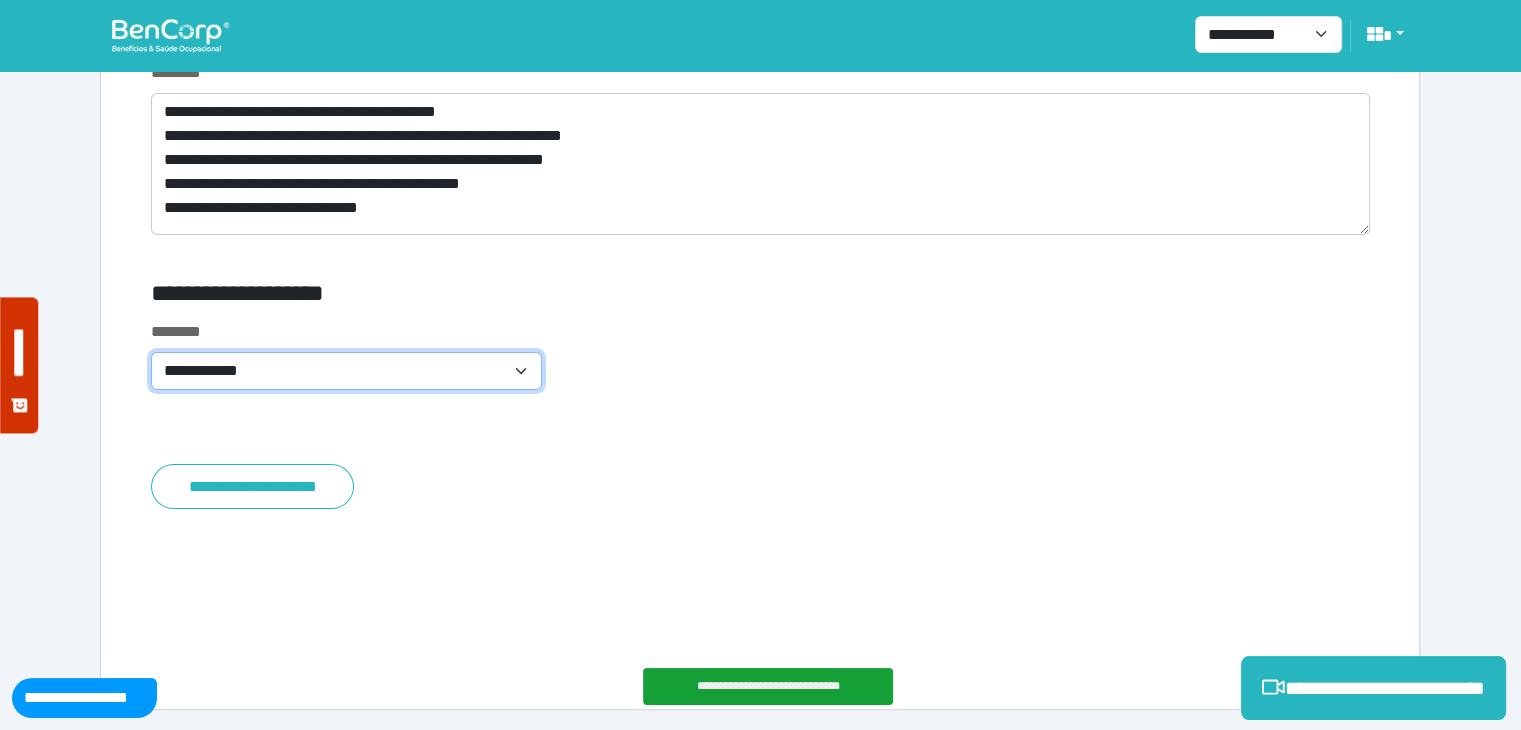 click on "**********" at bounding box center [346, 371] 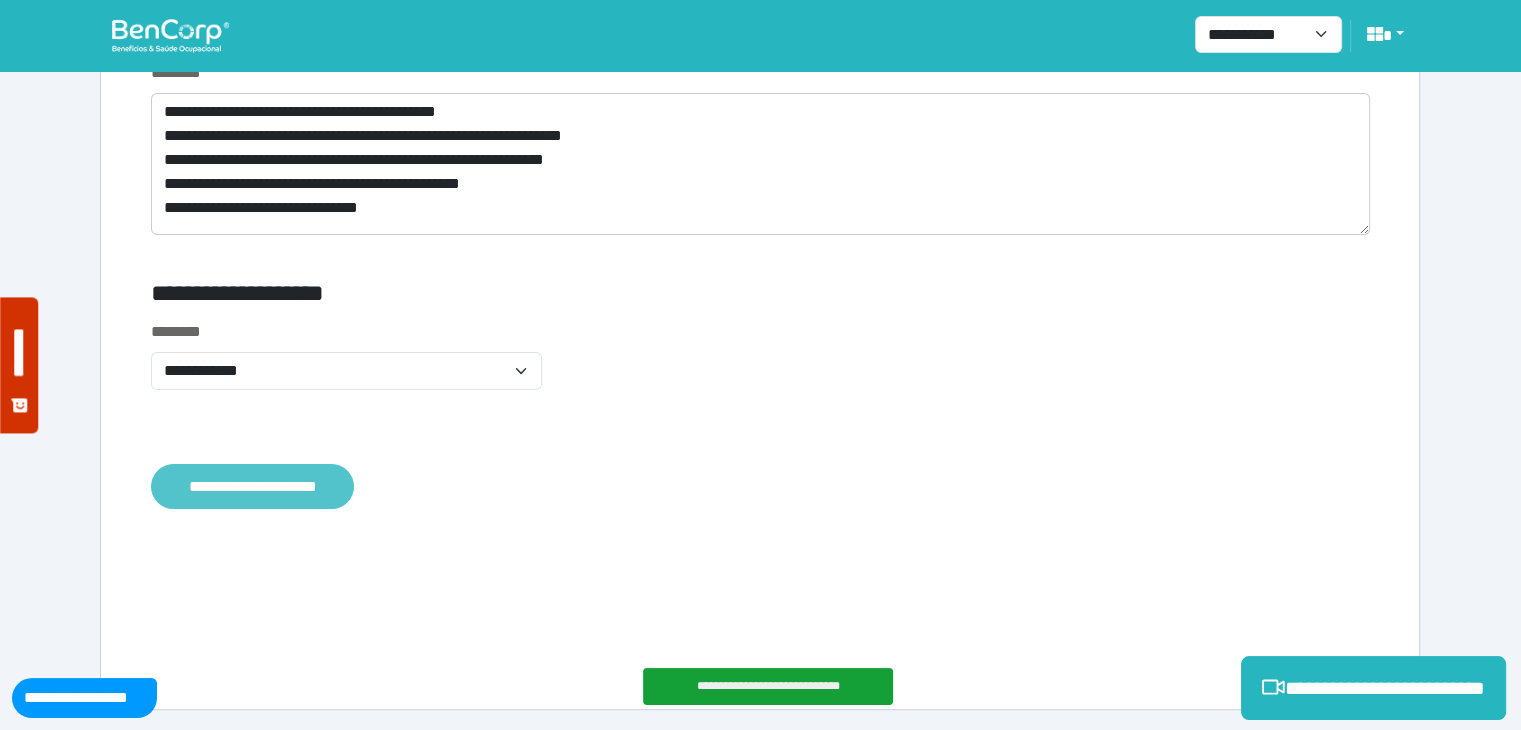 click on "**********" at bounding box center [252, 487] 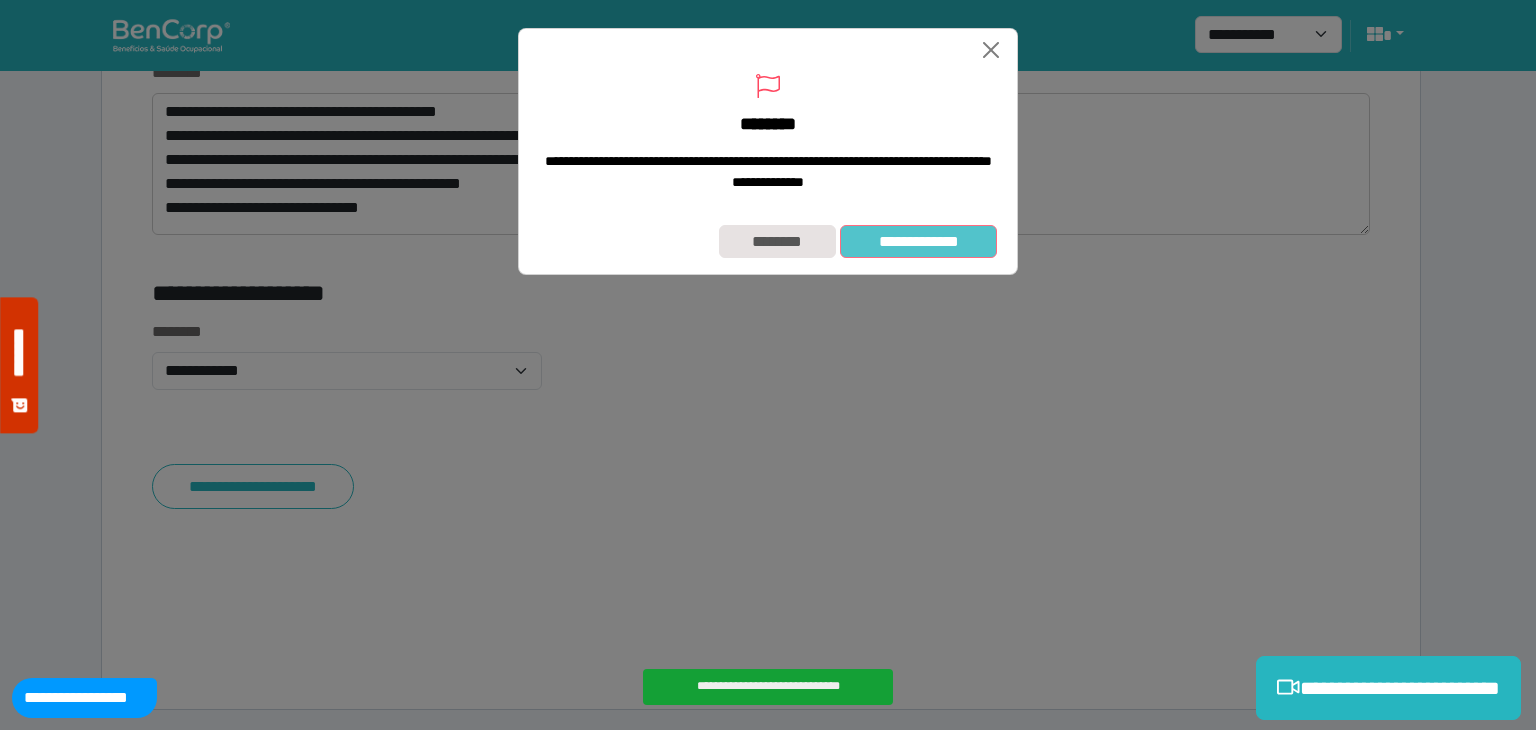 click on "**********" at bounding box center [918, 242] 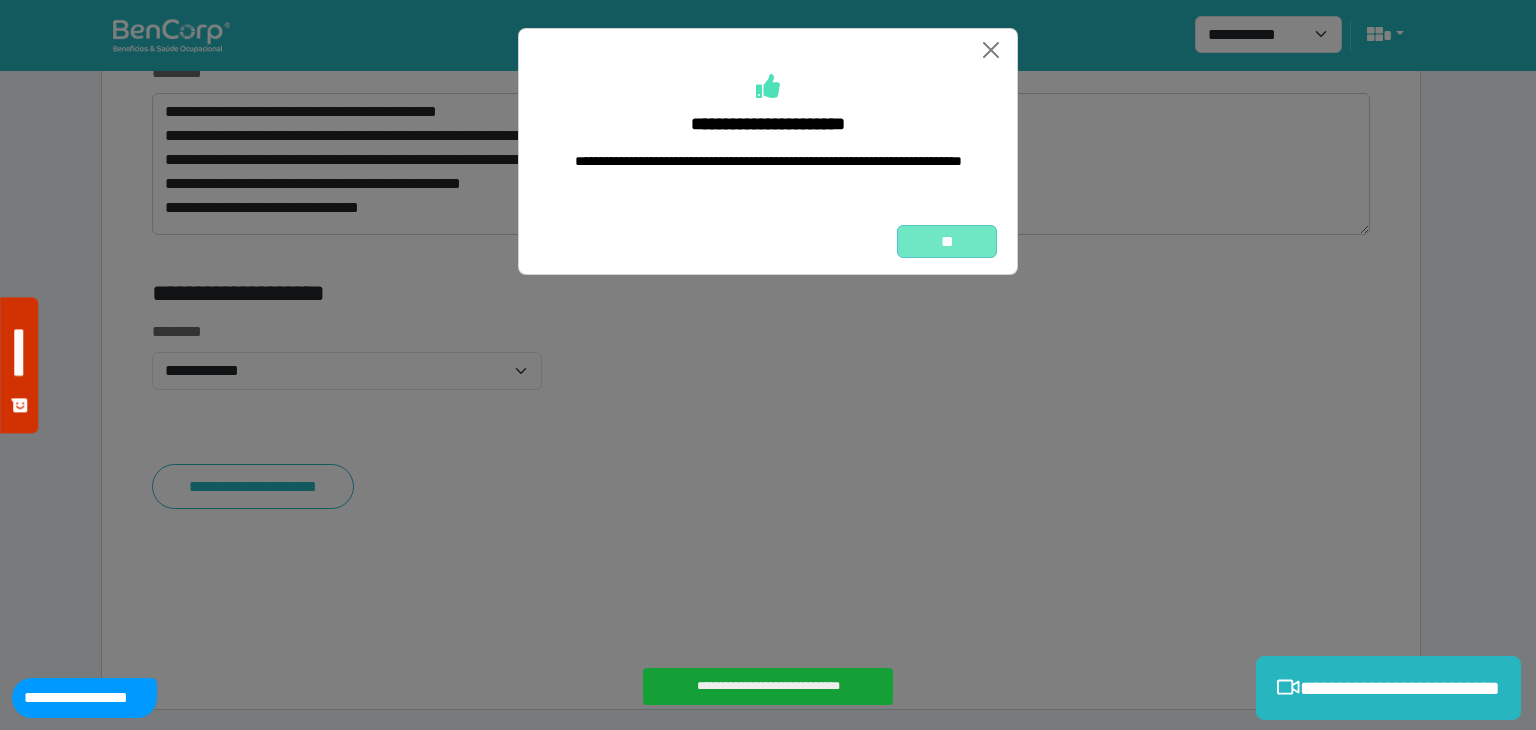 click on "**" at bounding box center (947, 242) 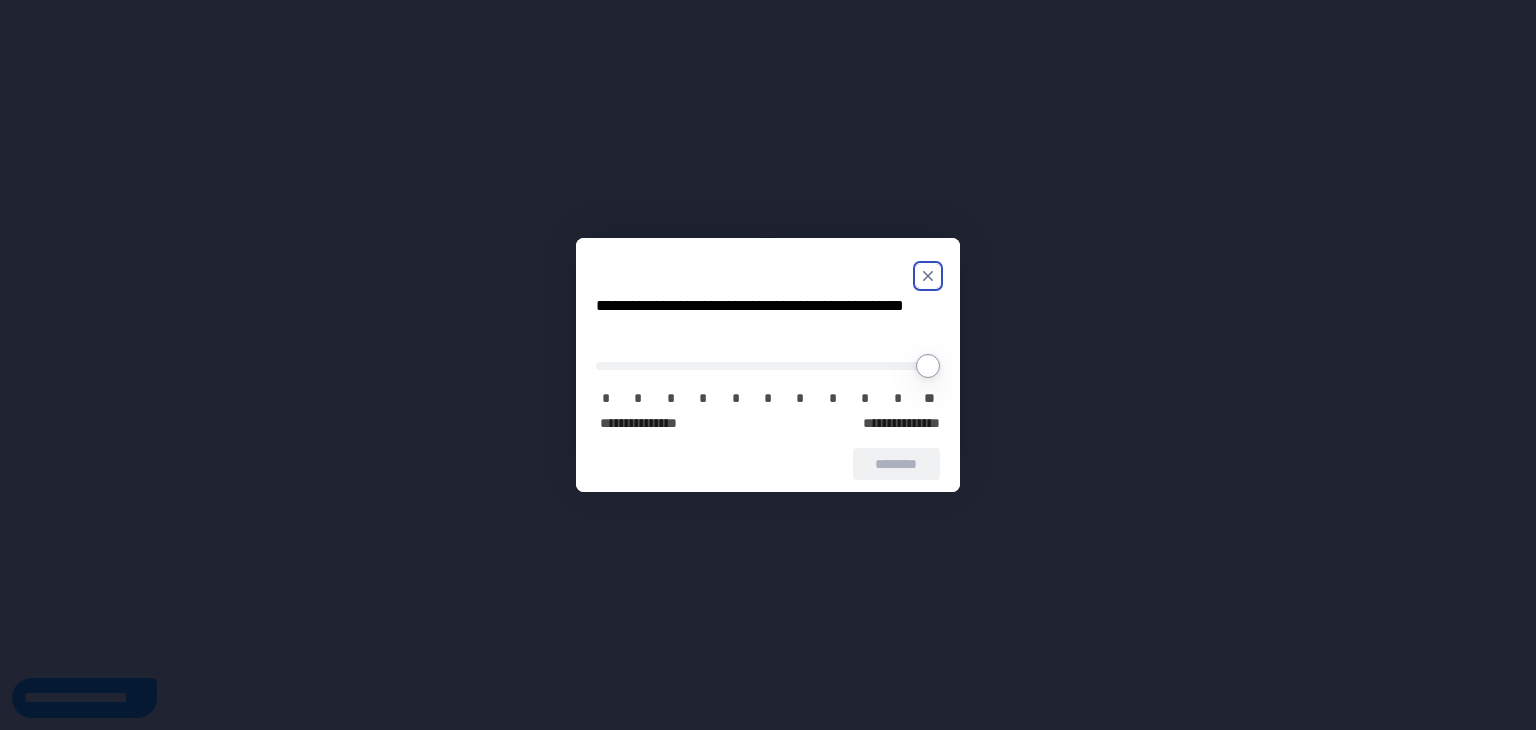 scroll, scrollTop: 0, scrollLeft: 0, axis: both 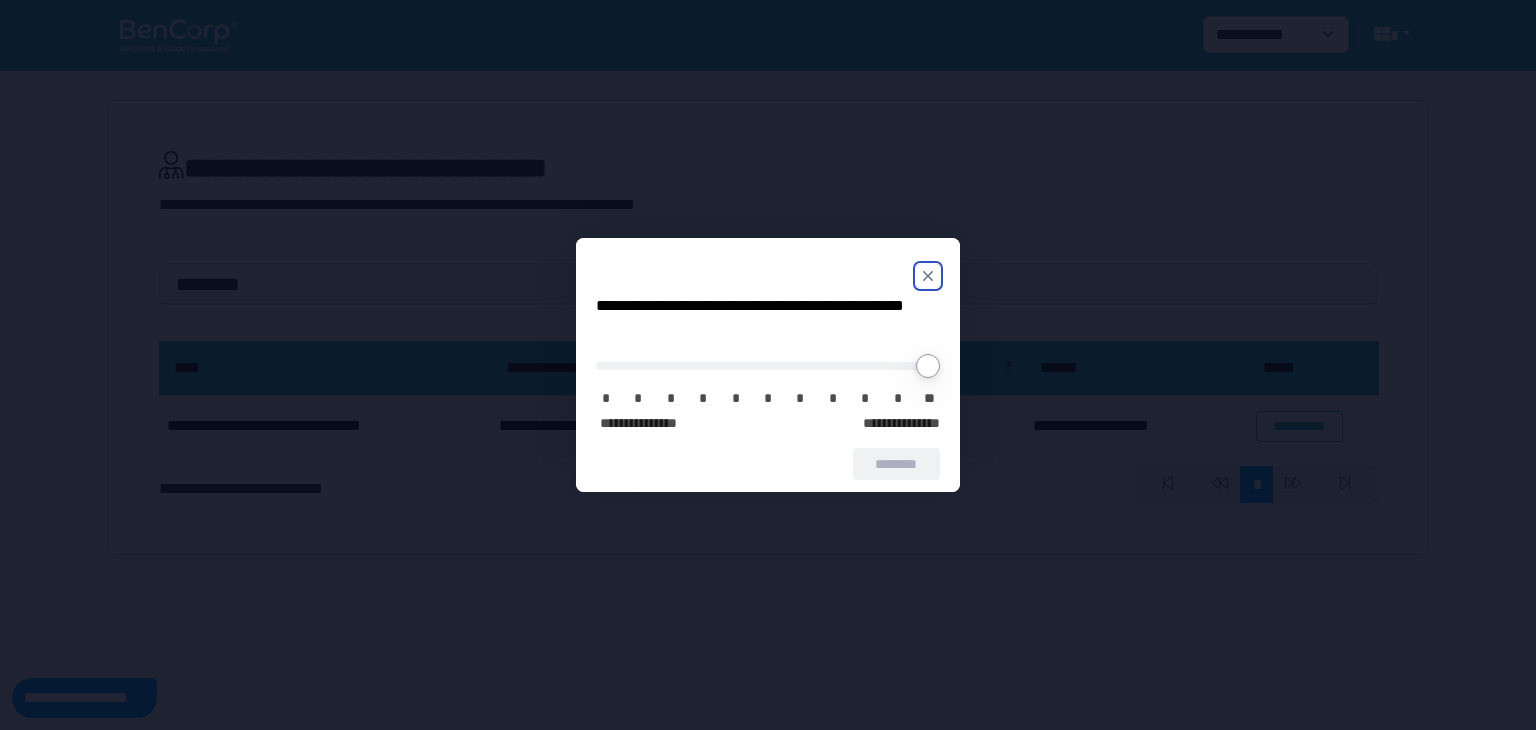 click 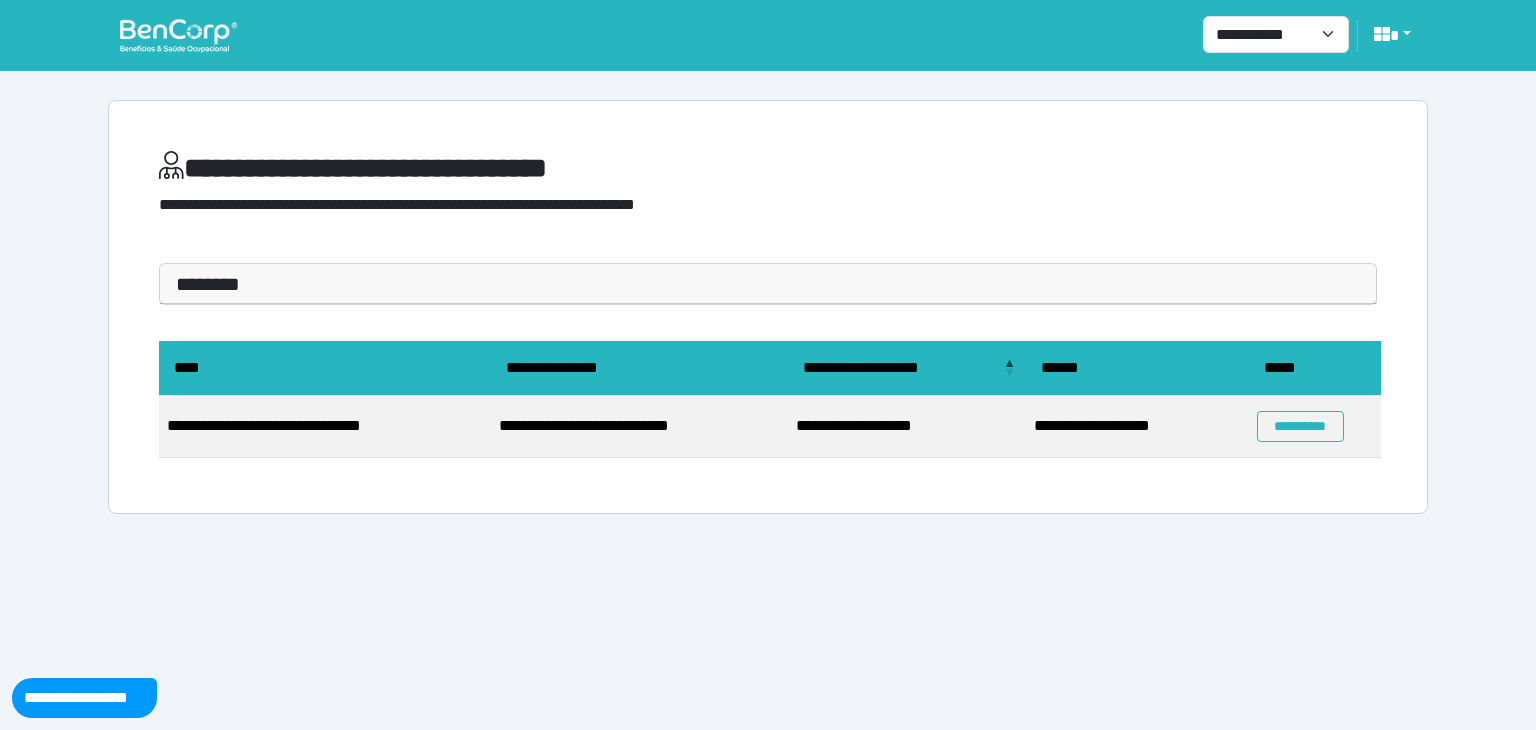 click on "**********" at bounding box center (768, 267) 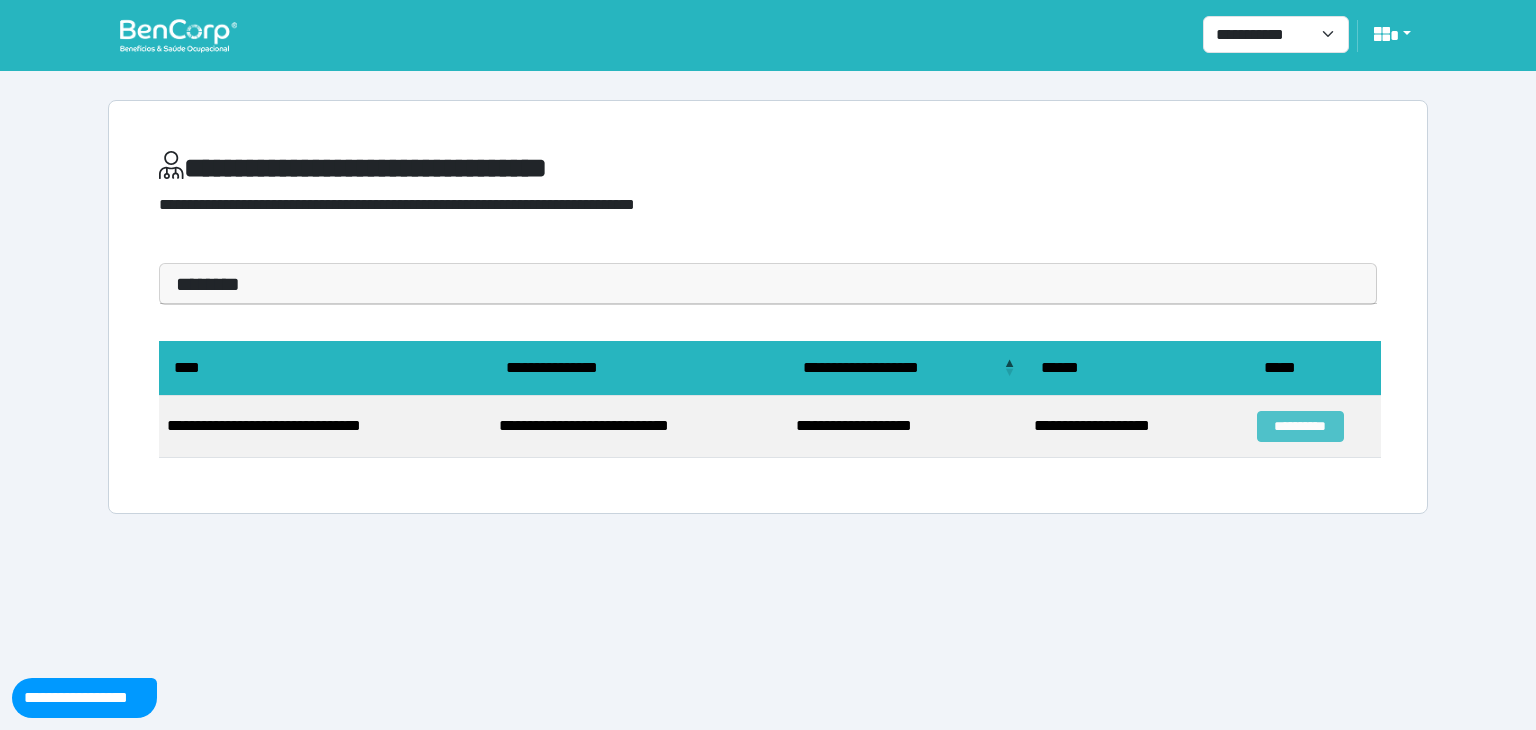 click on "**********" at bounding box center (1300, 426) 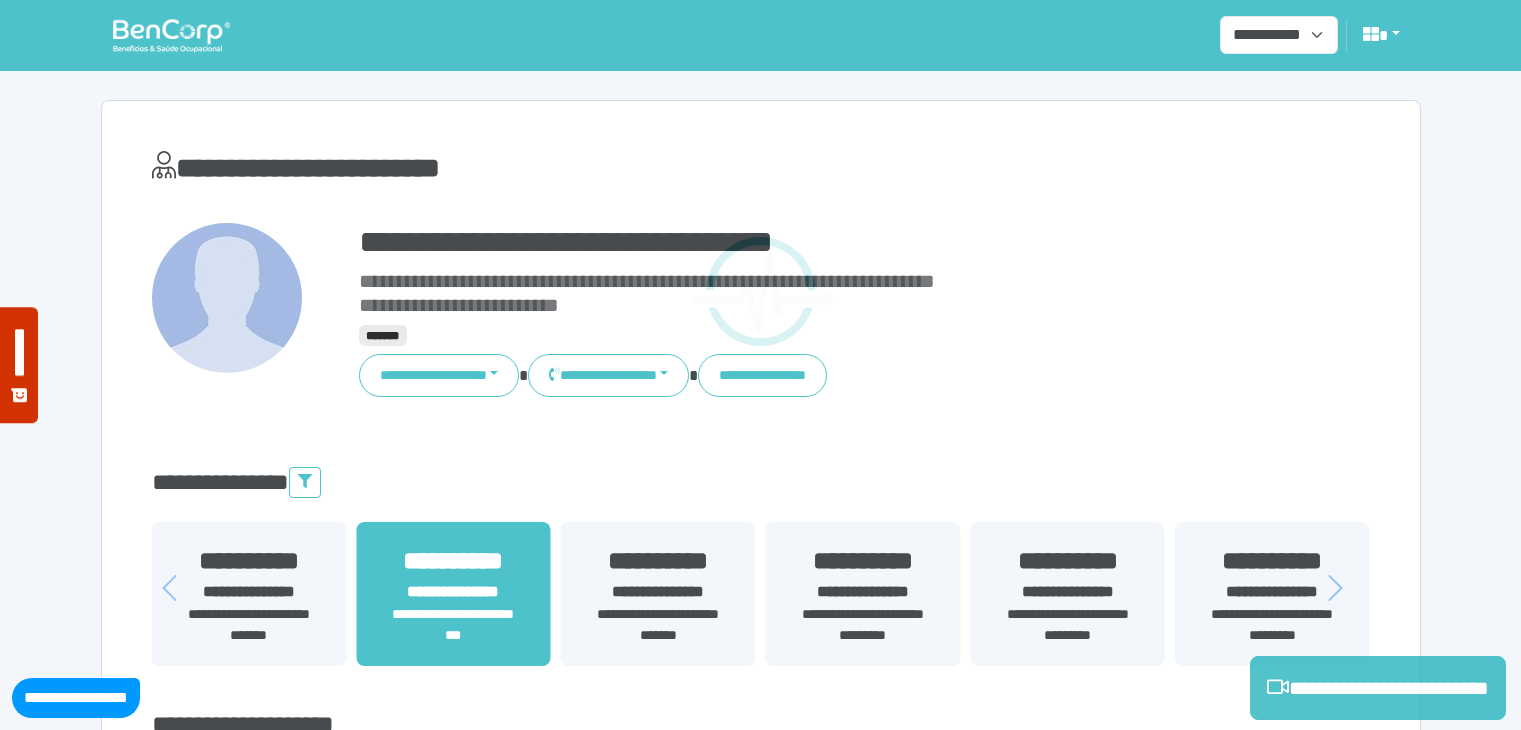 scroll, scrollTop: 0, scrollLeft: 0, axis: both 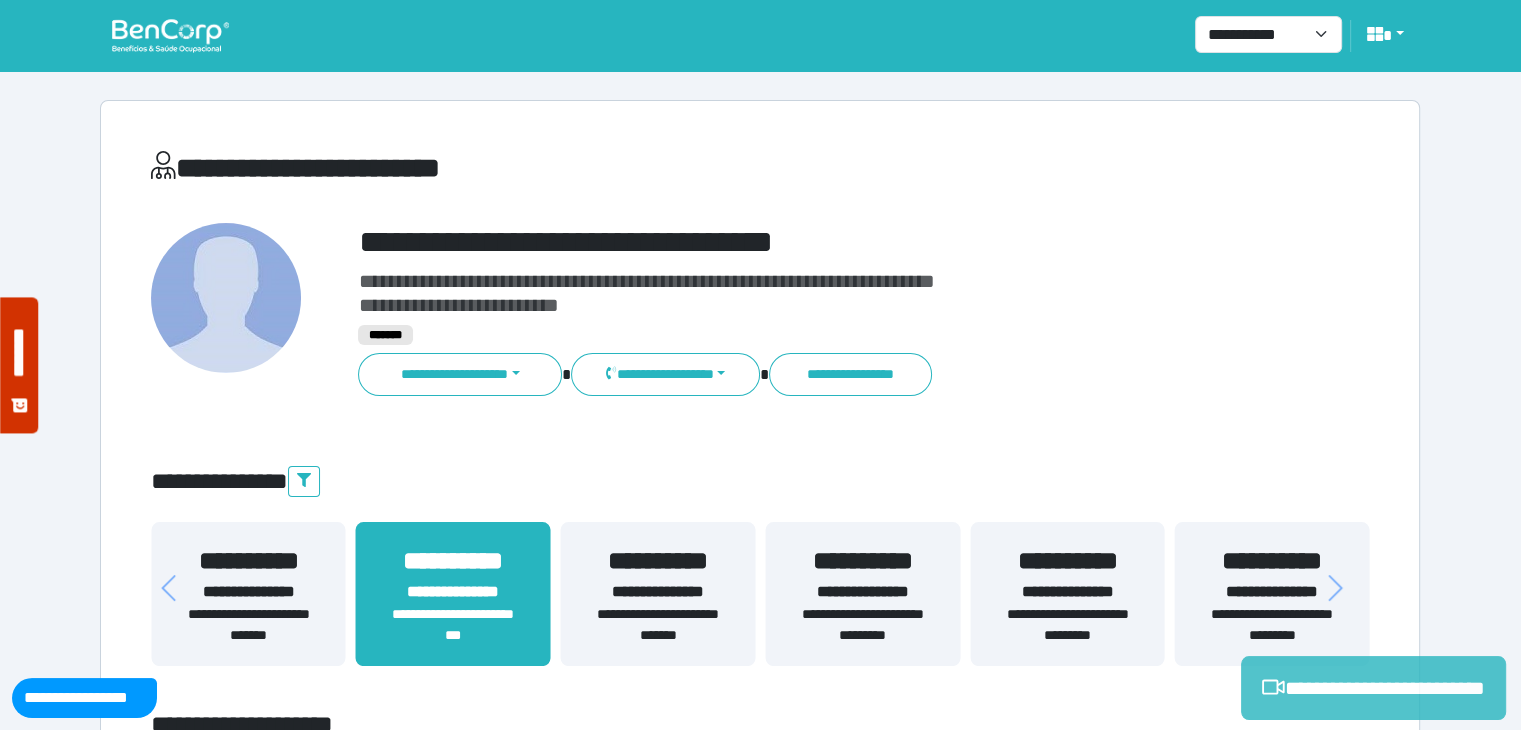 click on "**********" at bounding box center (1373, 688) 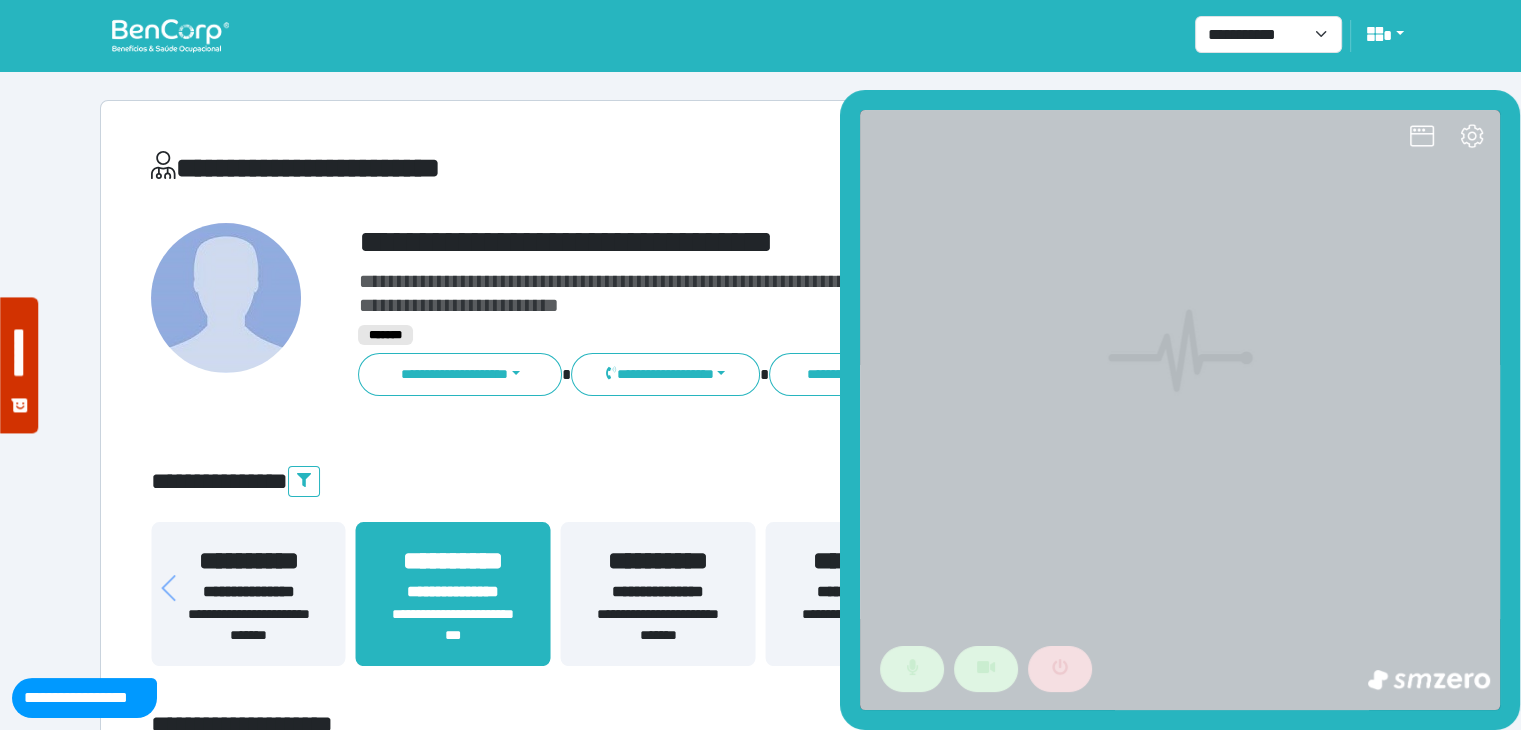 scroll, scrollTop: 0, scrollLeft: 0, axis: both 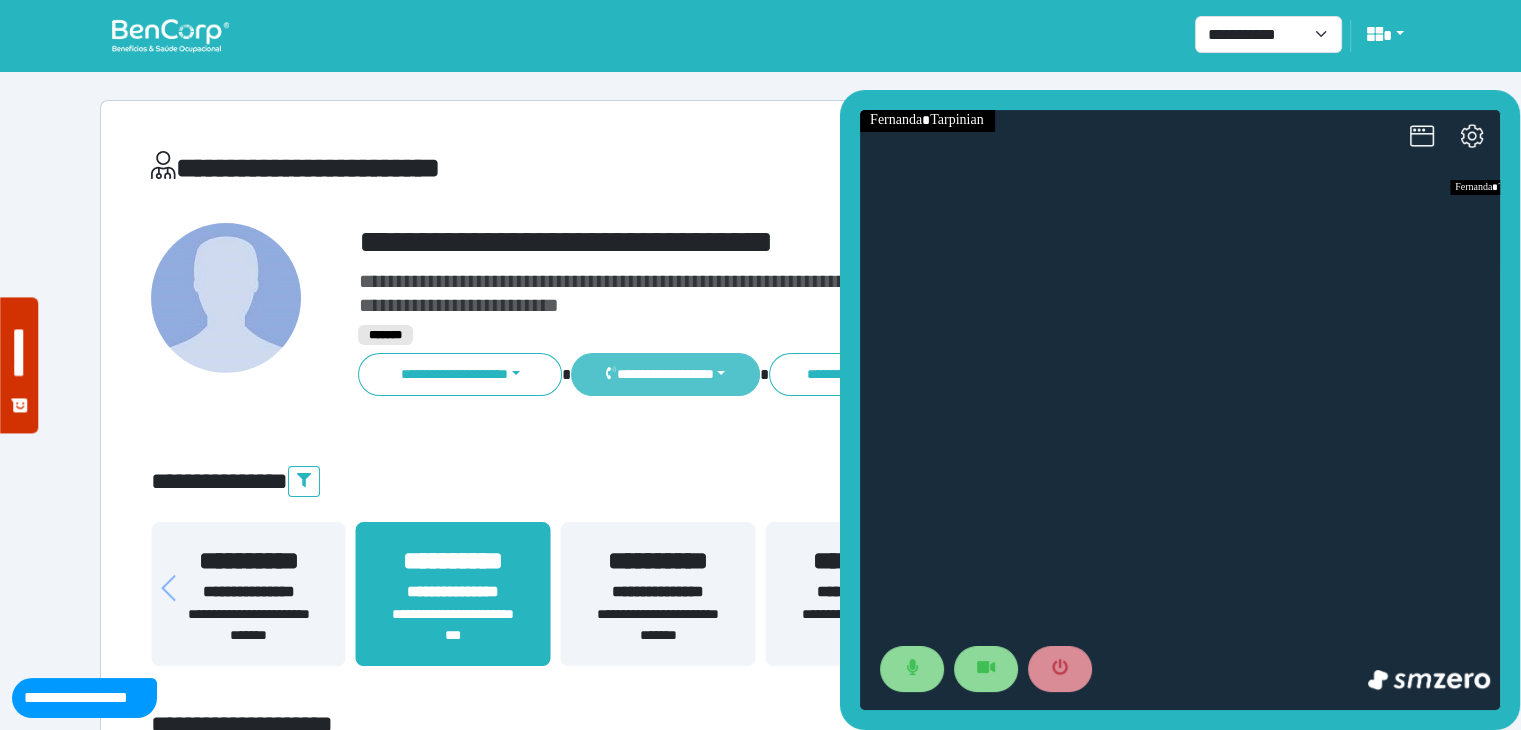 click on "**********" at bounding box center [665, 374] 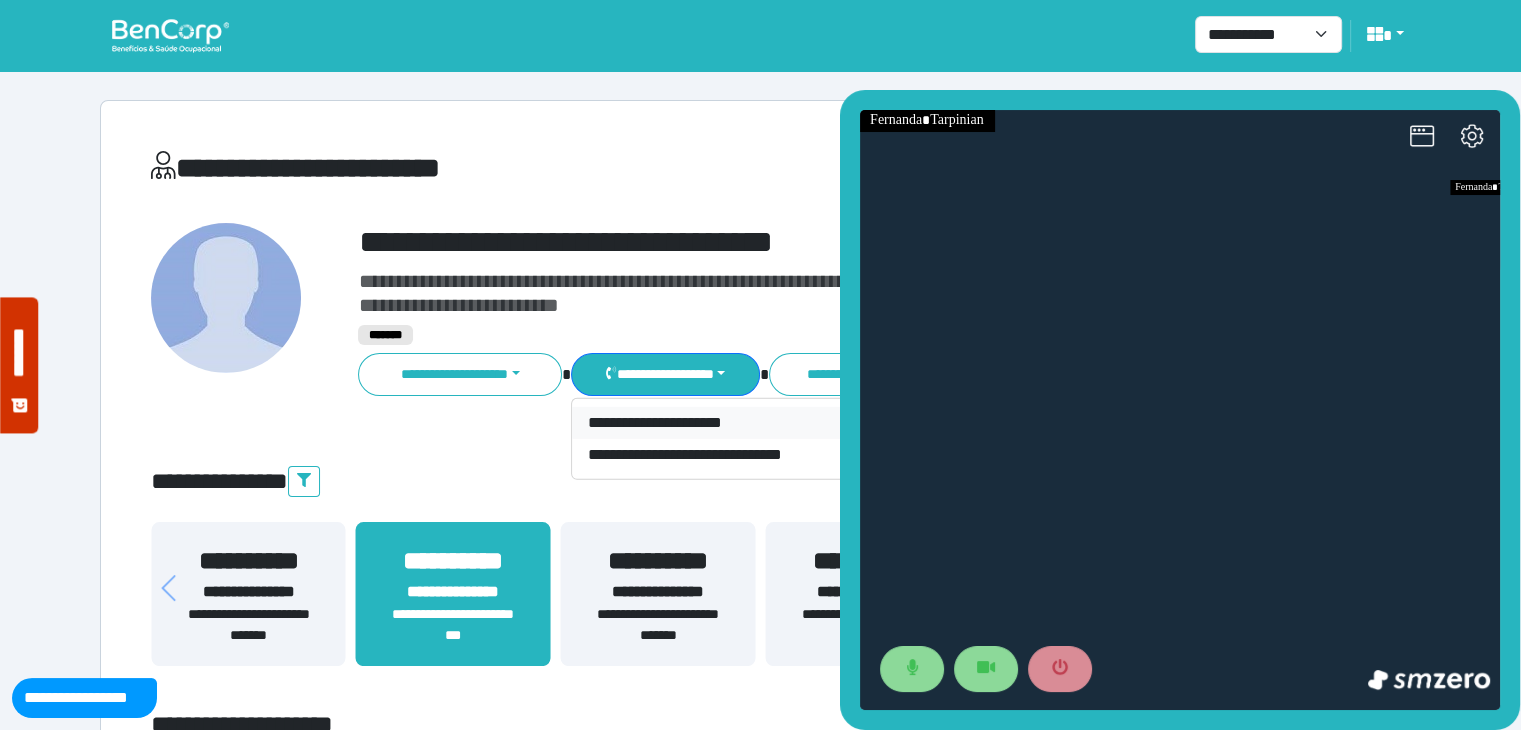 click on "**********" at bounding box center [713, 423] 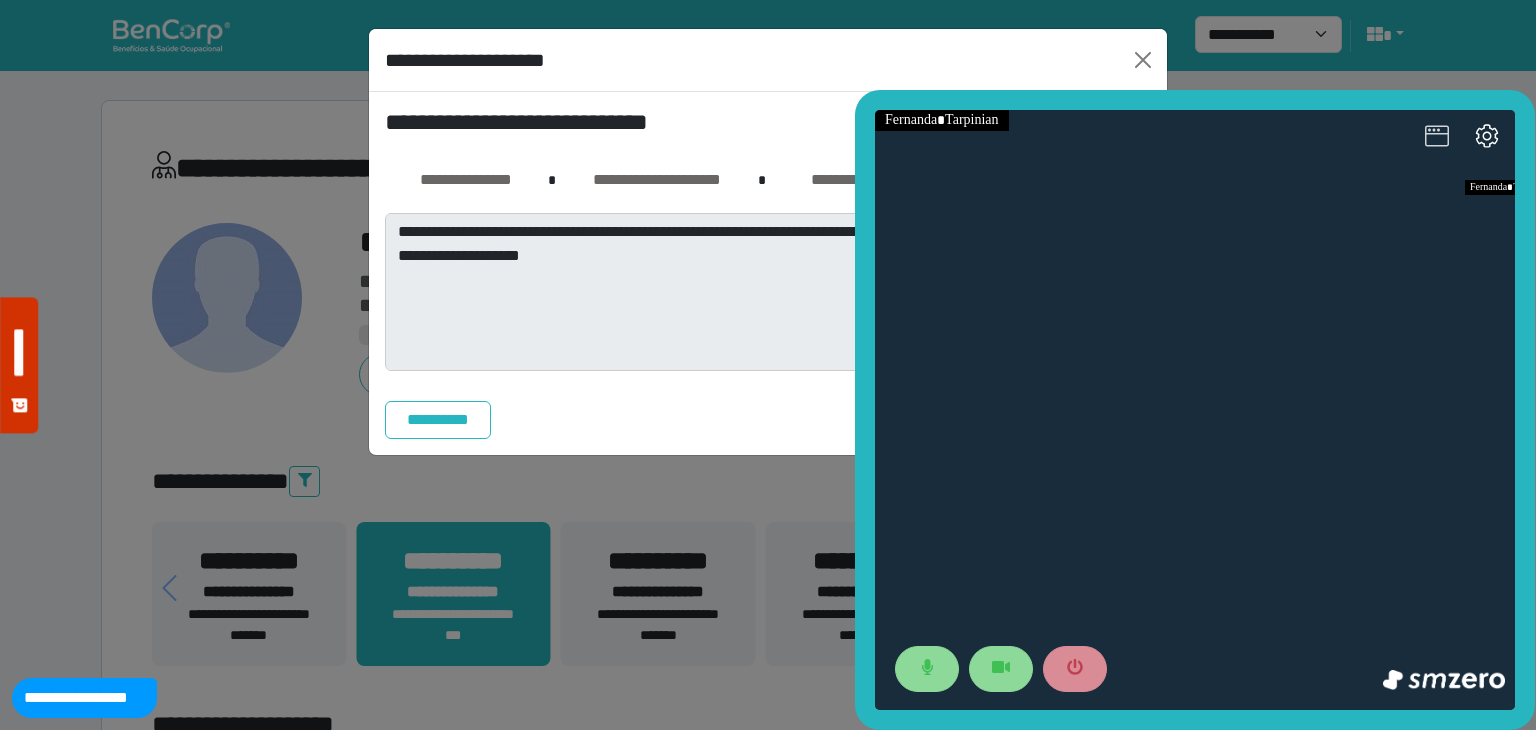 click 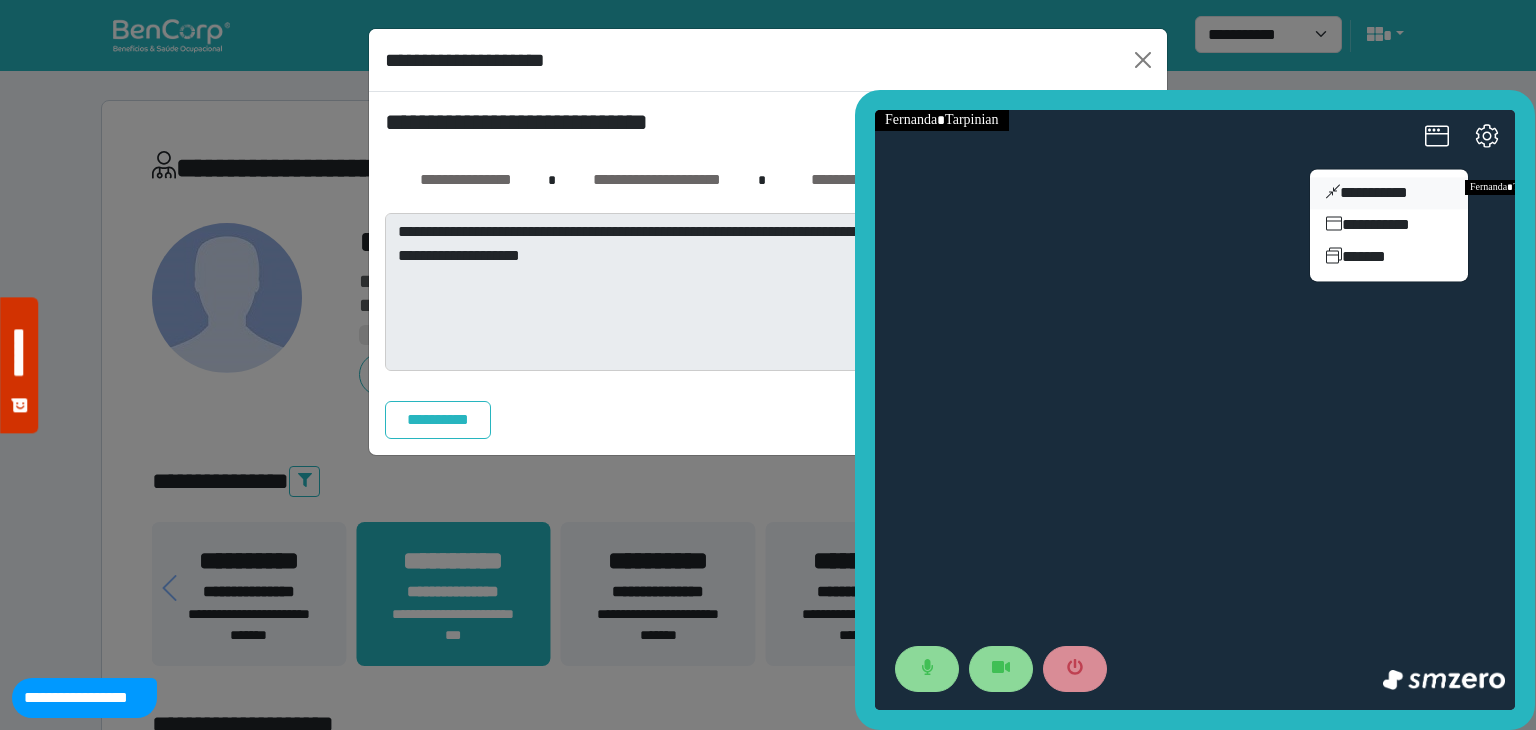 click on "**********" at bounding box center (1389, 193) 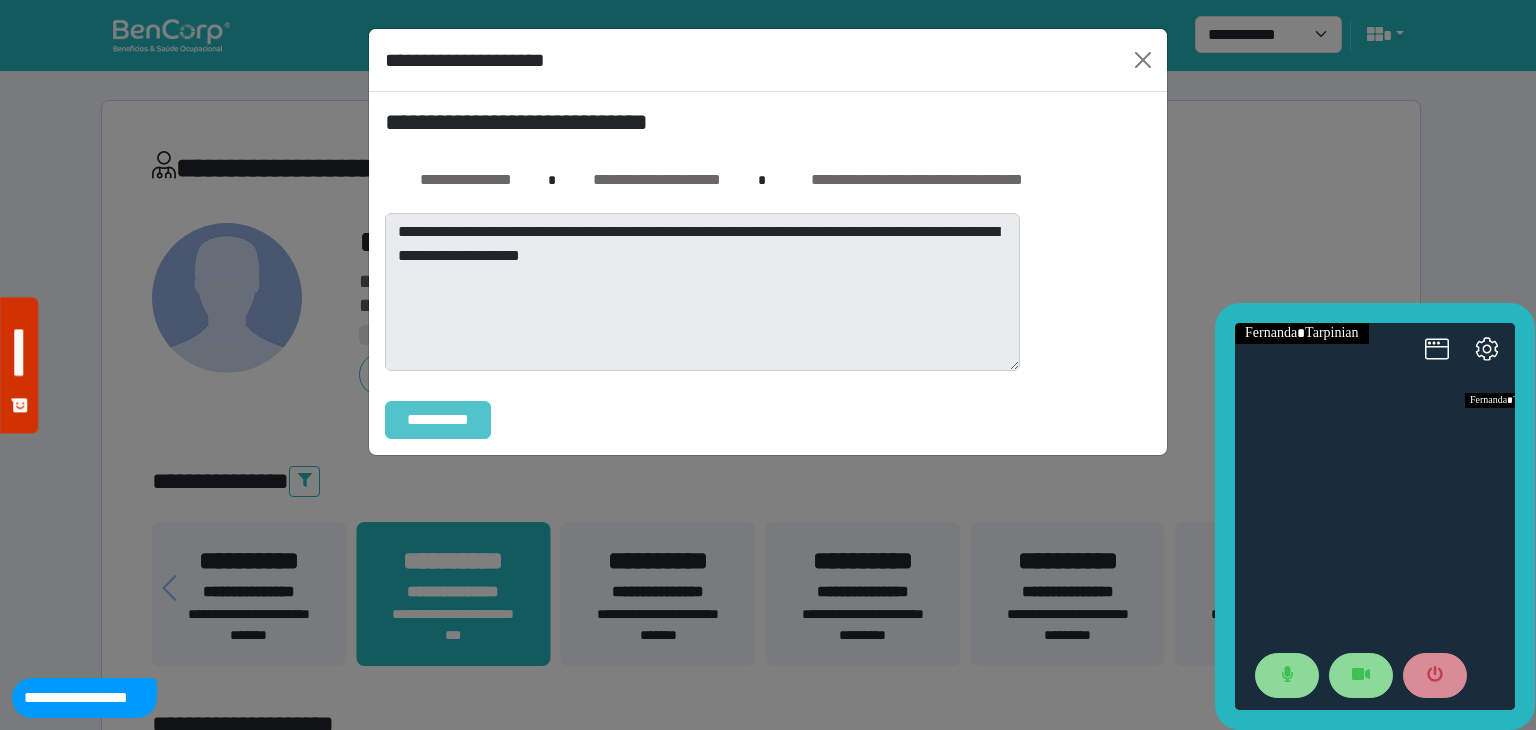 click on "**********" at bounding box center [438, 420] 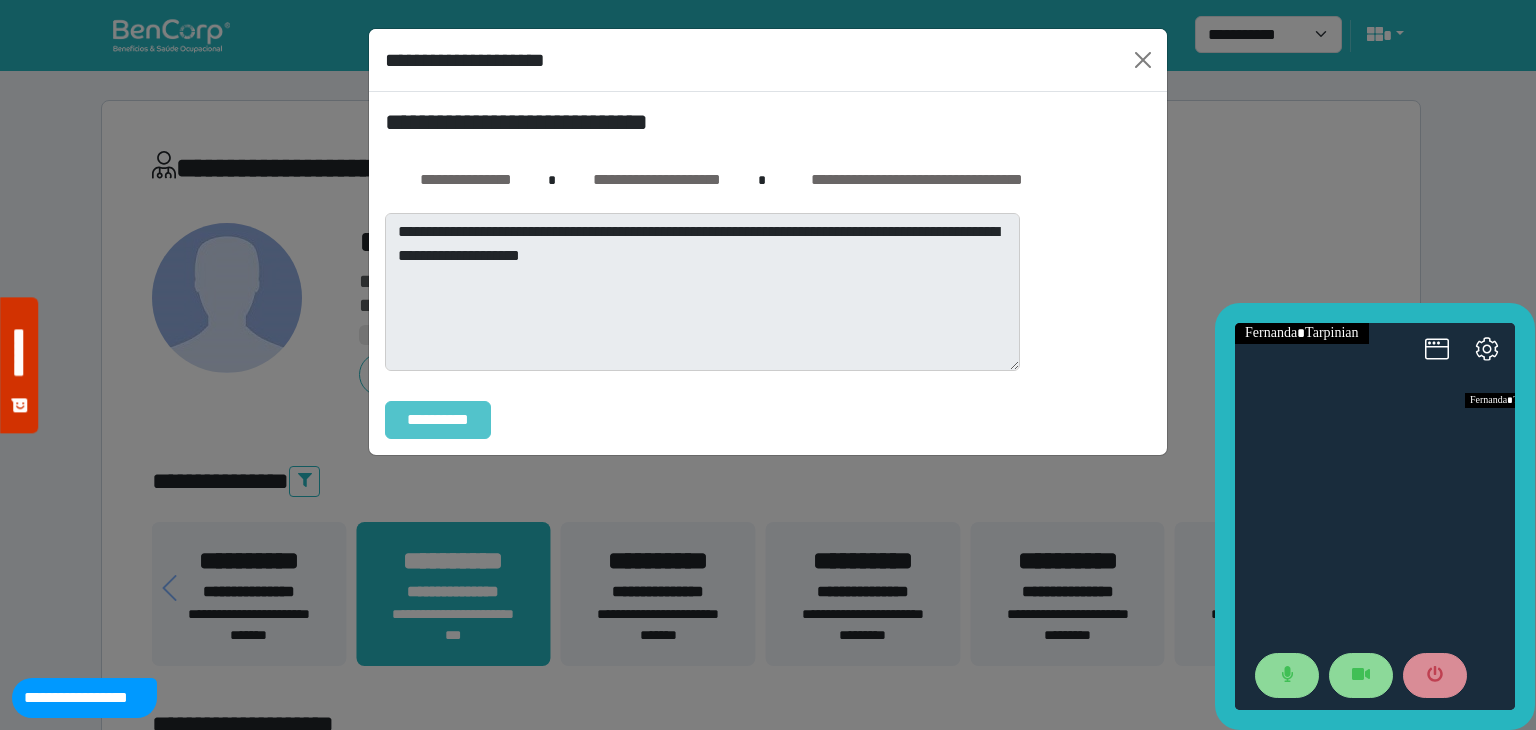 click on "**********" at bounding box center [438, 420] 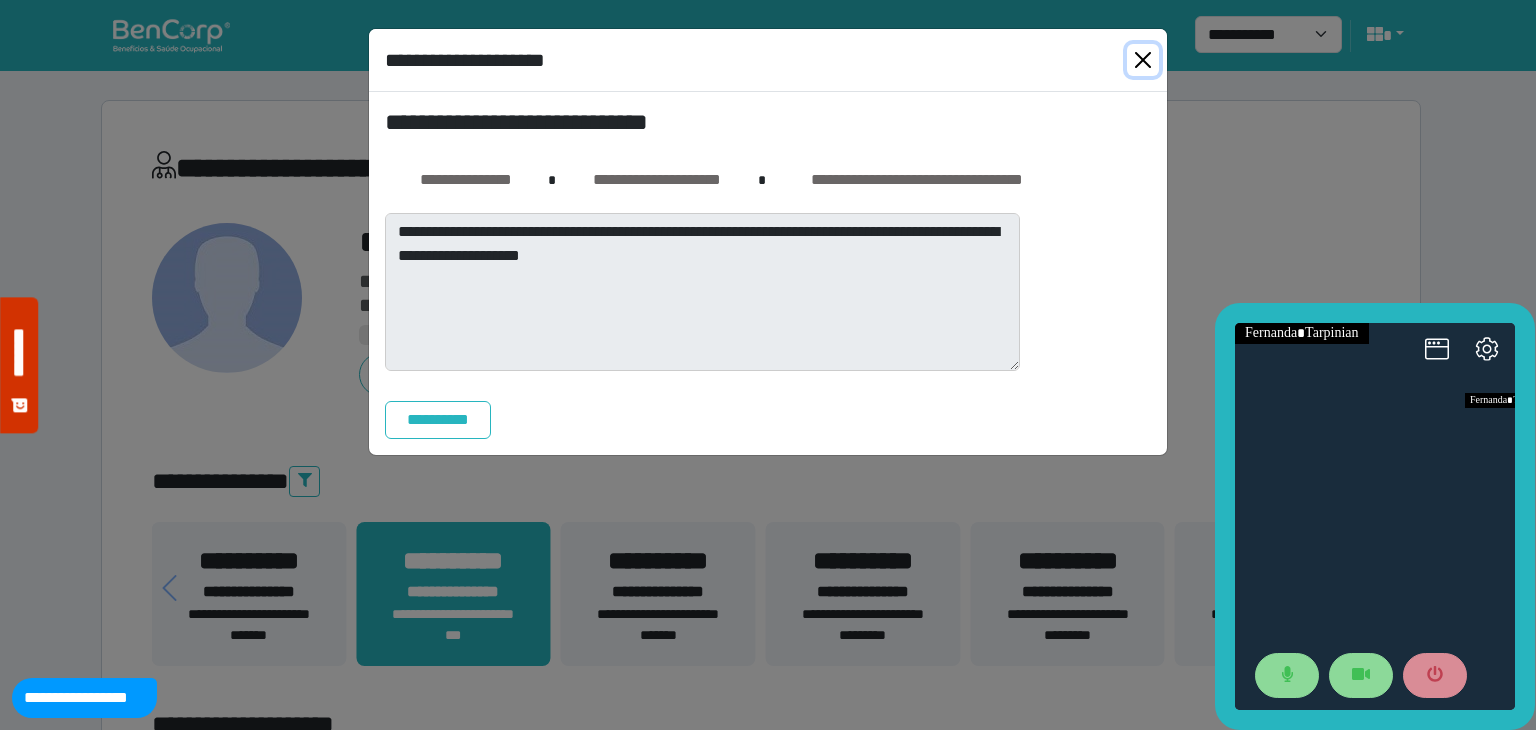 click at bounding box center (1143, 60) 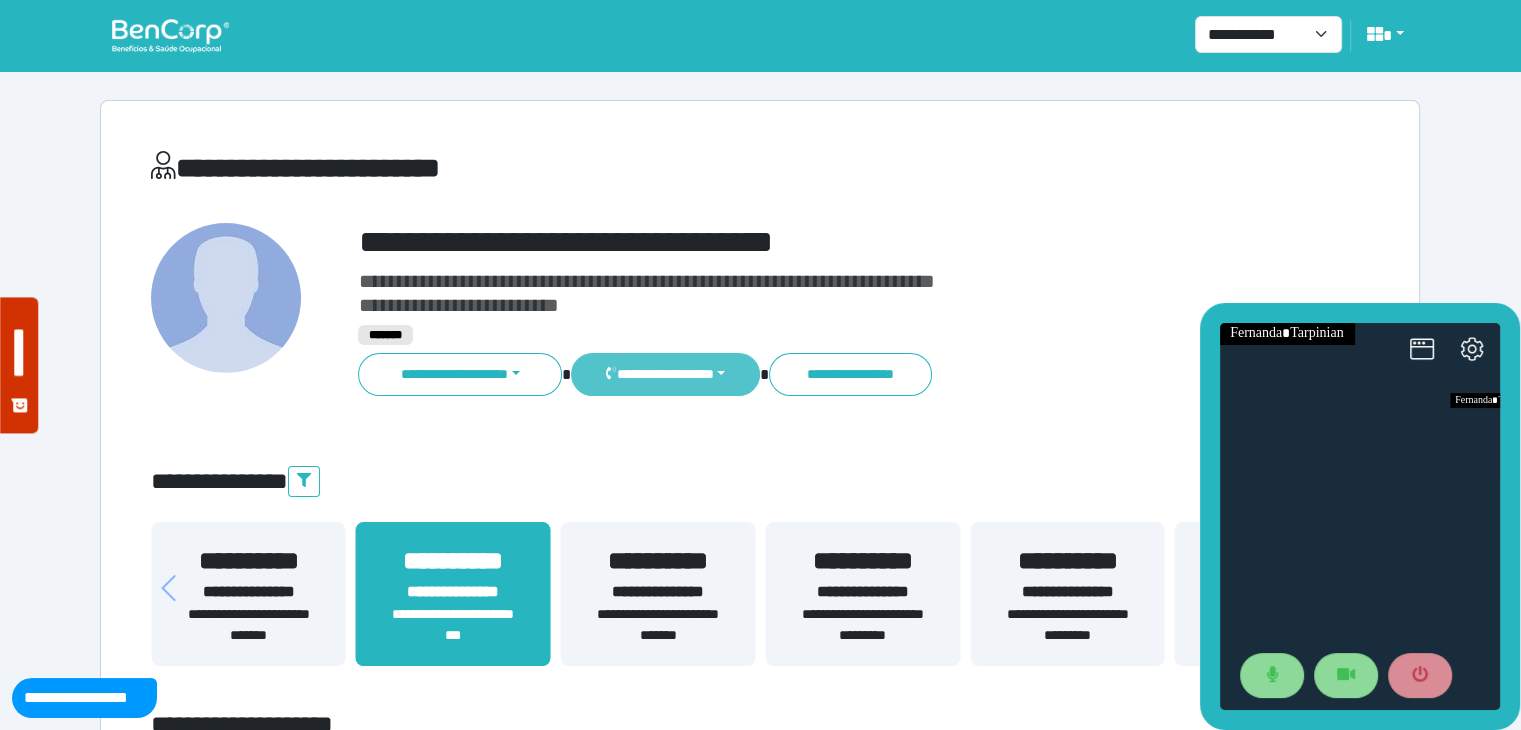click on "**********" at bounding box center [665, 374] 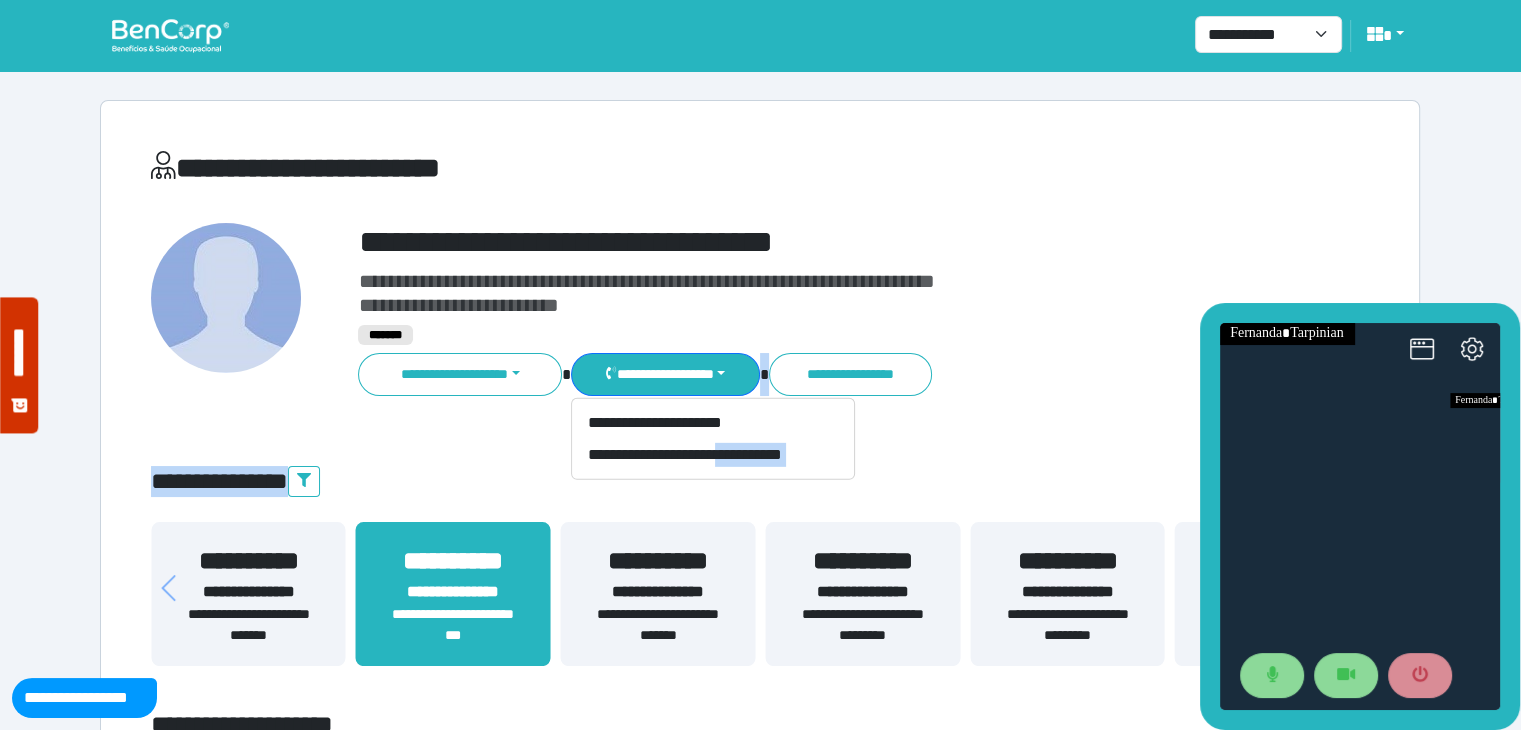 drag, startPoint x: 930, startPoint y: 473, endPoint x: 768, endPoint y: 477, distance: 162.04938 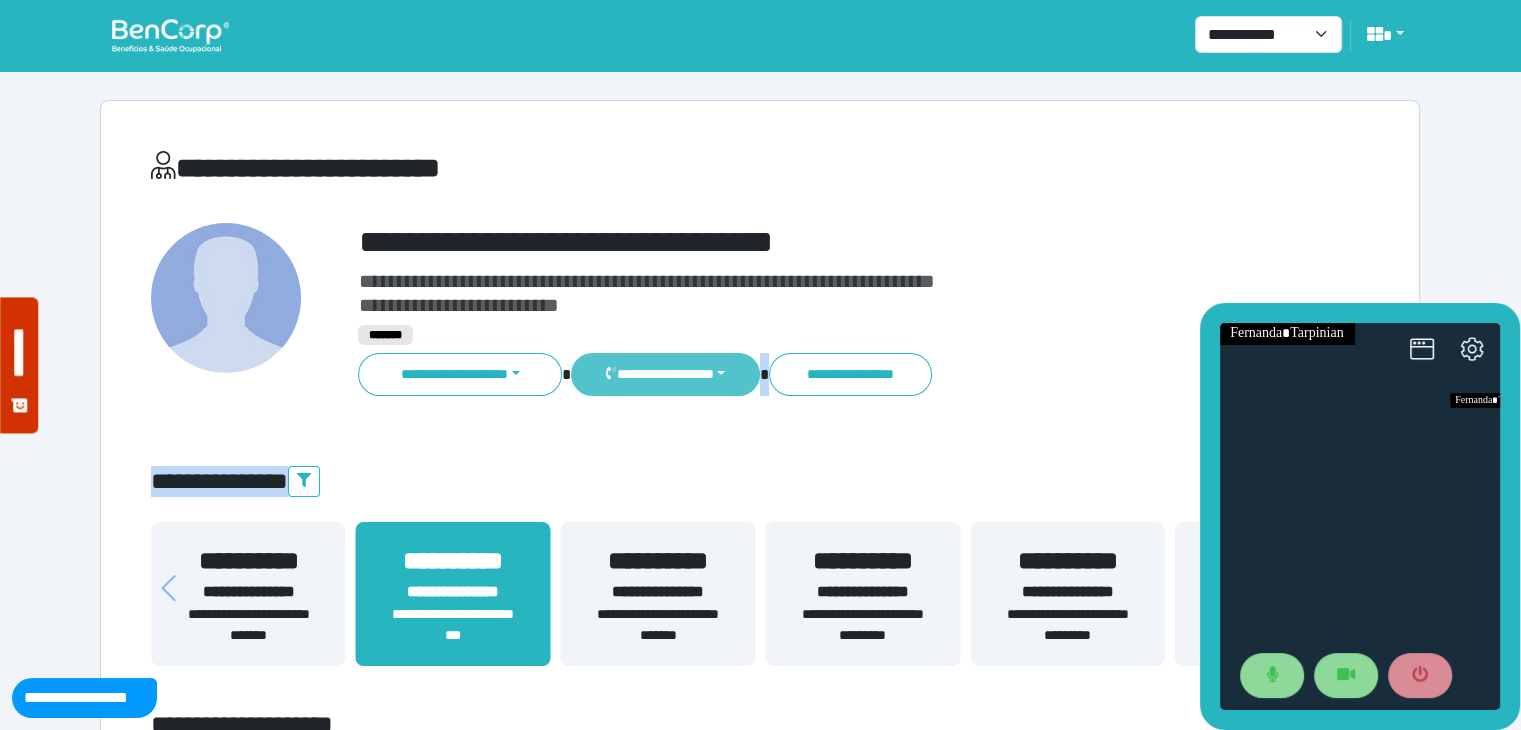 click on "**********" at bounding box center (665, 374) 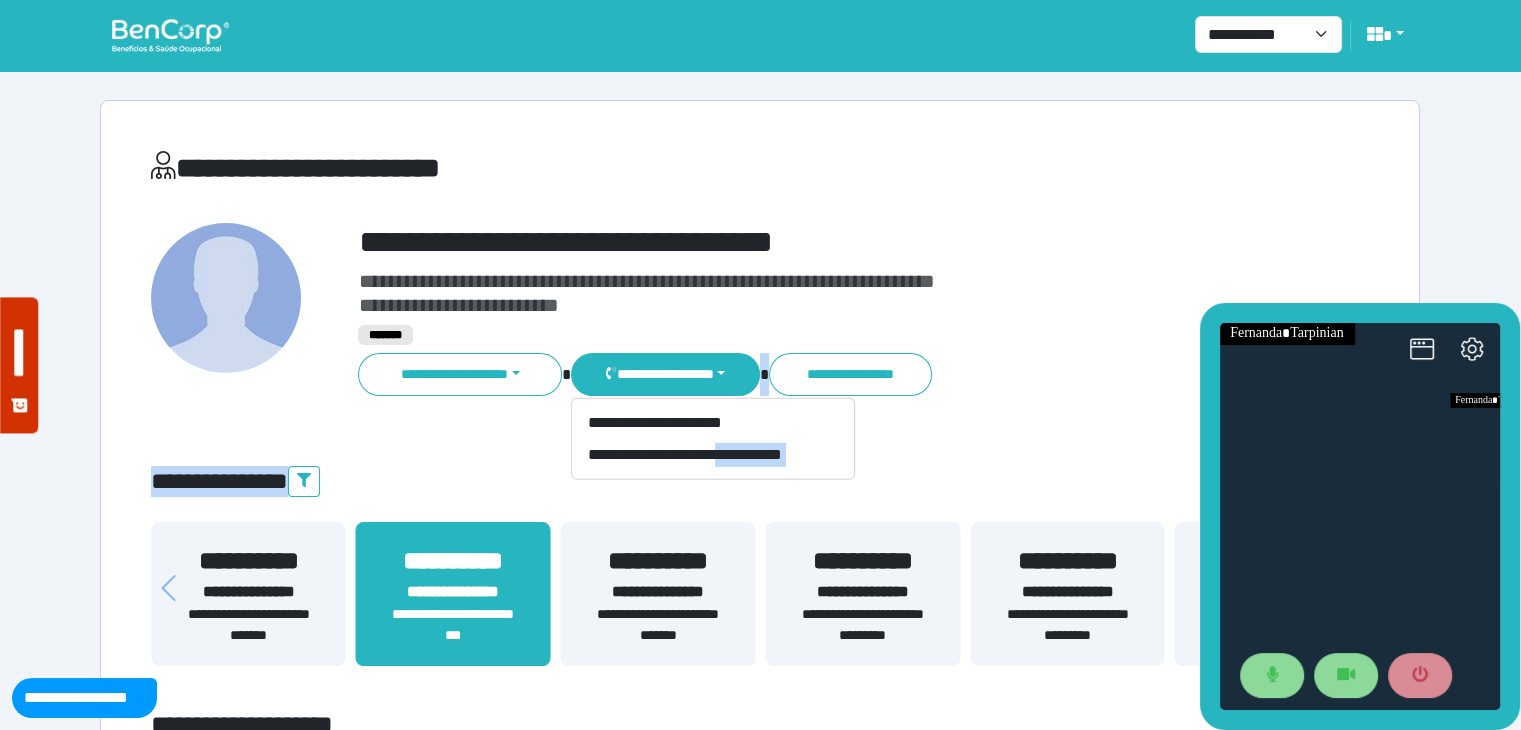 type 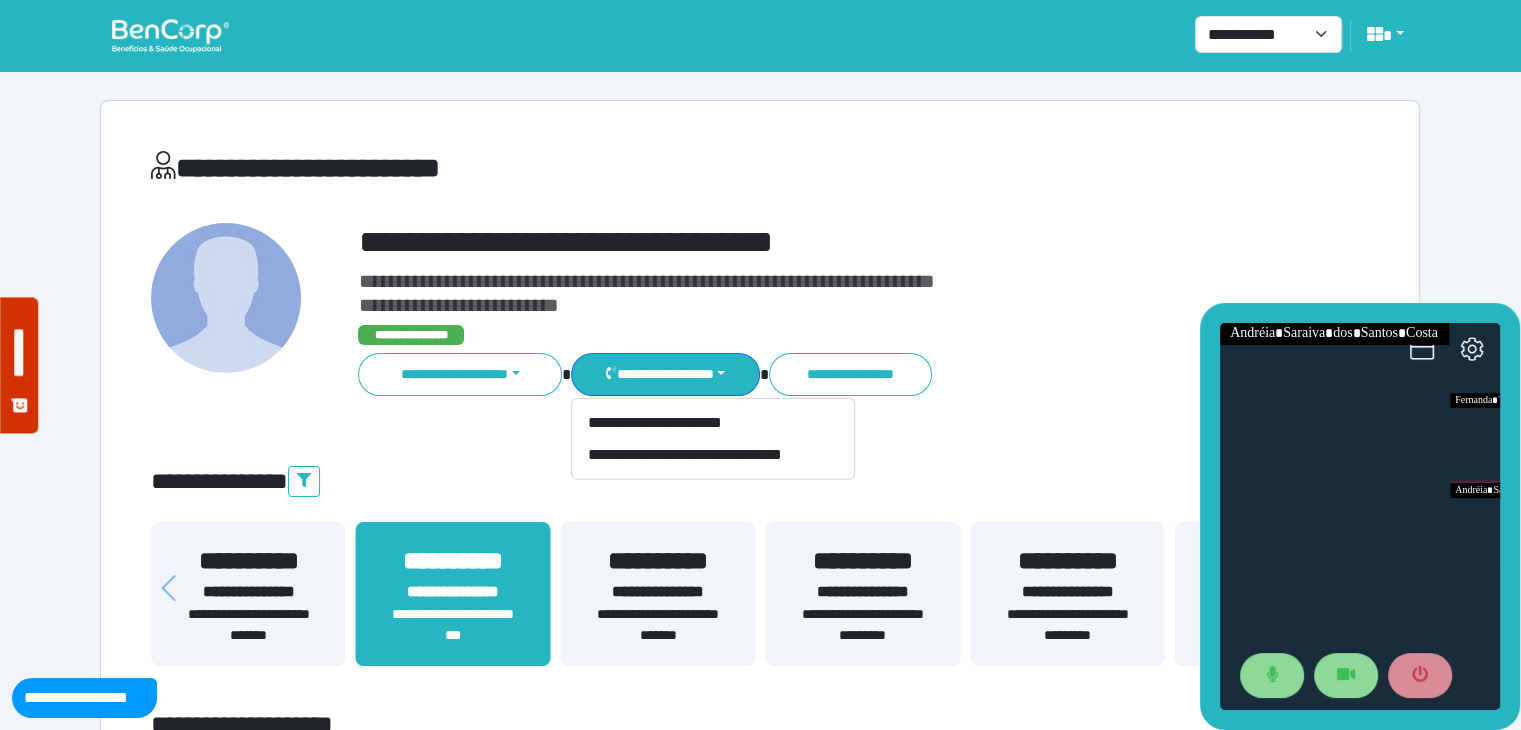 click on "**********" at bounding box center (760, 172) 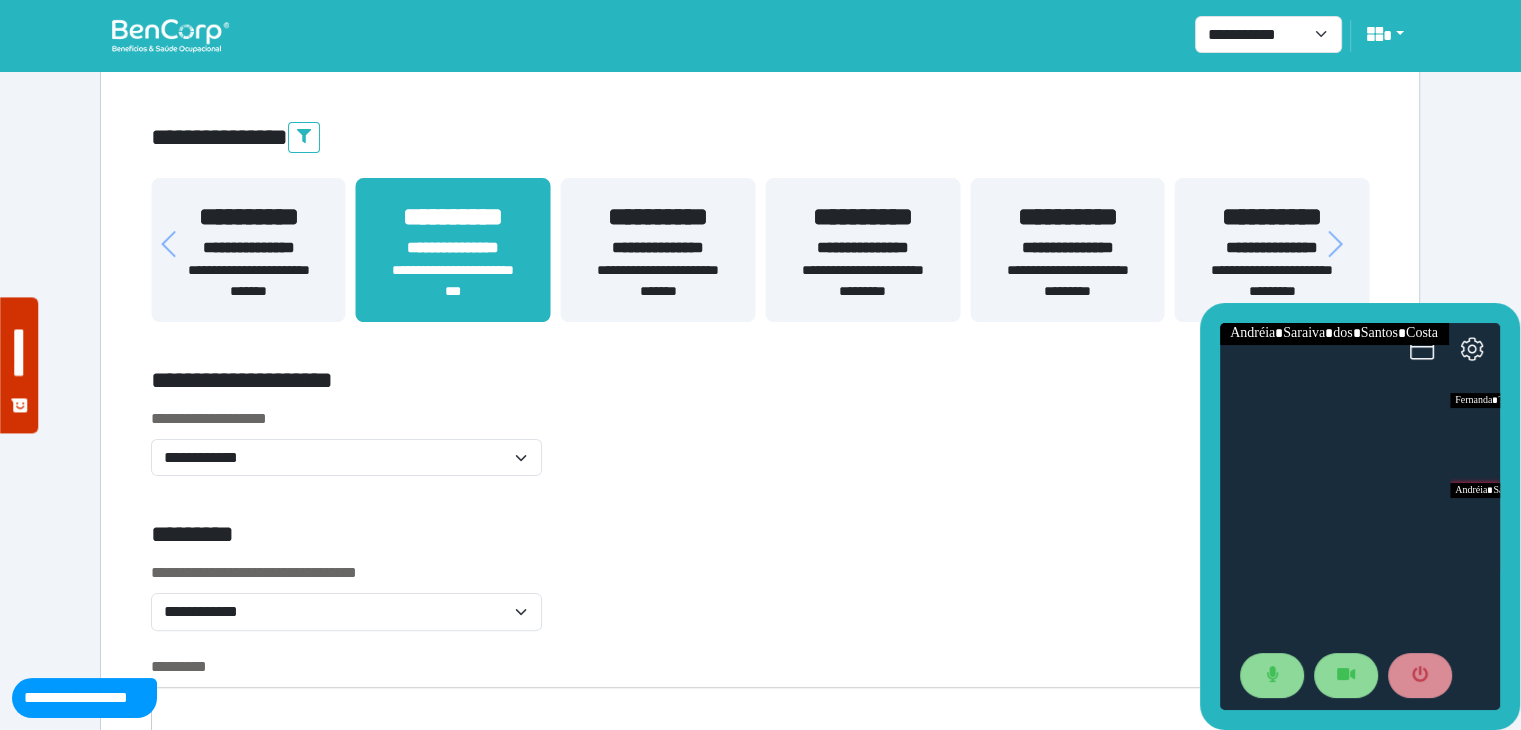 scroll, scrollTop: 400, scrollLeft: 0, axis: vertical 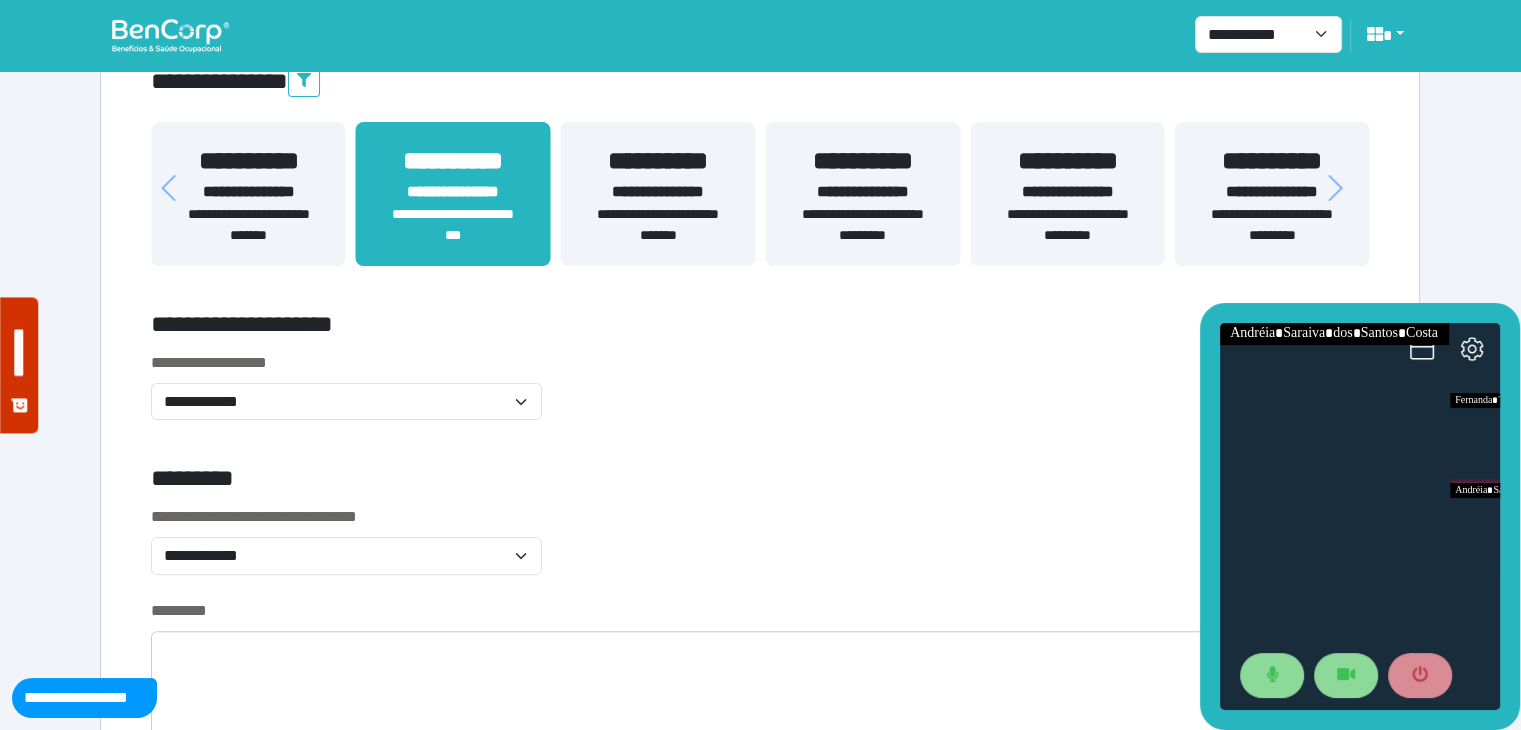 click on "**********" at bounding box center (1272, 192) 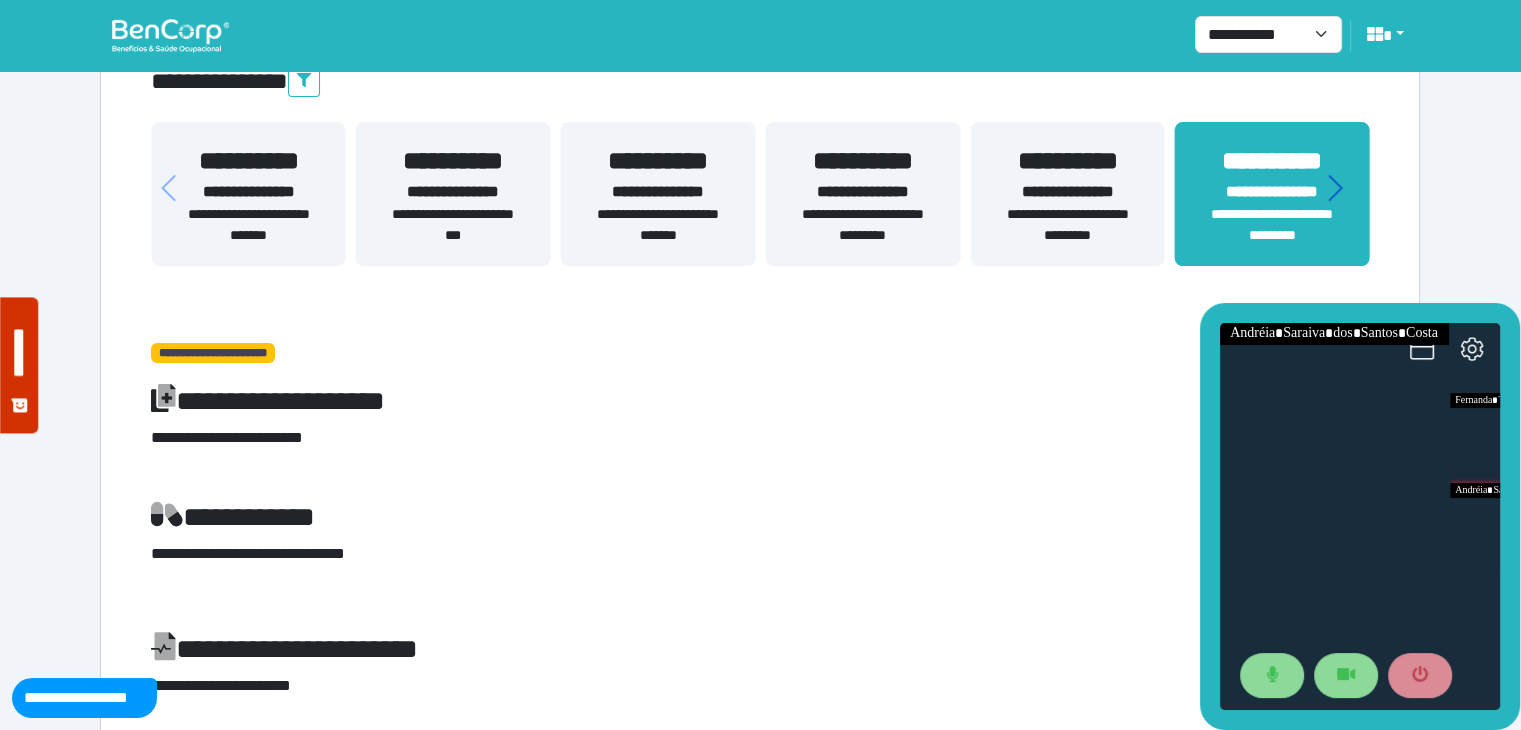 click 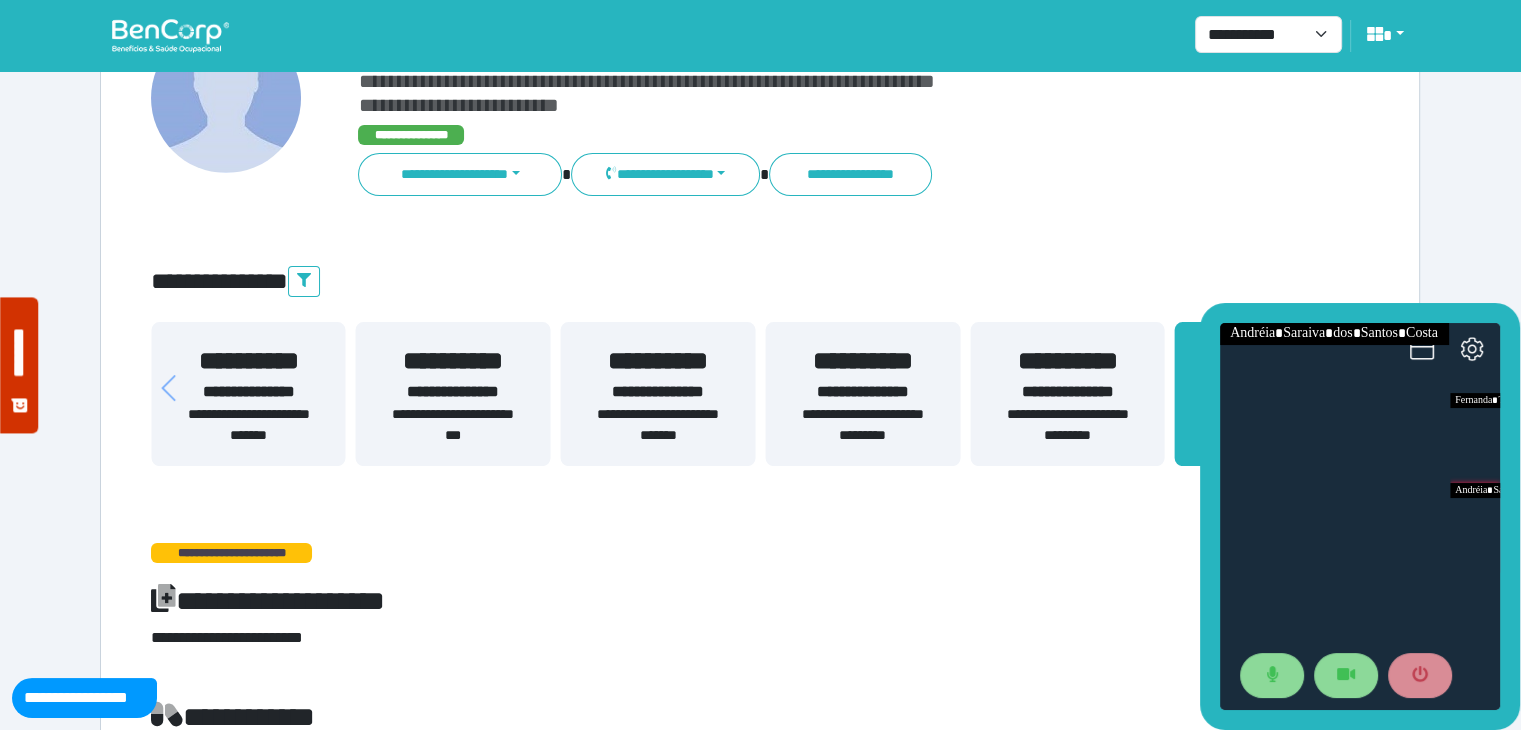 click on "**********" at bounding box center [760, 3202] 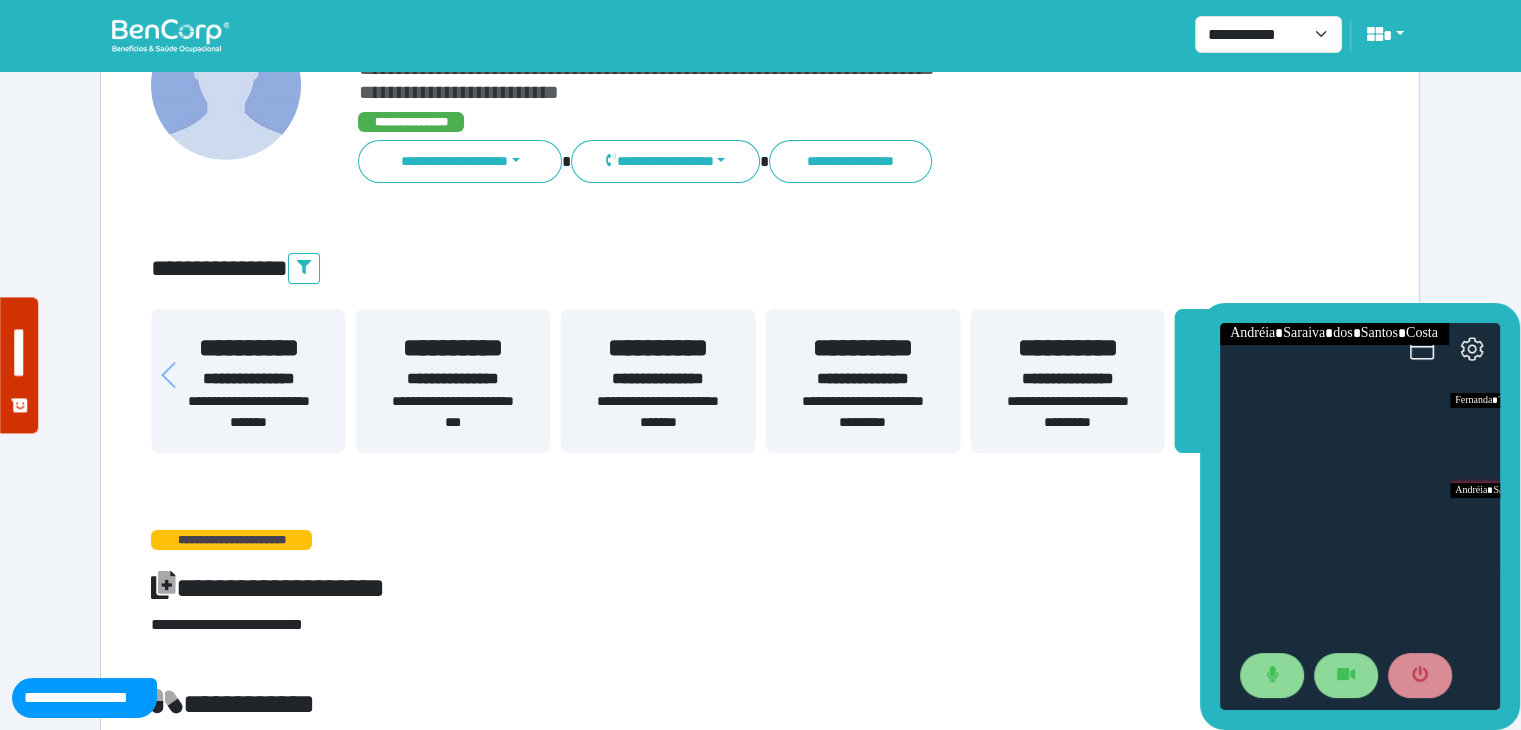 scroll, scrollTop: 400, scrollLeft: 0, axis: vertical 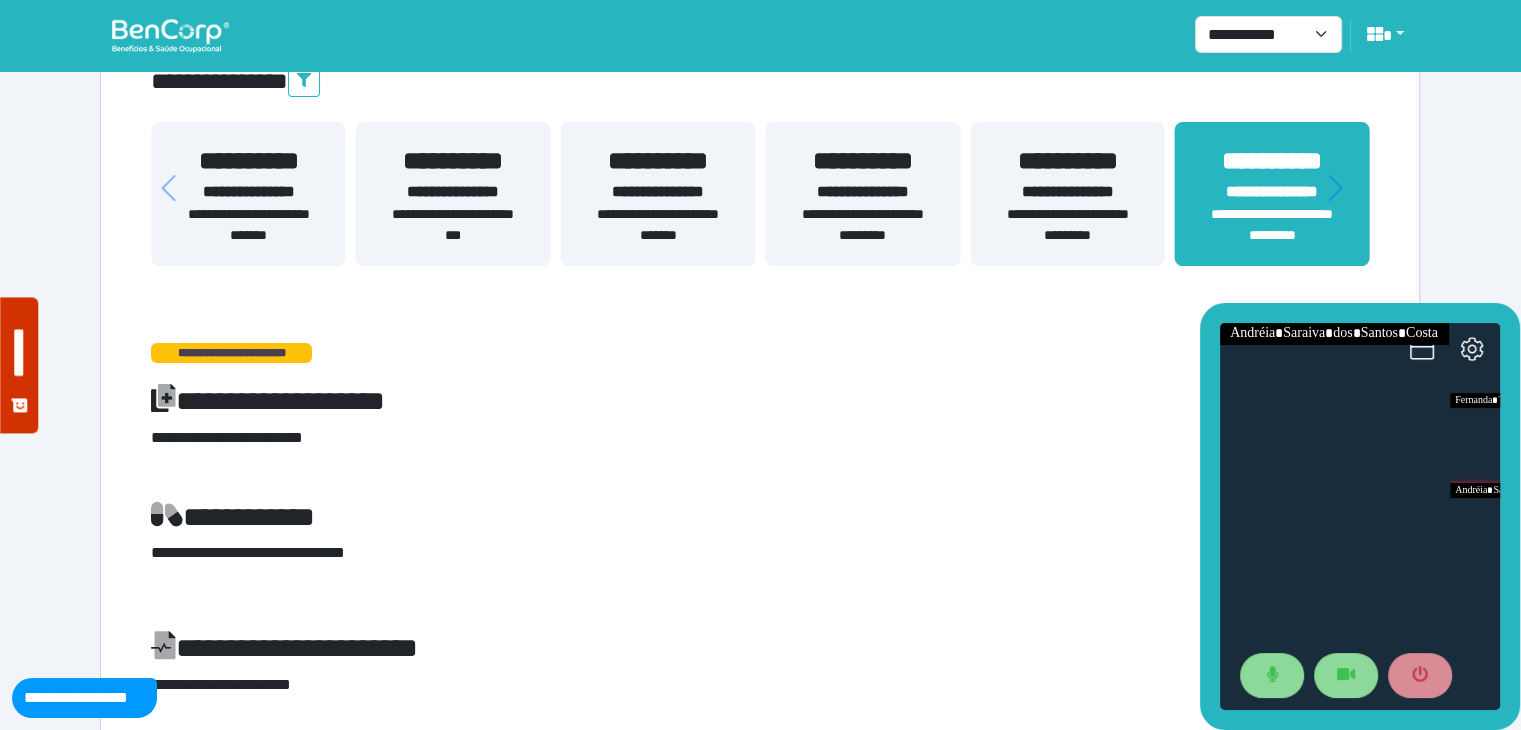 click on "**********" at bounding box center (658, 194) 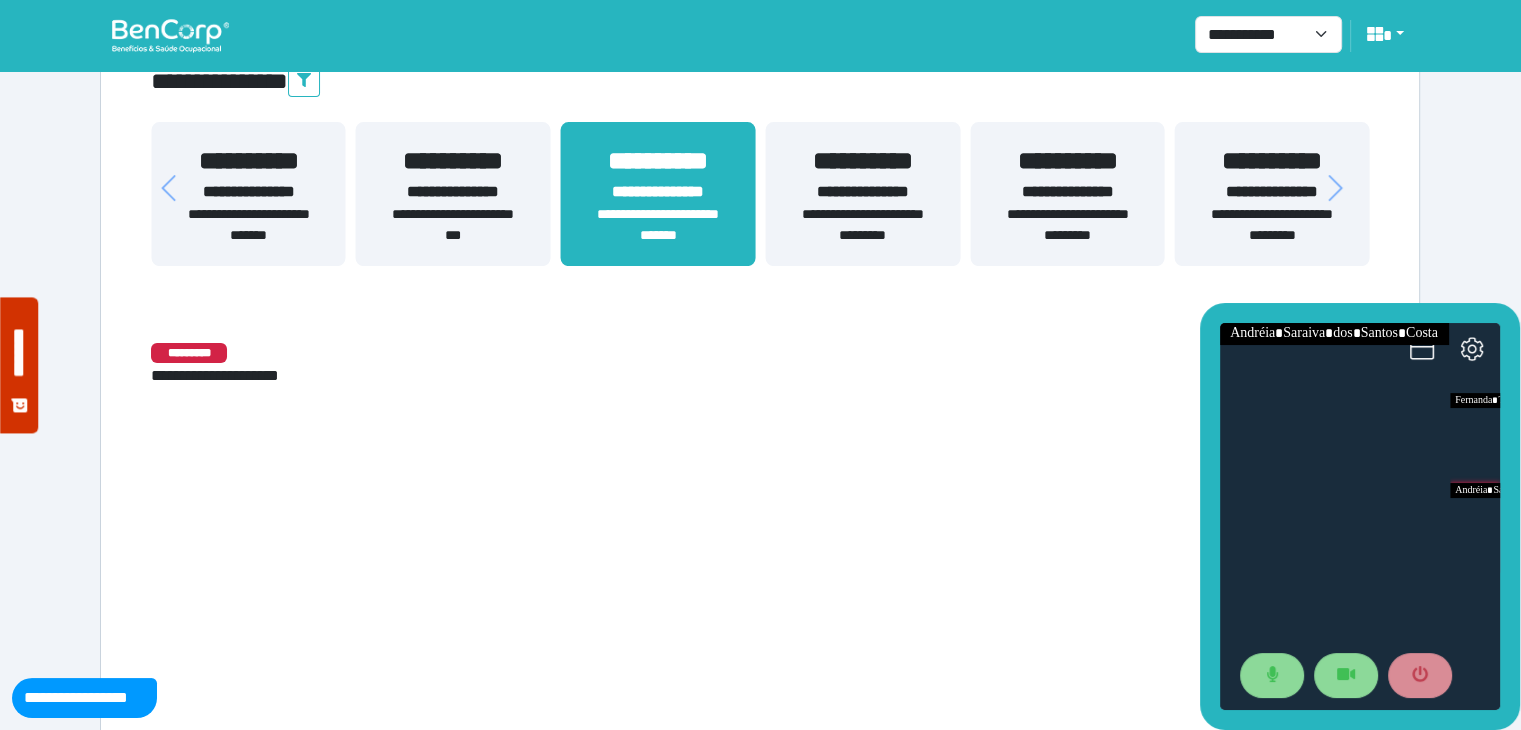 scroll, scrollTop: 295, scrollLeft: 0, axis: vertical 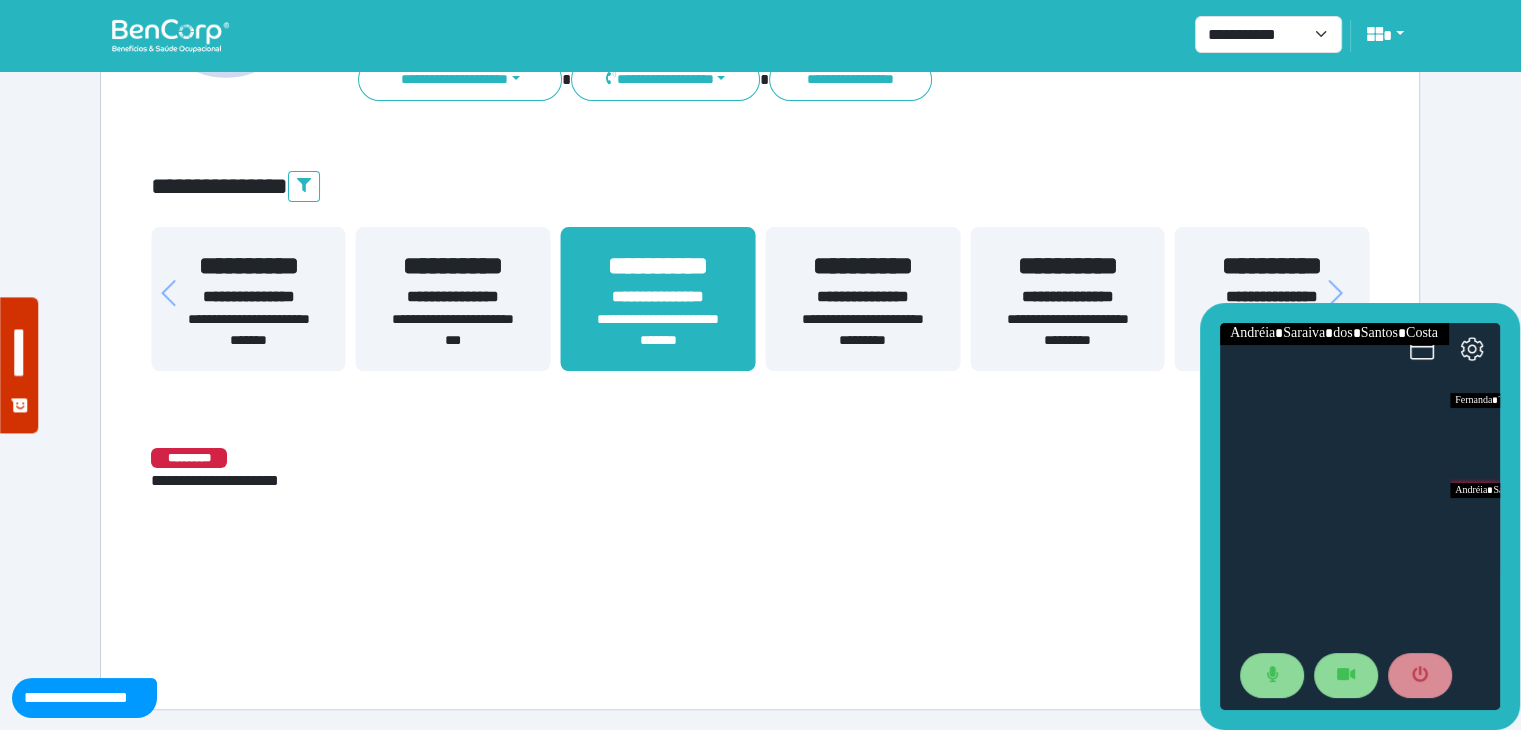 click on "**********" at bounding box center [453, 297] 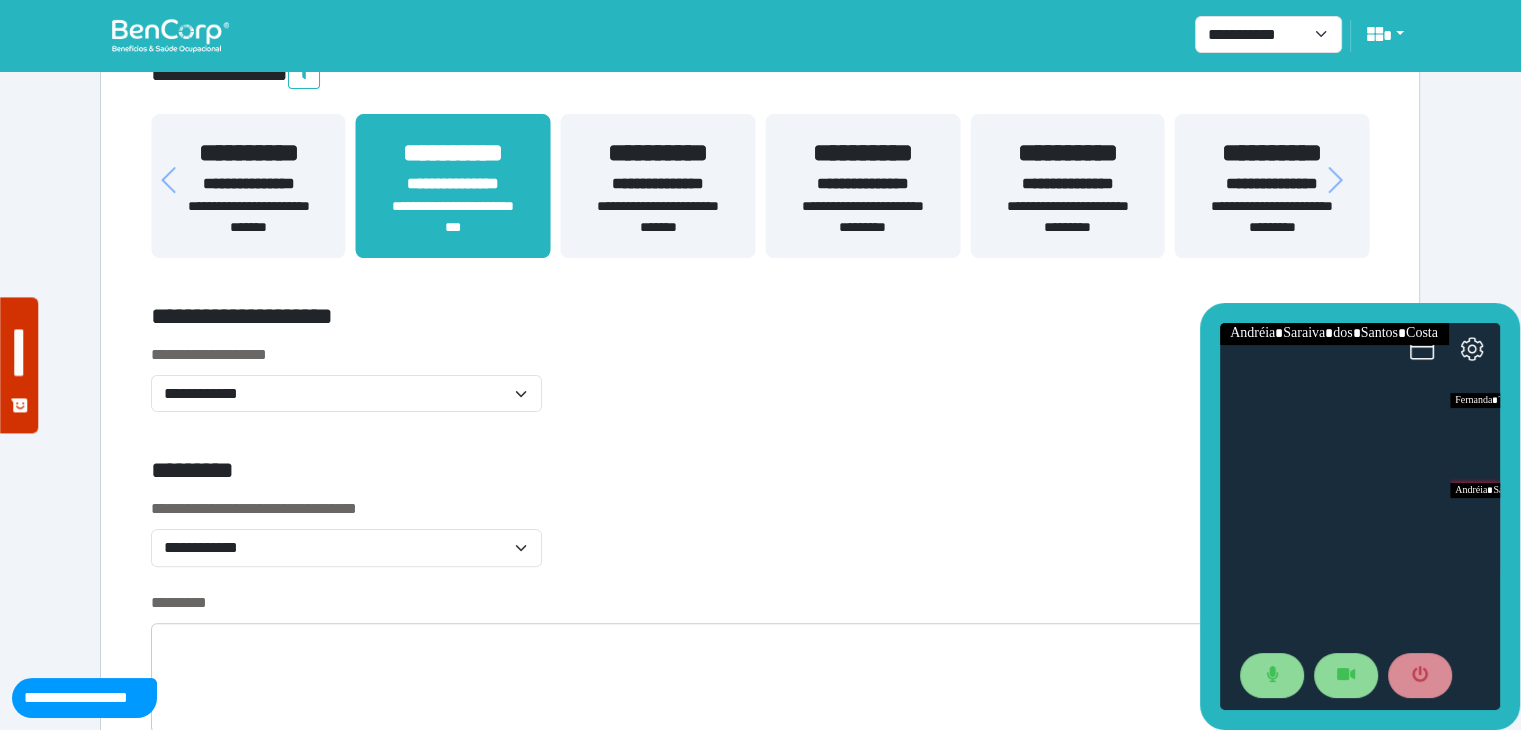 scroll, scrollTop: 400, scrollLeft: 0, axis: vertical 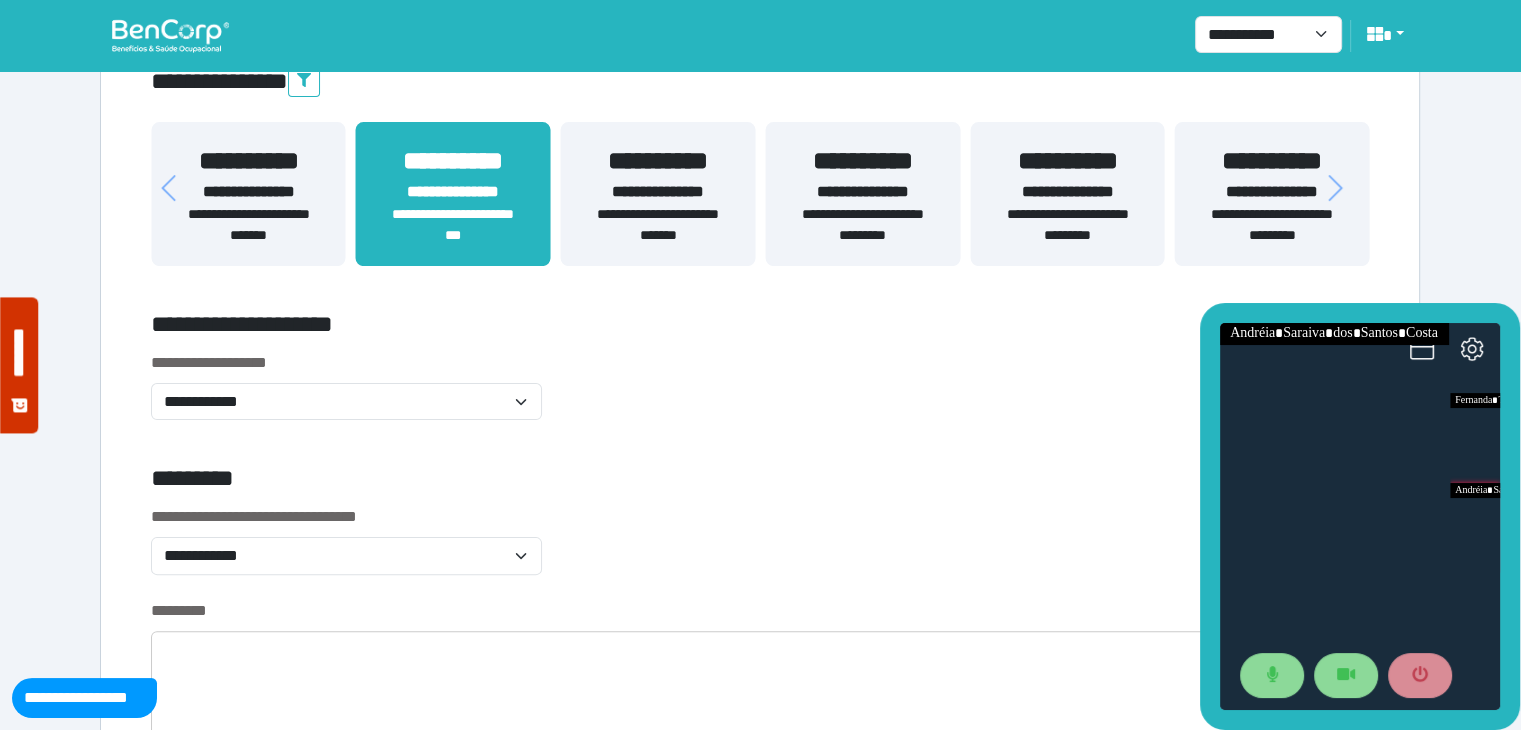 click on "**********" at bounding box center (248, 192) 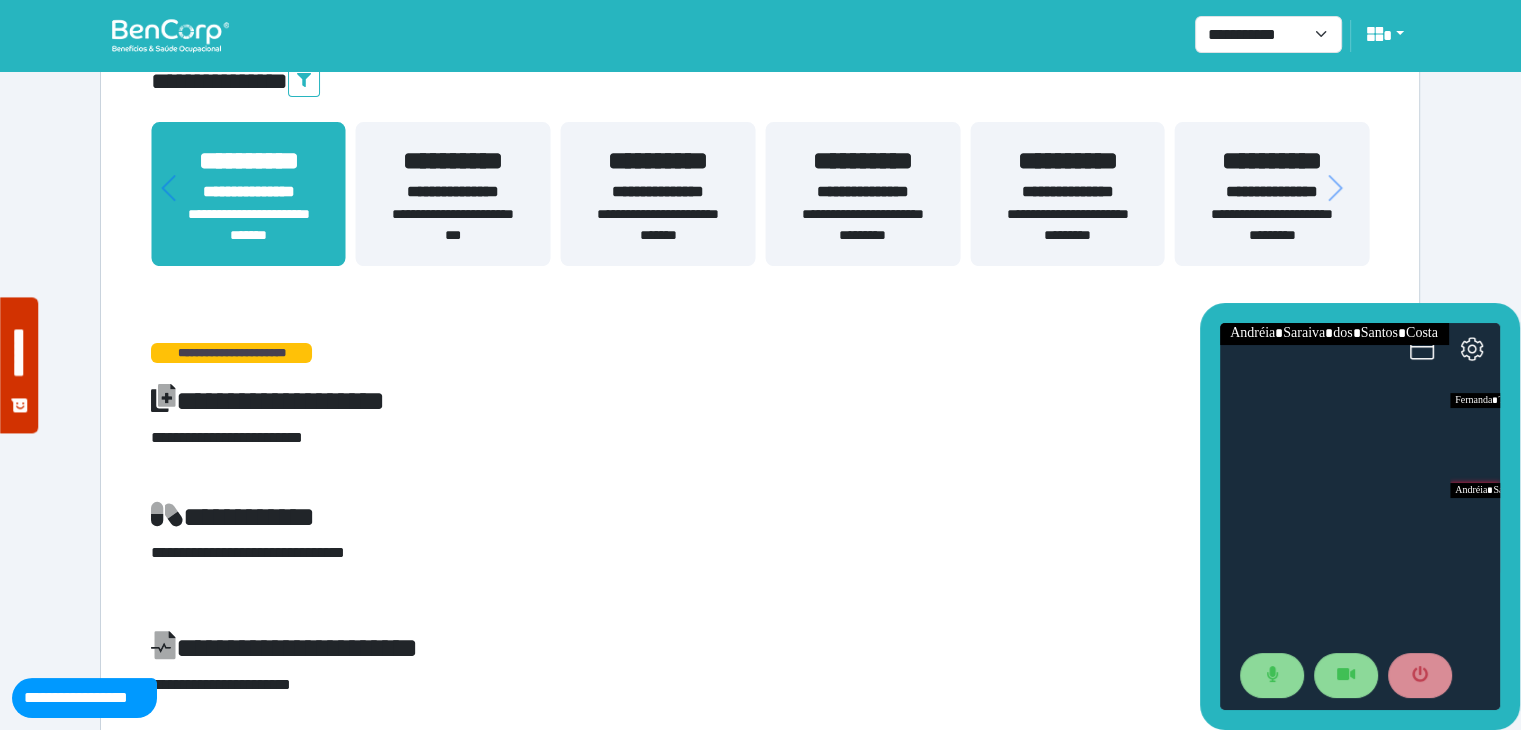 scroll, scrollTop: 295, scrollLeft: 0, axis: vertical 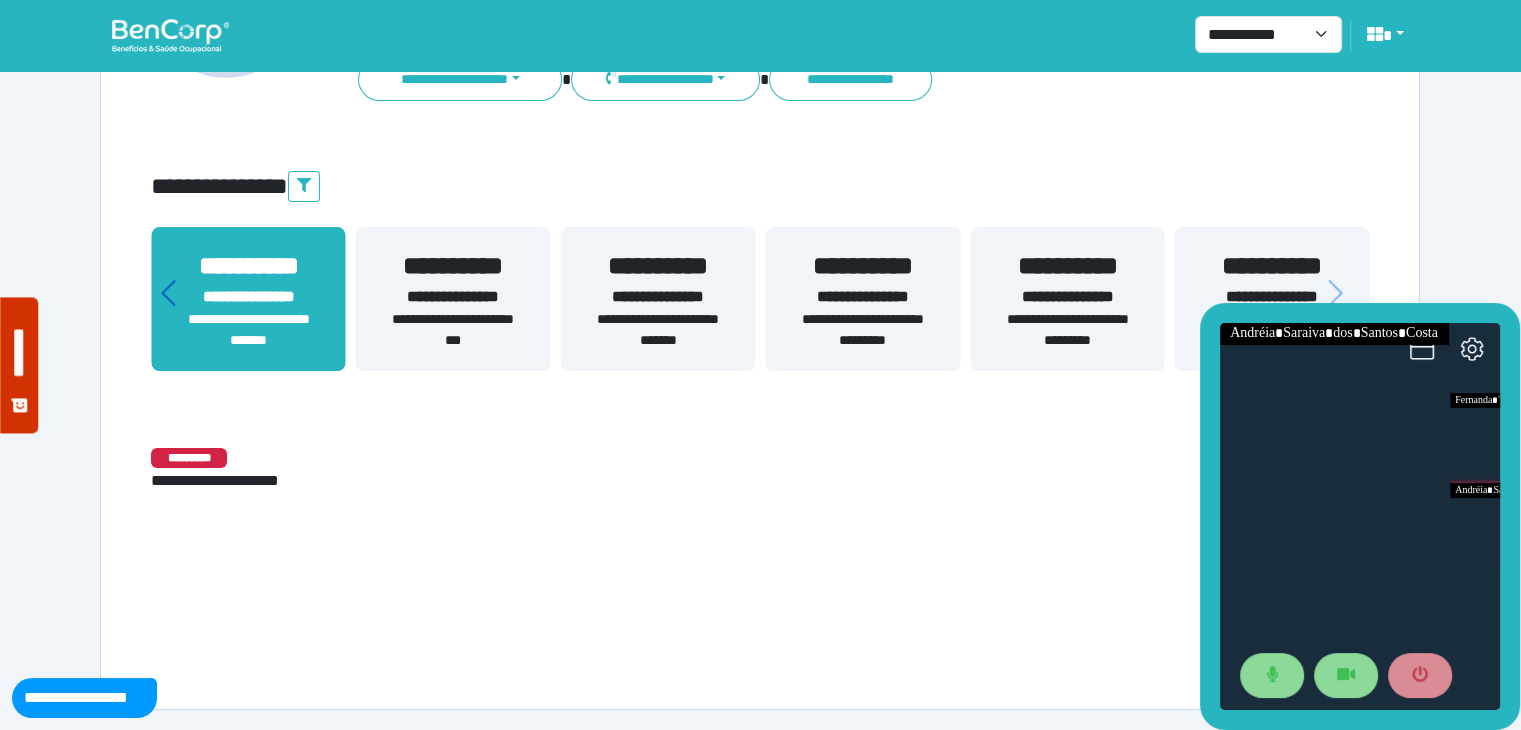 click 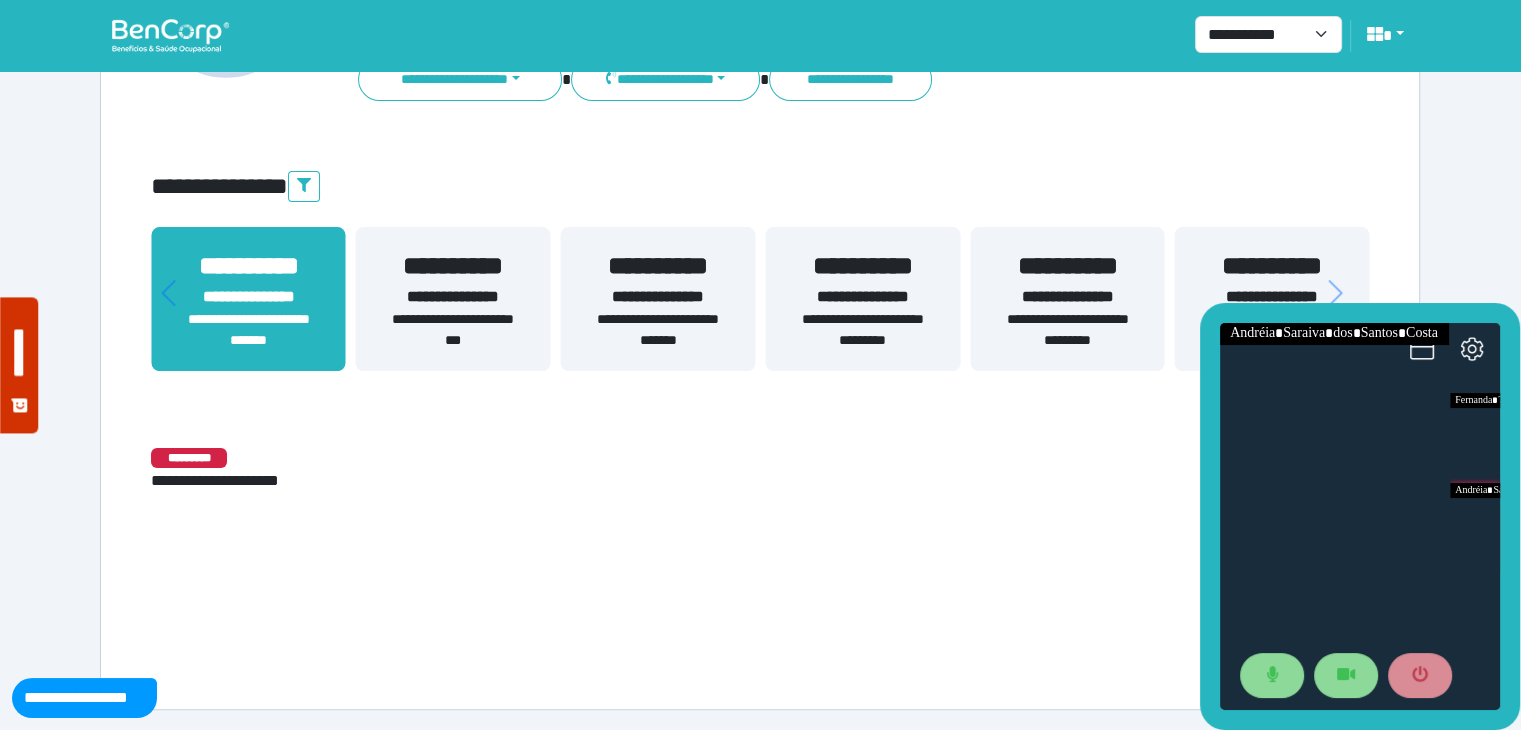 click on "**********" at bounding box center [453, 297] 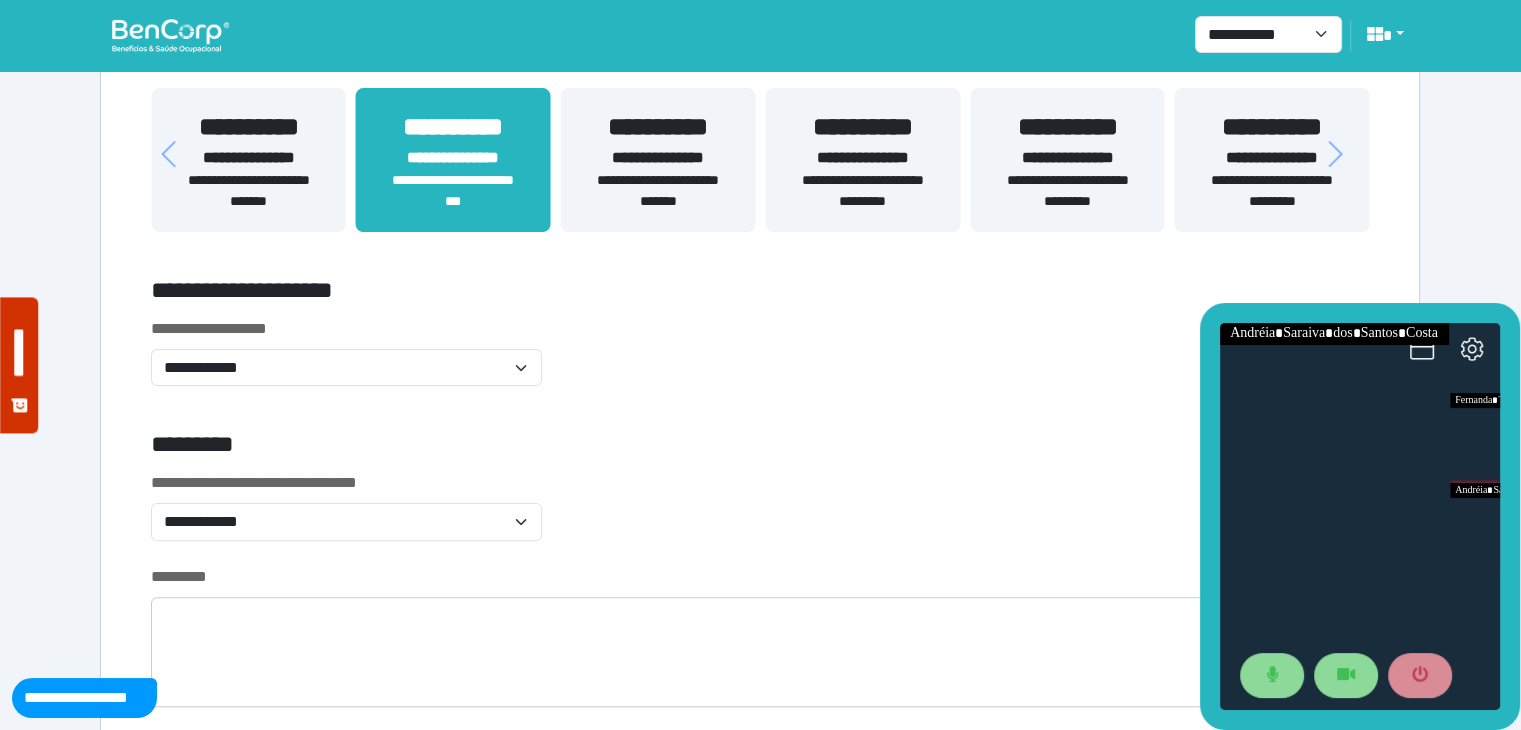 scroll, scrollTop: 500, scrollLeft: 0, axis: vertical 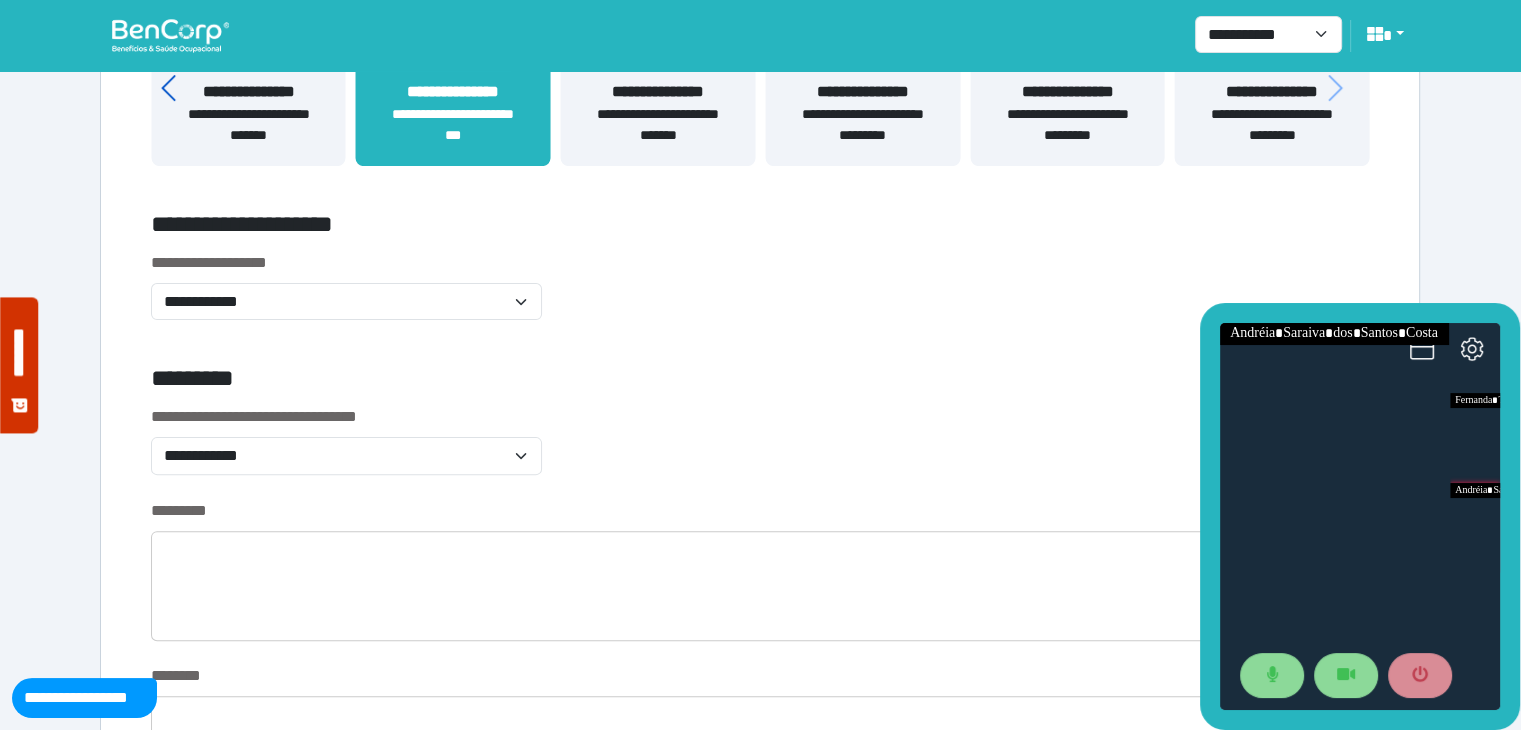 click 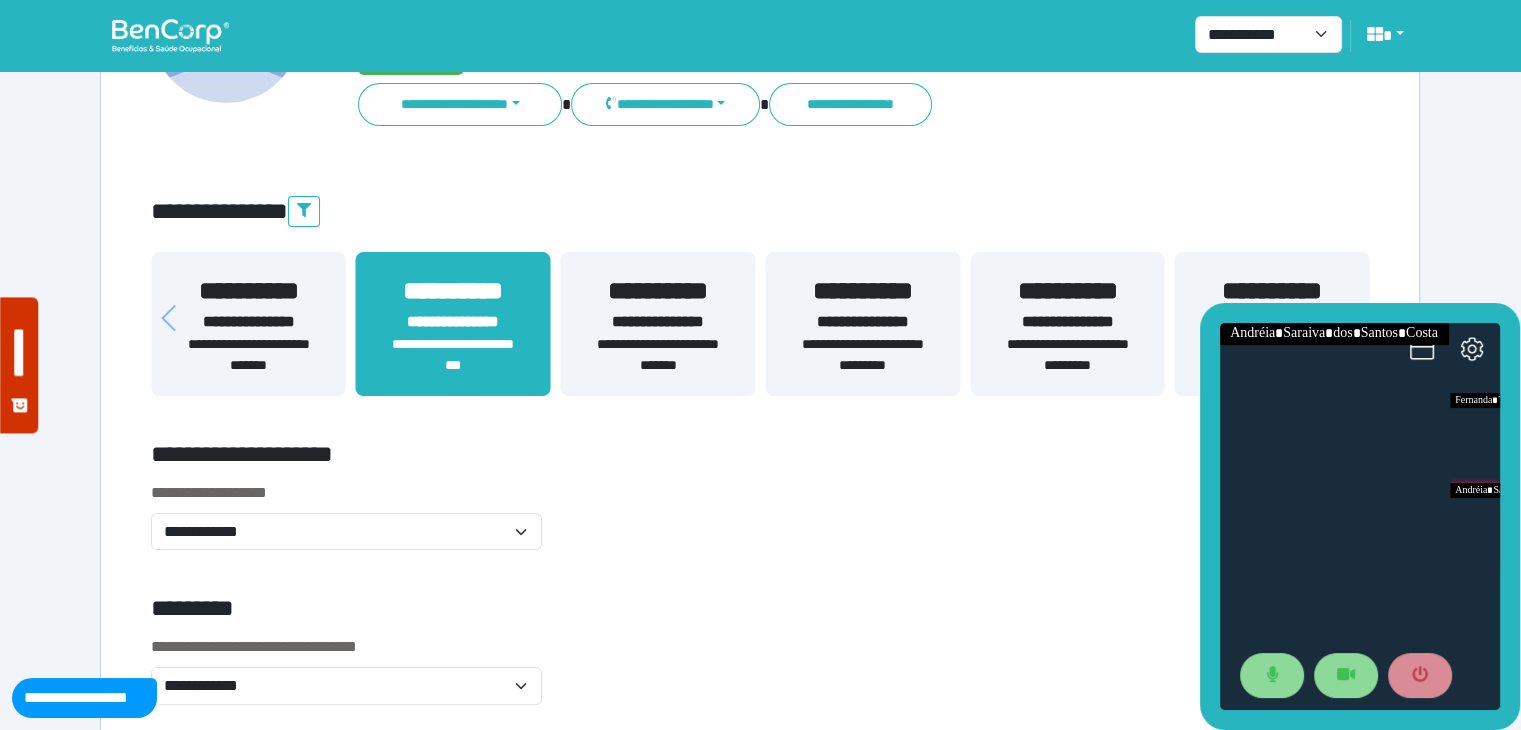 scroll, scrollTop: 100, scrollLeft: 0, axis: vertical 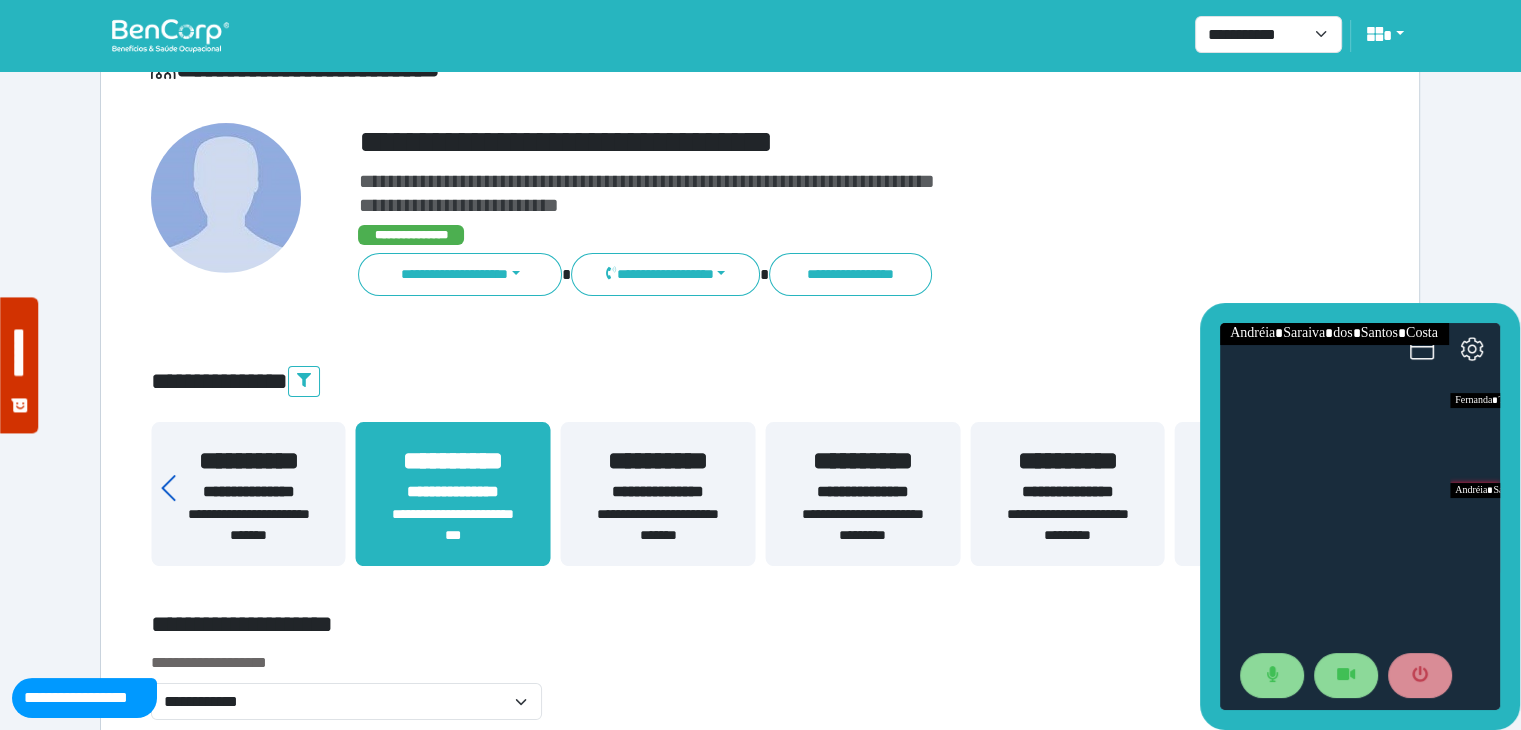 click 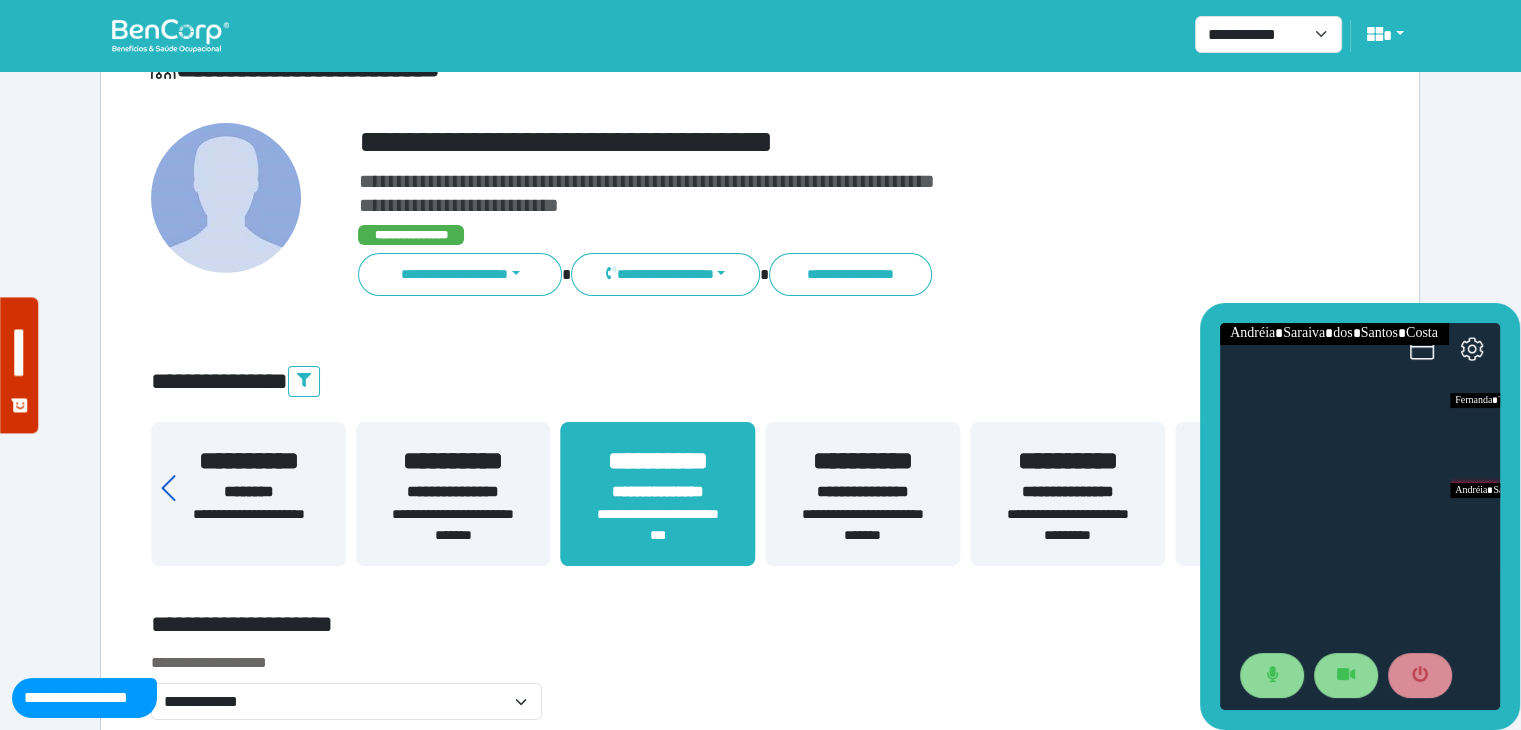 click 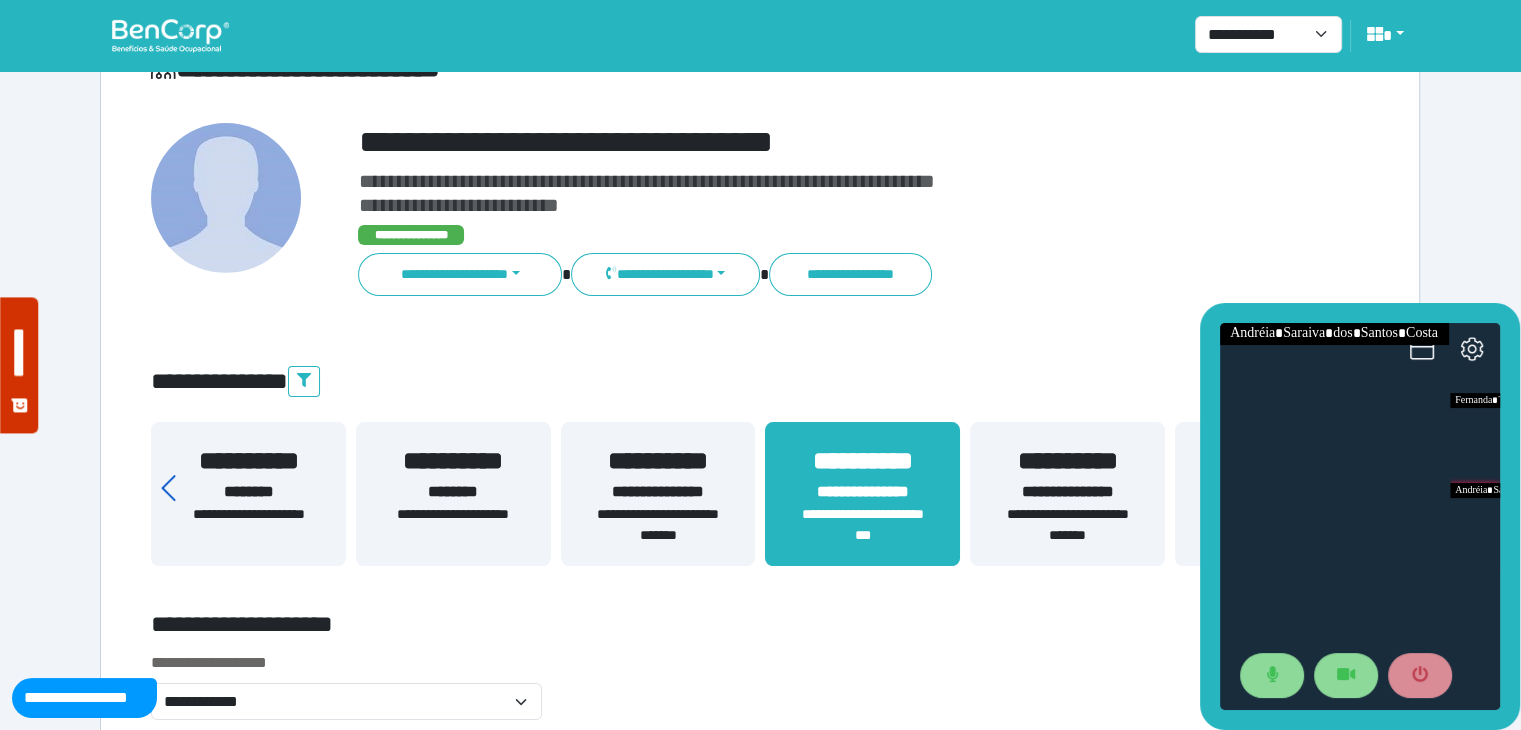 click 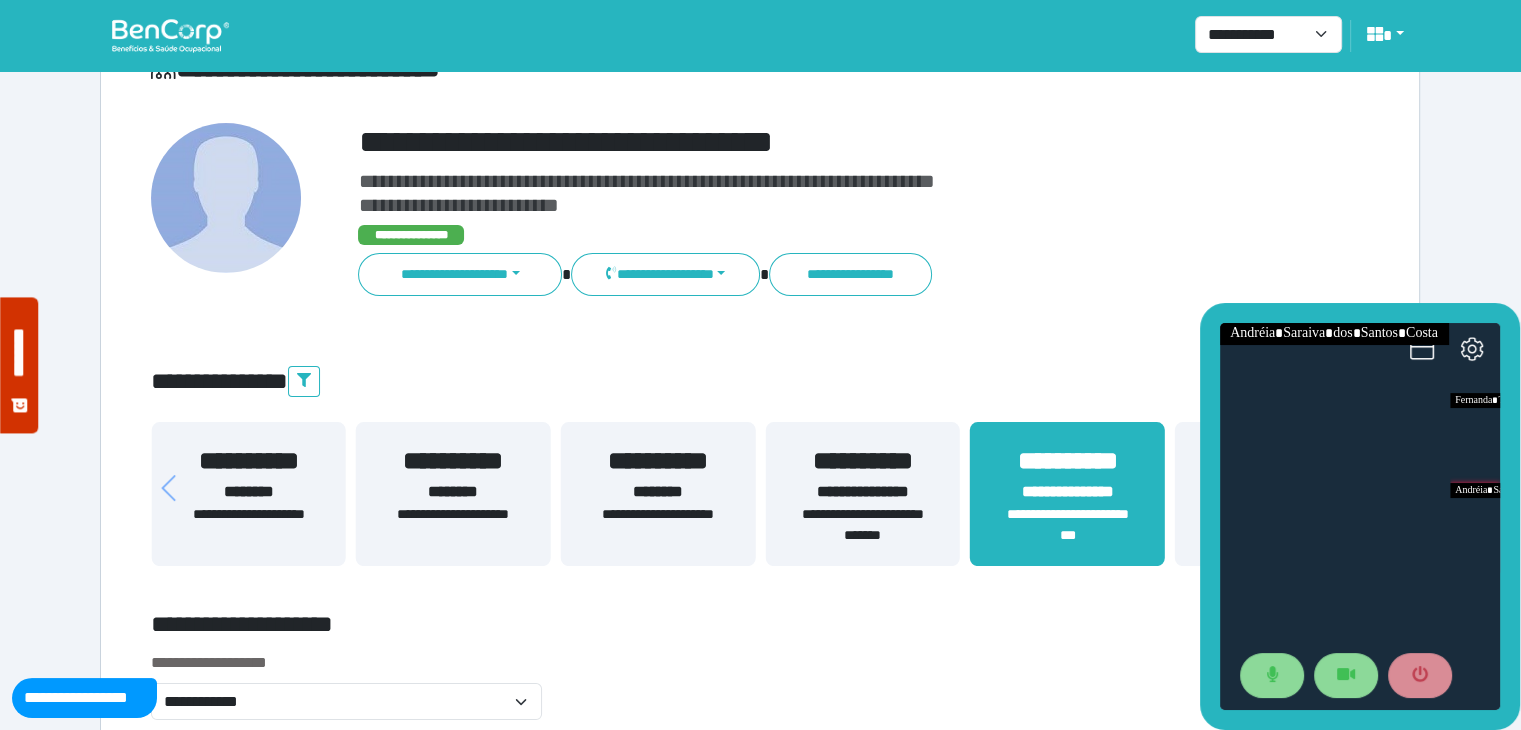 click on "**********" at bounding box center (862, 525) 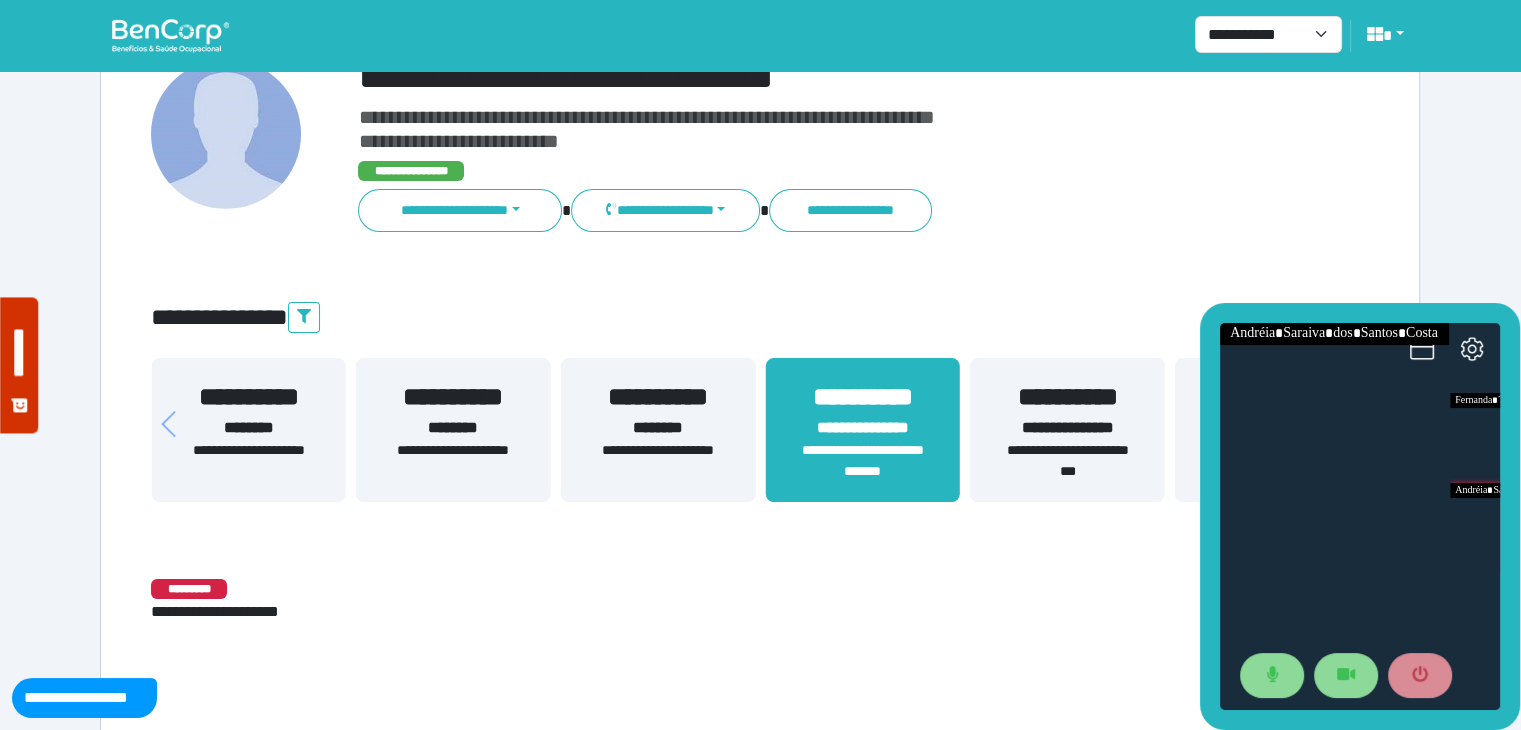 scroll, scrollTop: 295, scrollLeft: 0, axis: vertical 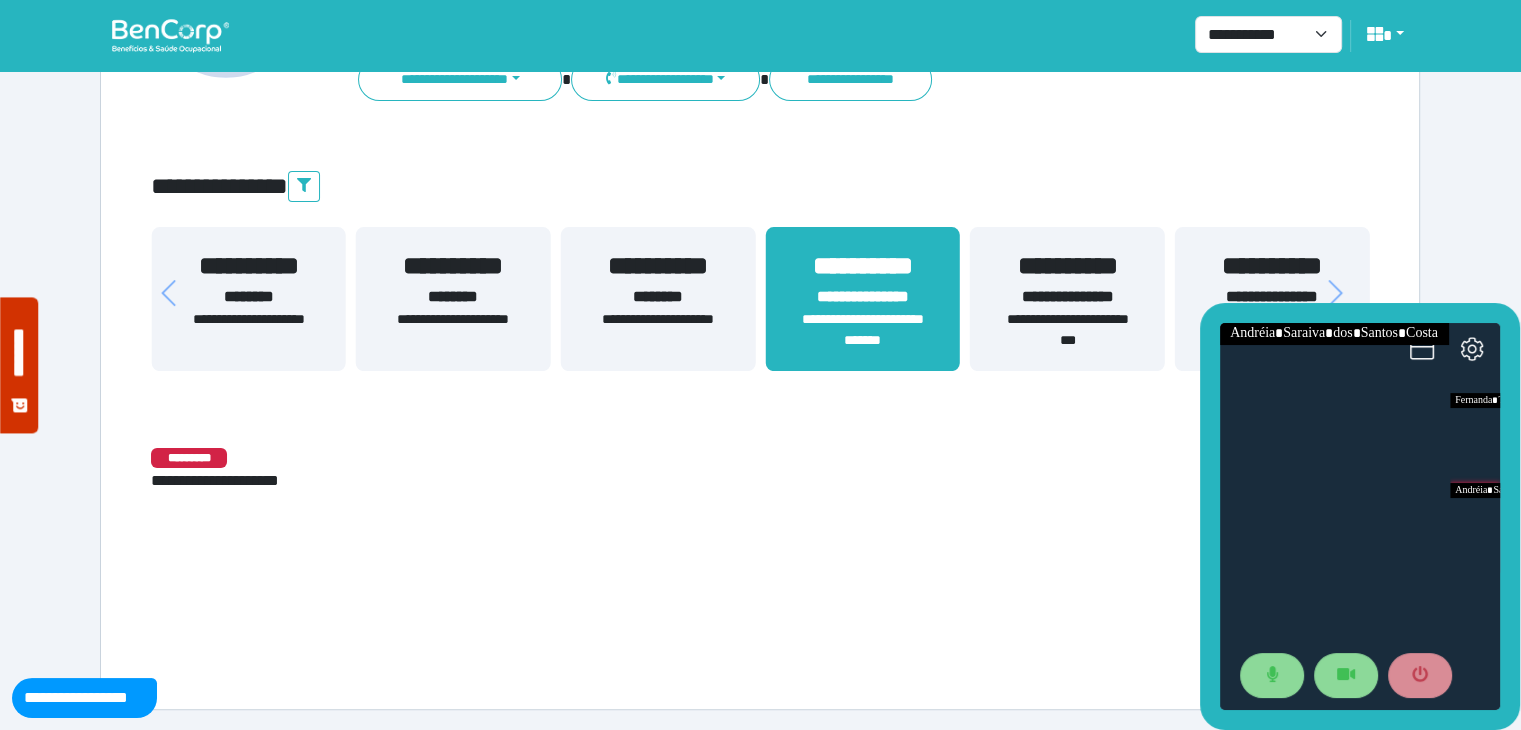click on "********" at bounding box center (658, 297) 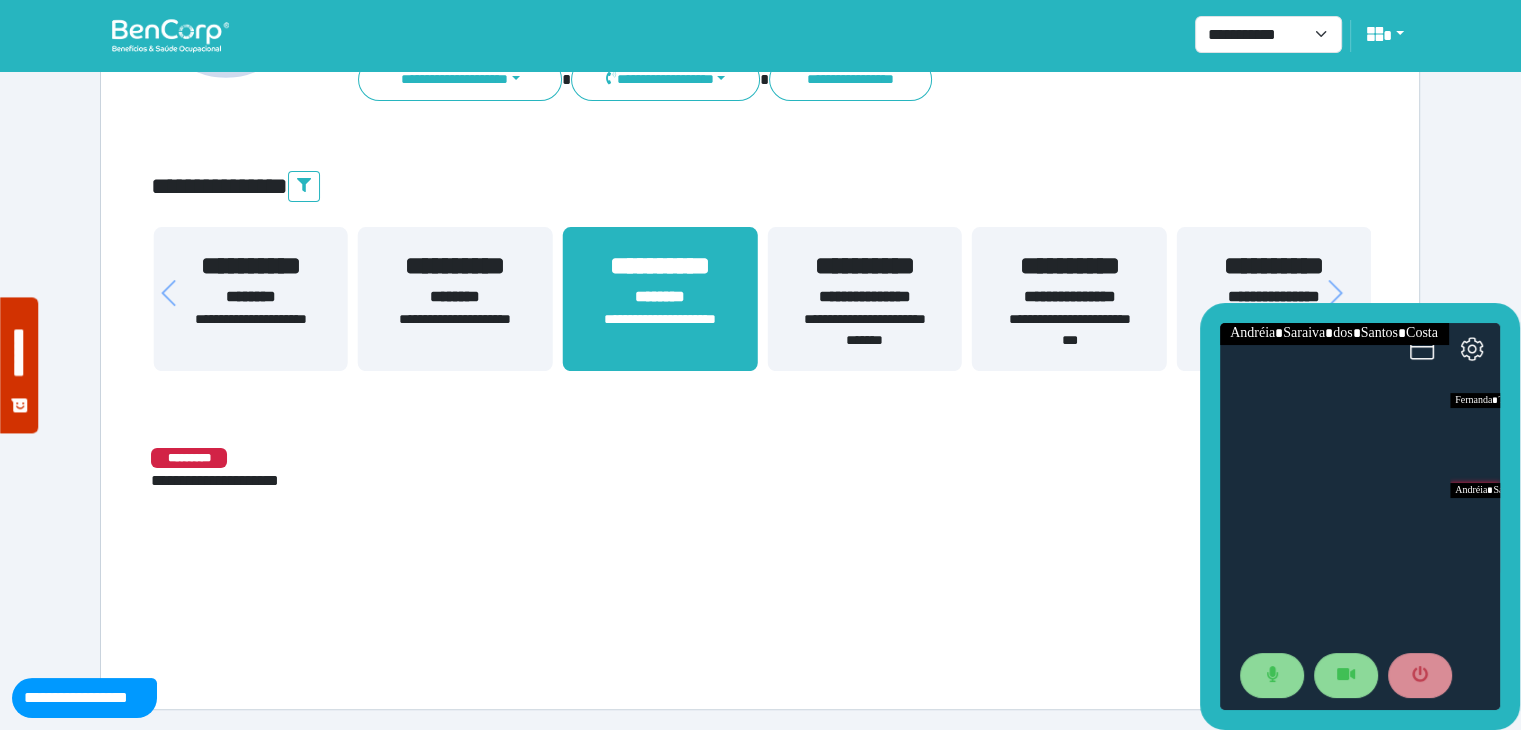 drag, startPoint x: 400, startPoint y: 309, endPoint x: 352, endPoint y: 309, distance: 48 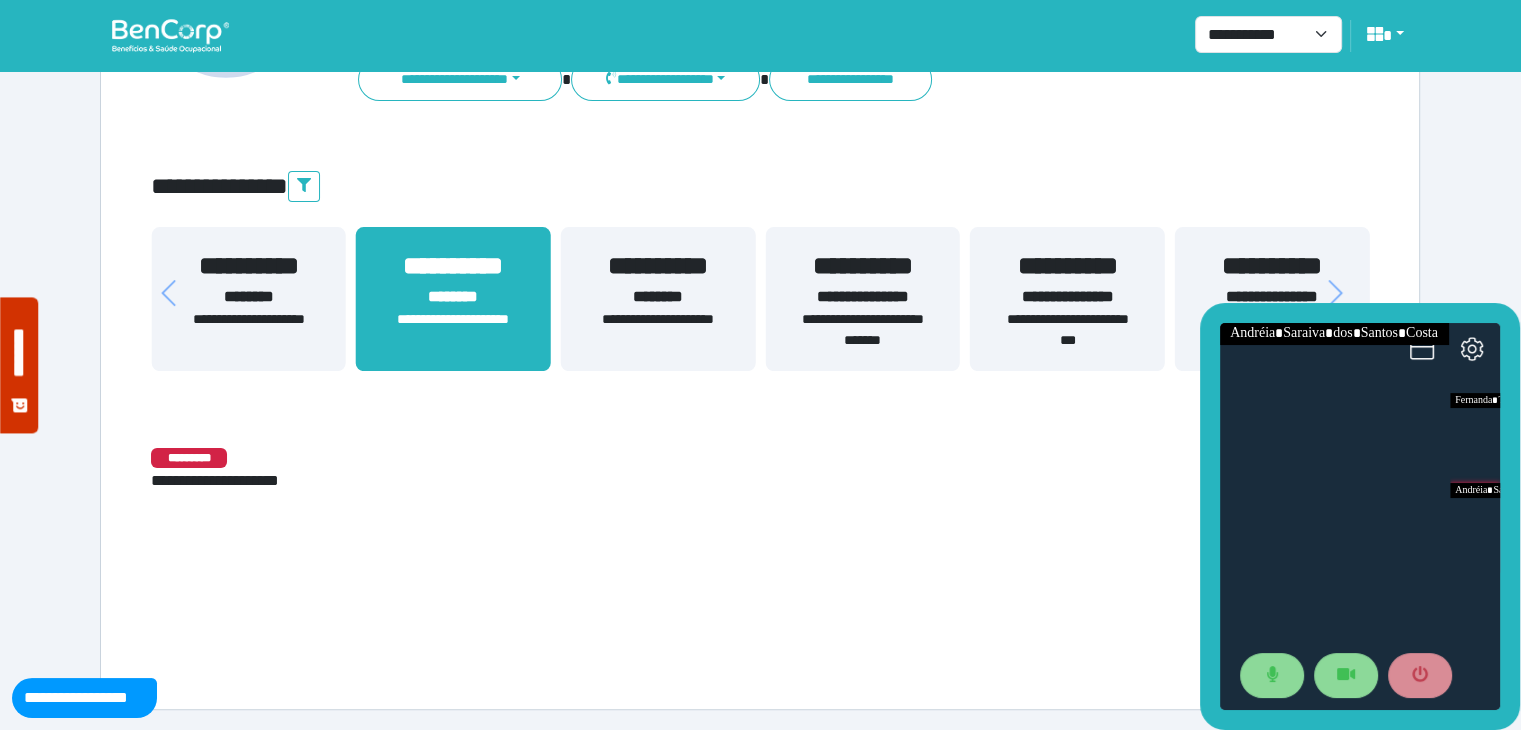 click on "**********" at bounding box center (248, 299) 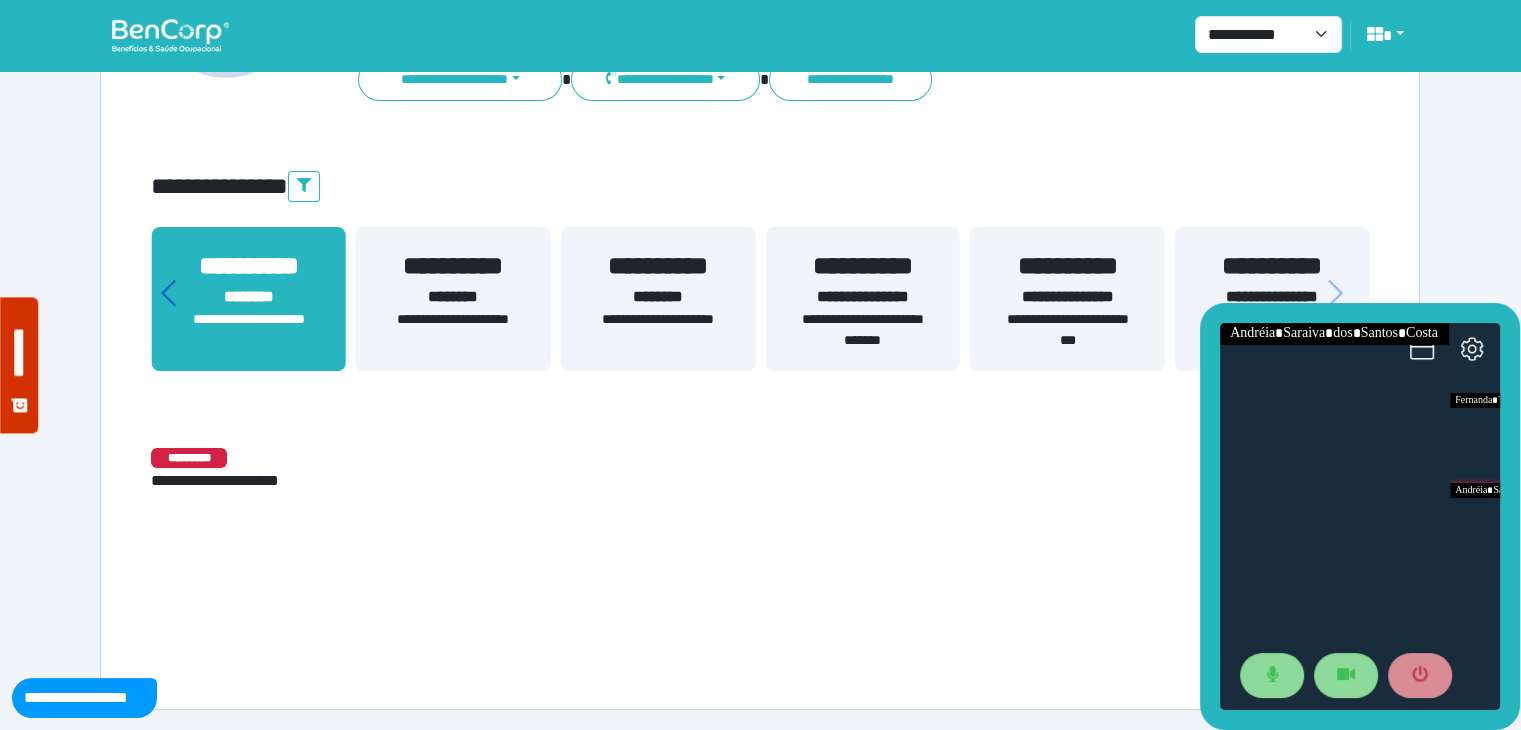 click 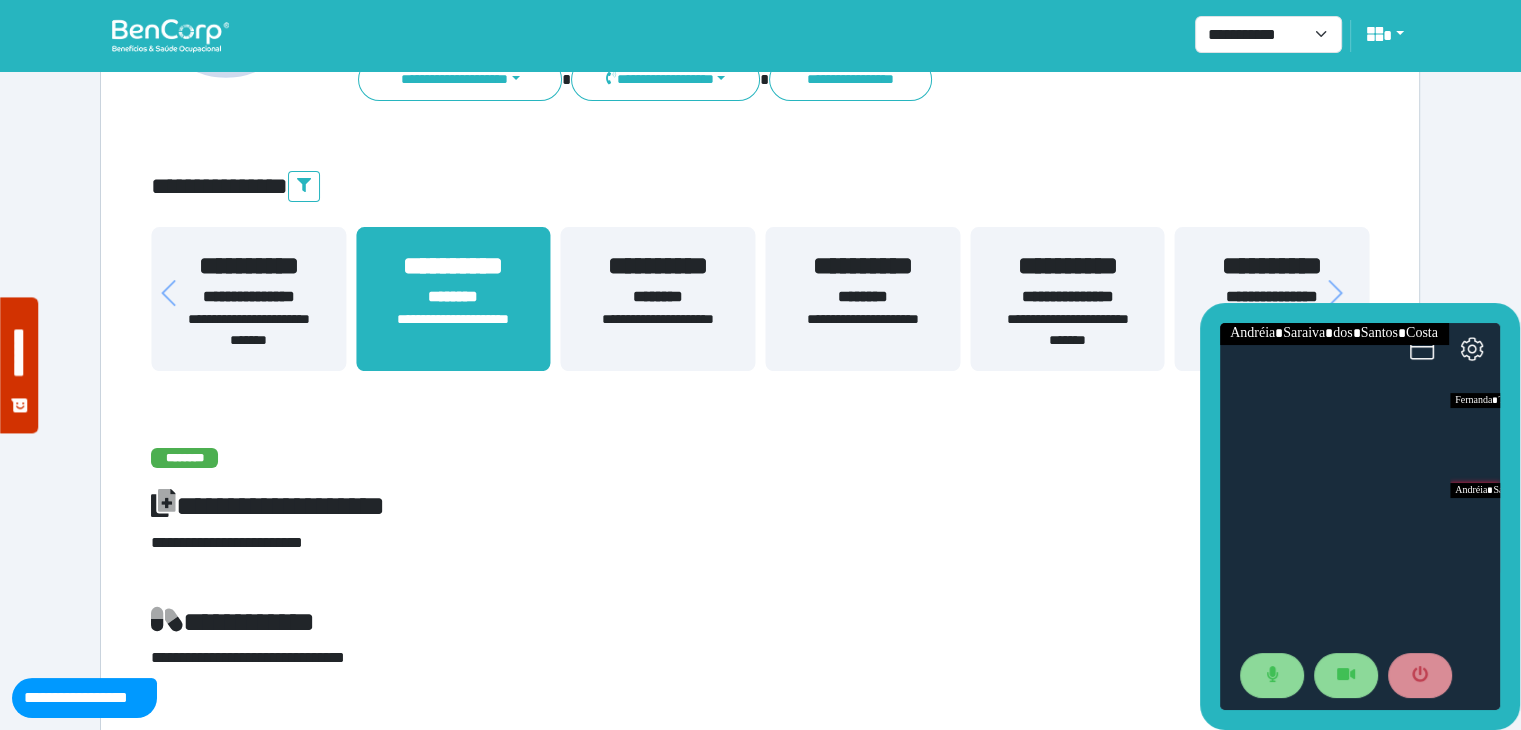 click on "**********" at bounding box center [248, 297] 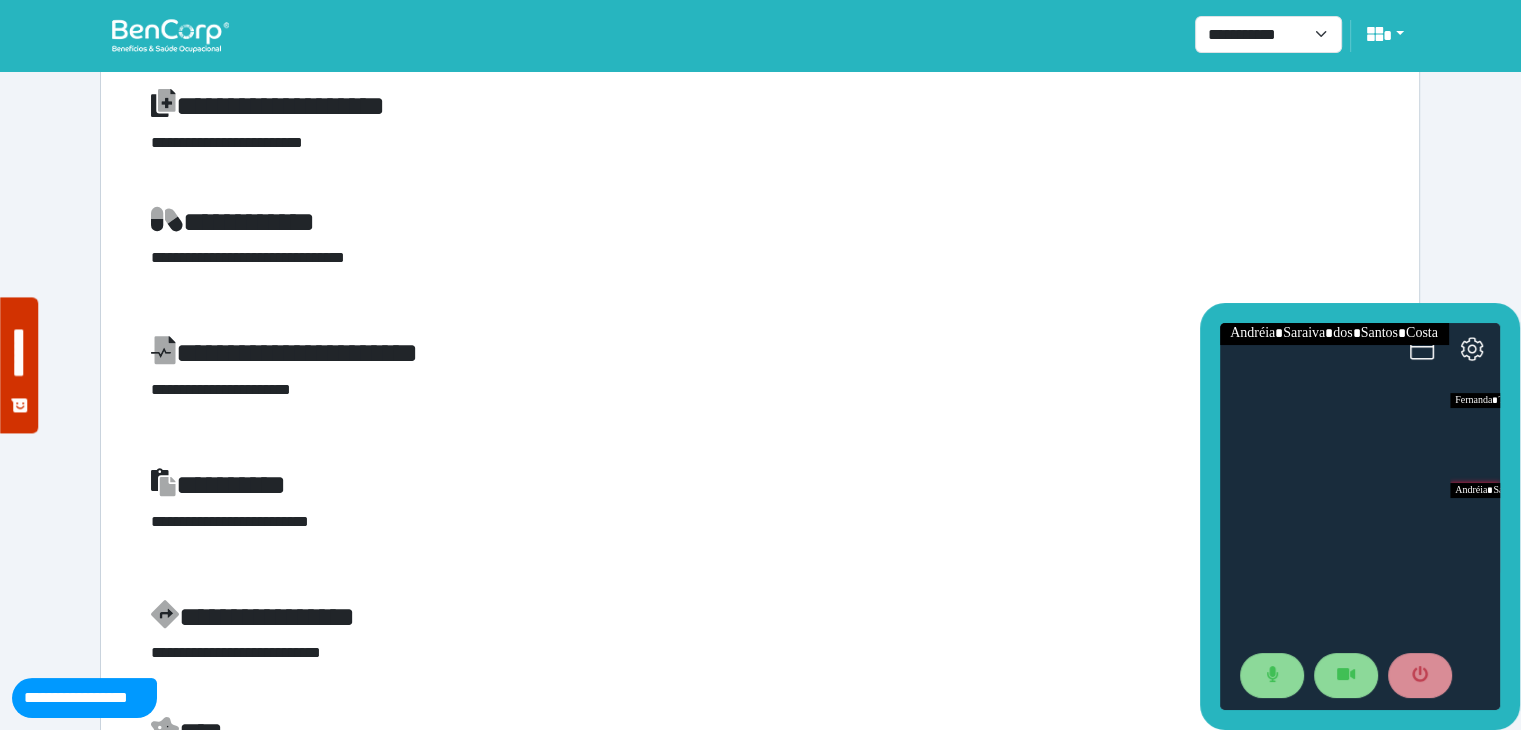 scroll, scrollTop: 295, scrollLeft: 0, axis: vertical 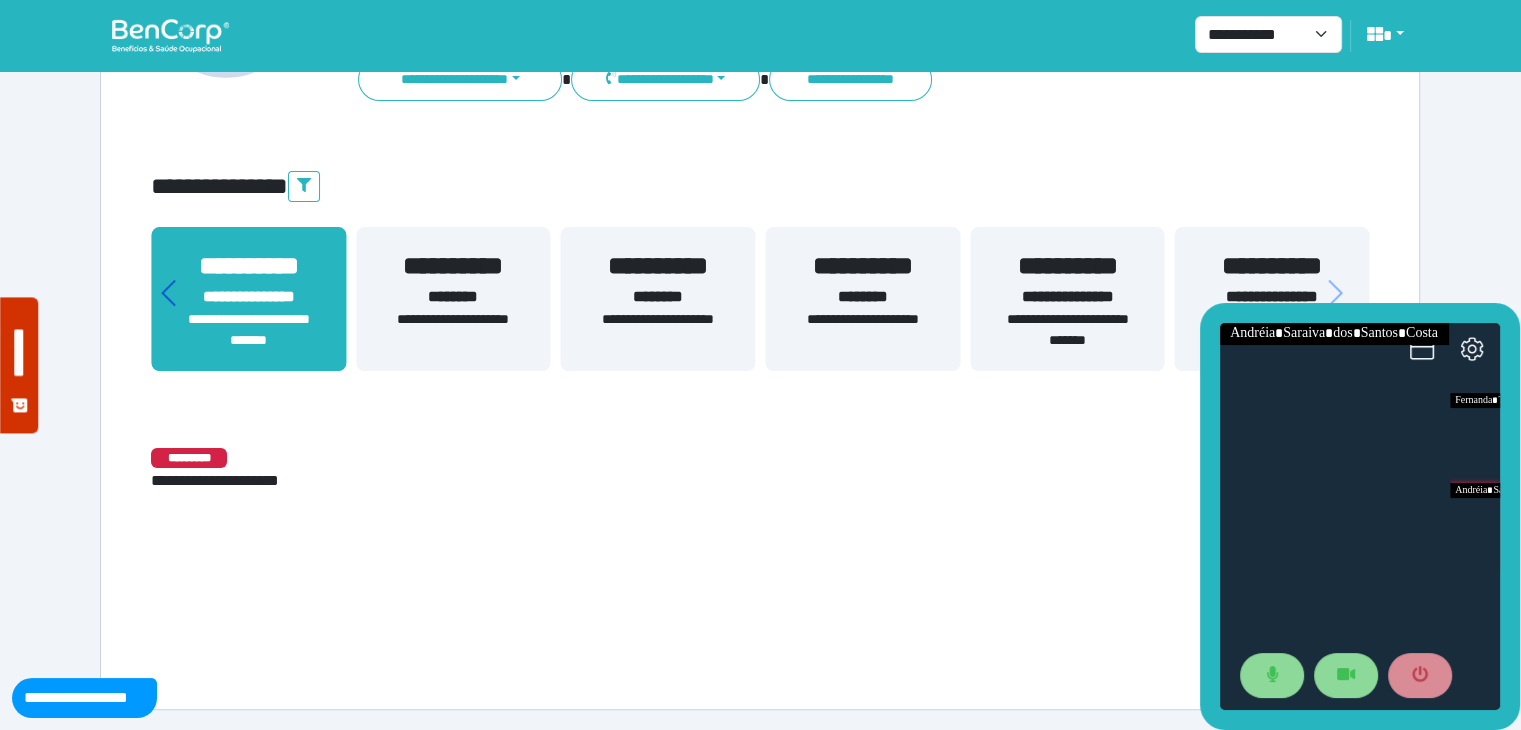 click 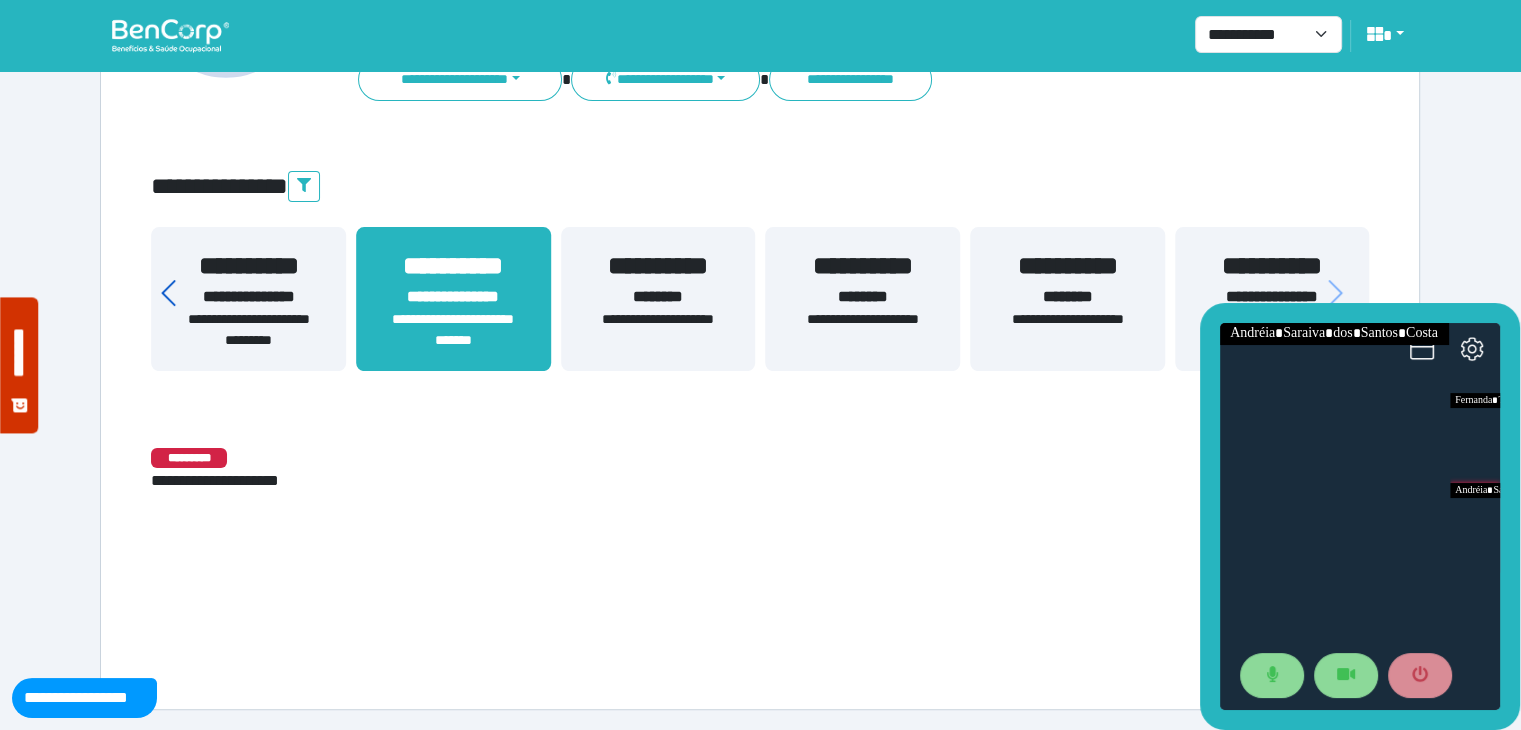 click 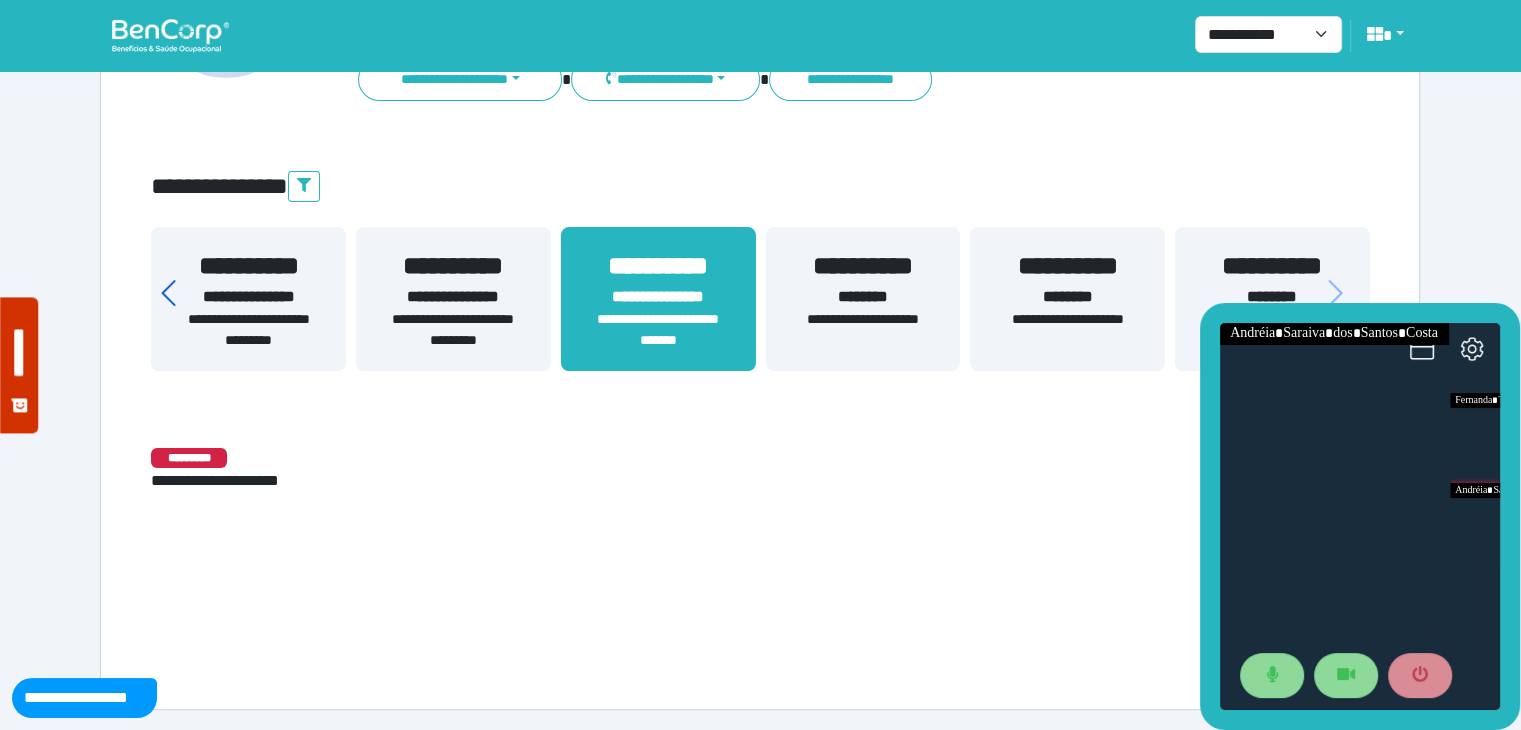 click 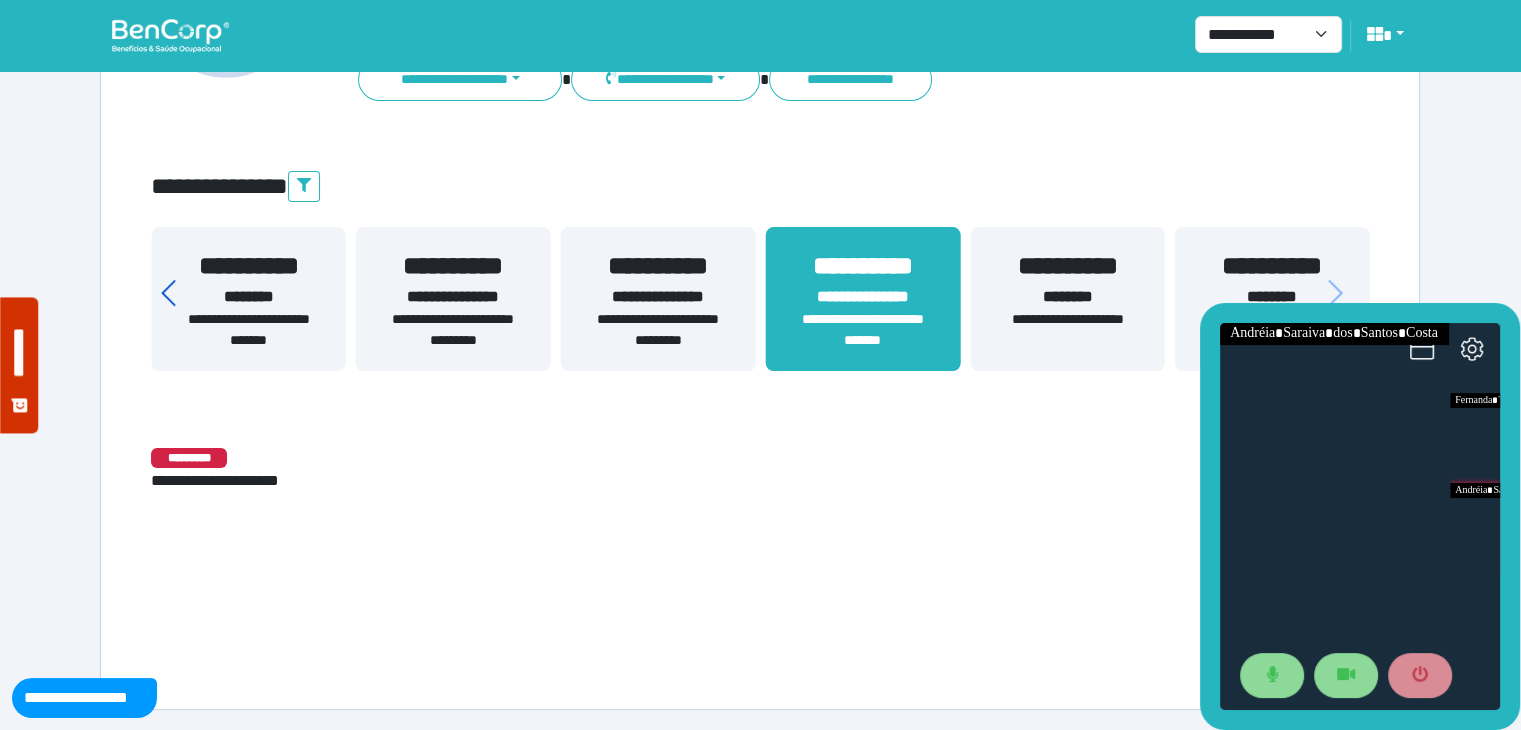 click 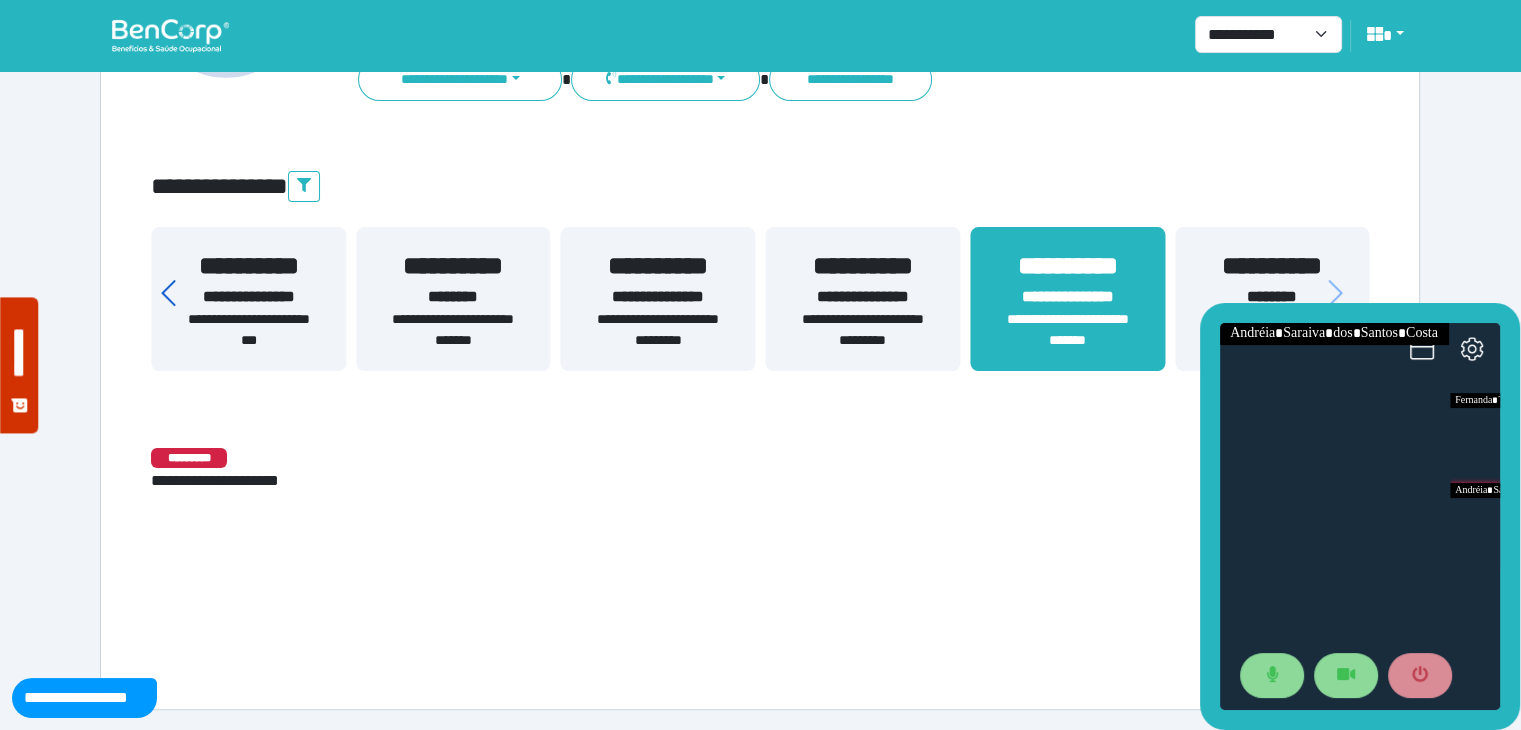 click 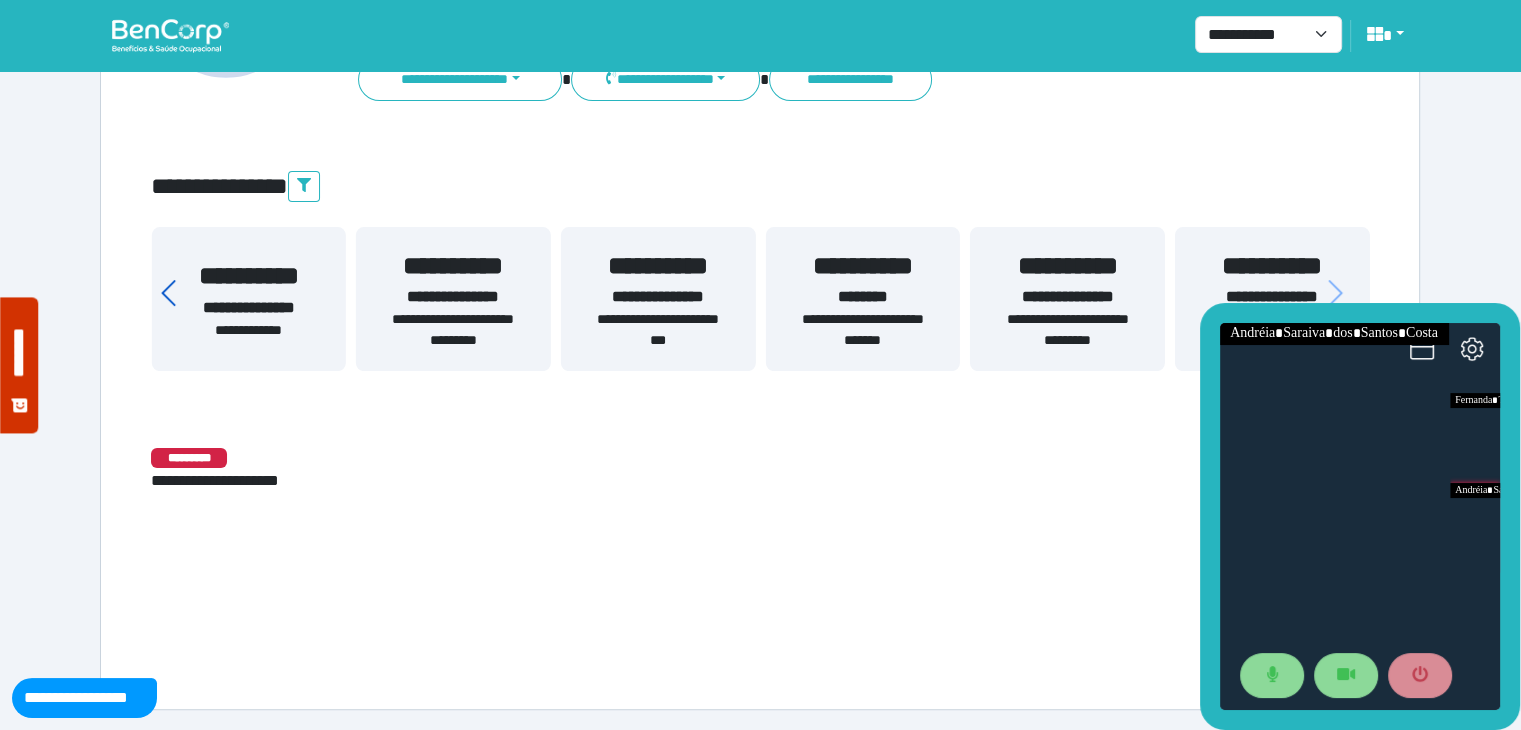 click 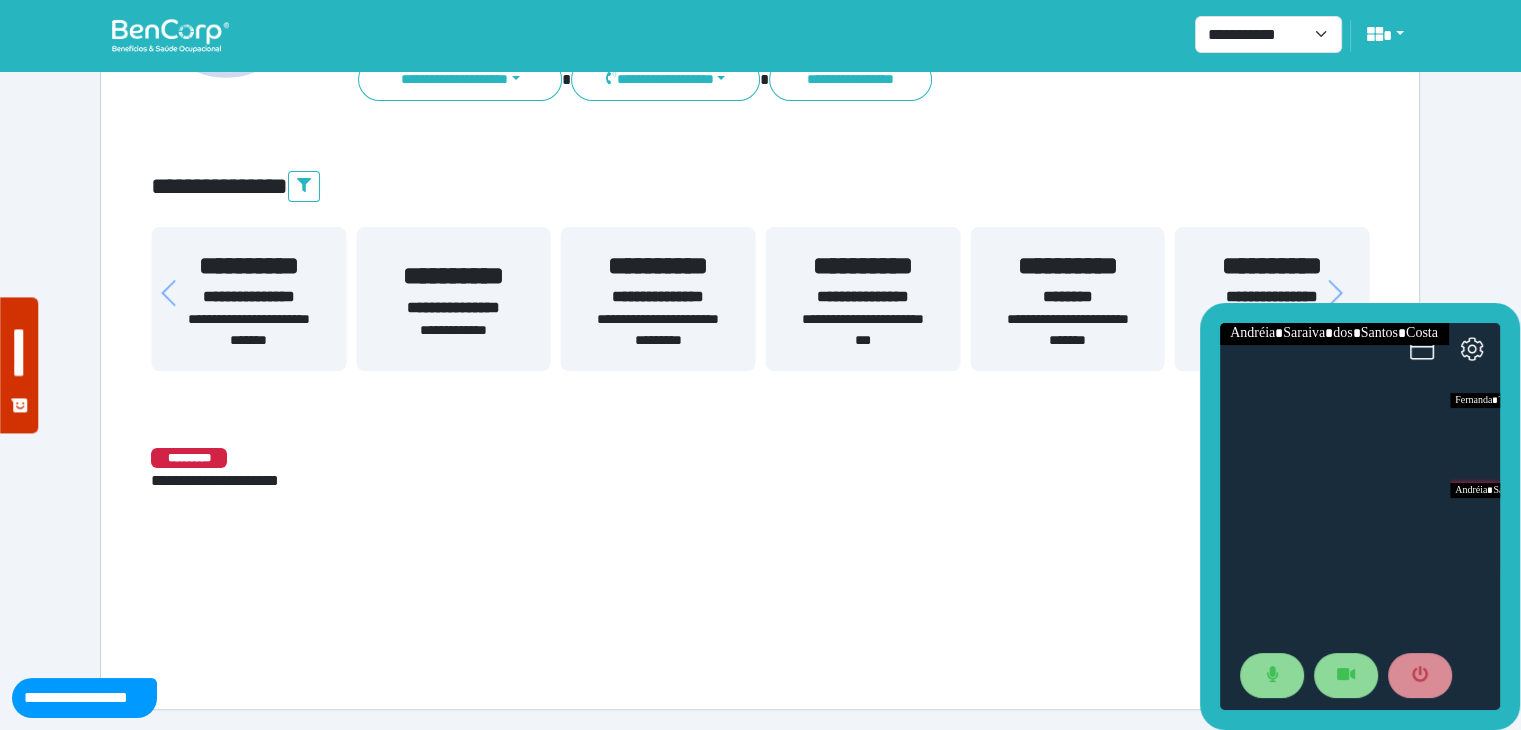 click on "**********" at bounding box center (1067, 330) 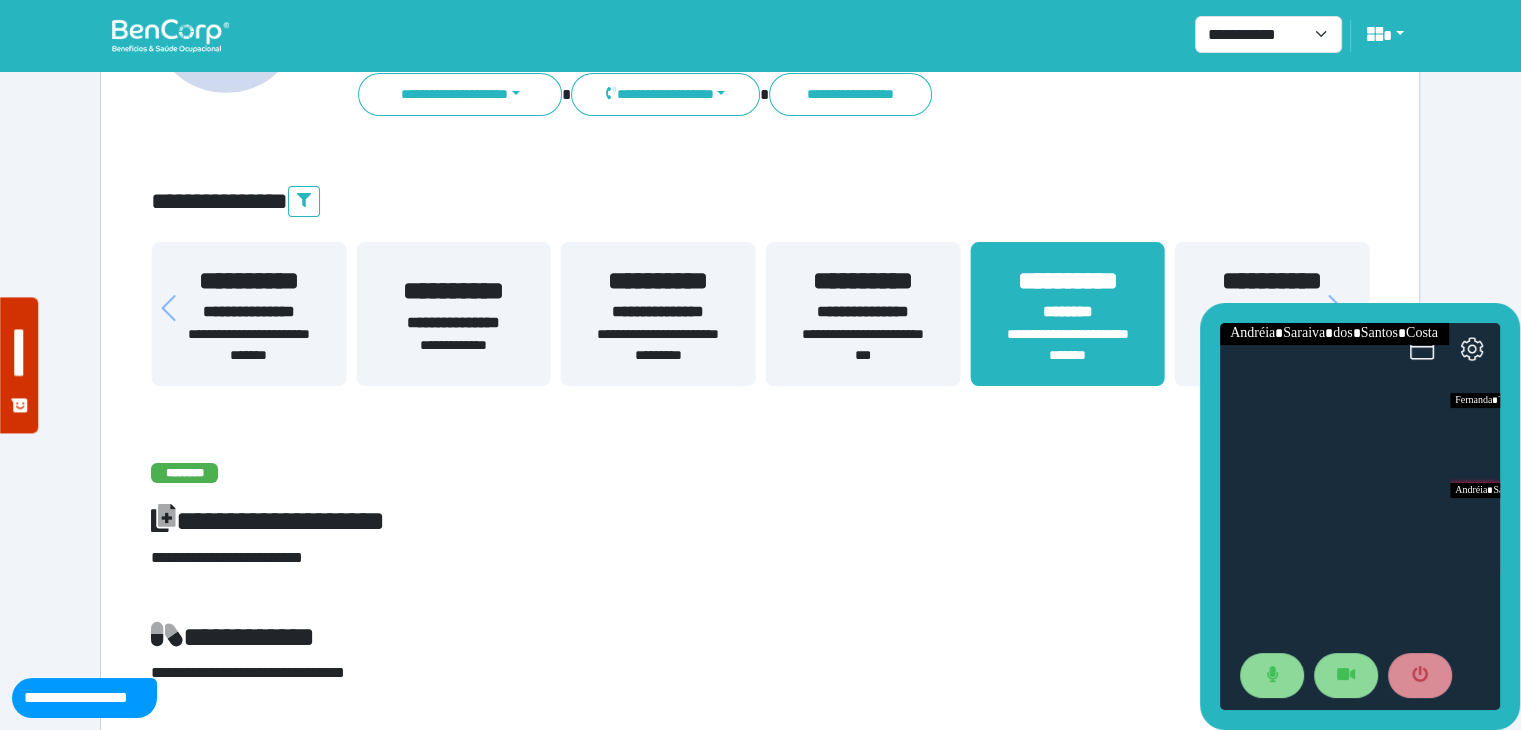 scroll, scrollTop: 195, scrollLeft: 0, axis: vertical 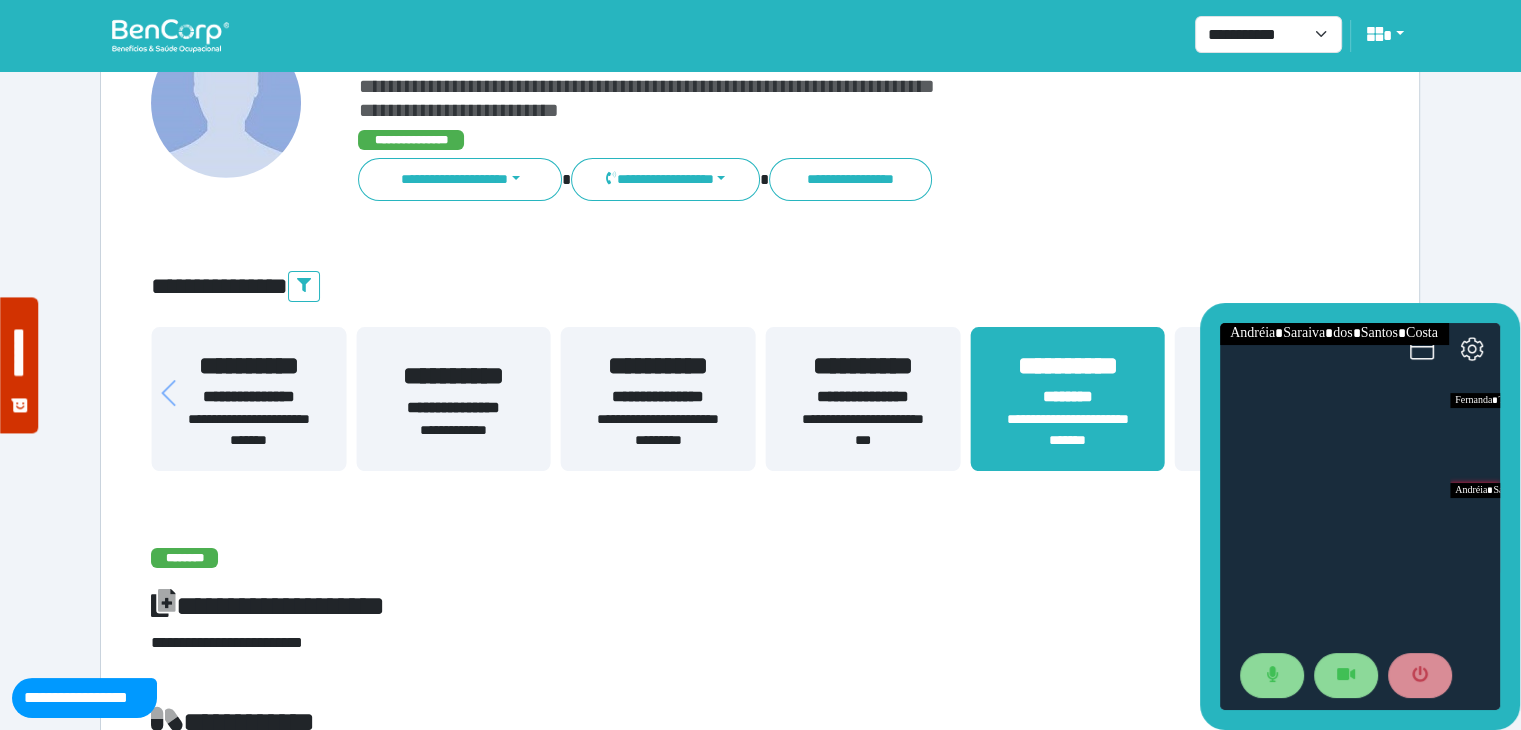 click on "**********" at bounding box center (248, 397) 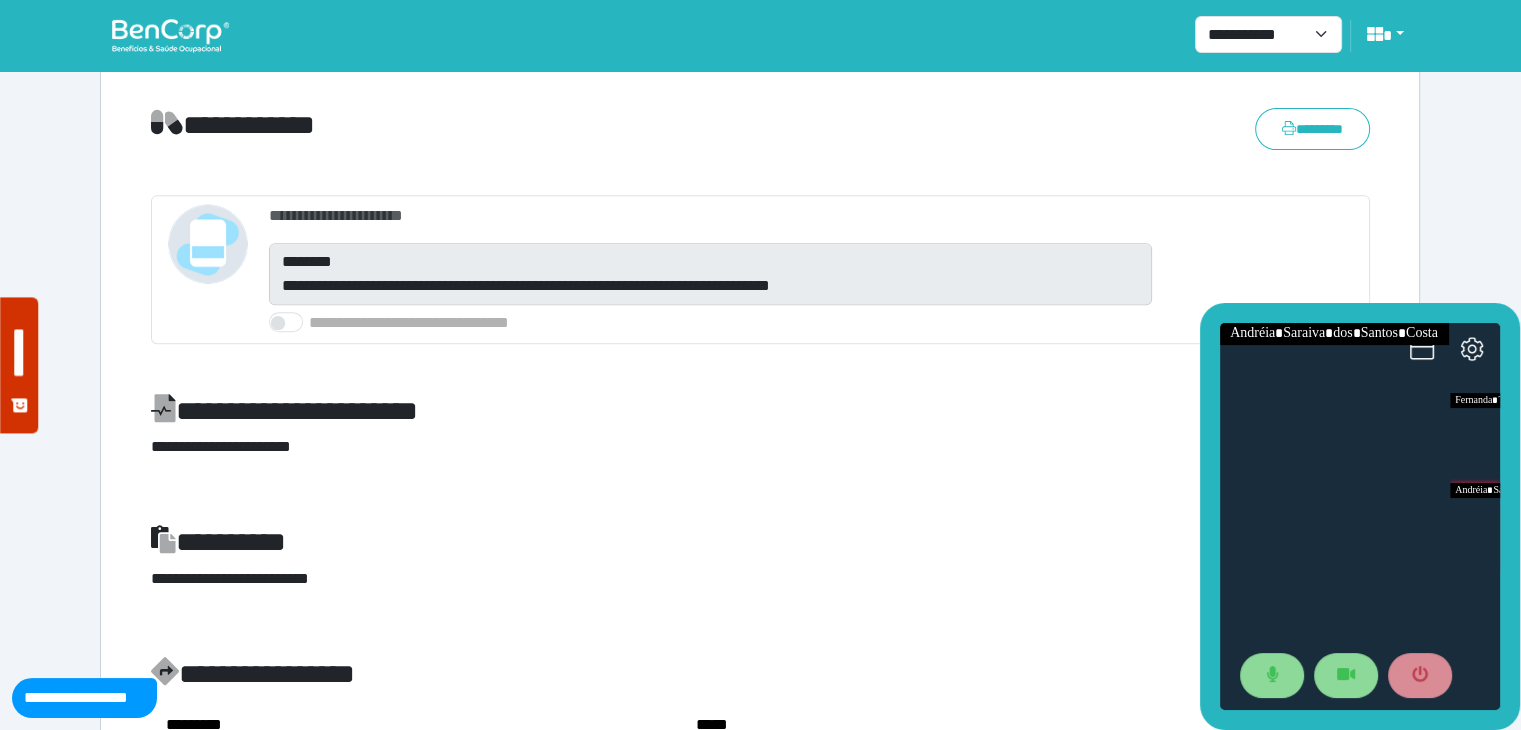 scroll, scrollTop: 795, scrollLeft: 0, axis: vertical 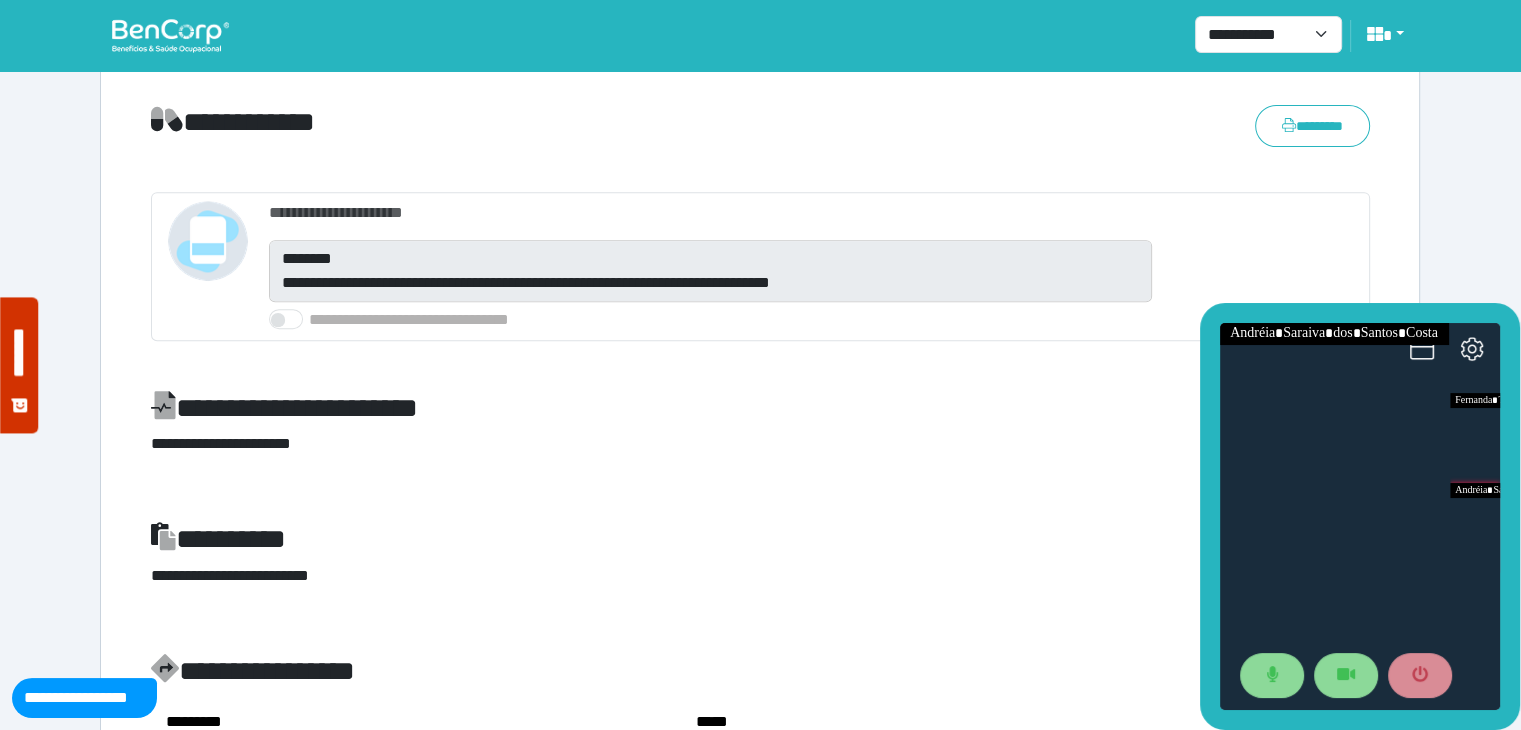 click on "**********" at bounding box center (760, 258) 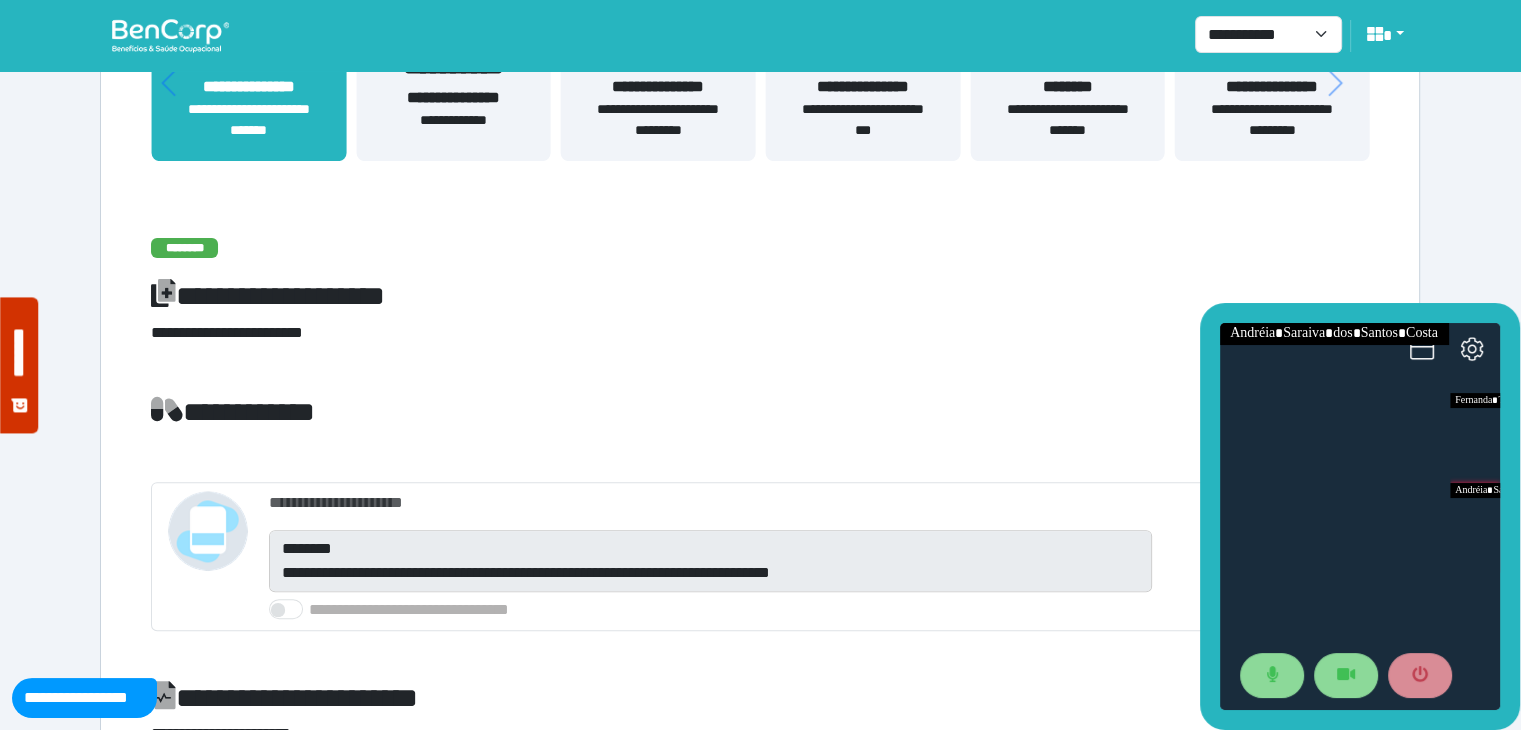 scroll, scrollTop: 195, scrollLeft: 0, axis: vertical 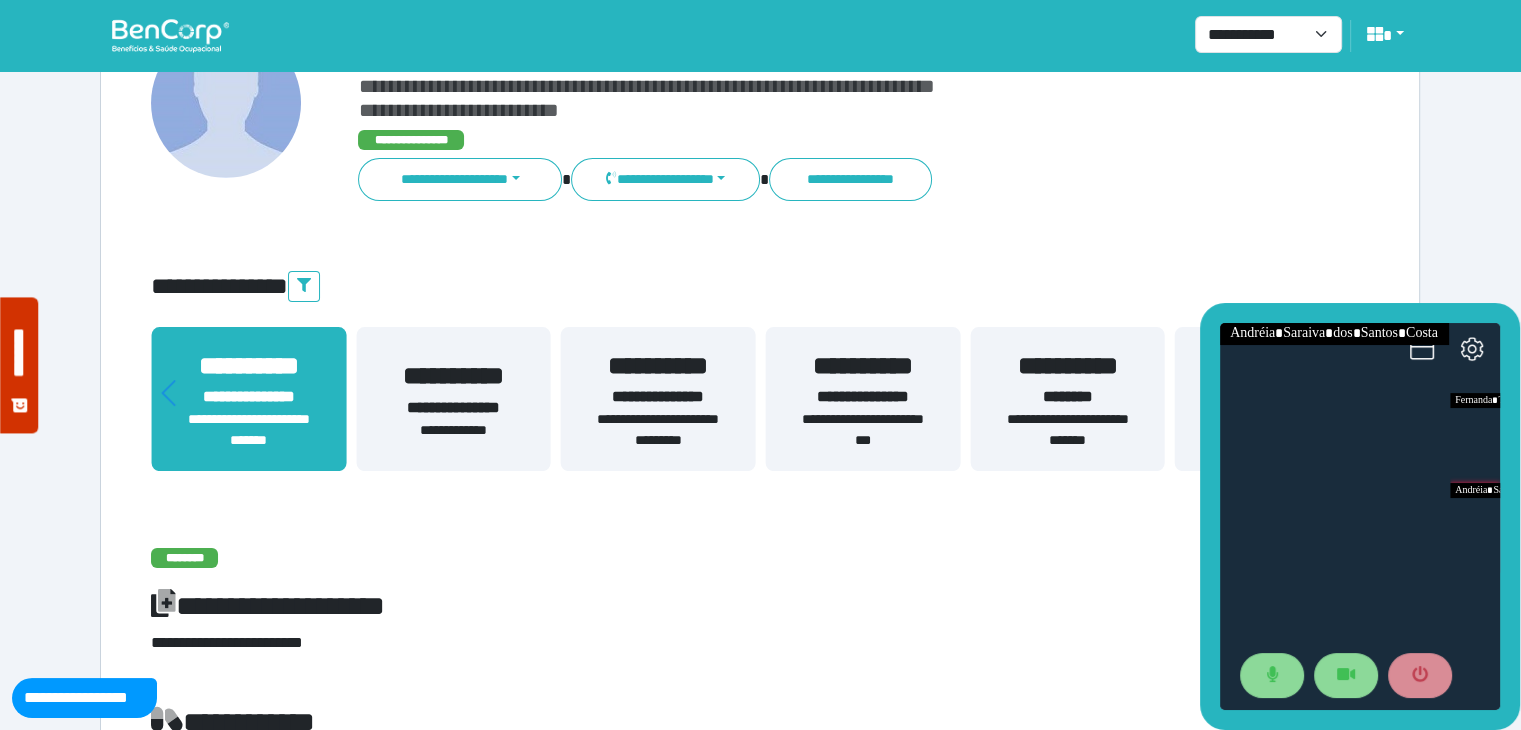 click on "**********" at bounding box center (863, 397) 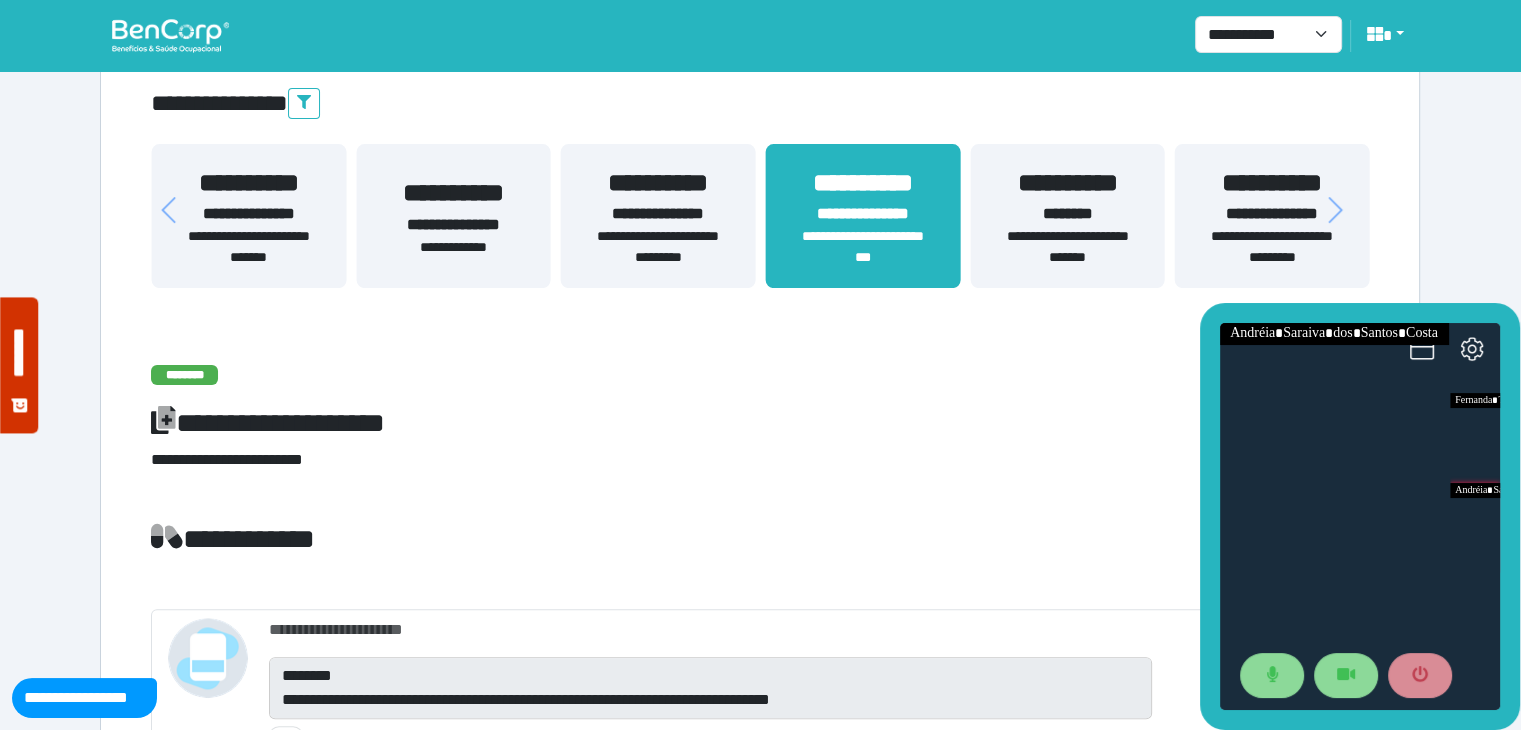 scroll, scrollTop: 395, scrollLeft: 0, axis: vertical 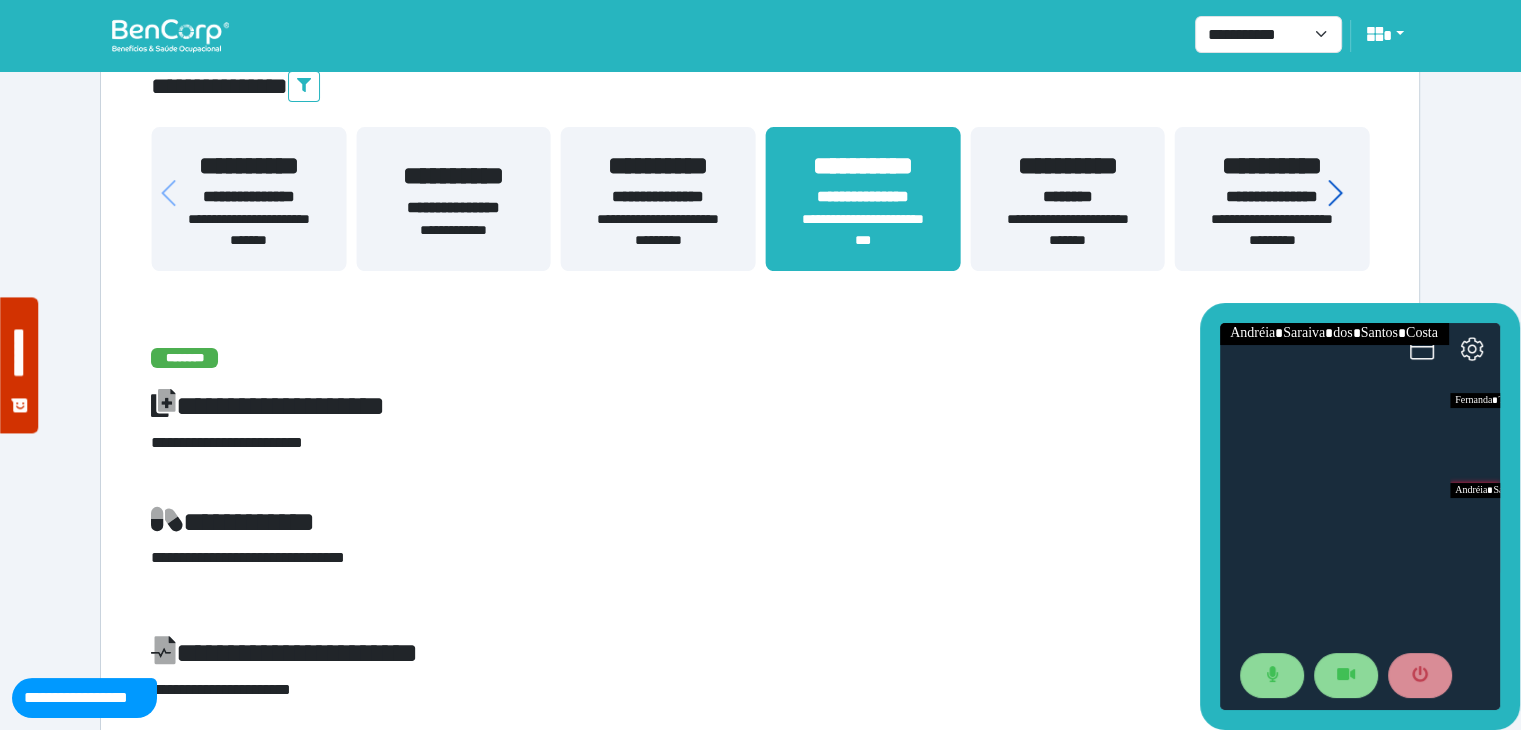 click 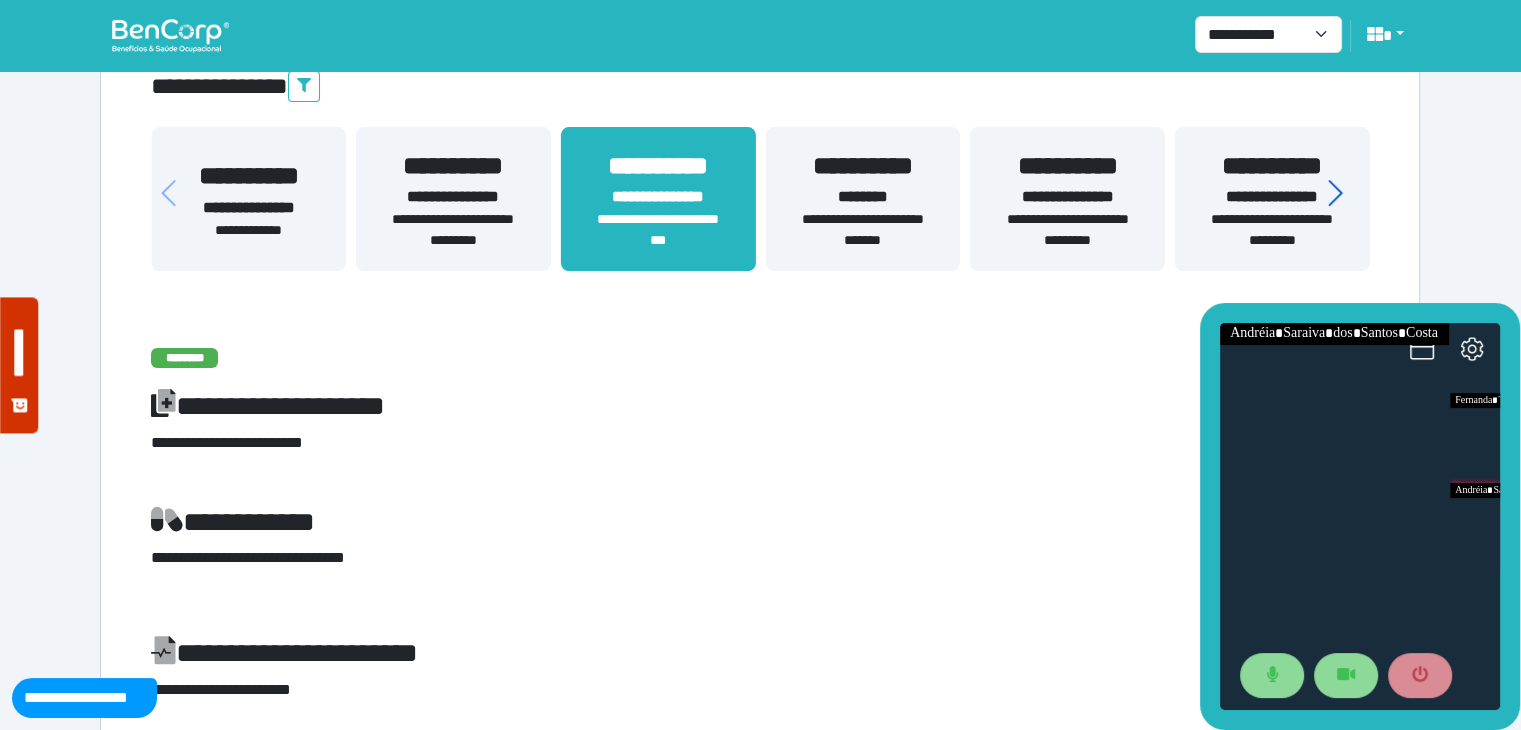 click 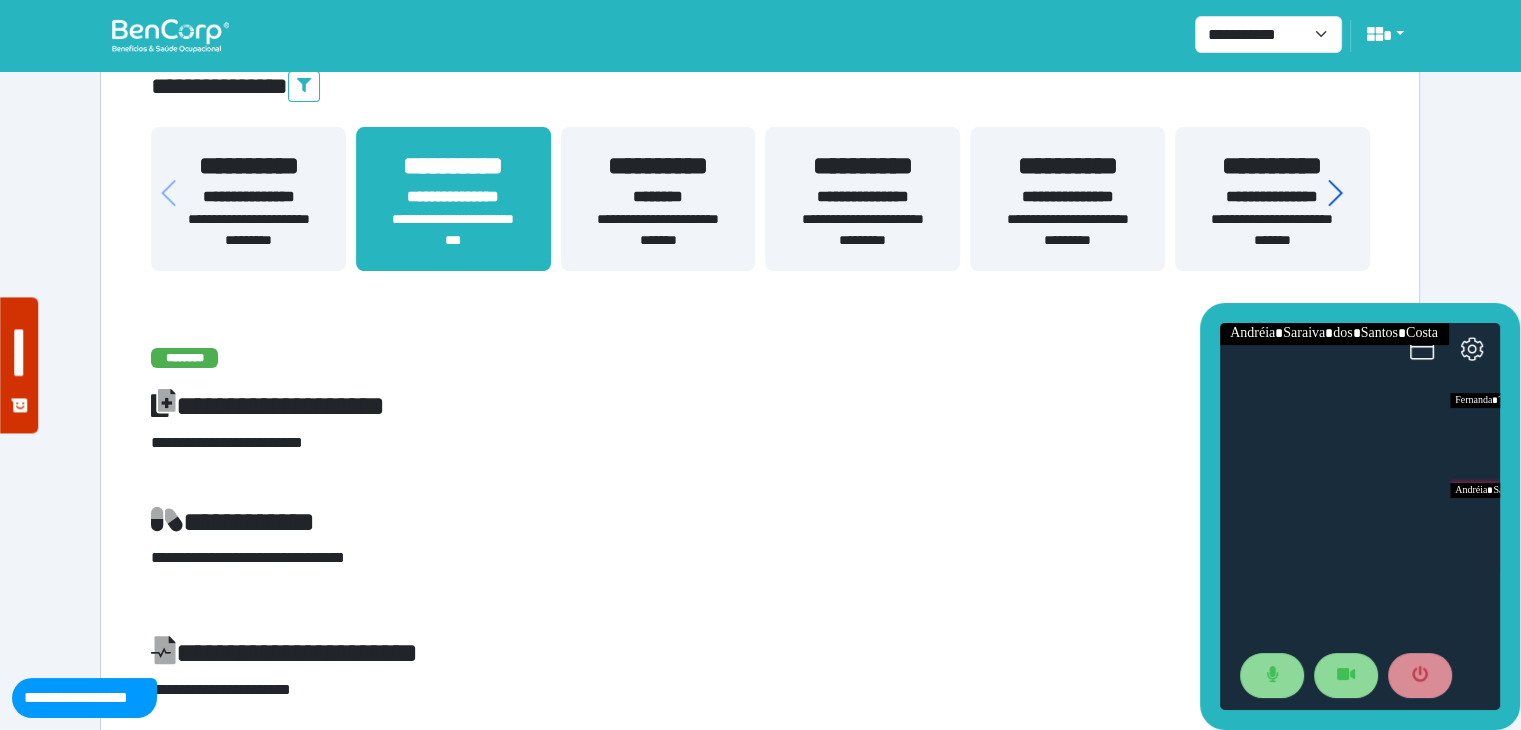 click 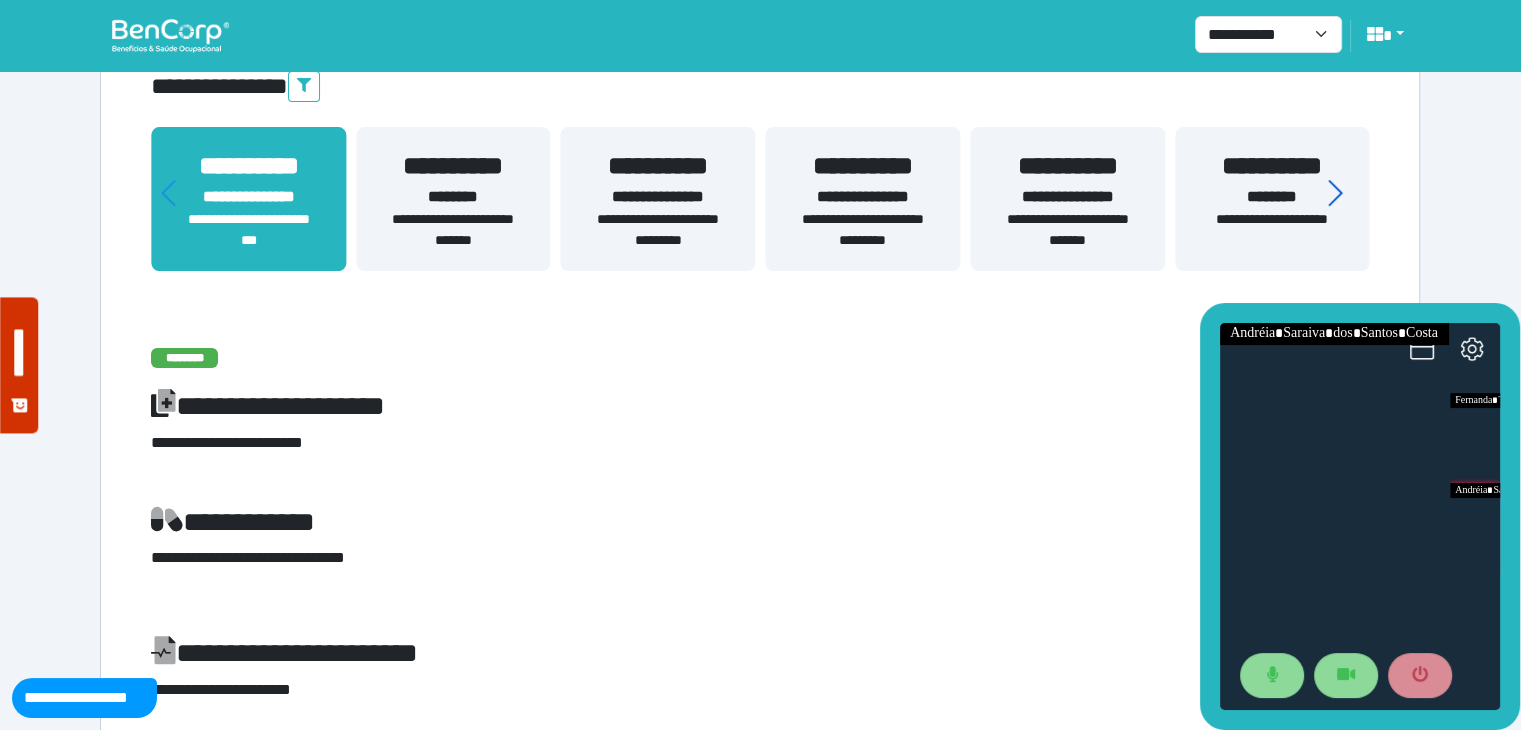 click 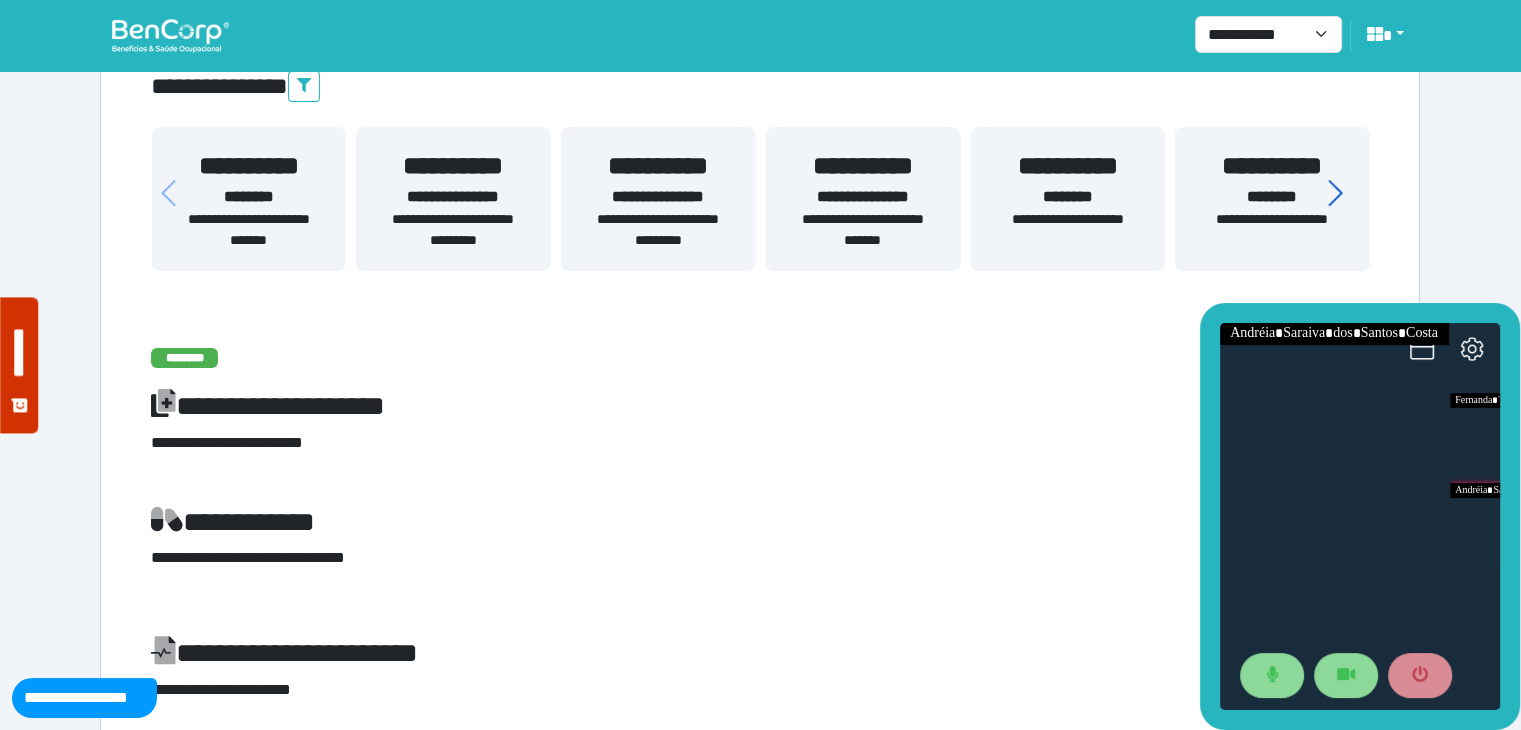 click 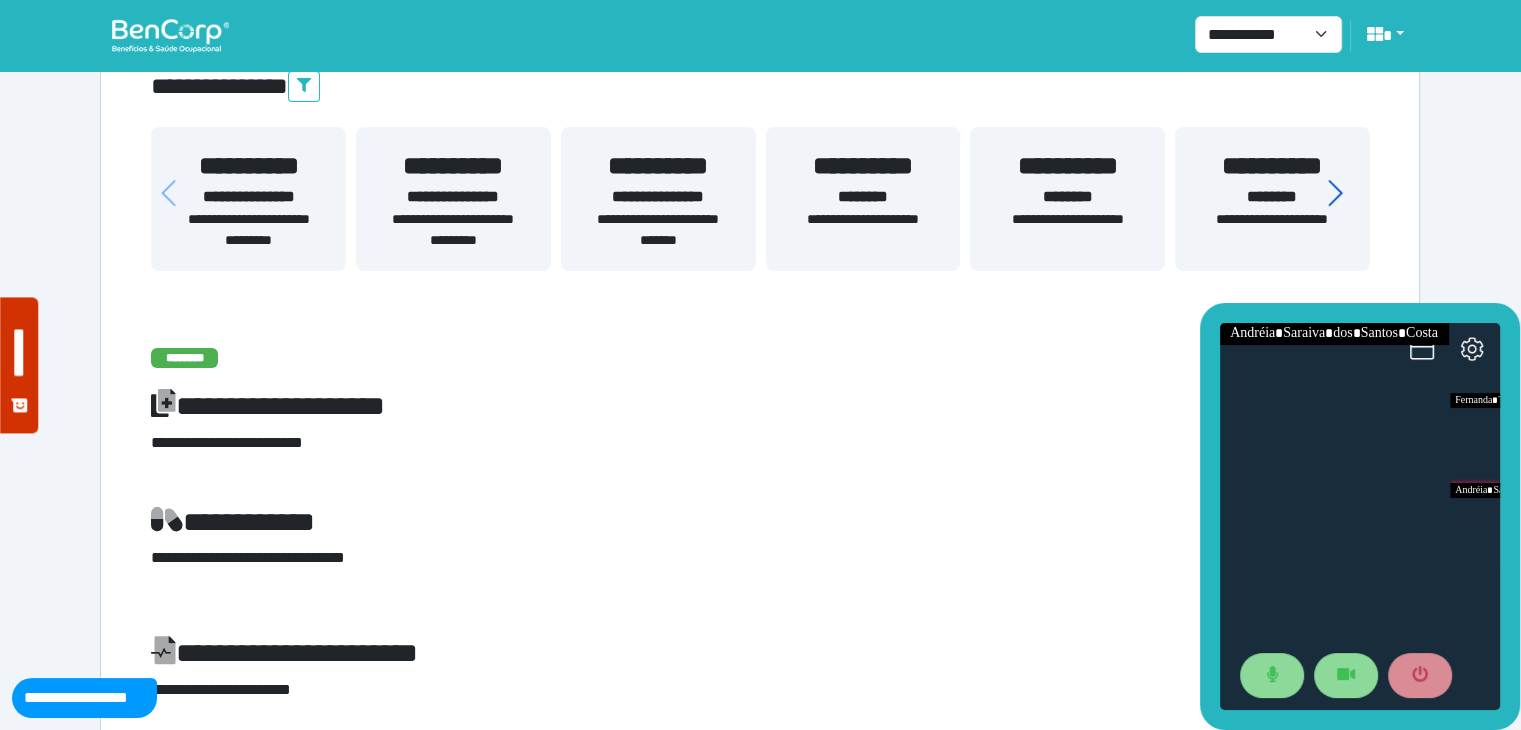 click 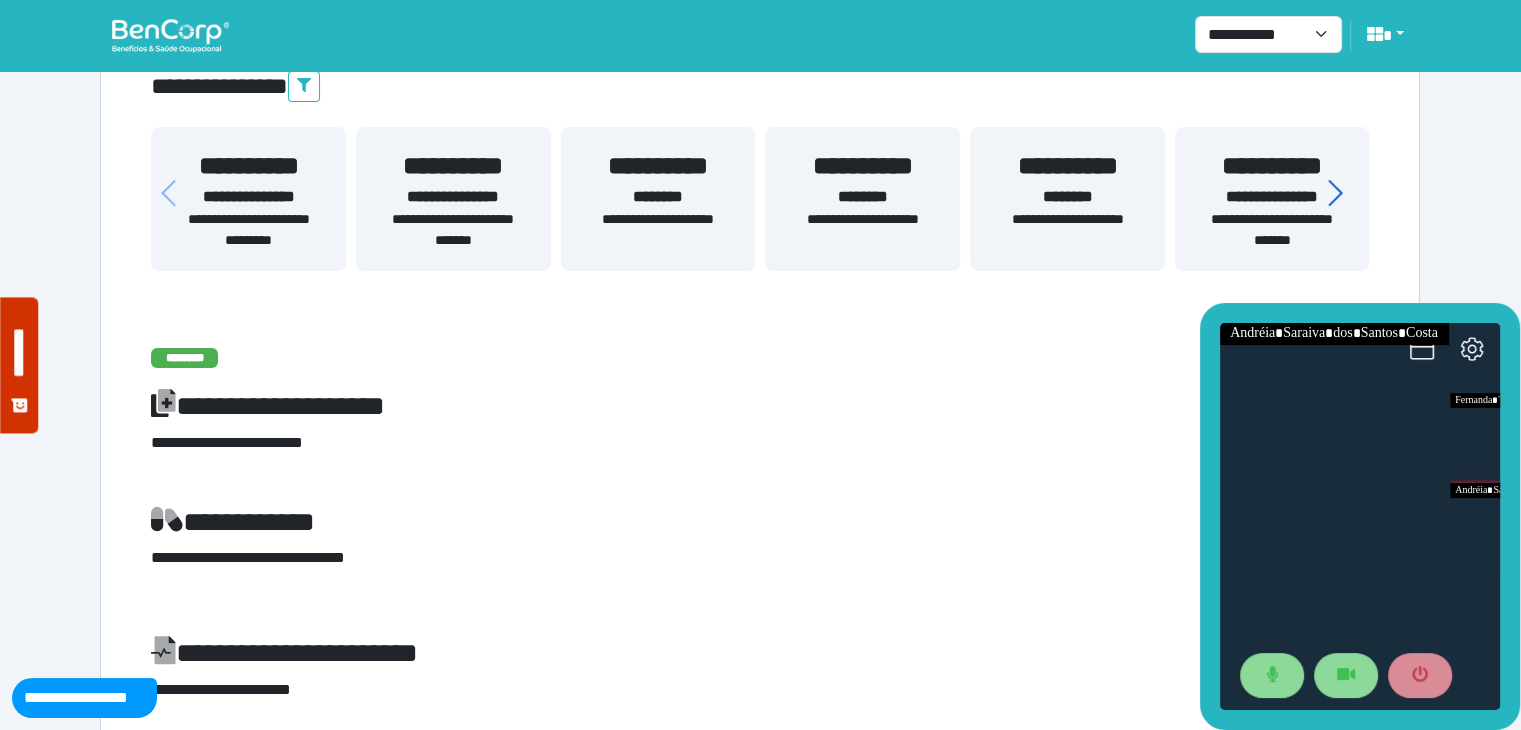 click 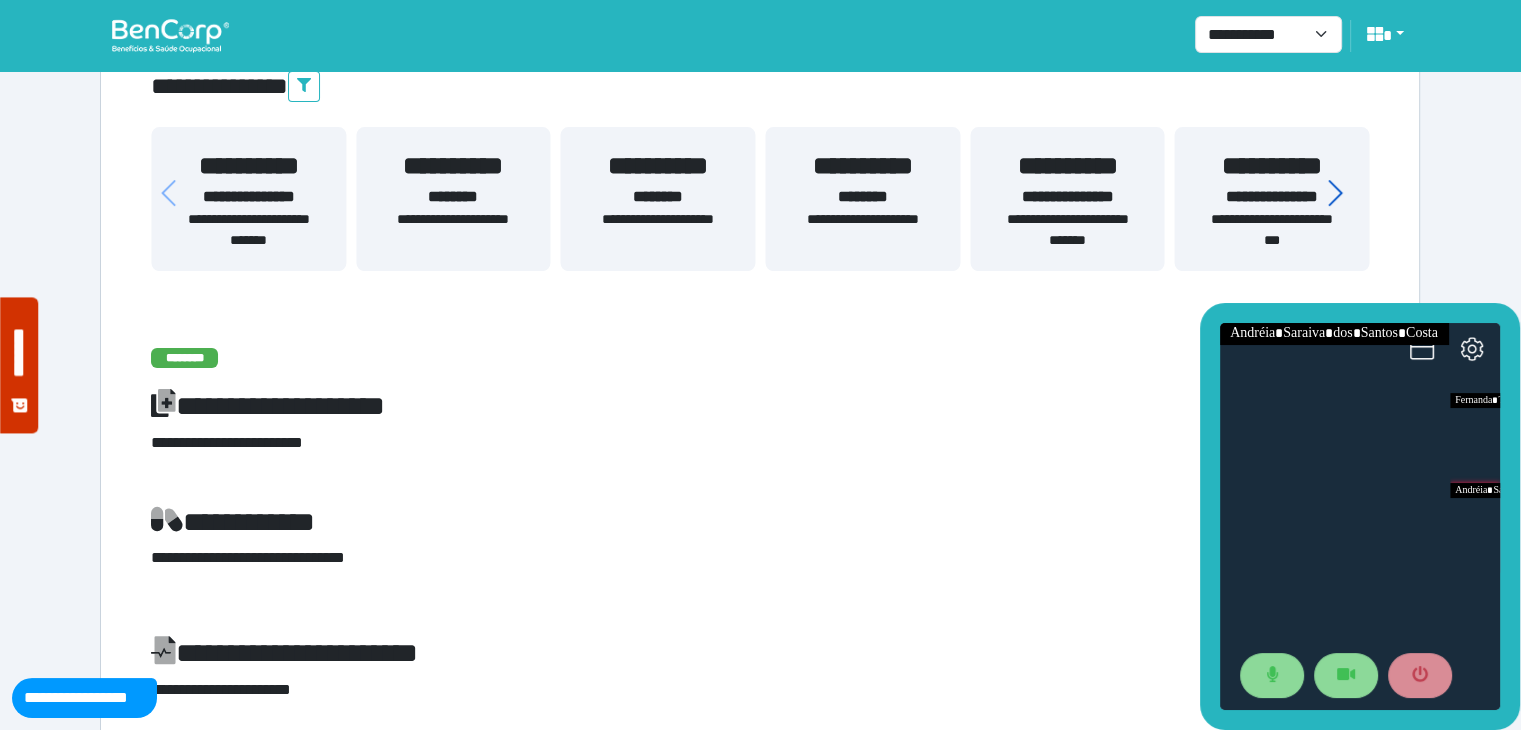click 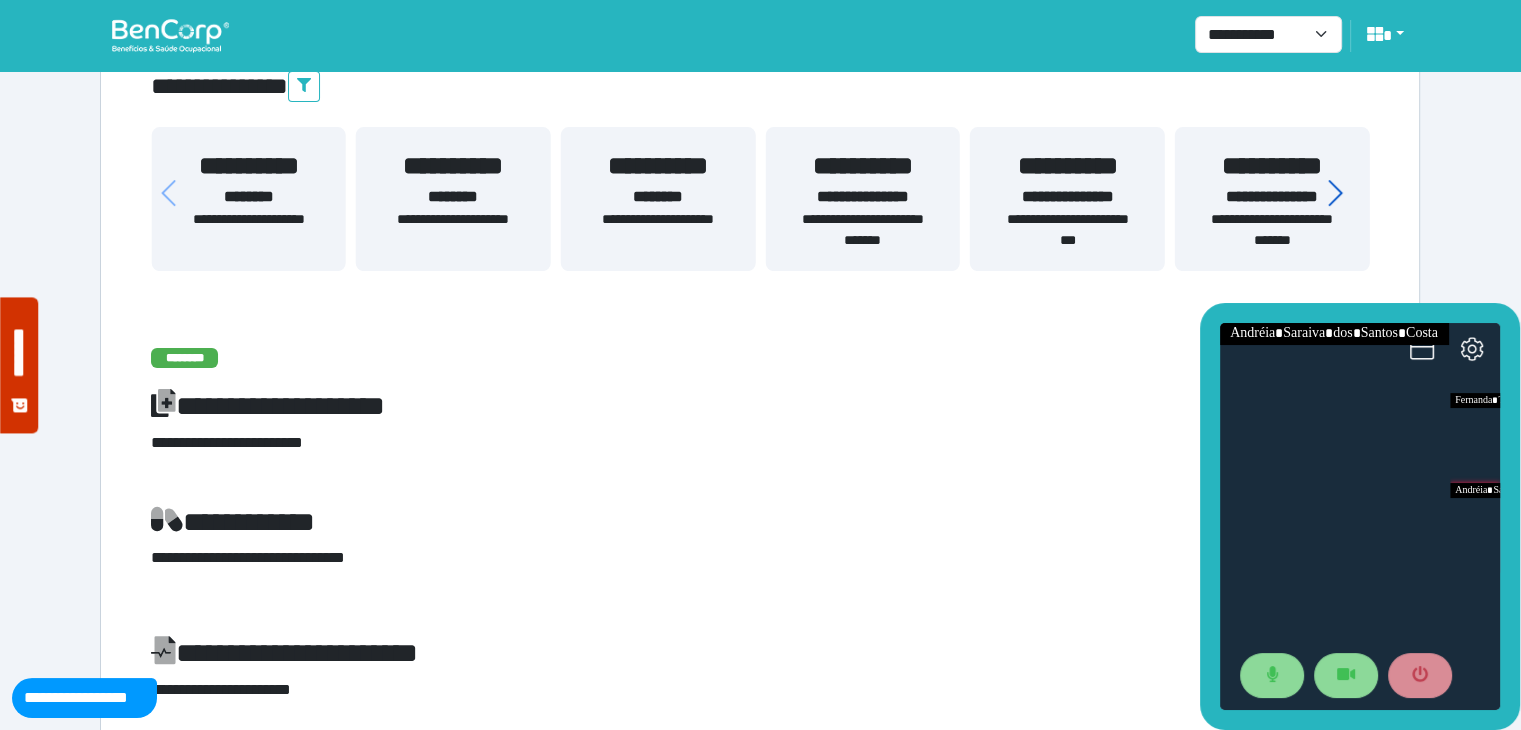 click 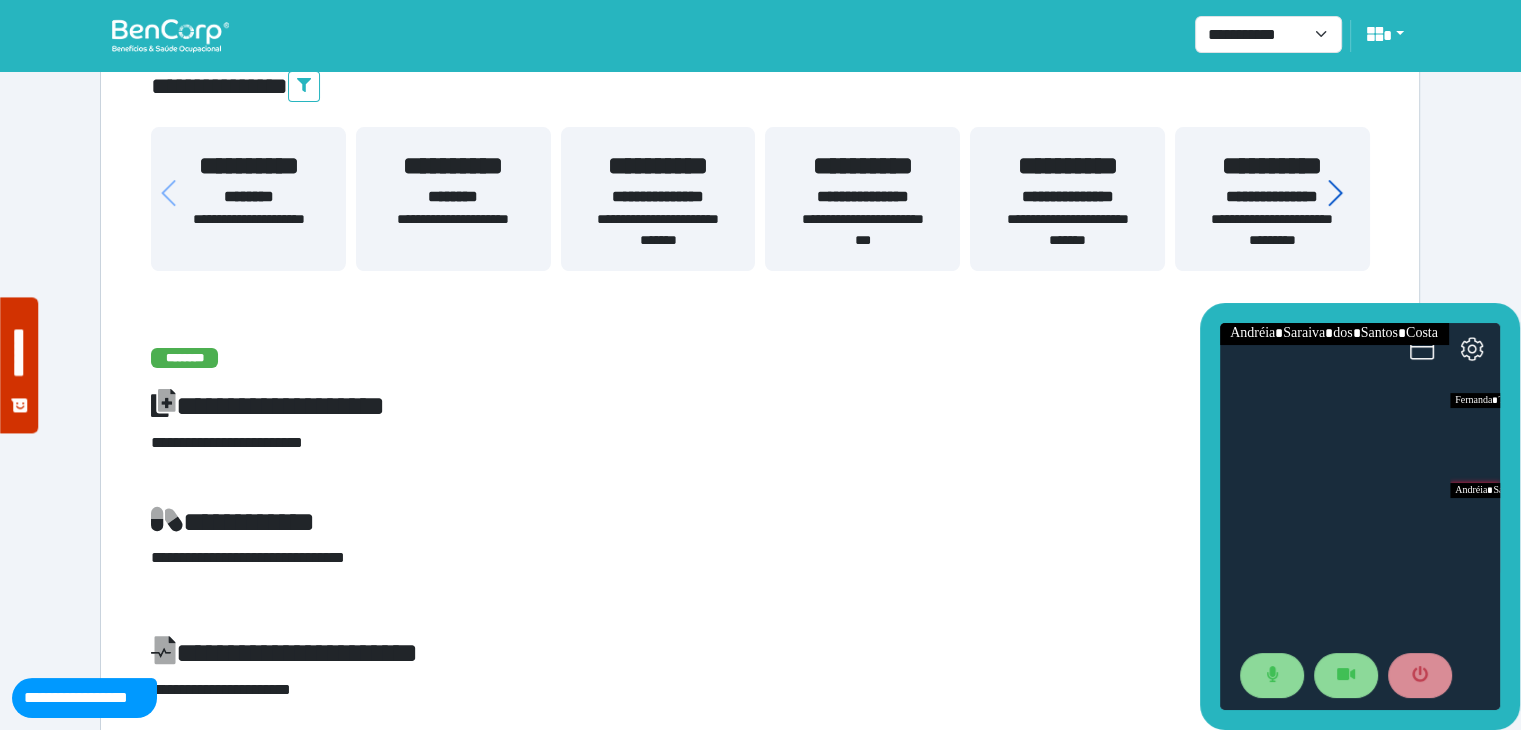 click 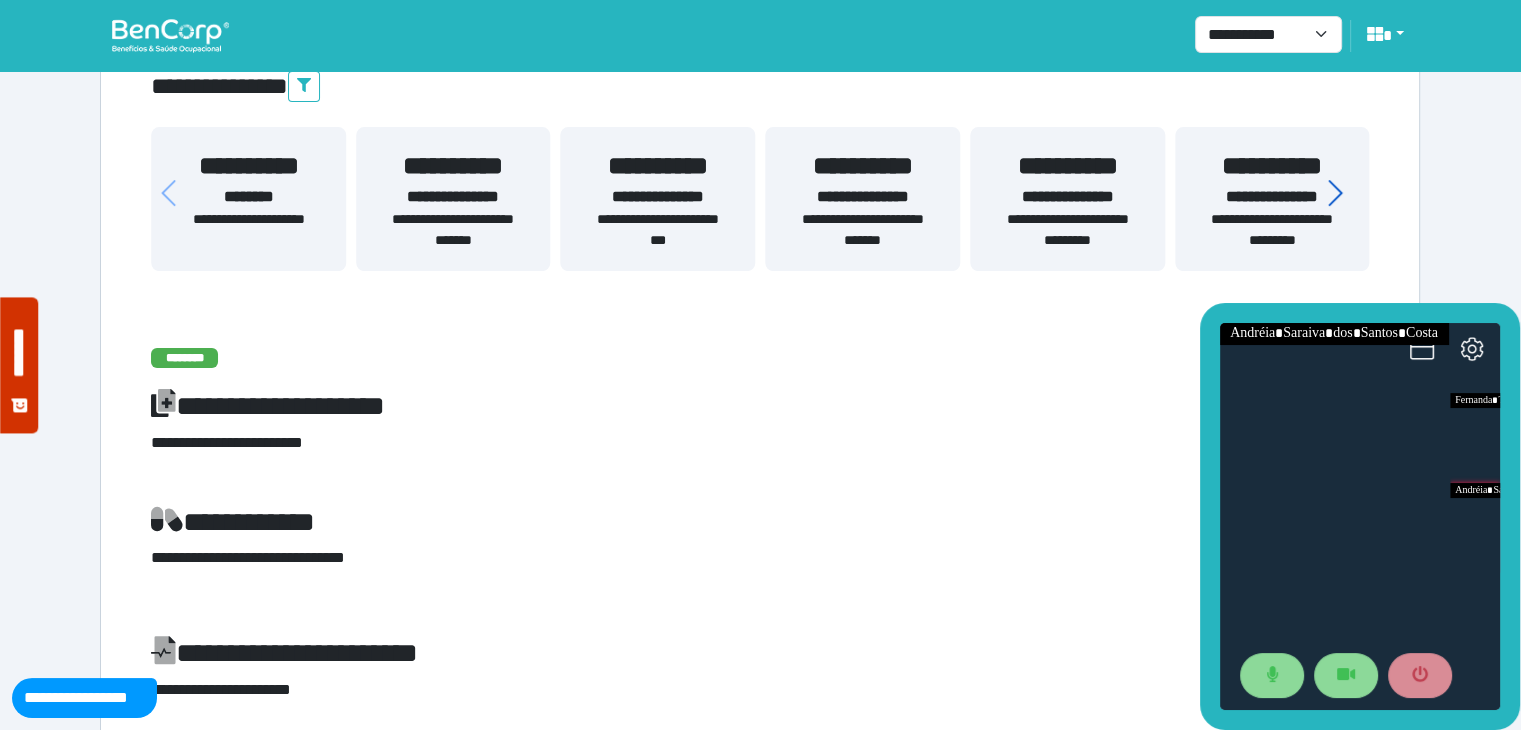 click 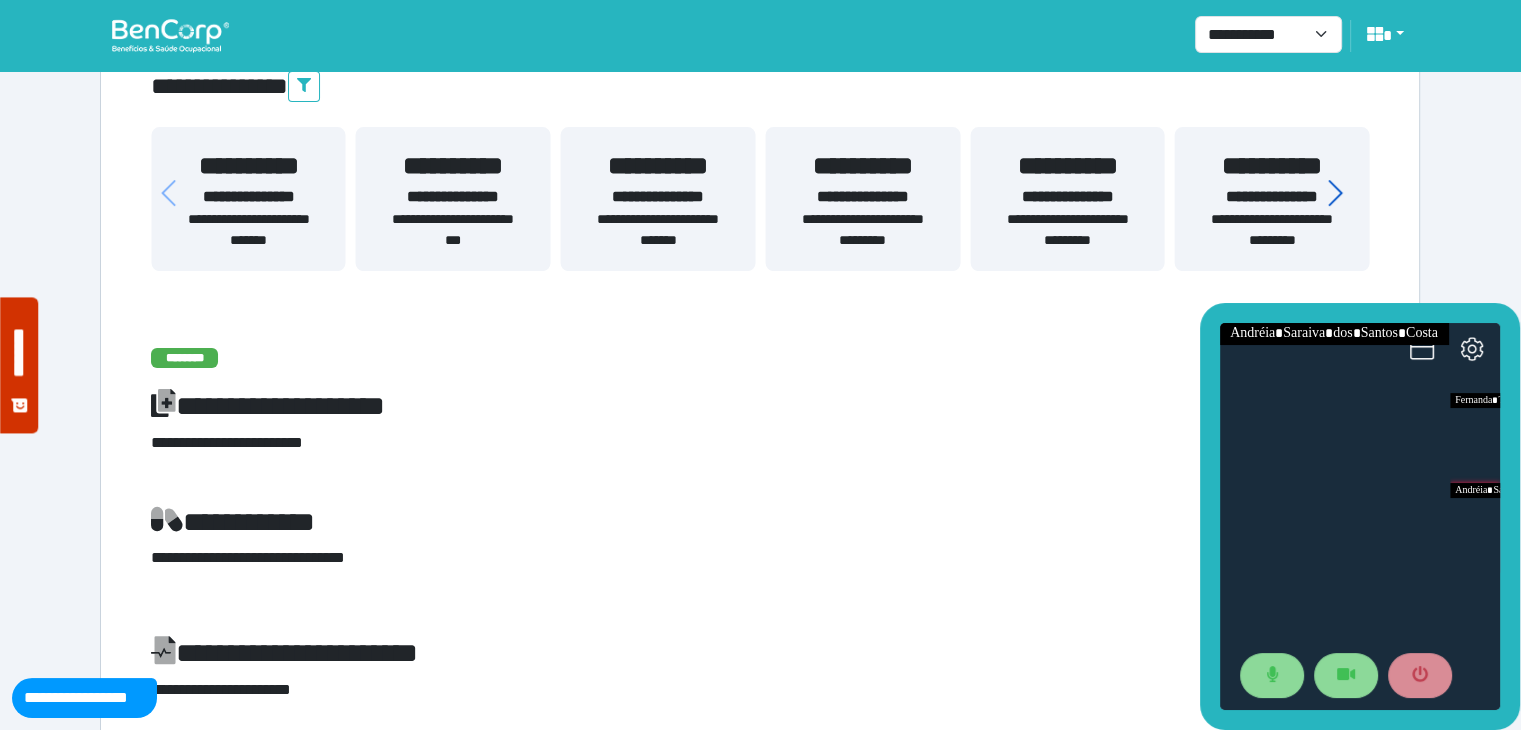 click 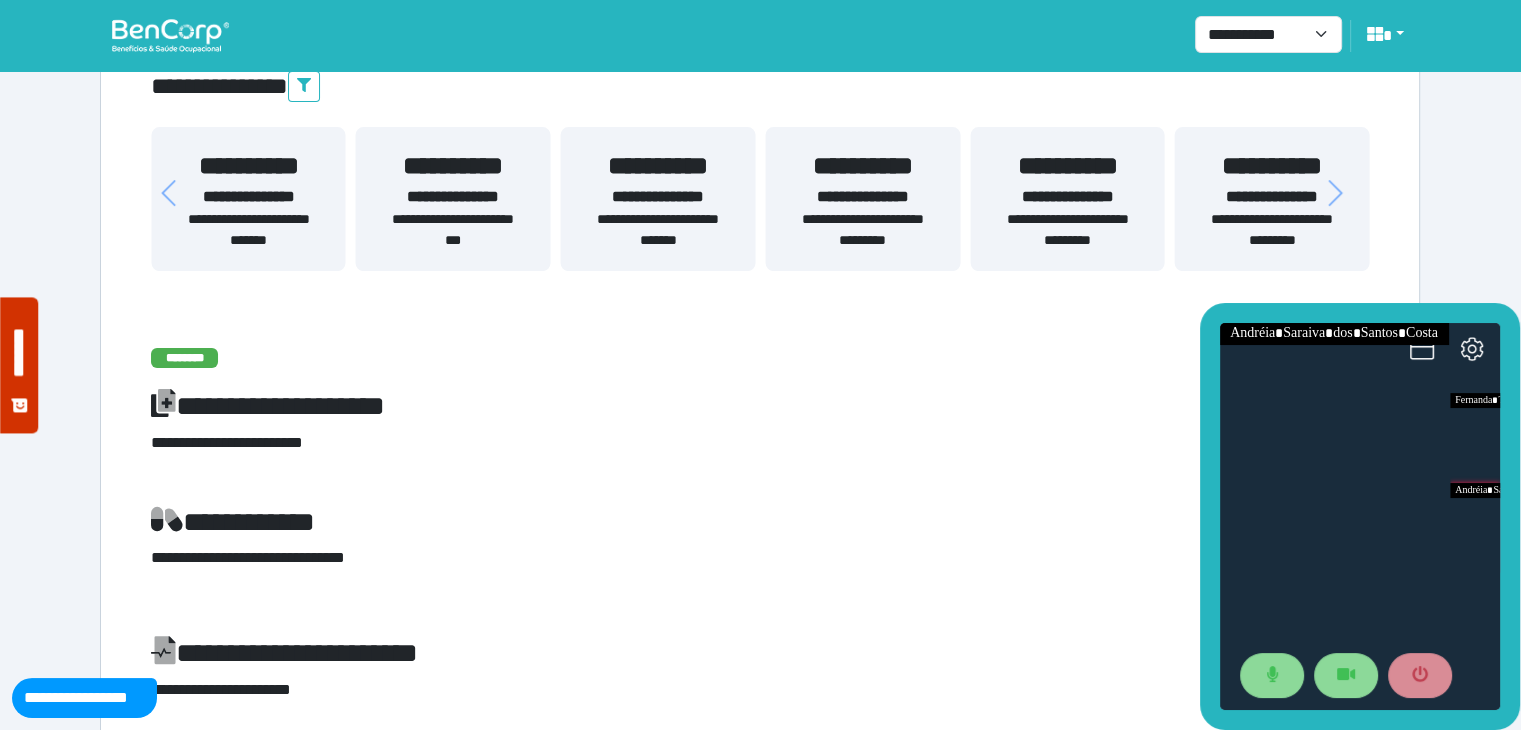 click on "**********" at bounding box center (760, 406) 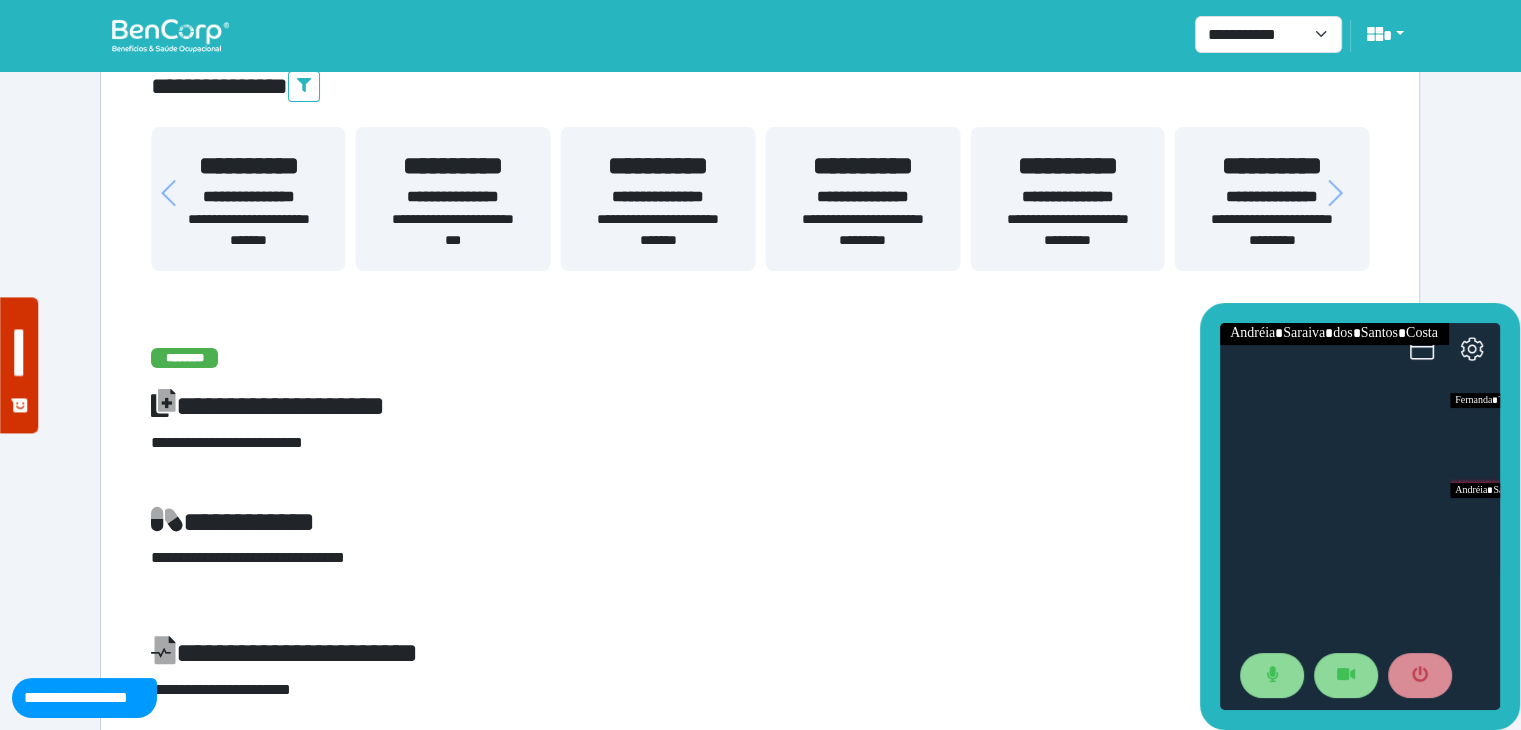 click on "**********" at bounding box center (760, 2870) 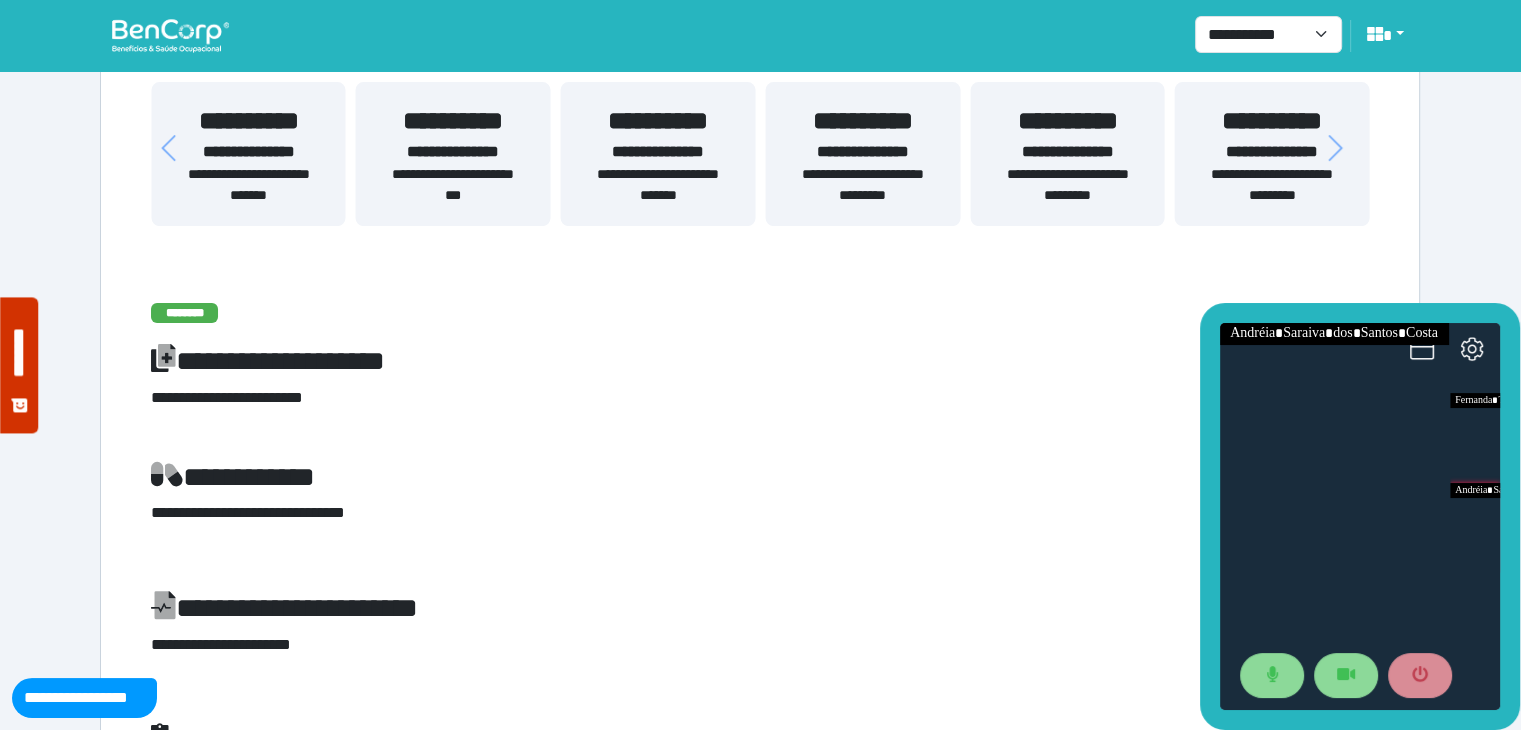 scroll, scrollTop: 395, scrollLeft: 0, axis: vertical 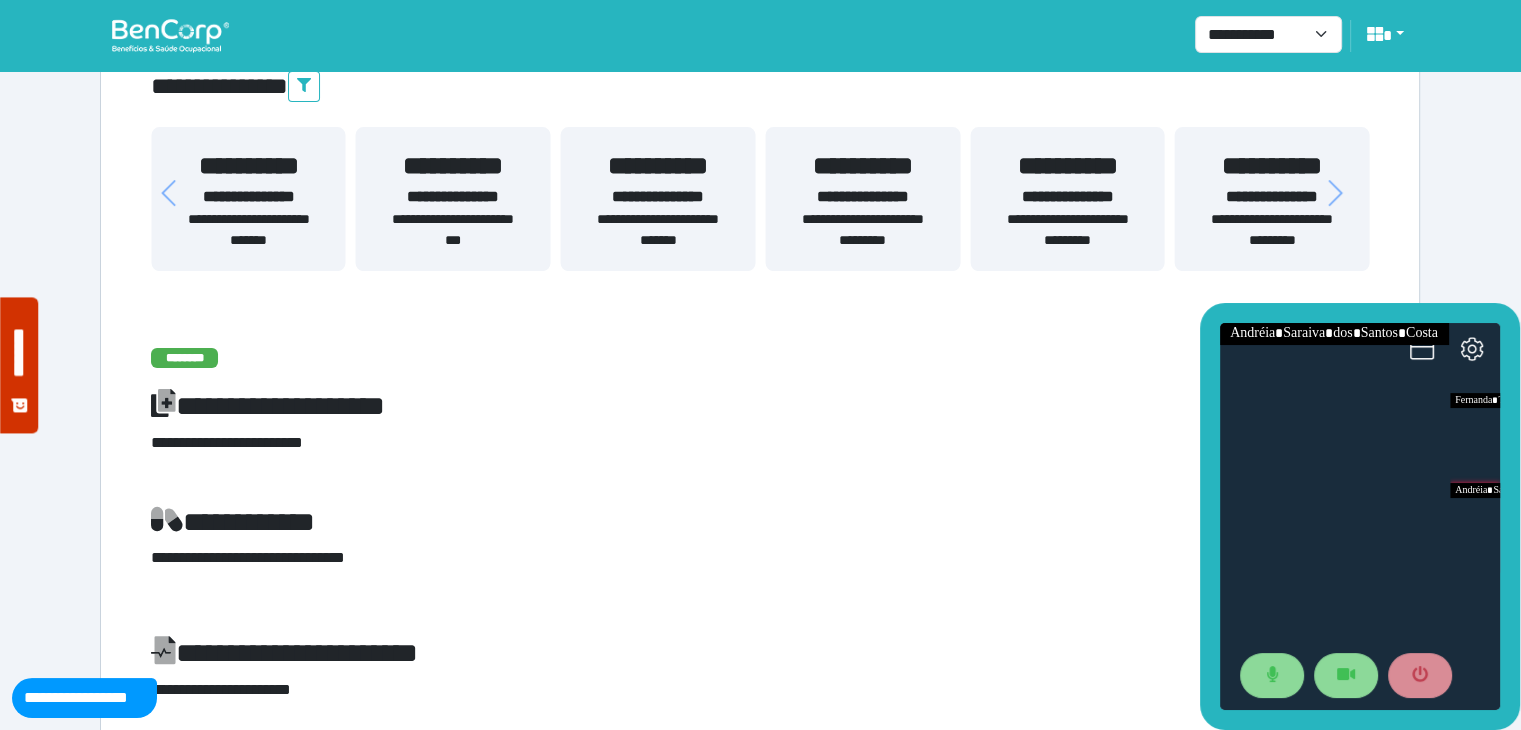 click on "**********" at bounding box center [453, 197] 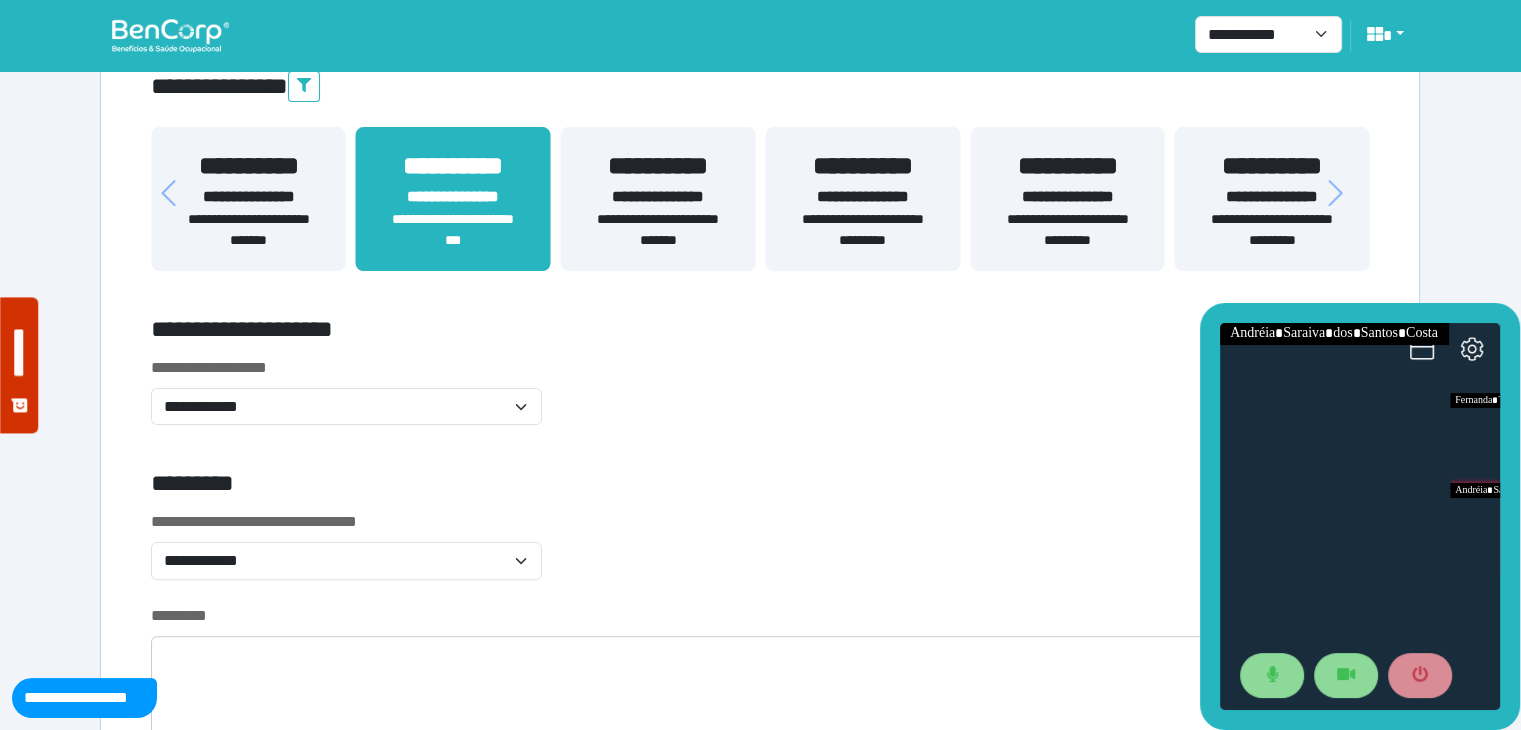 click on "**********" at bounding box center (658, 230) 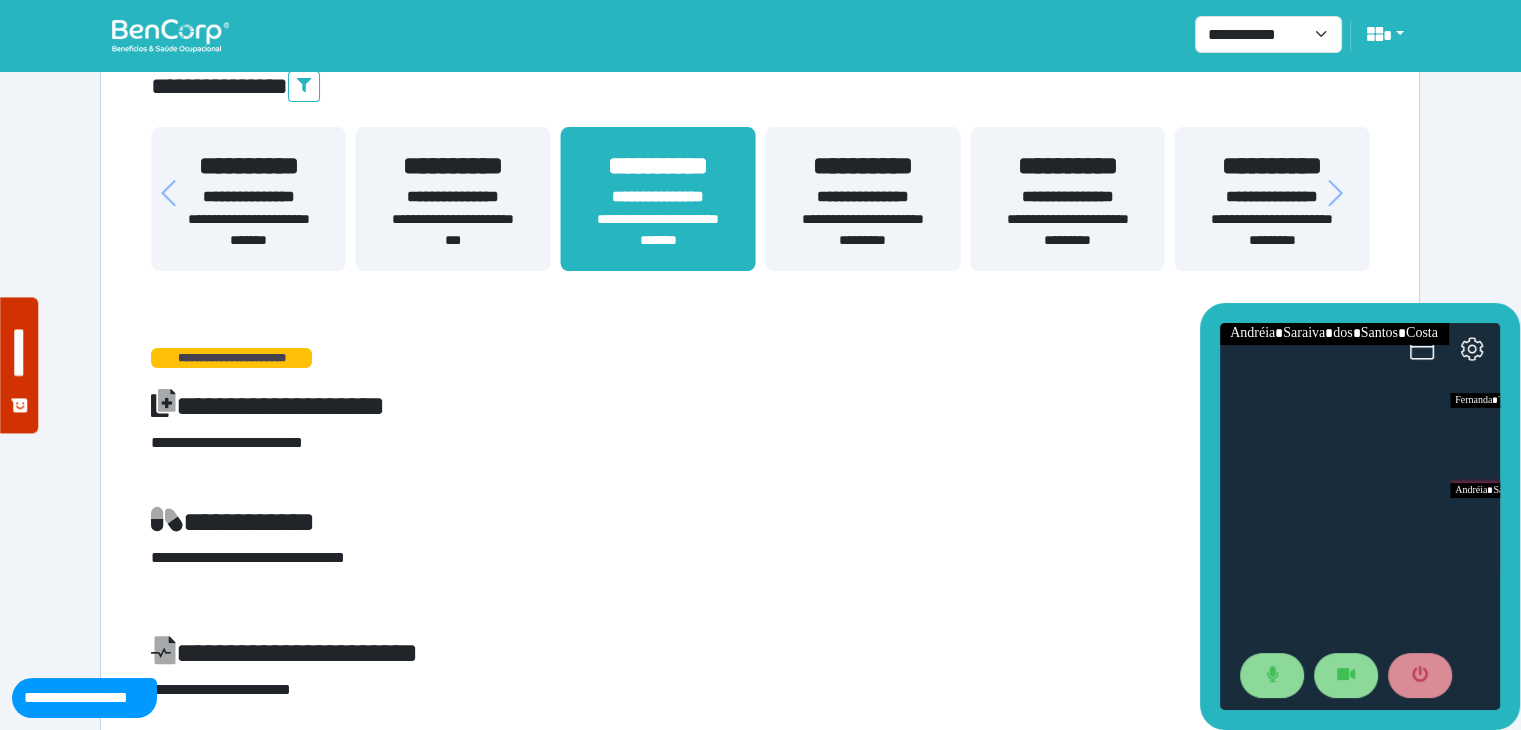 click on "**********" at bounding box center [453, 230] 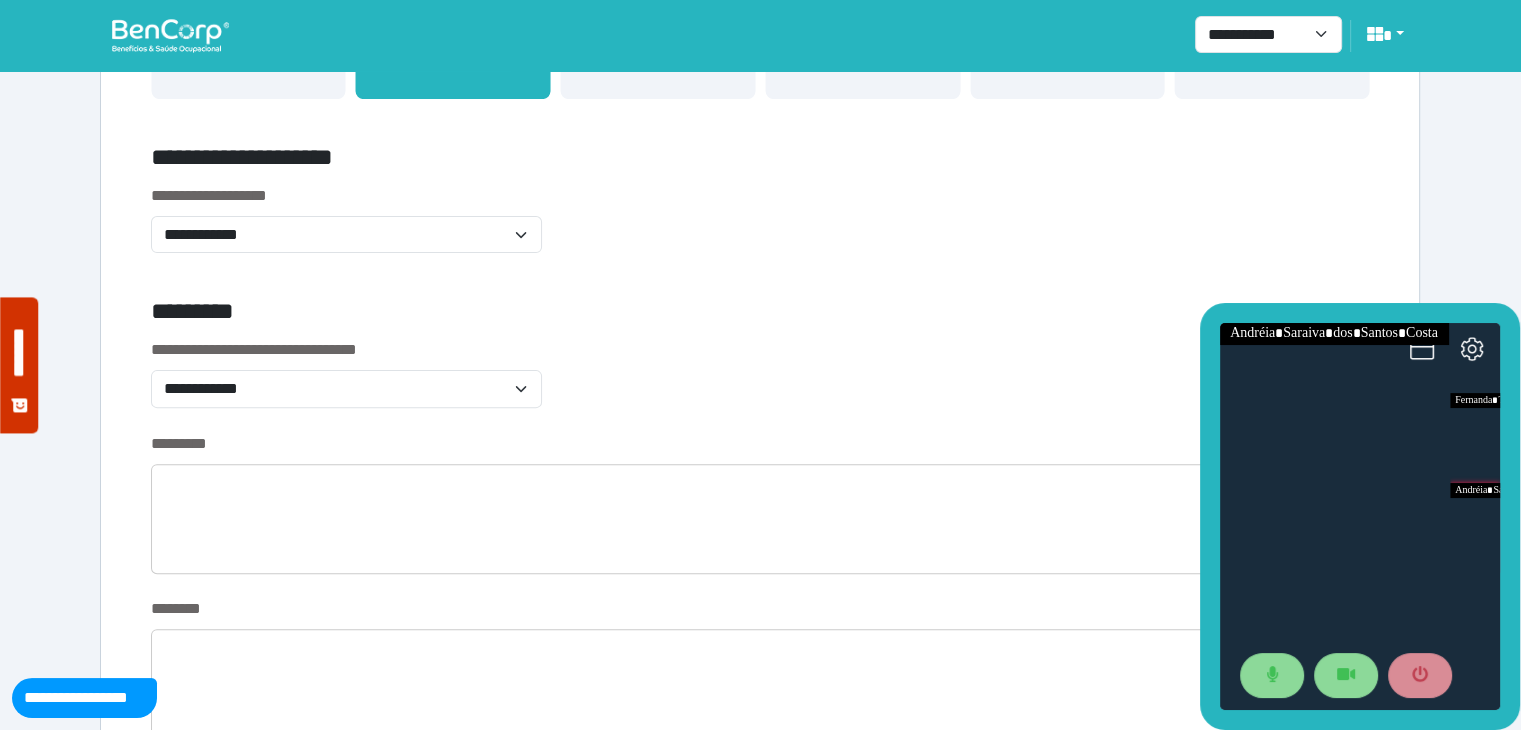 scroll, scrollTop: 595, scrollLeft: 0, axis: vertical 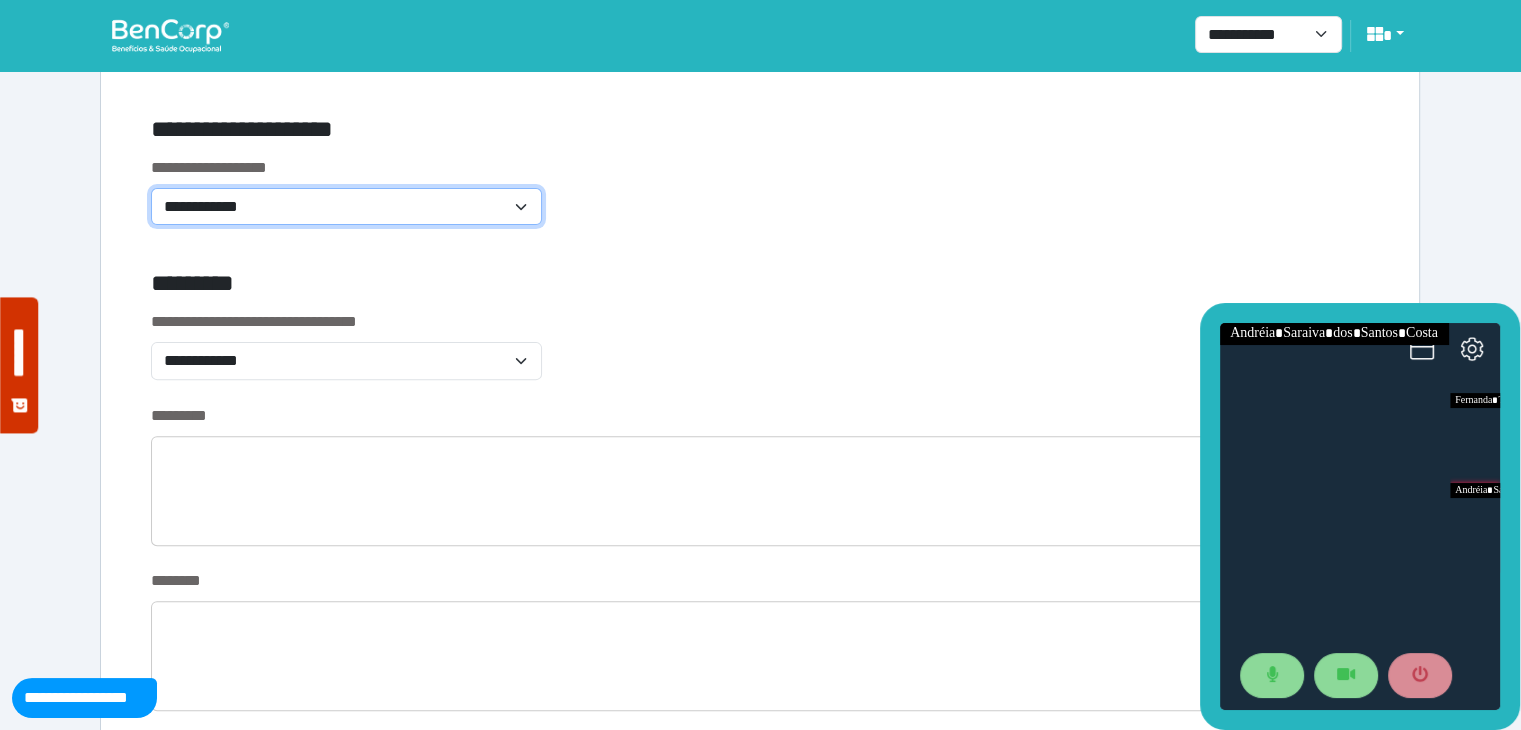 click on "**********" at bounding box center (346, 207) 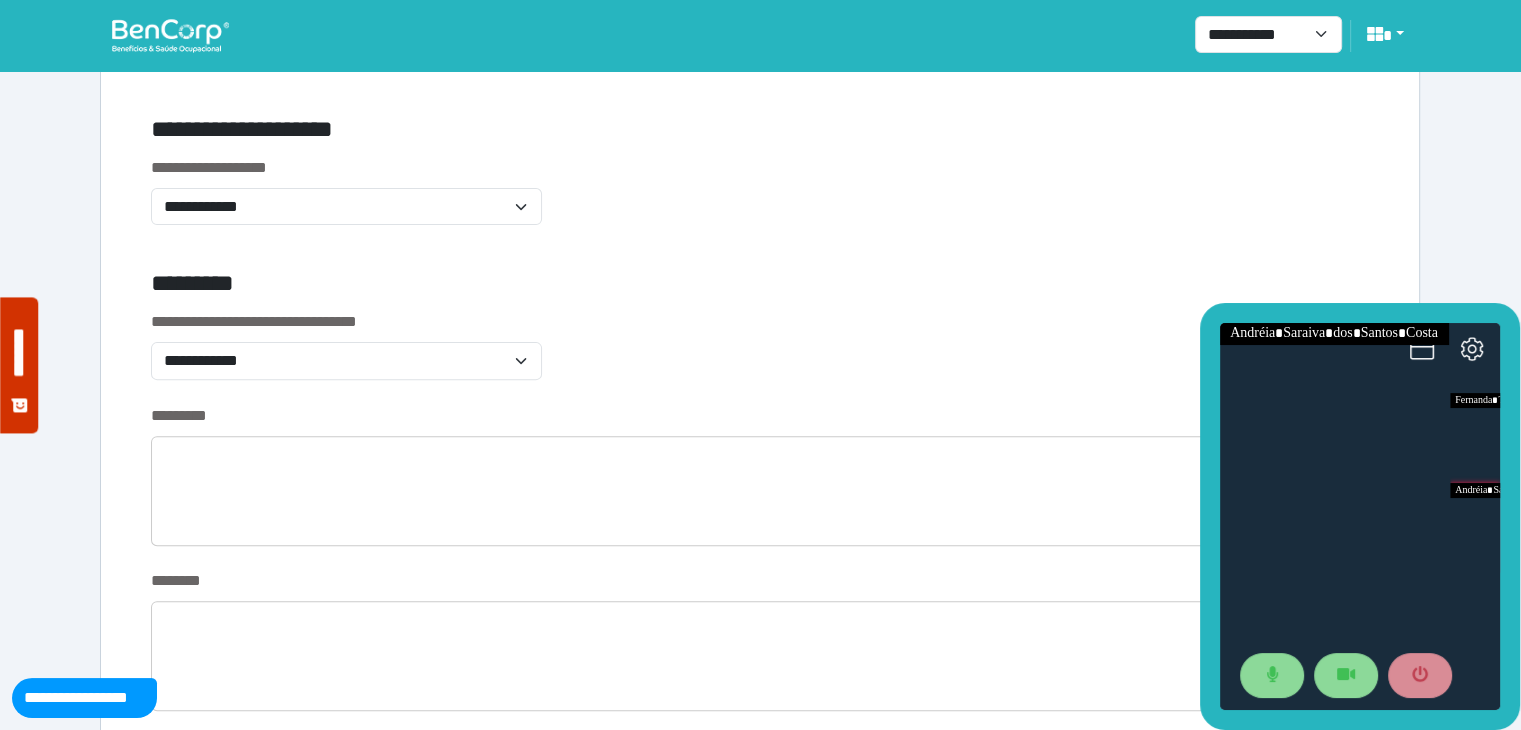 click on "**********" at bounding box center (760, 203) 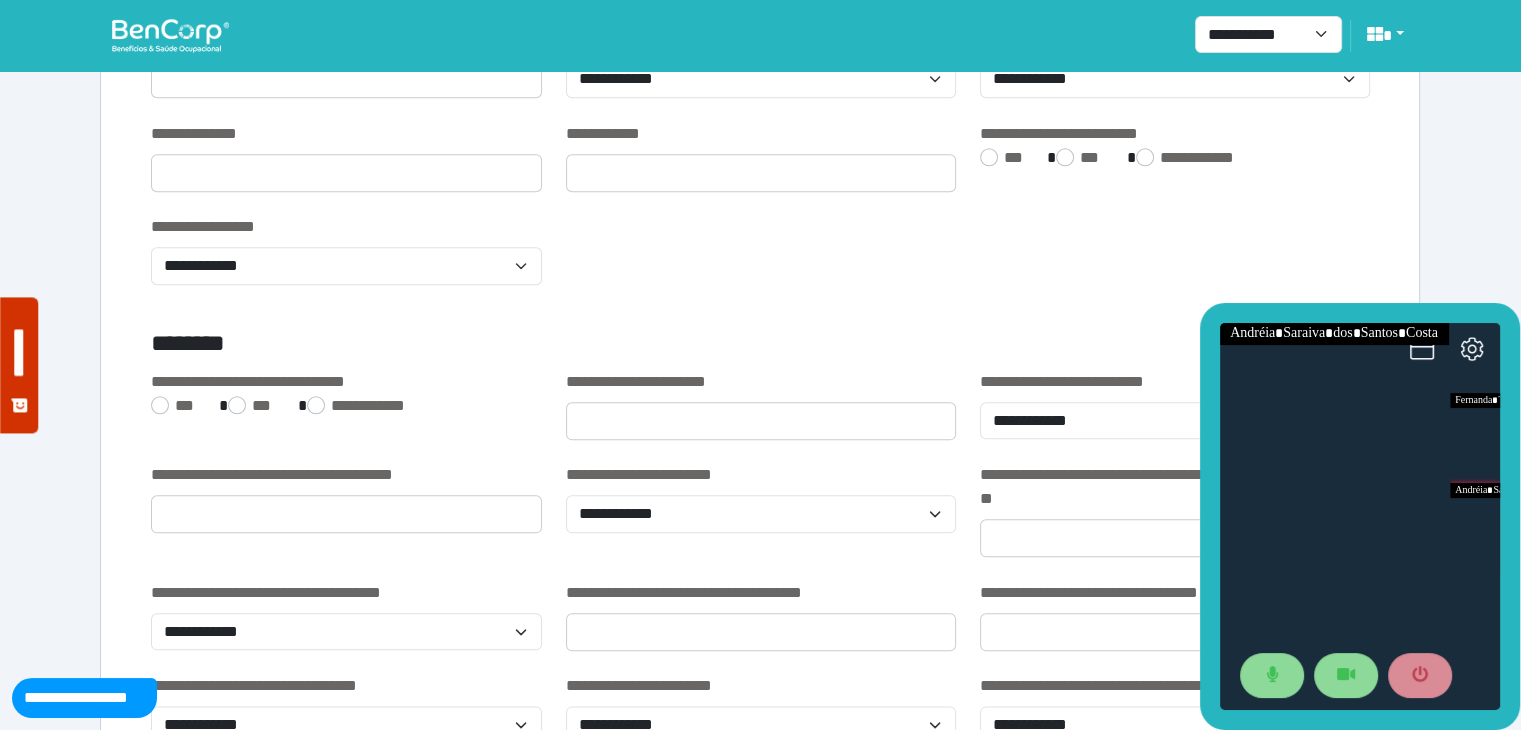 scroll, scrollTop: 2195, scrollLeft: 0, axis: vertical 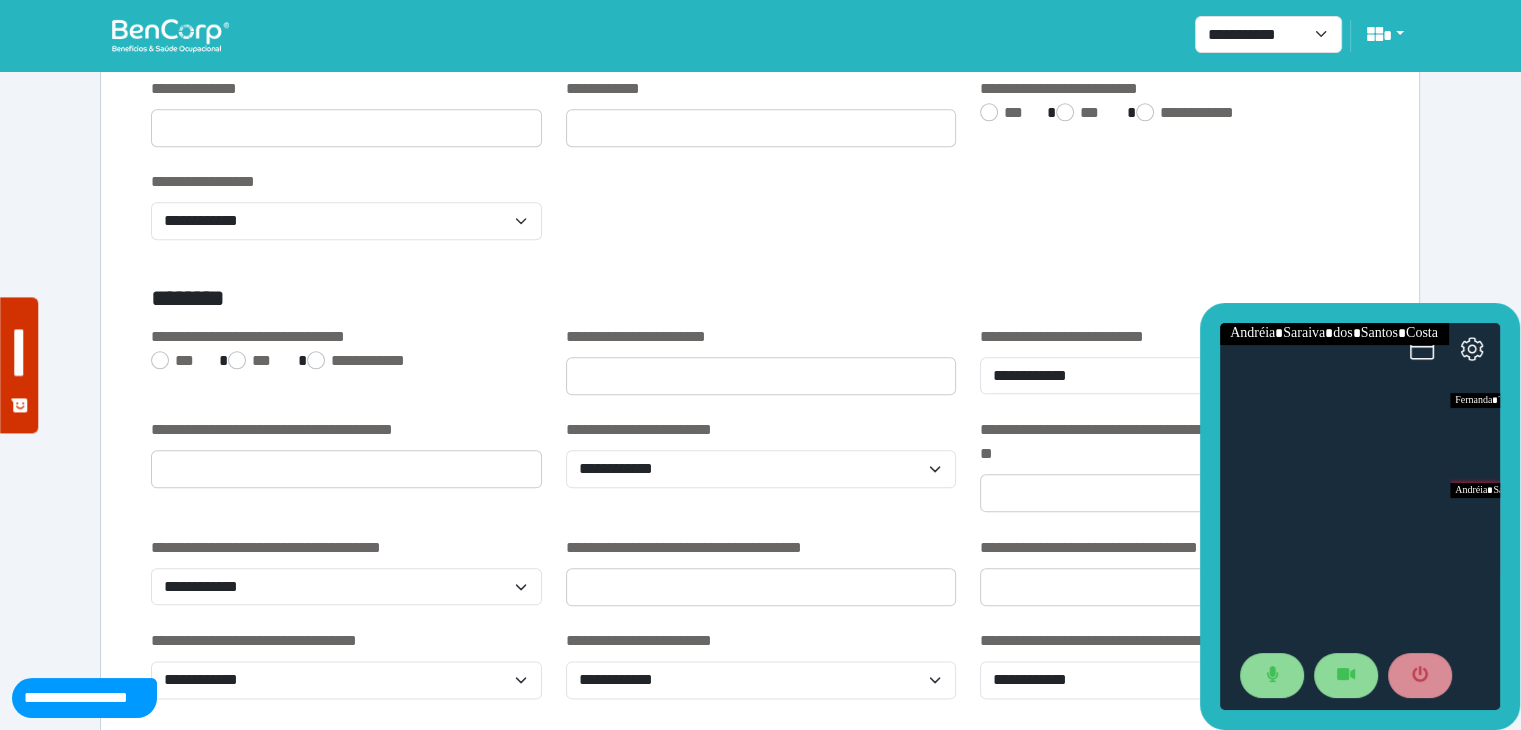 click on "**********" at bounding box center [760, 217] 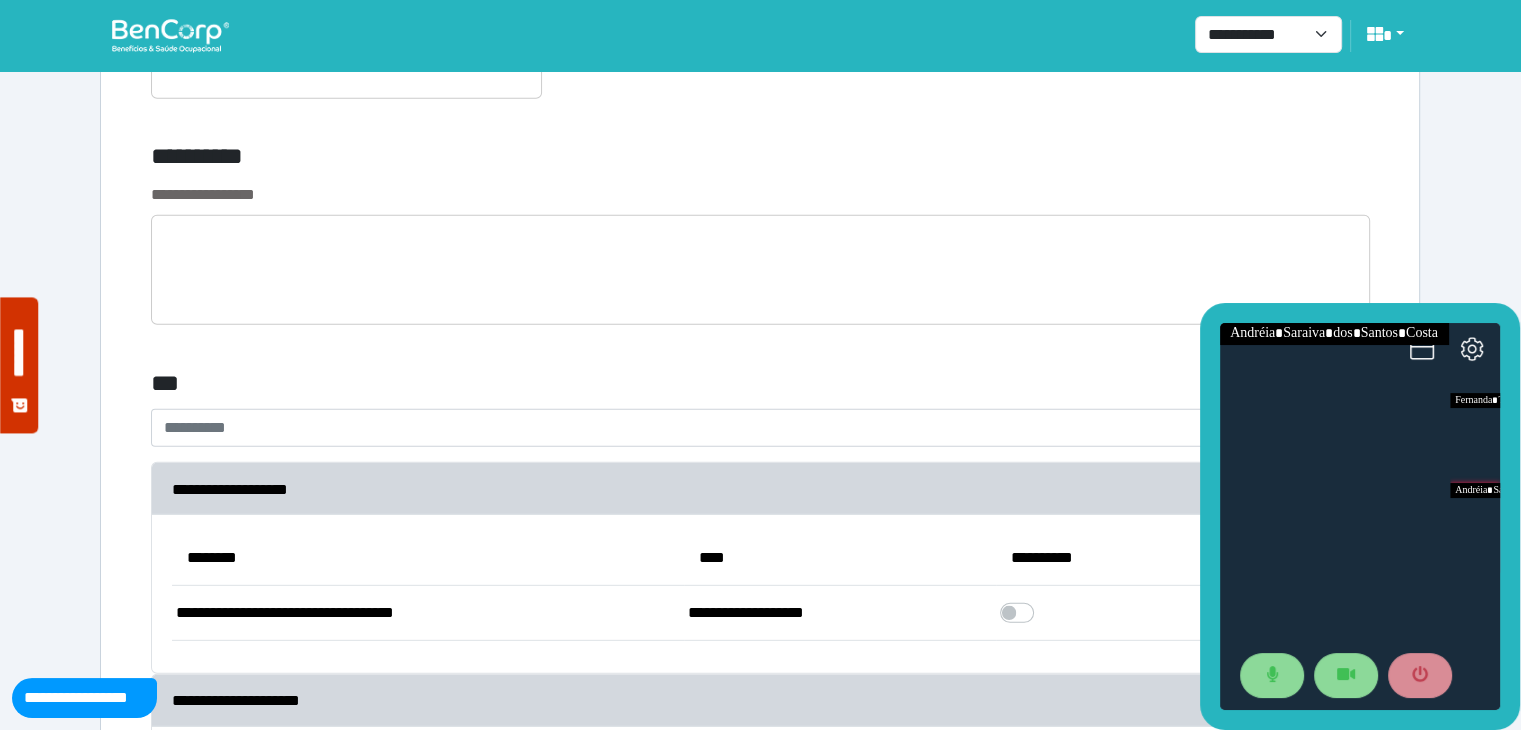 scroll, scrollTop: 5695, scrollLeft: 0, axis: vertical 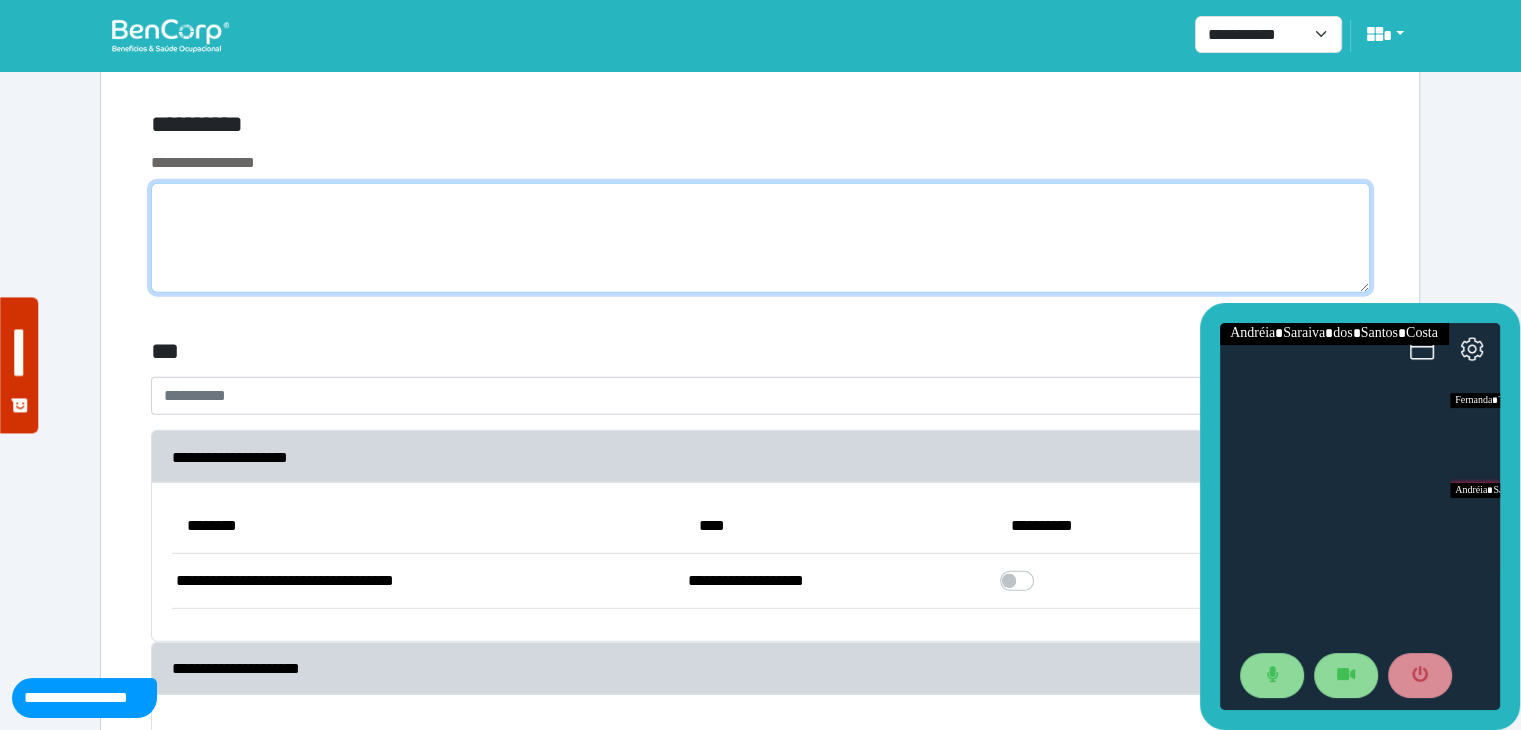 click at bounding box center [760, 238] 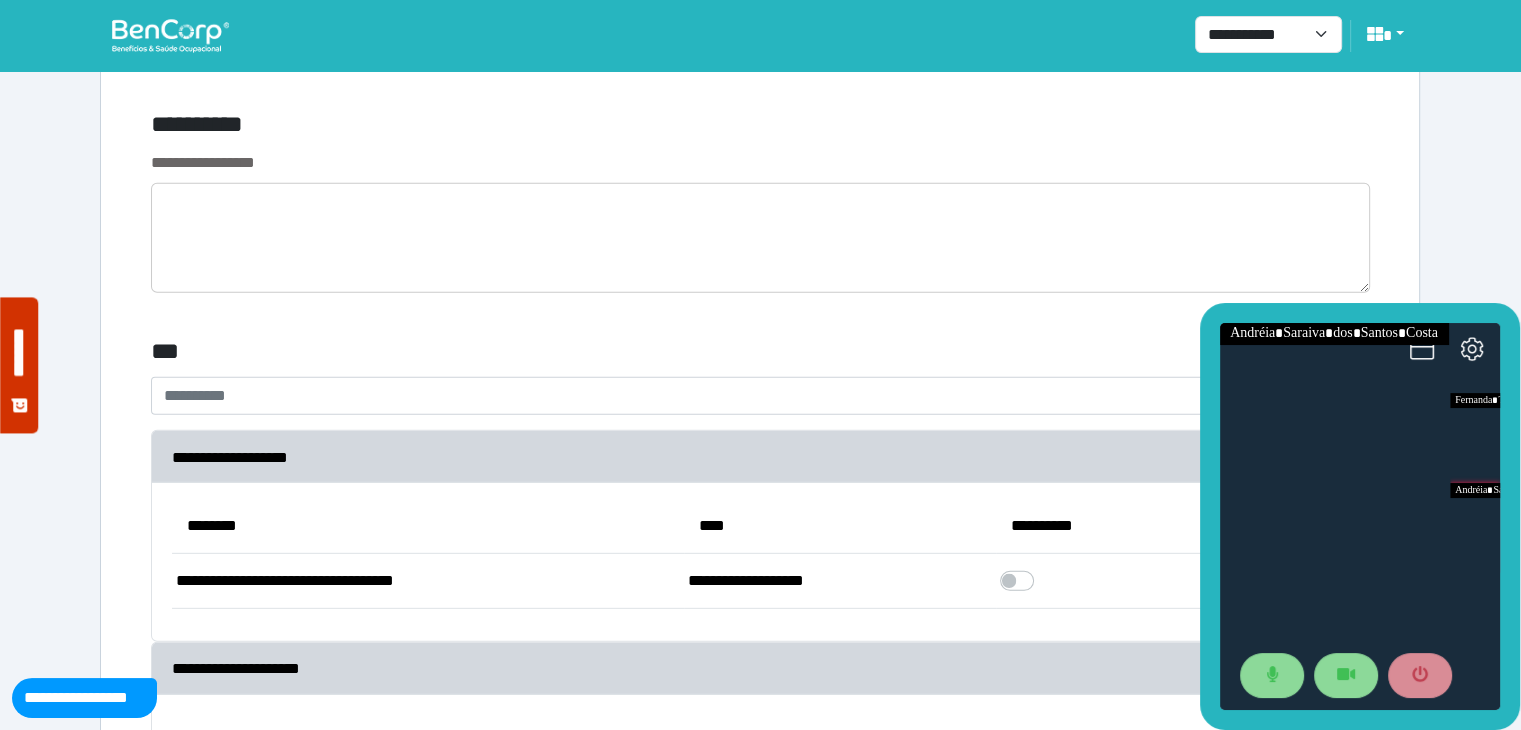 click on "**********" at bounding box center [760, -1431] 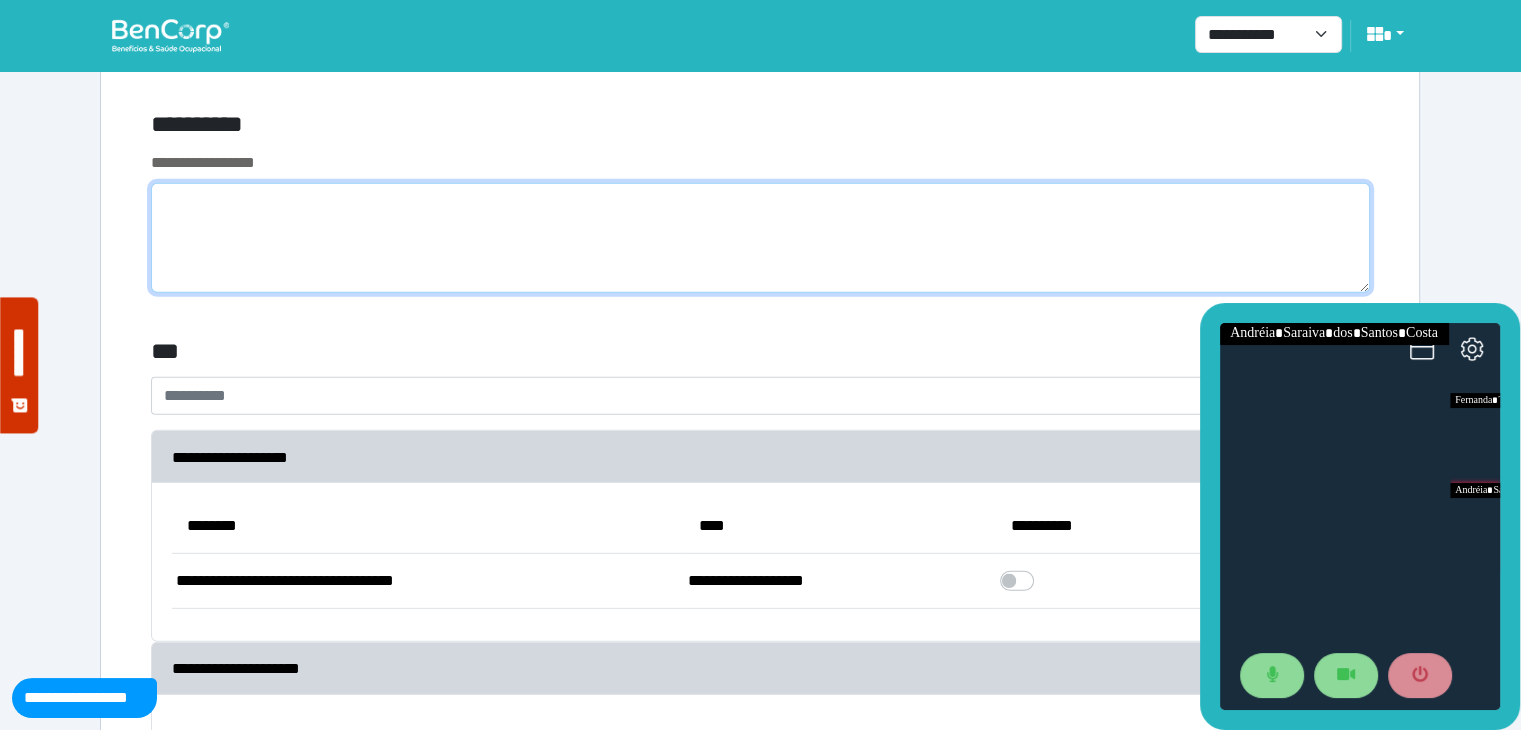 click at bounding box center (760, 238) 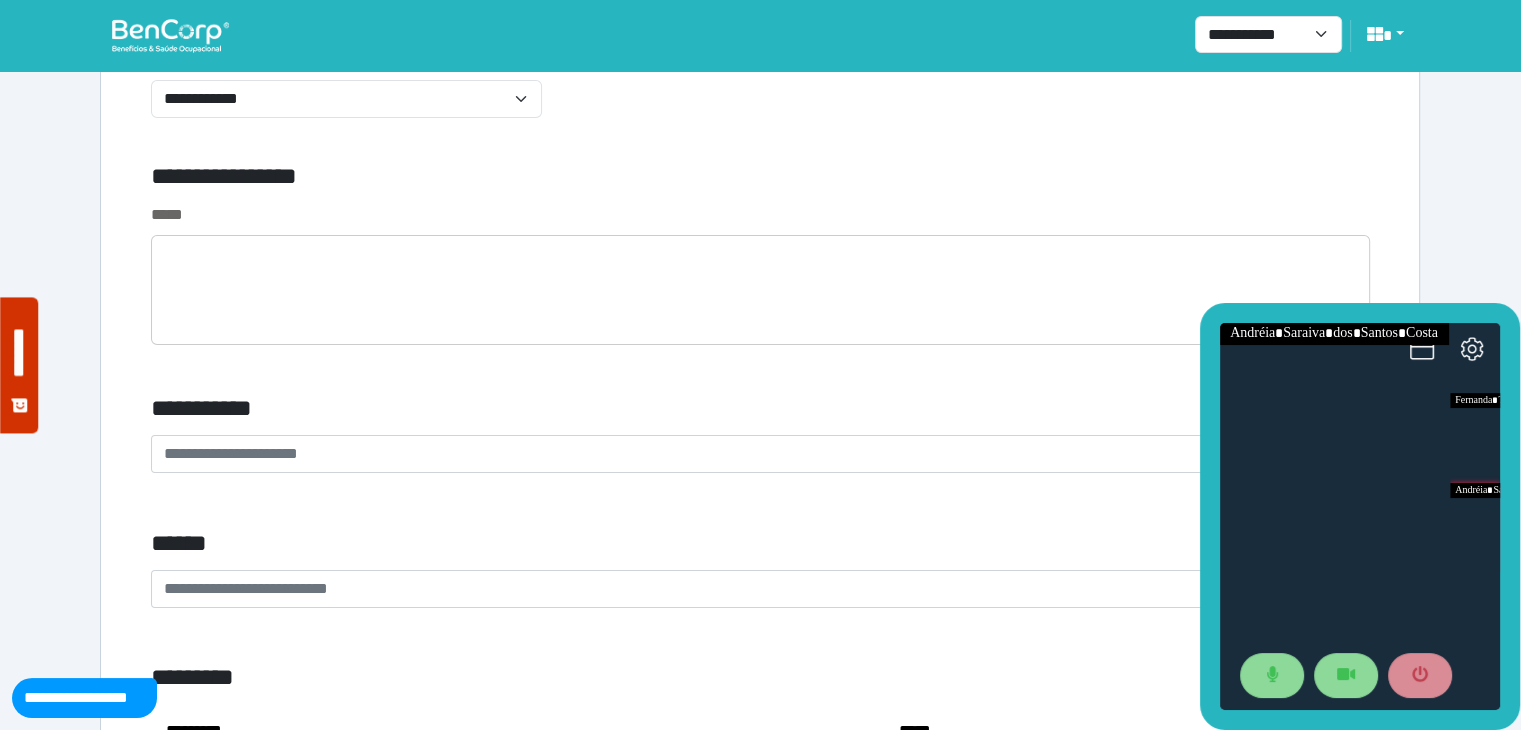 scroll, scrollTop: 7195, scrollLeft: 0, axis: vertical 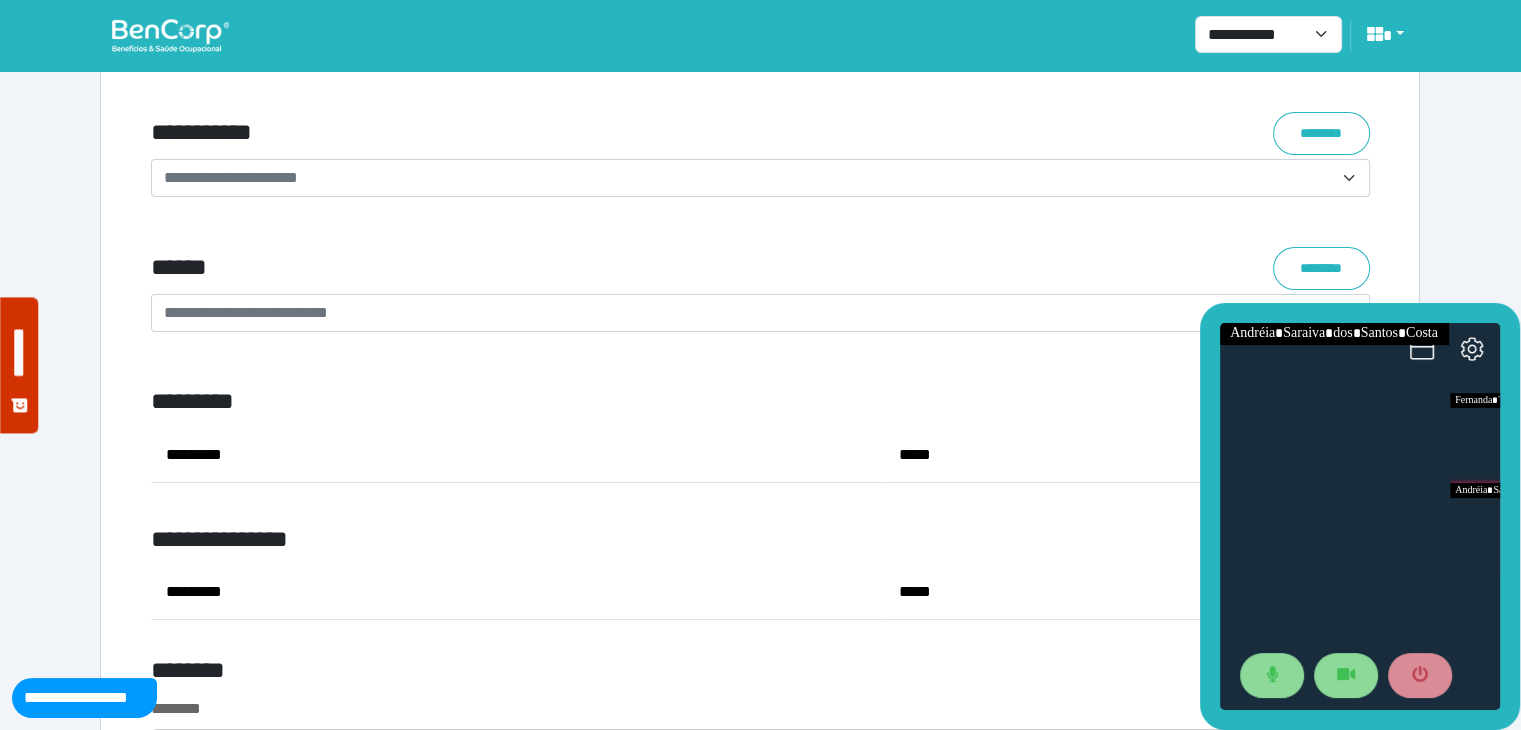 click on "**********" at bounding box center [231, 177] 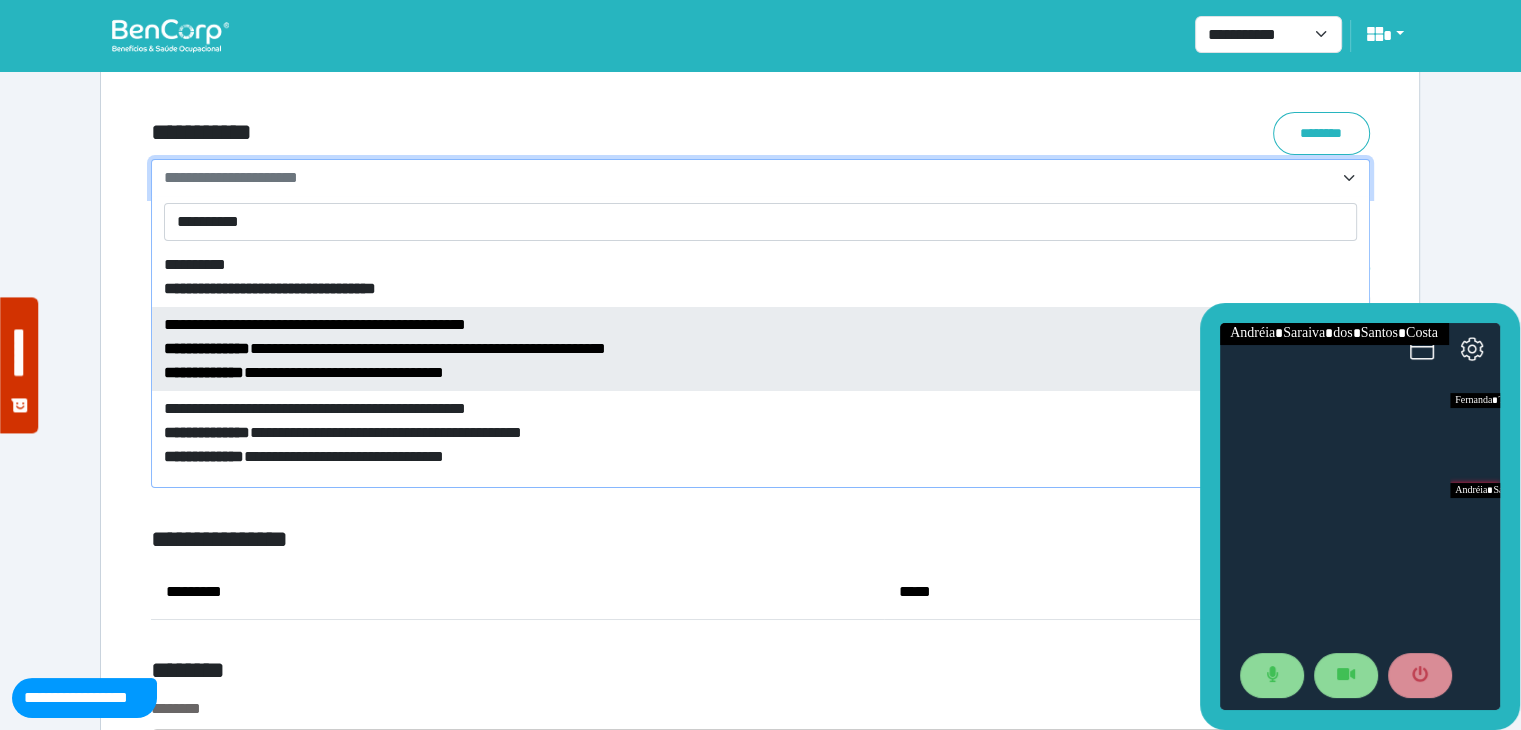 type on "**********" 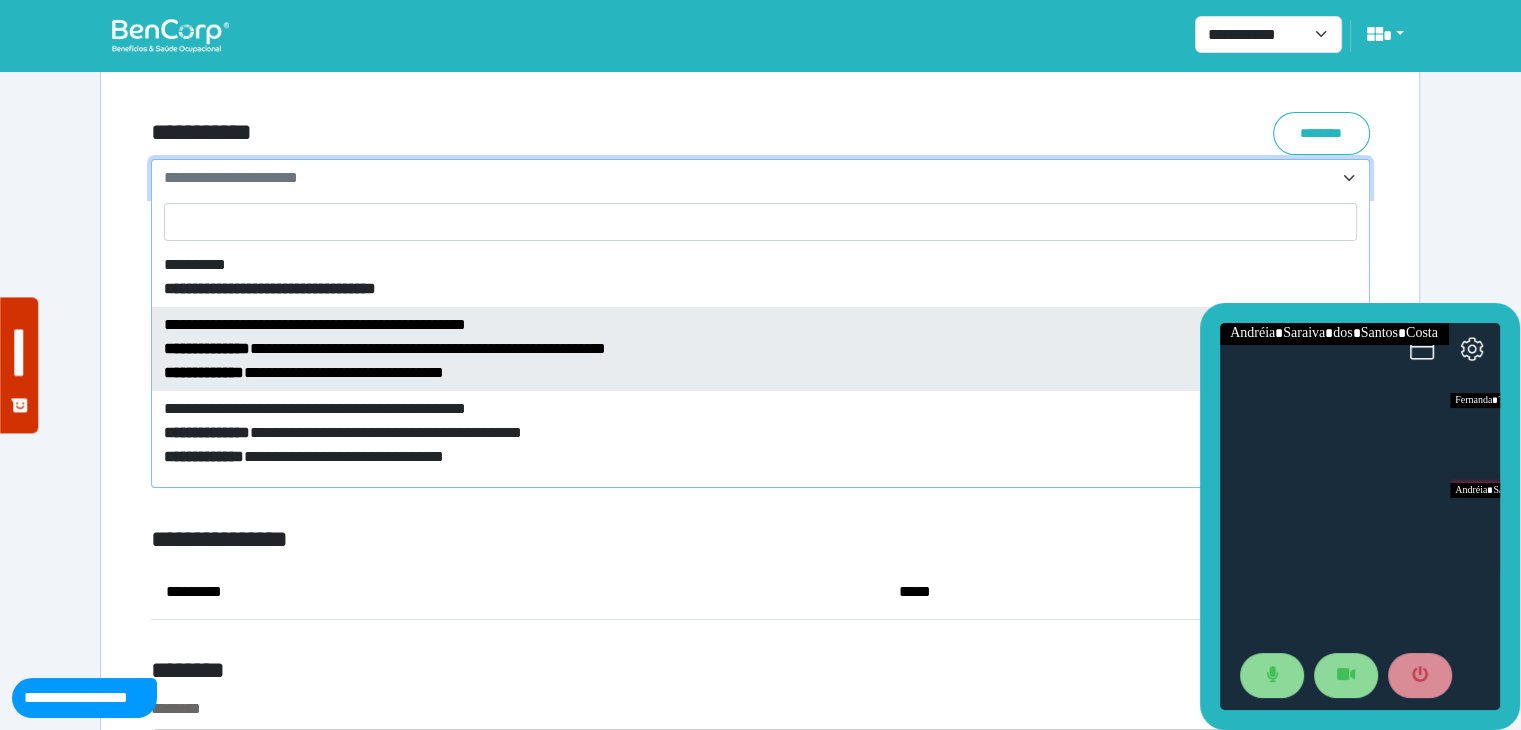 select on "****" 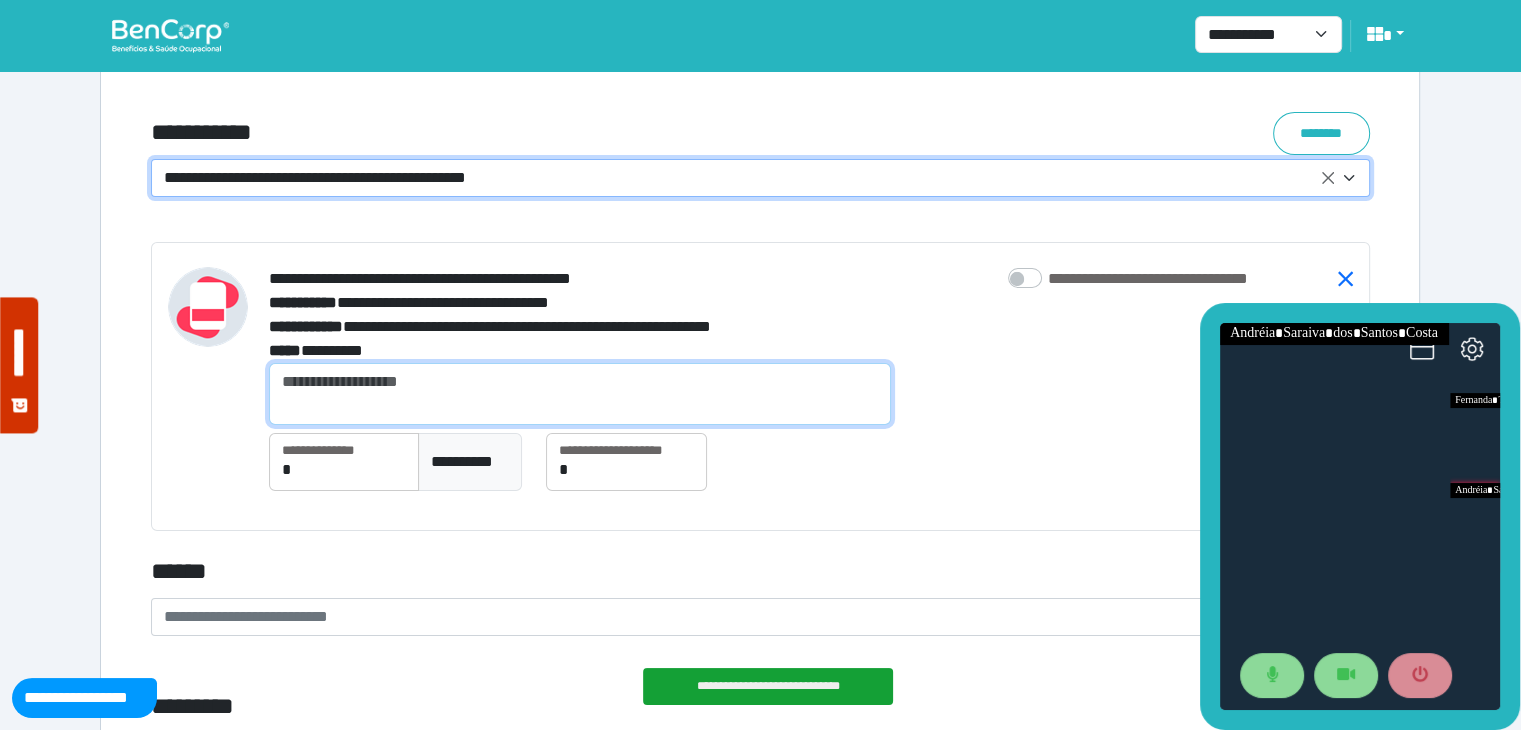 click at bounding box center [580, 394] 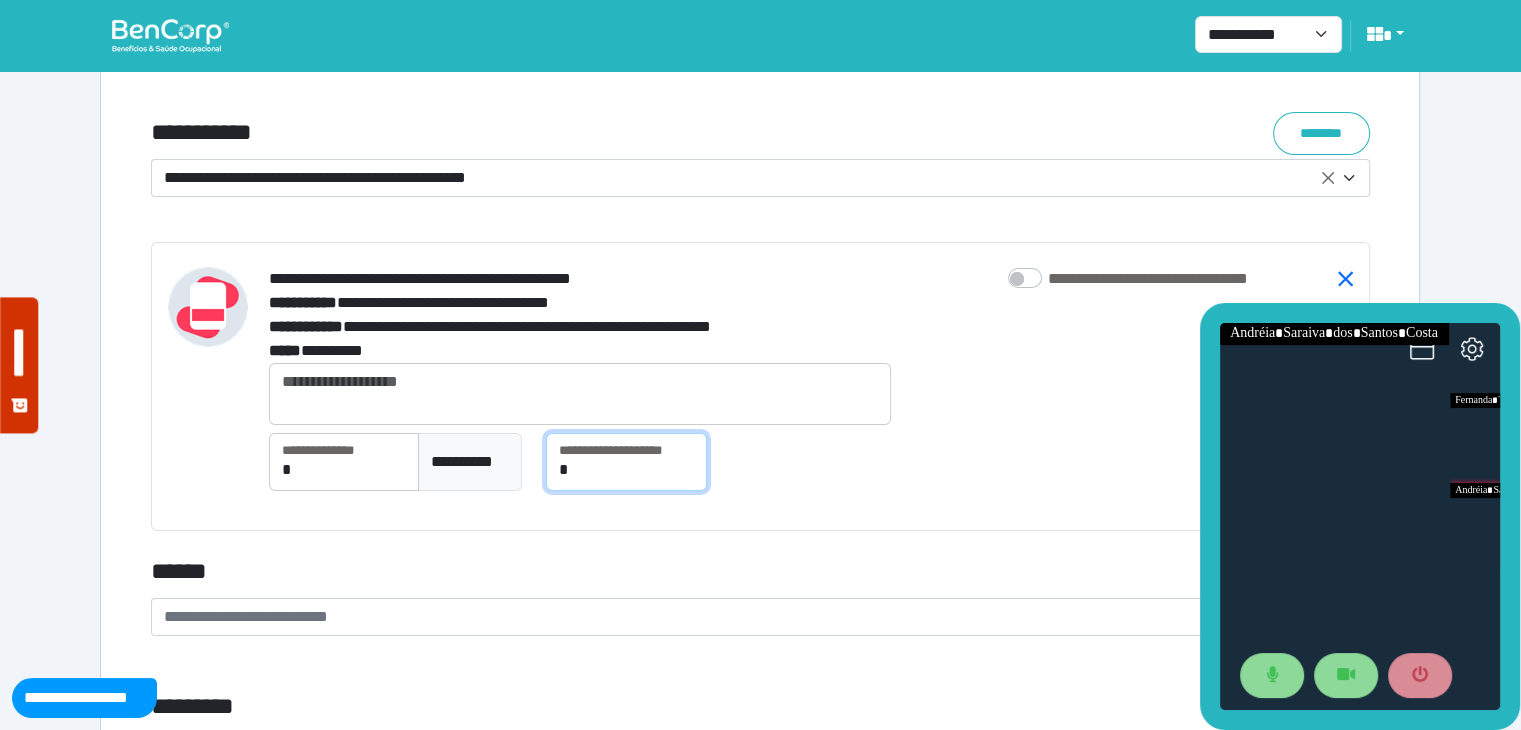 click on "*" at bounding box center [626, 462] 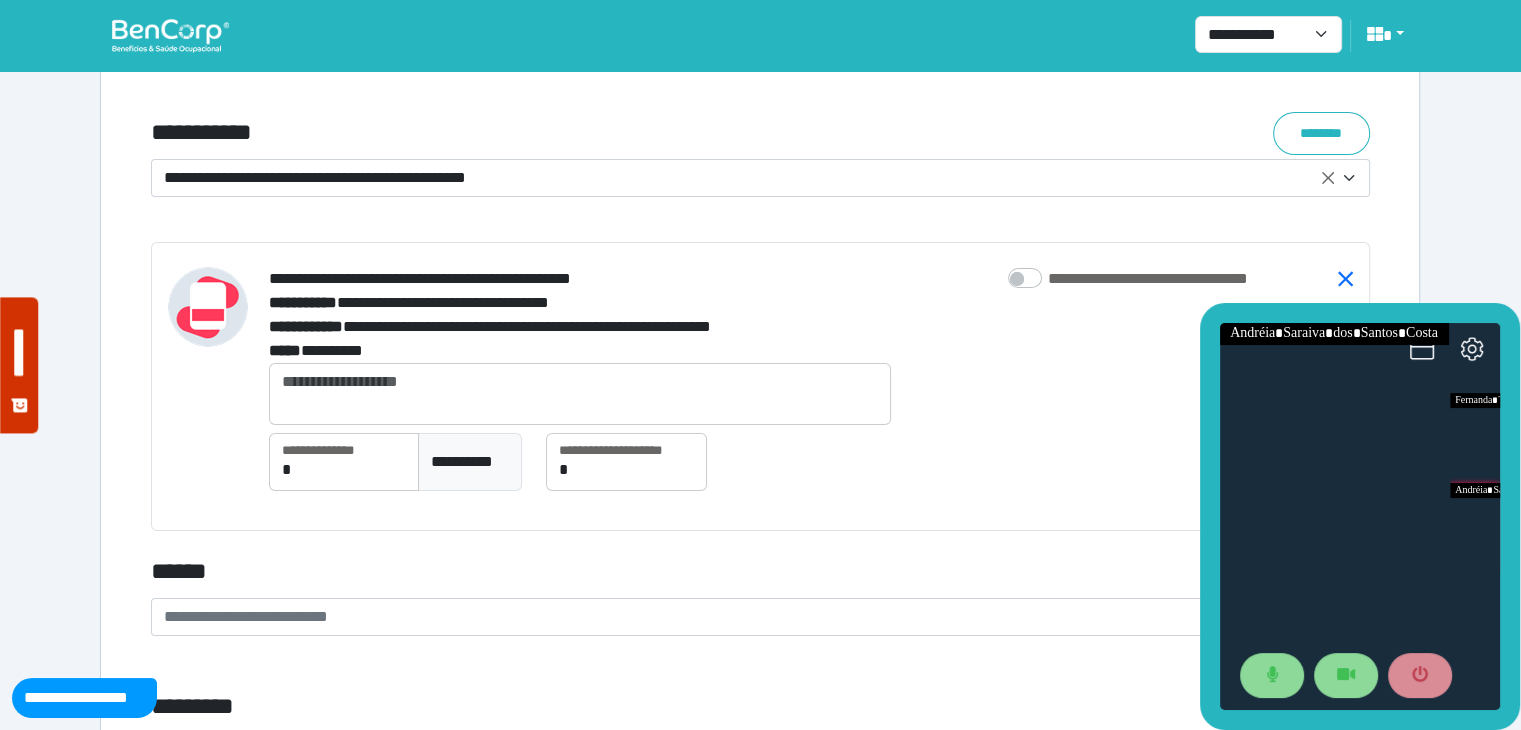 click on "**********" at bounding box center [470, 462] 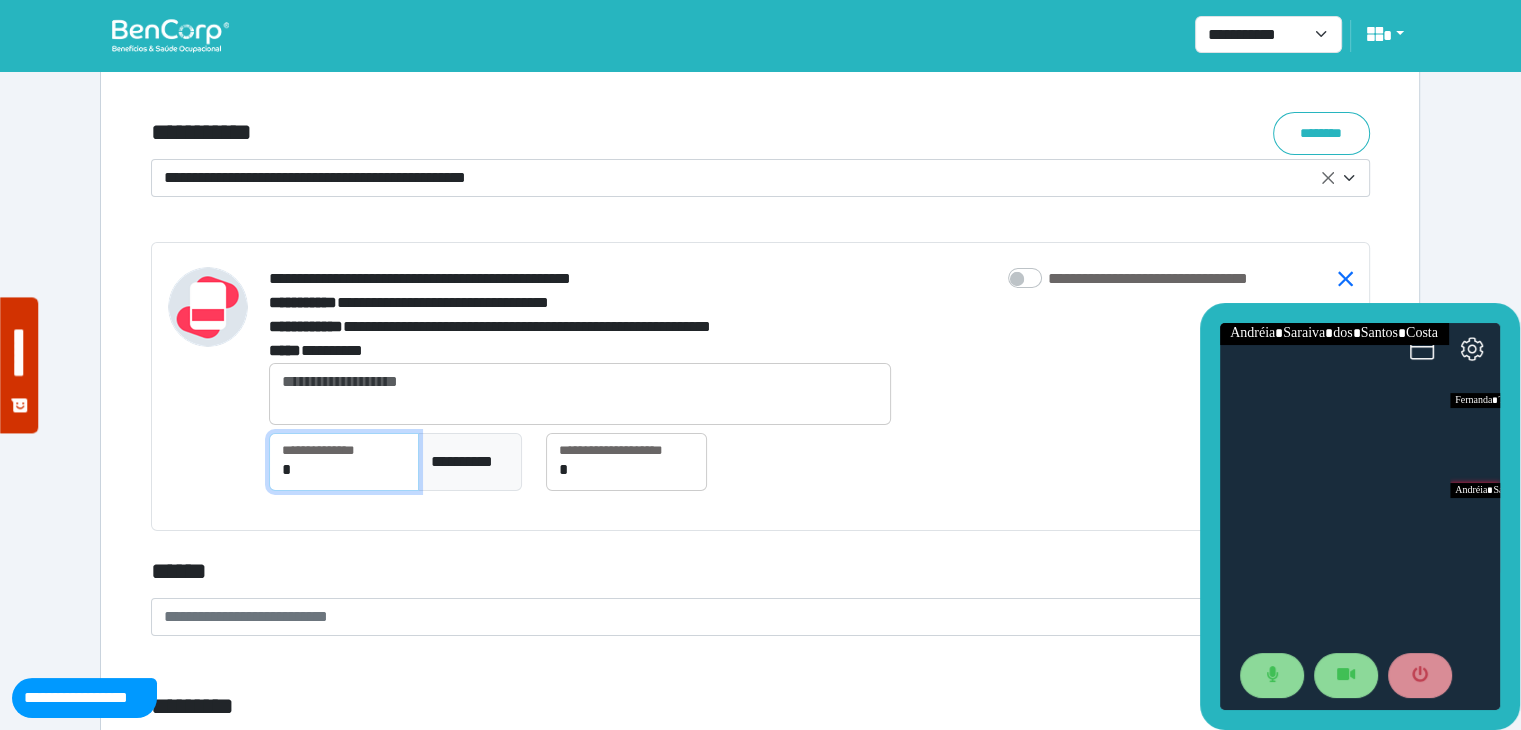 click on "*" at bounding box center [344, 462] 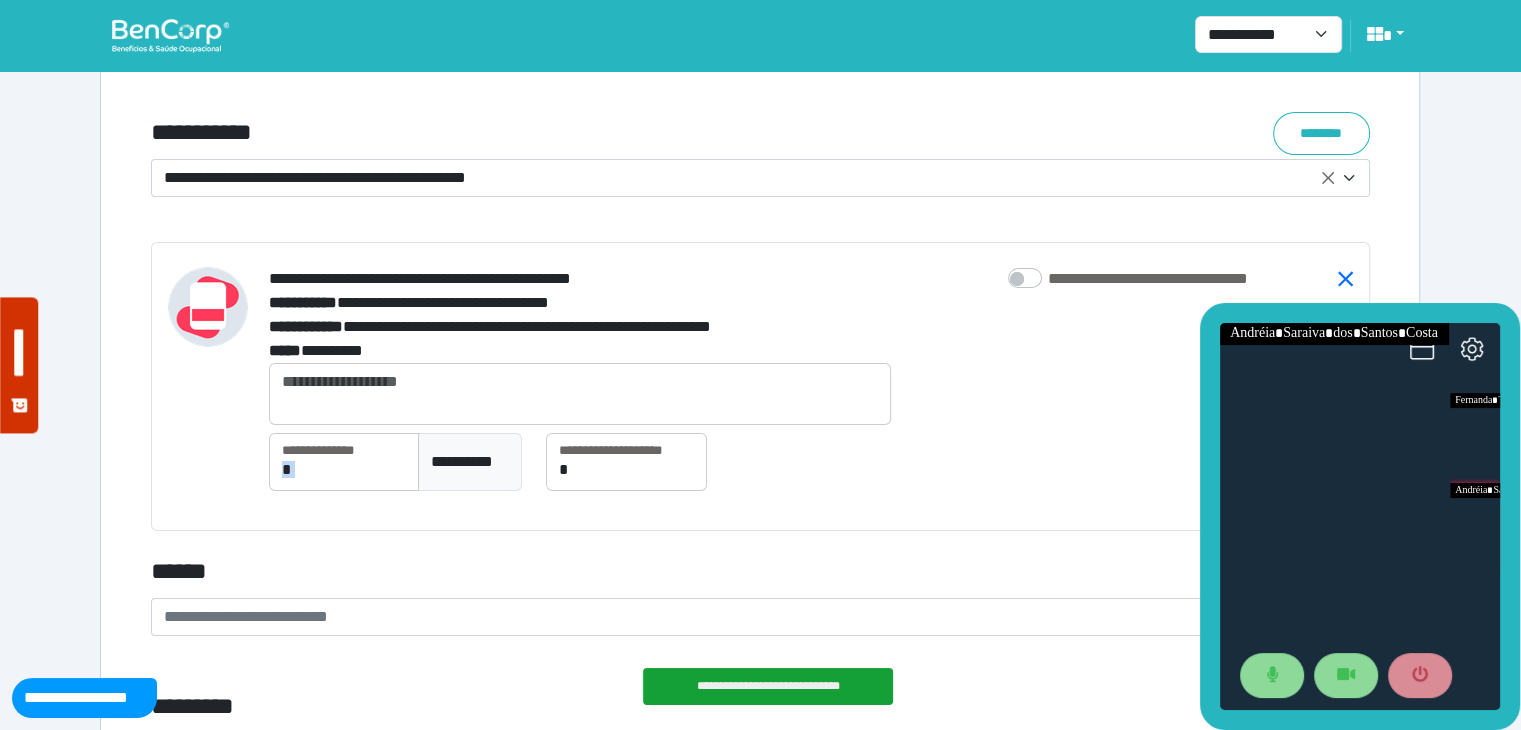 click on "**********" at bounding box center (395, 470) 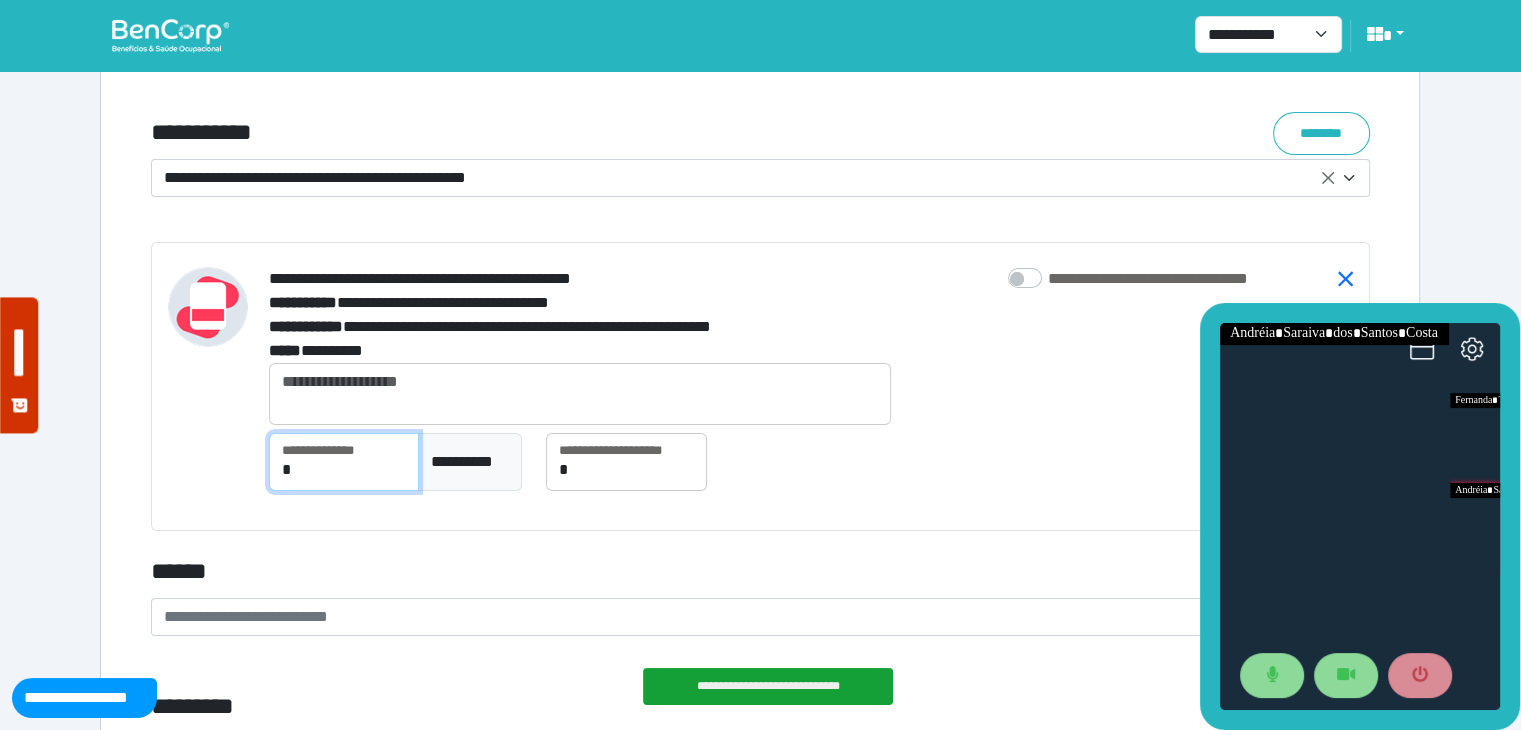 click on "*" at bounding box center (344, 462) 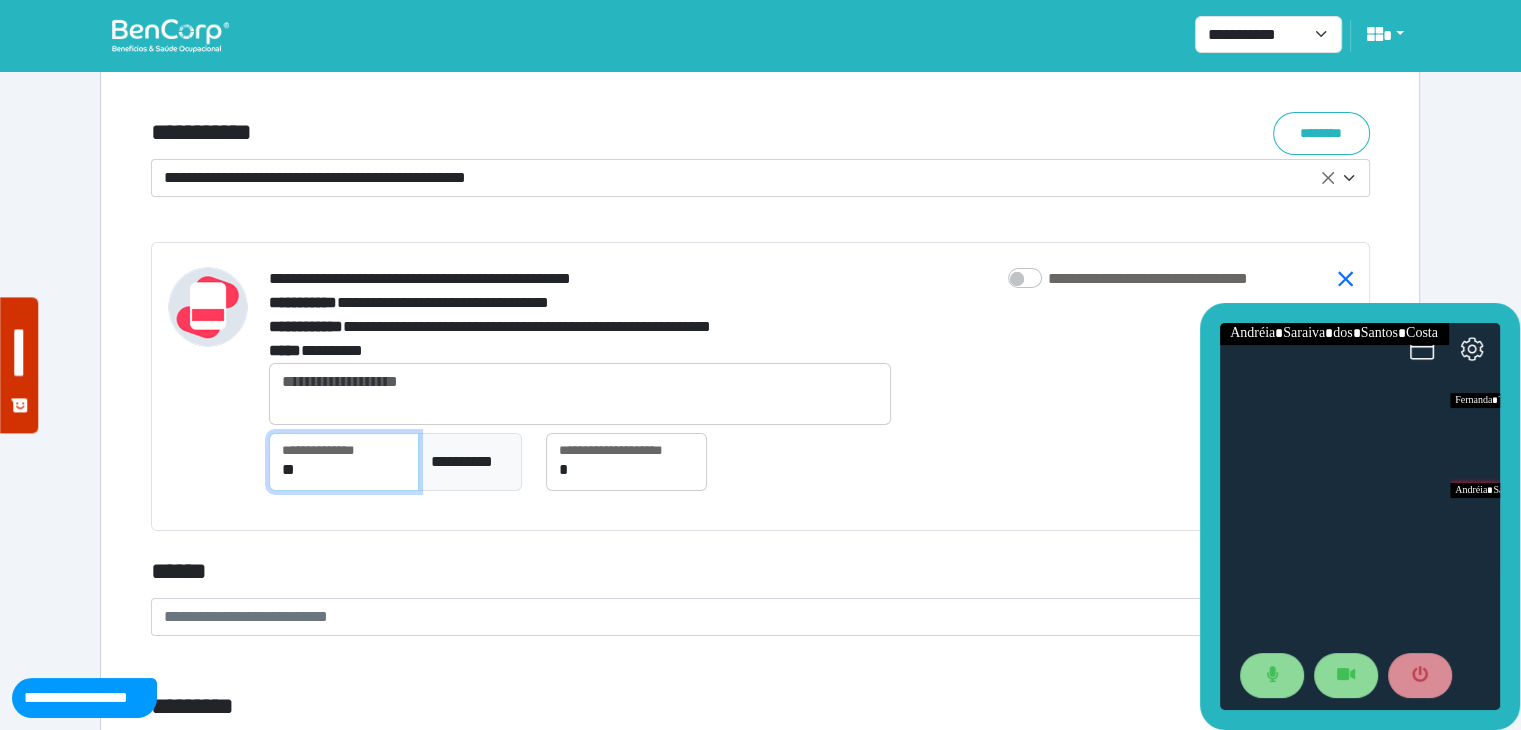 type on "**" 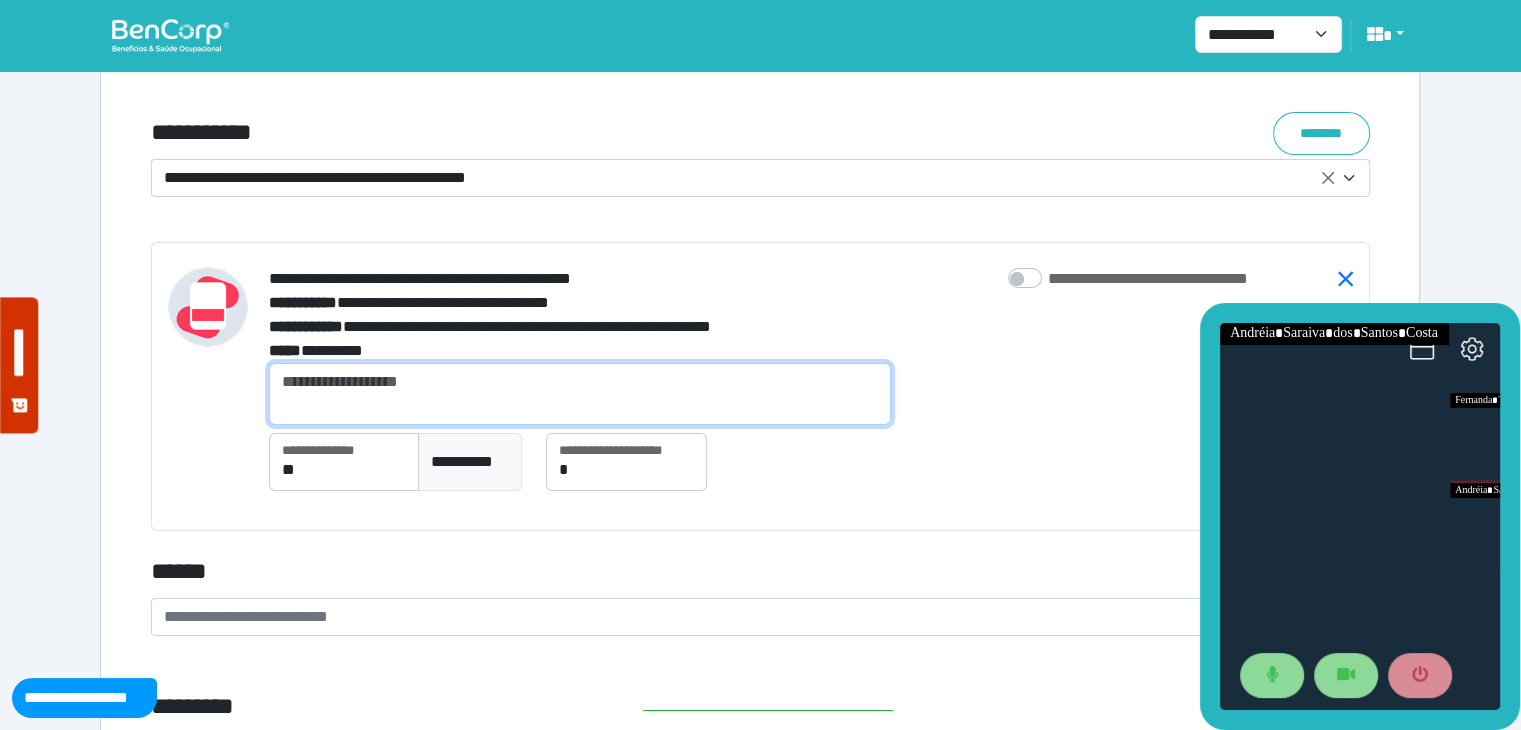 click at bounding box center [580, 394] 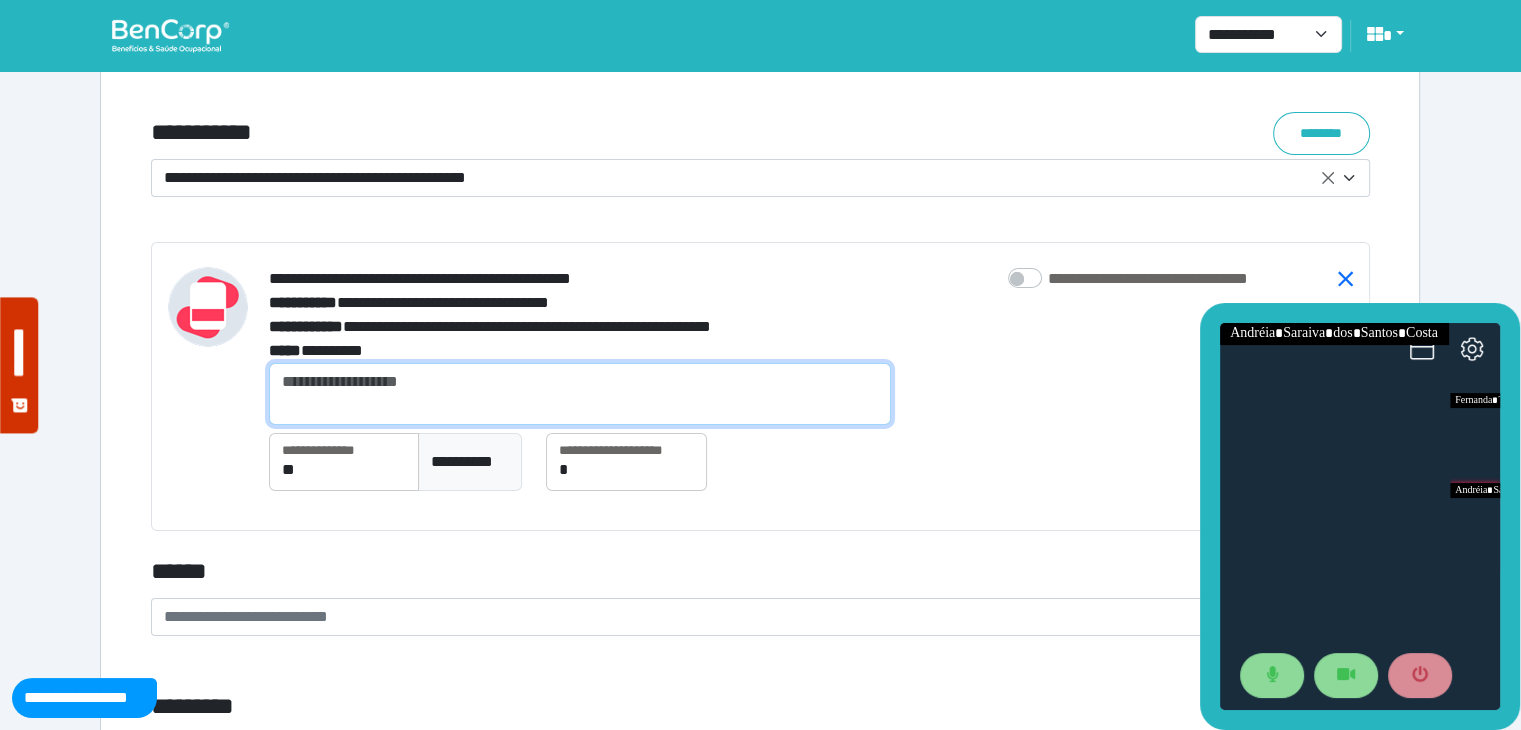 type on "*" 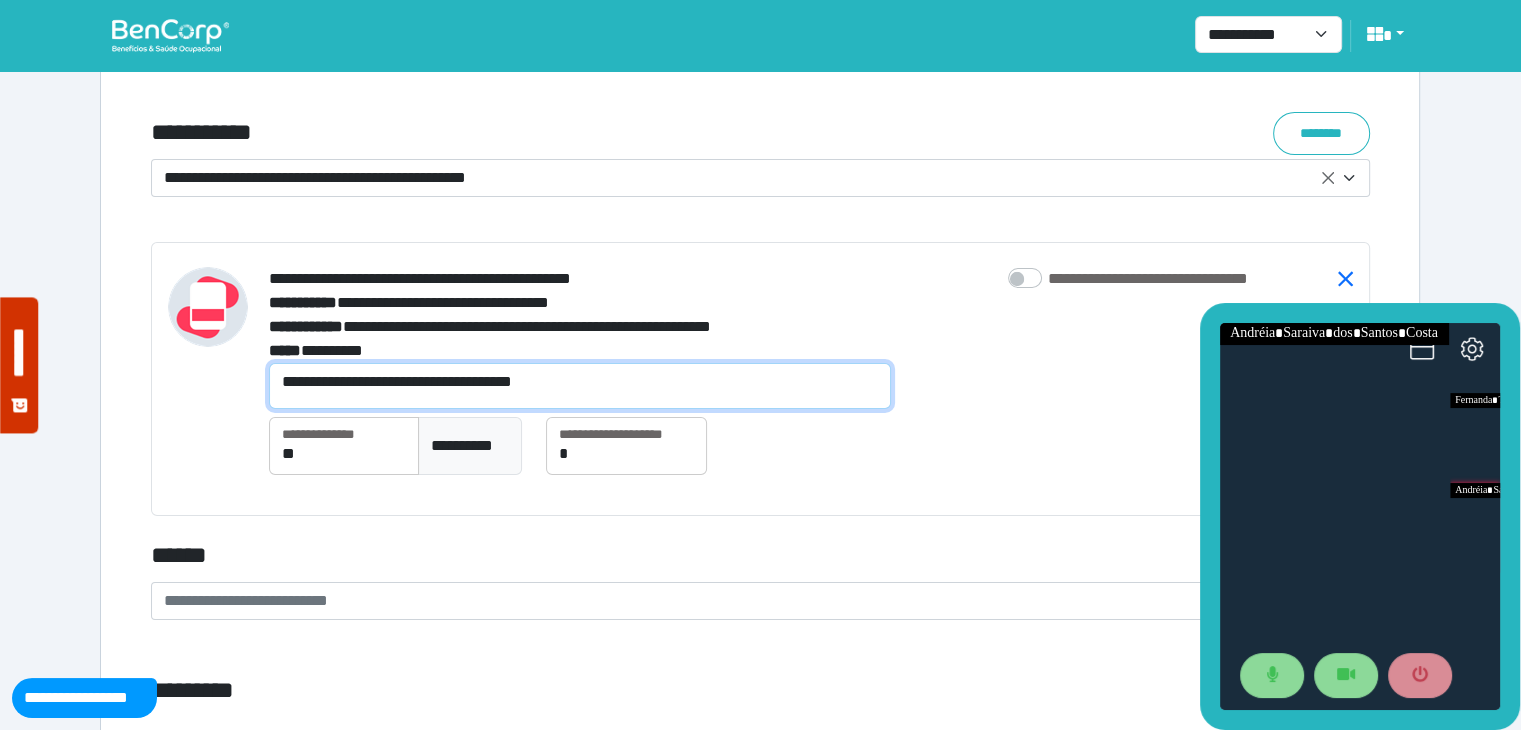 type on "**********" 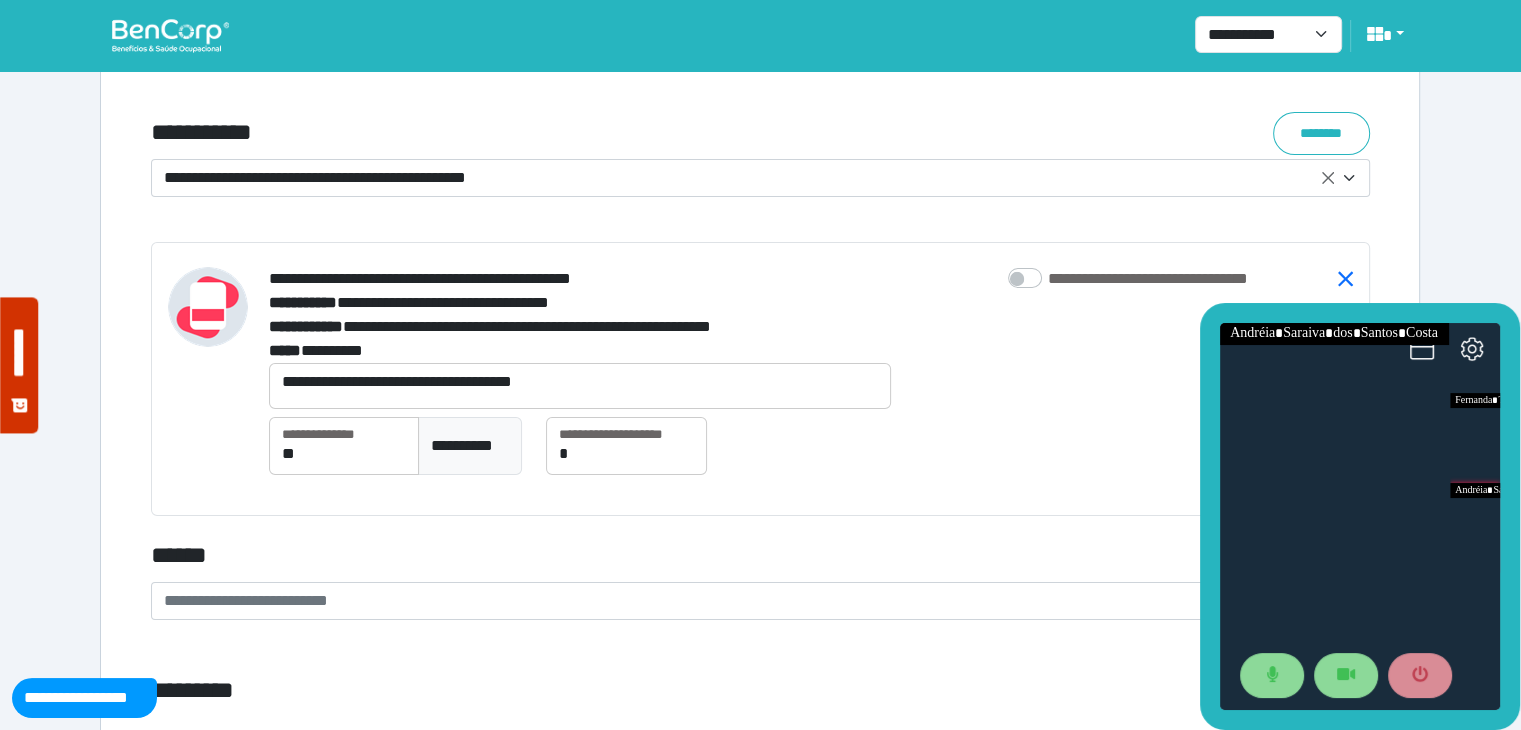 click on "**********" at bounding box center (811, 386) 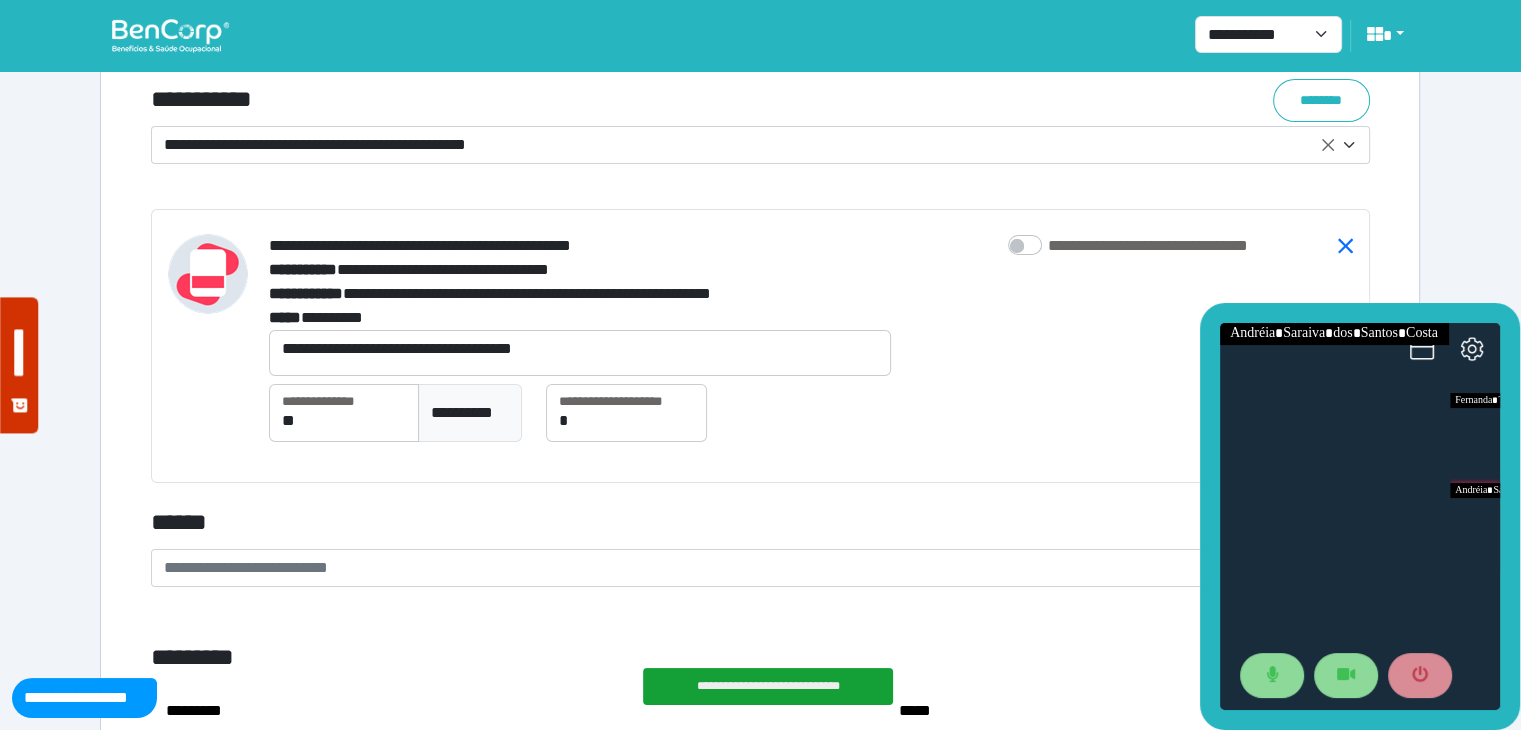 scroll, scrollTop: 7195, scrollLeft: 0, axis: vertical 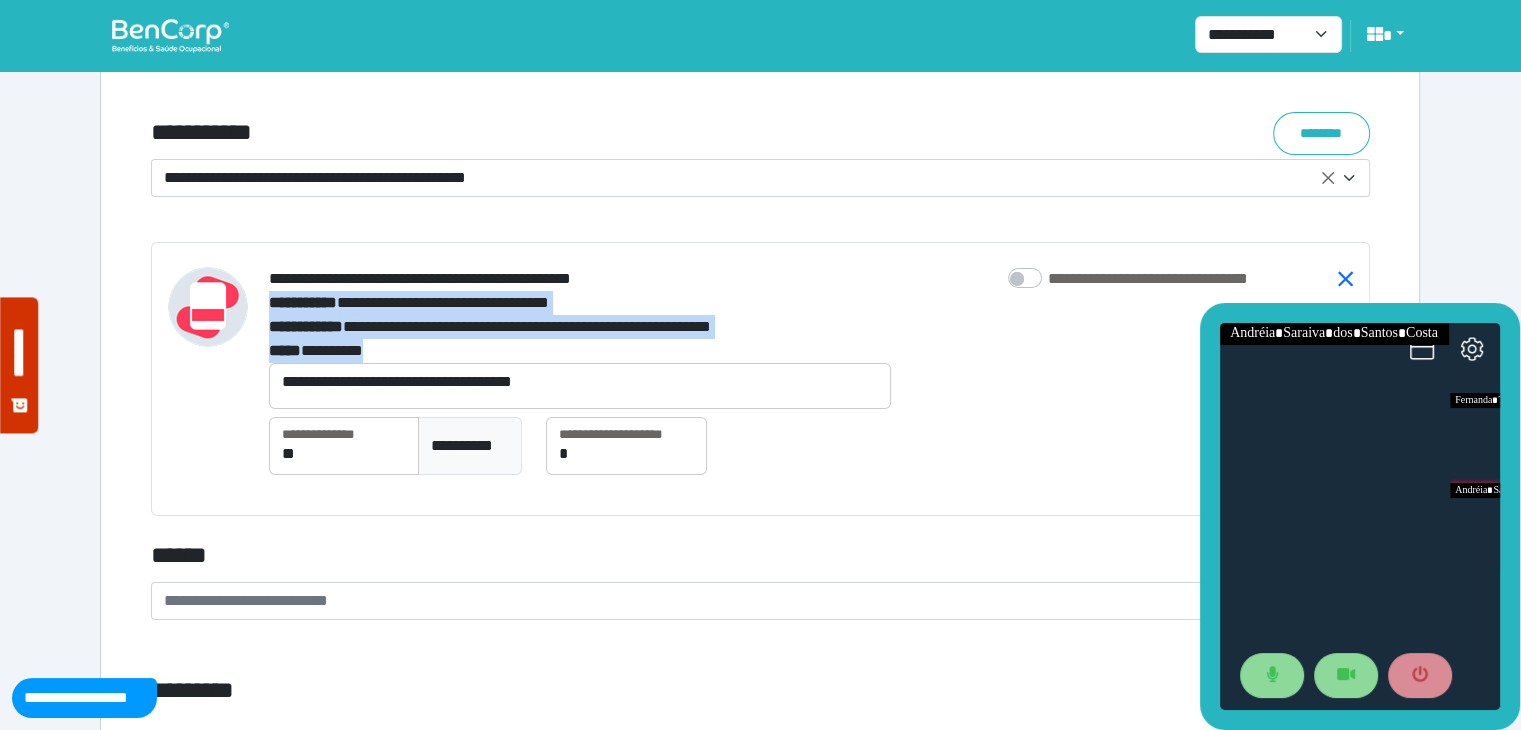 drag, startPoint x: 722, startPoint y: 345, endPoint x: 772, endPoint y: 241, distance: 115.39497 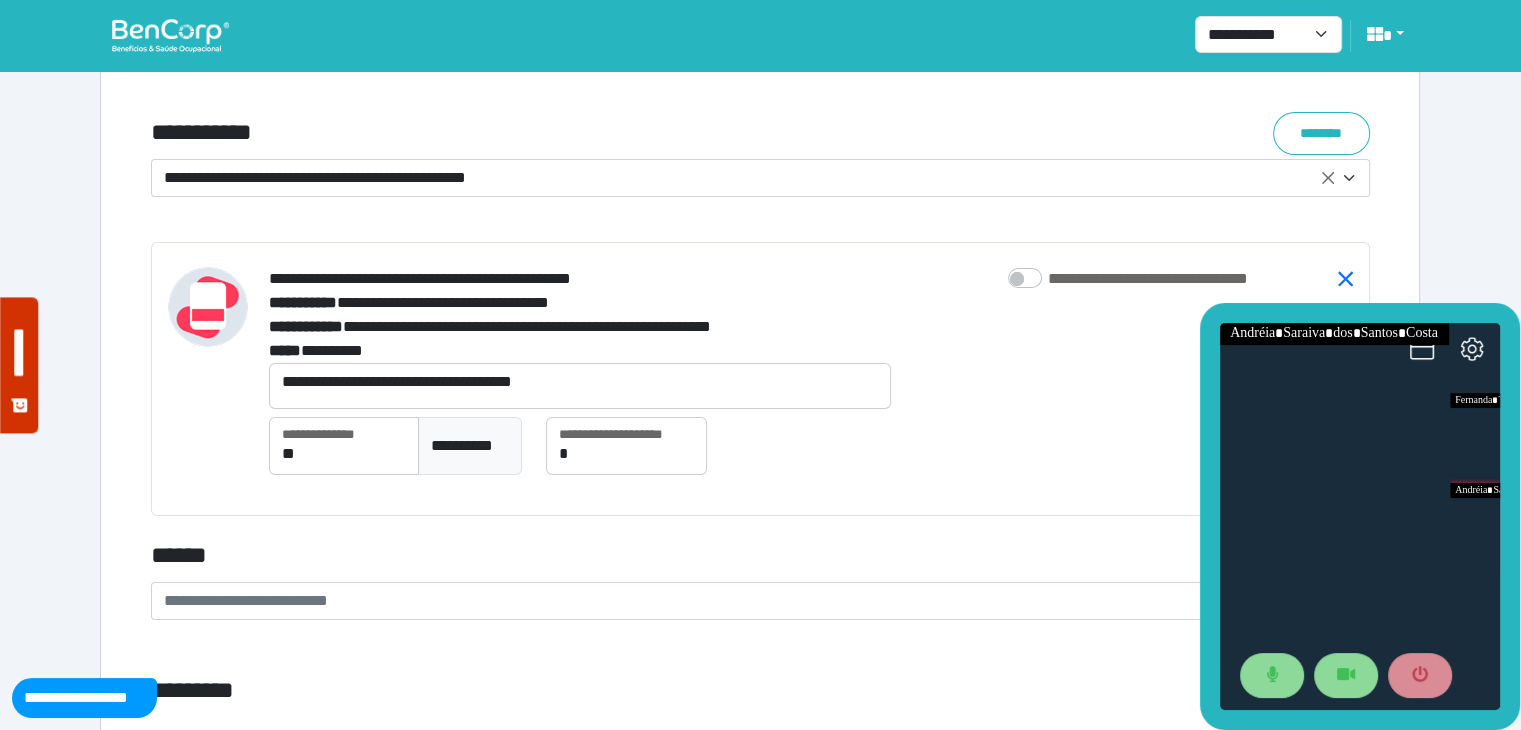 click on "**********" at bounding box center (811, 454) 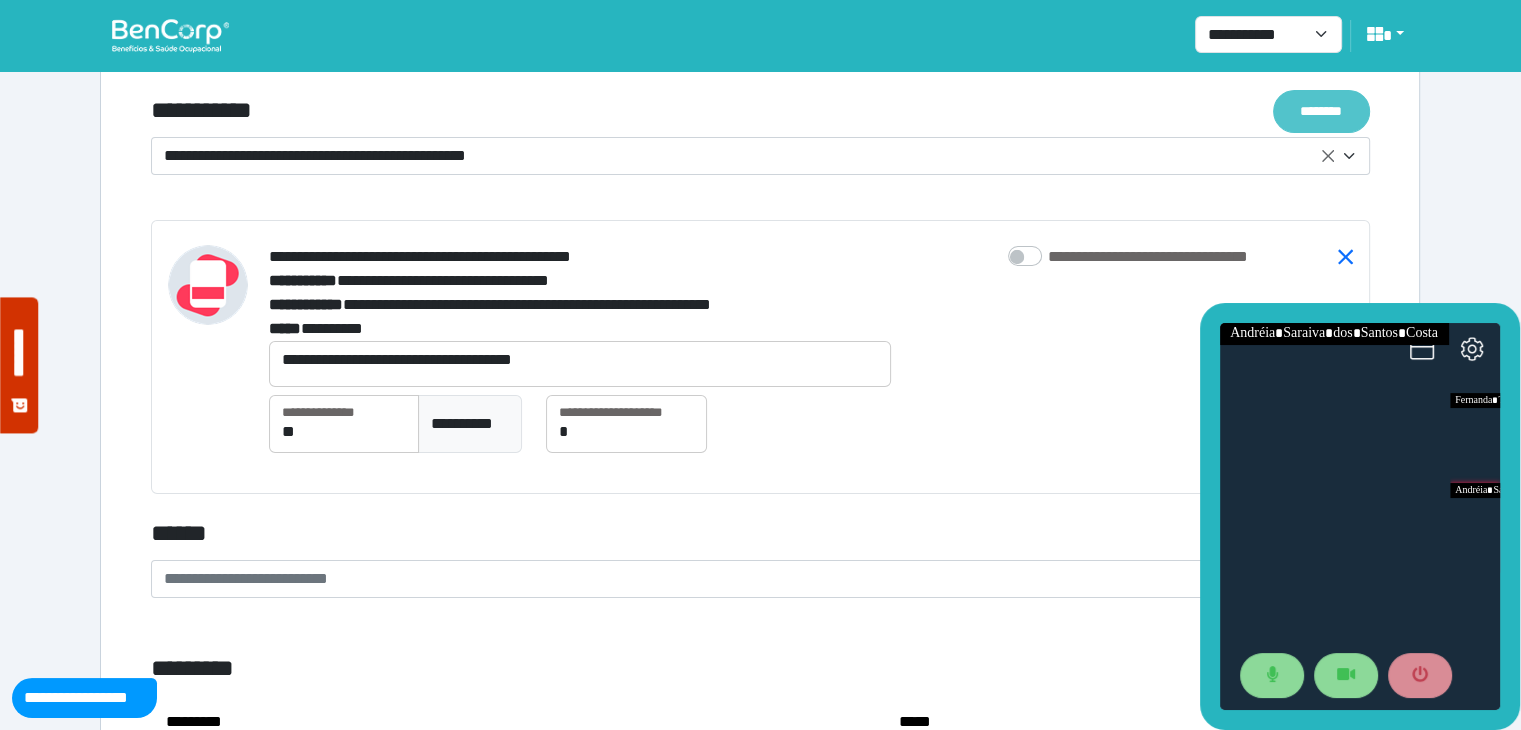 scroll, scrollTop: 7195, scrollLeft: 0, axis: vertical 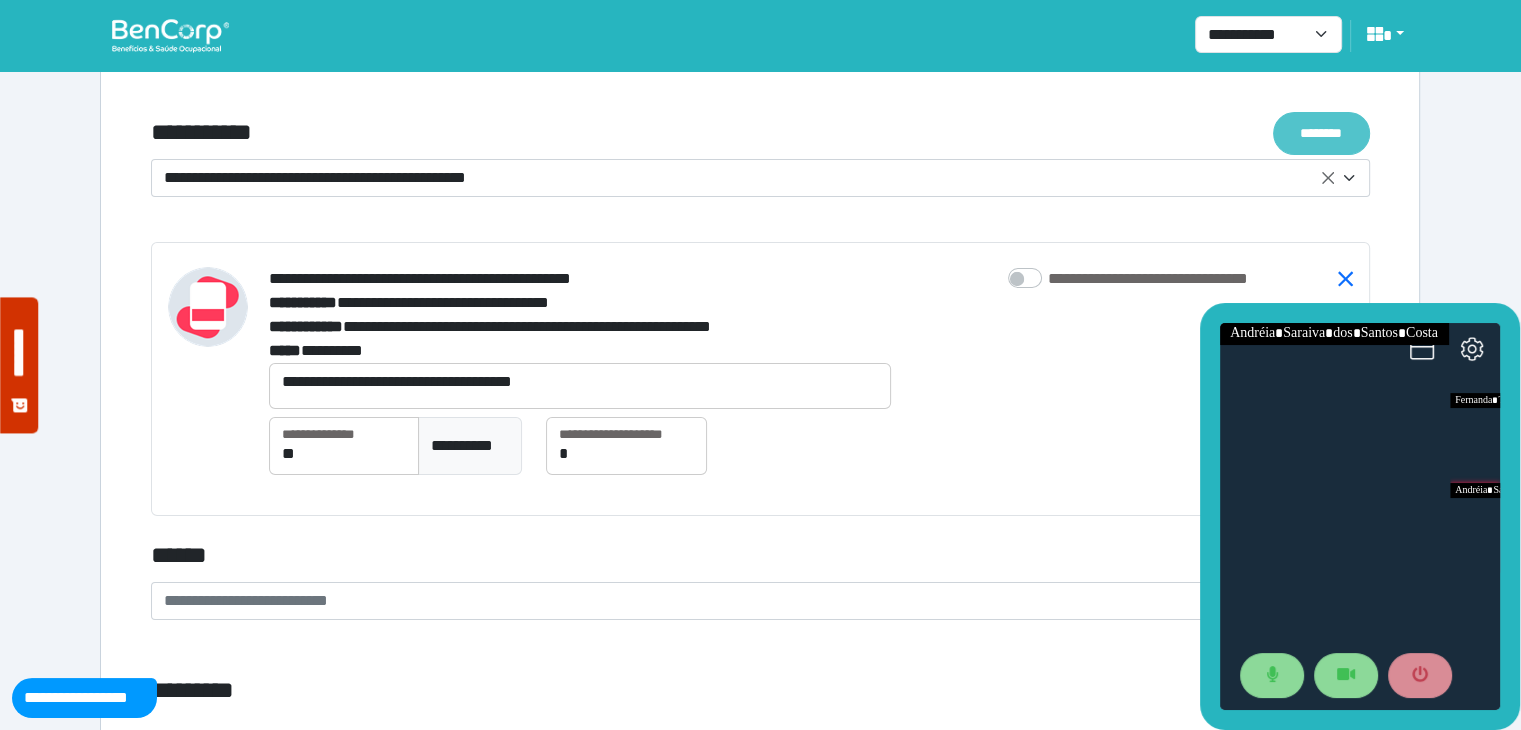 click on "********" at bounding box center (1321, 133) 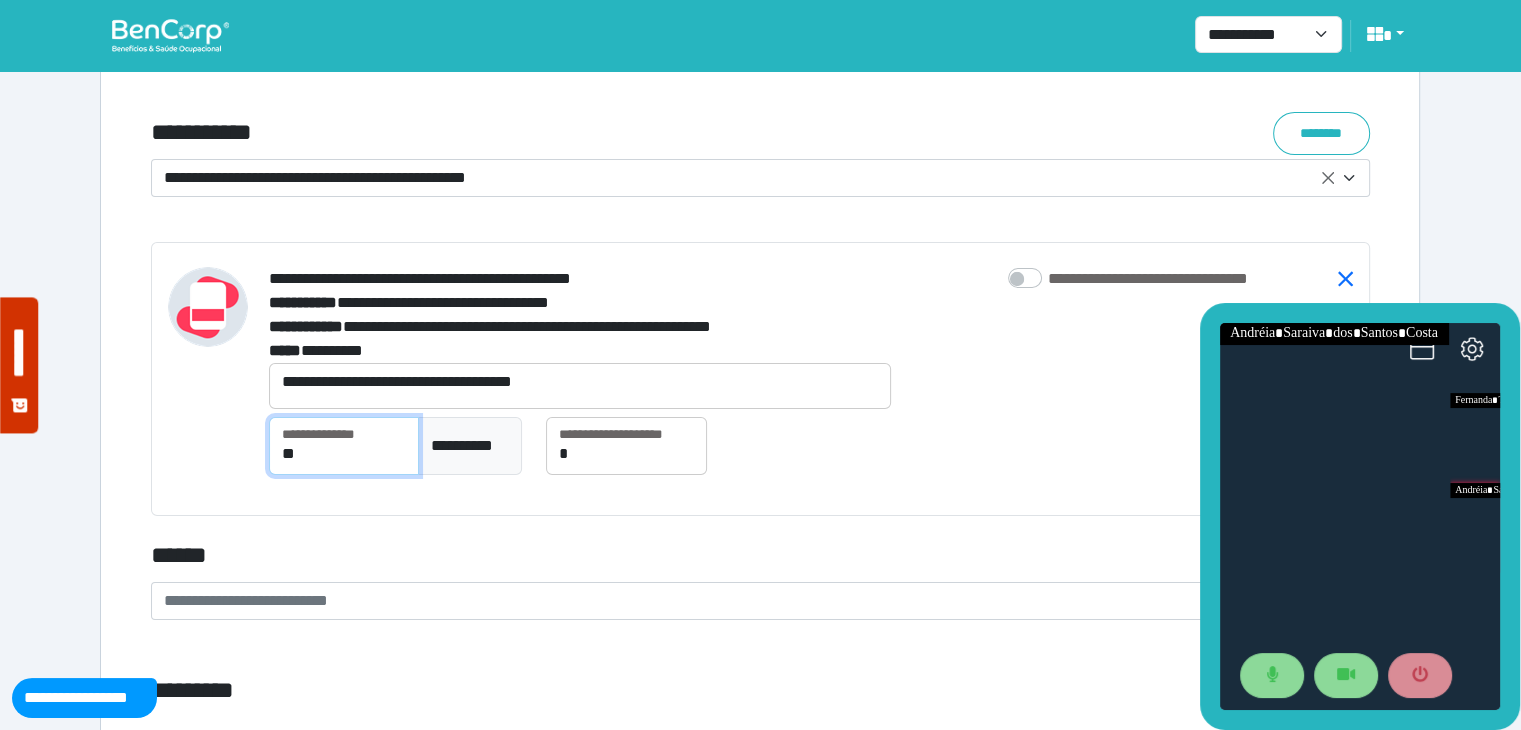 drag, startPoint x: 354, startPoint y: 460, endPoint x: 257, endPoint y: 459, distance: 97.00516 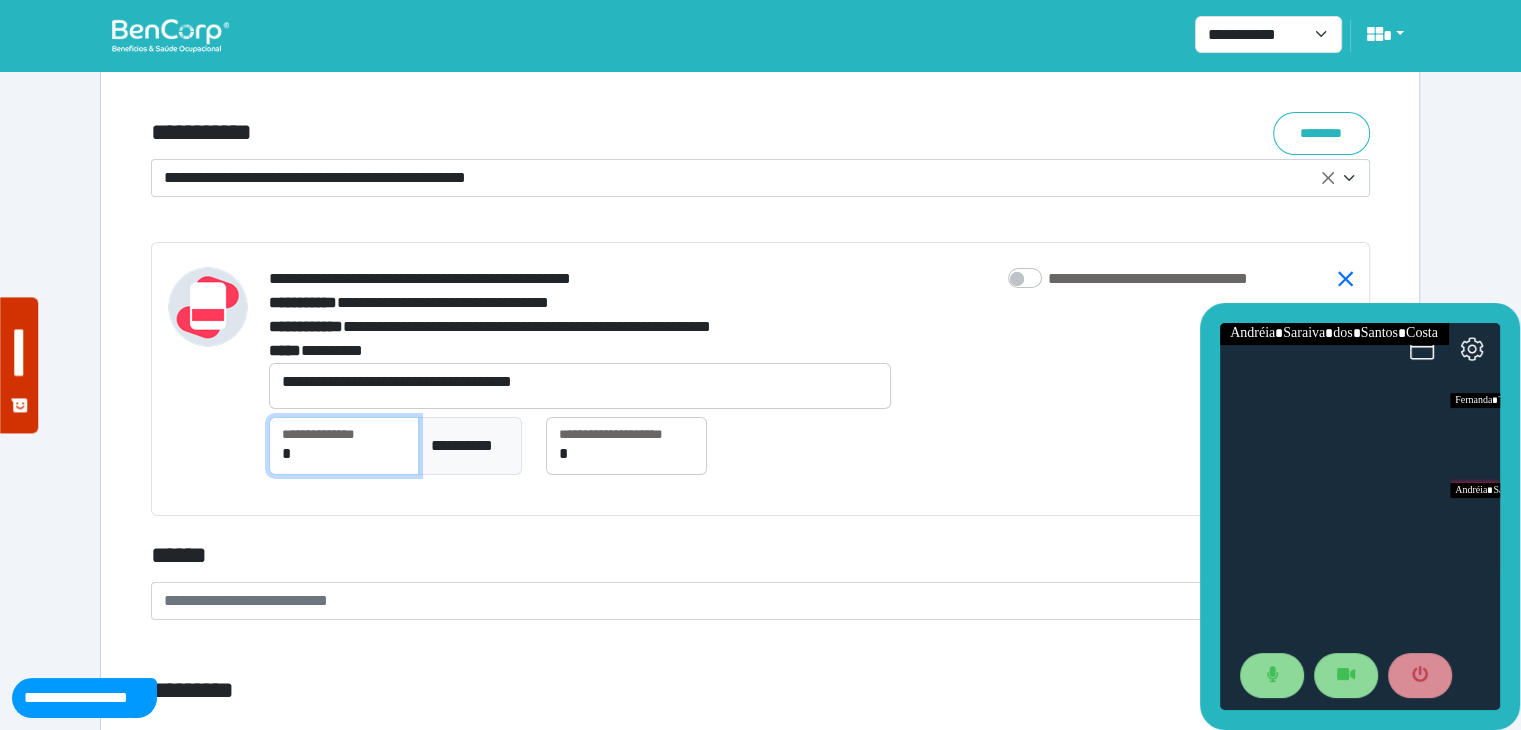 type on "*" 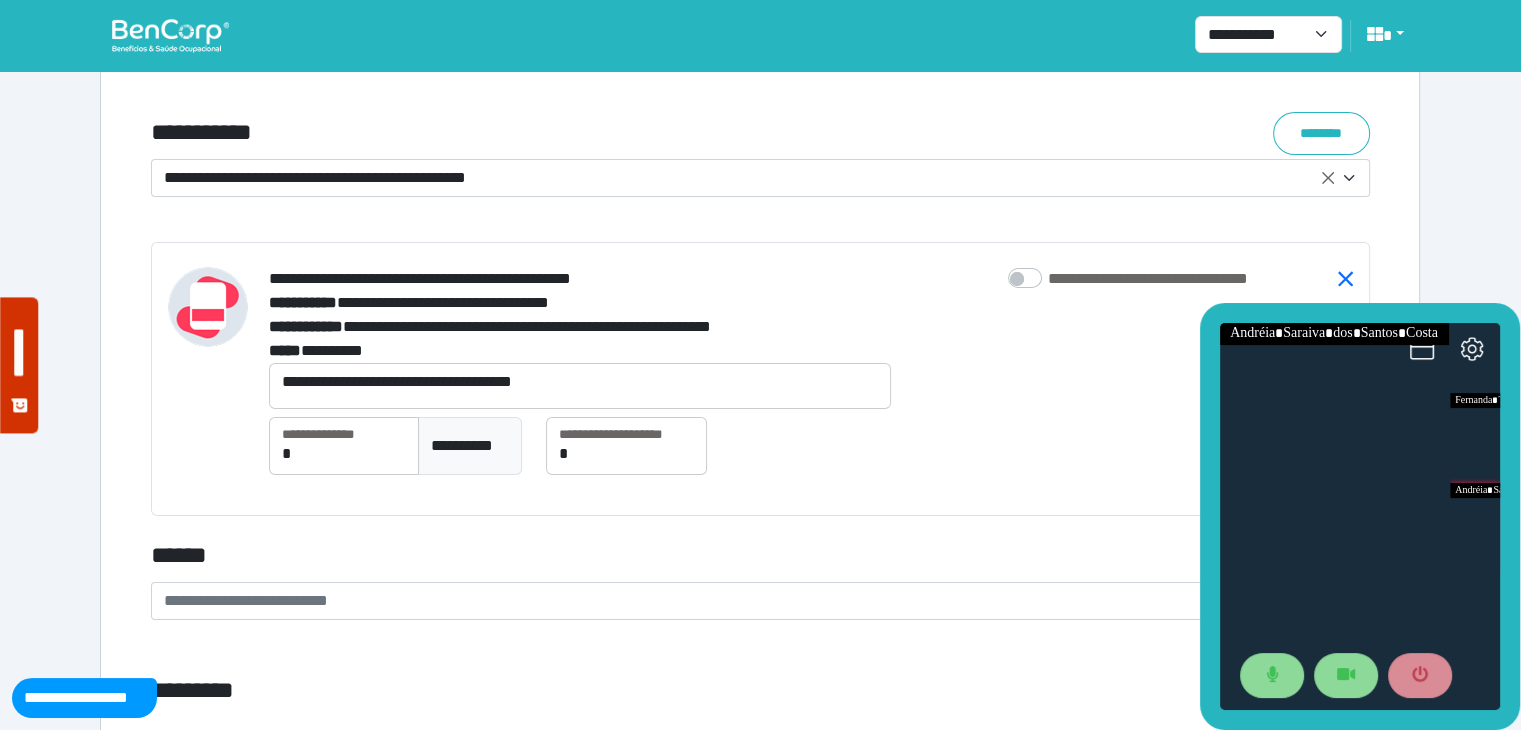 click on "**********" at bounding box center (811, 454) 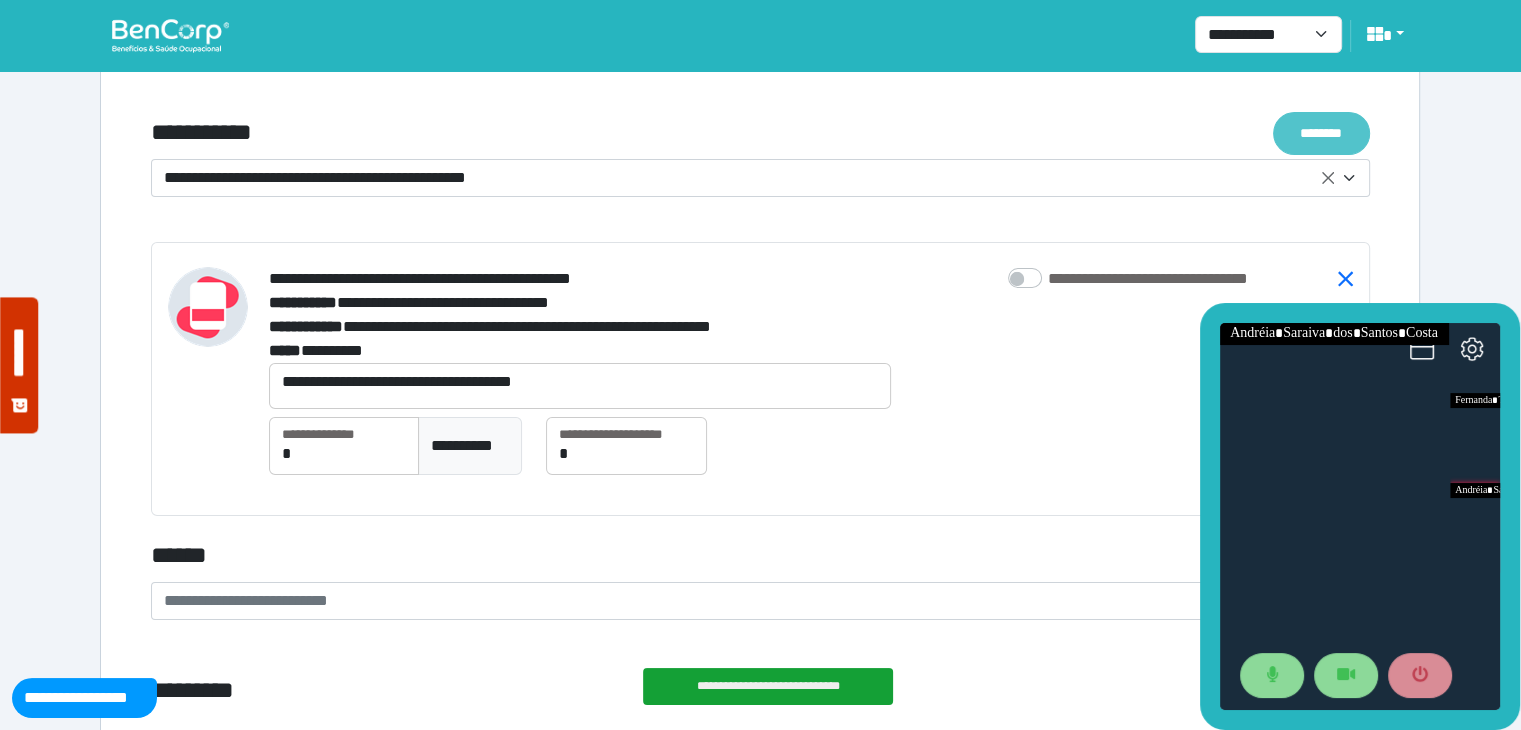 click on "********" at bounding box center [1321, 133] 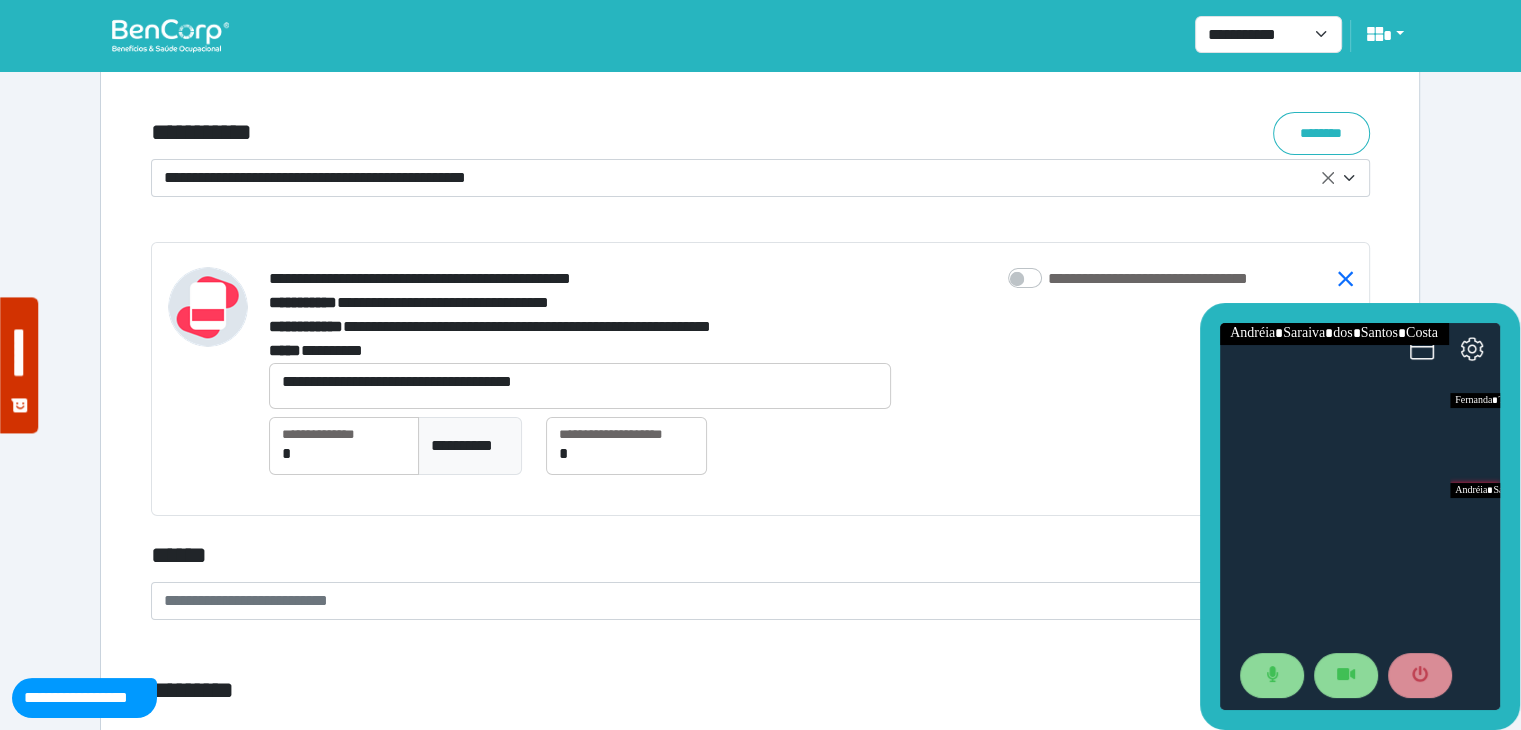 click on "**********" at bounding box center (811, 454) 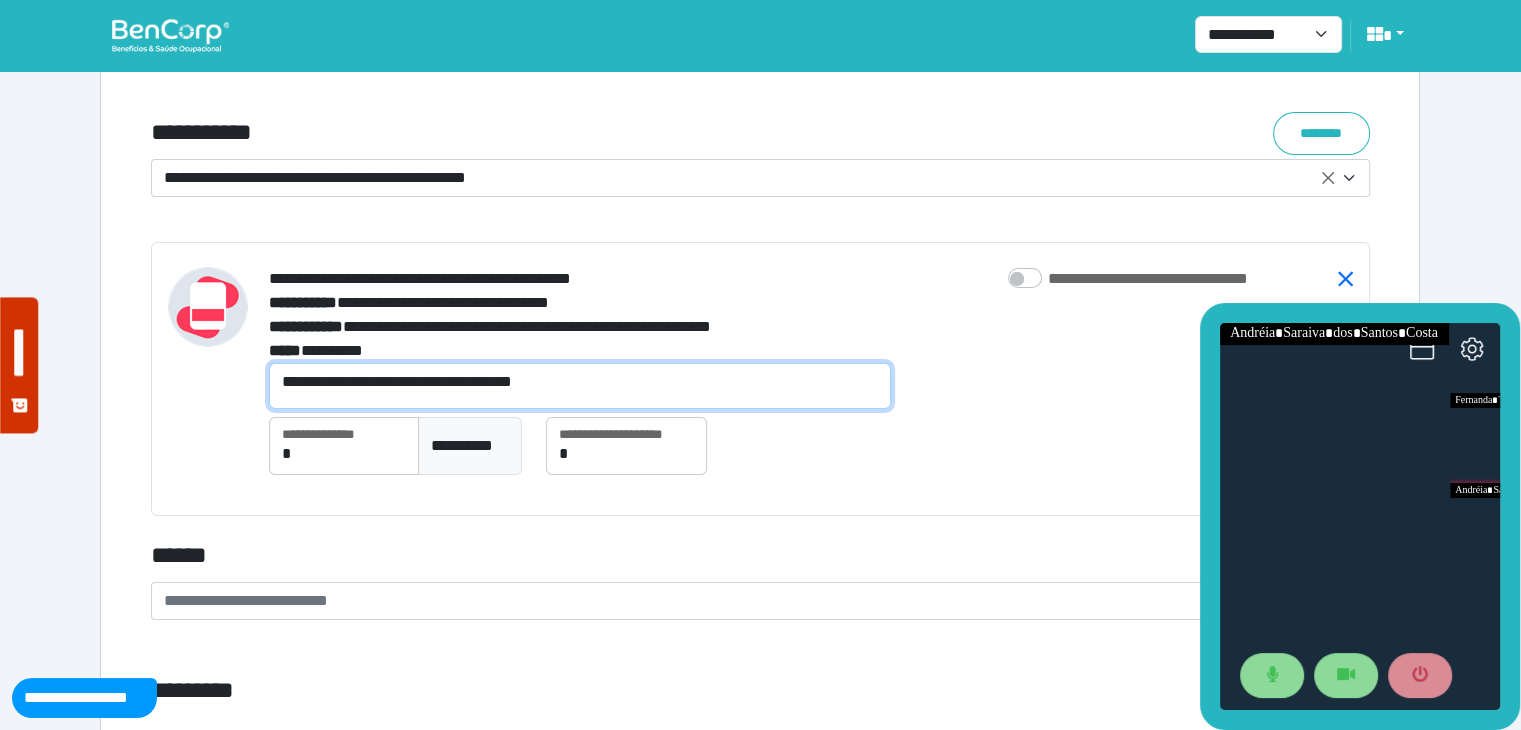 click on "**********" at bounding box center [580, 386] 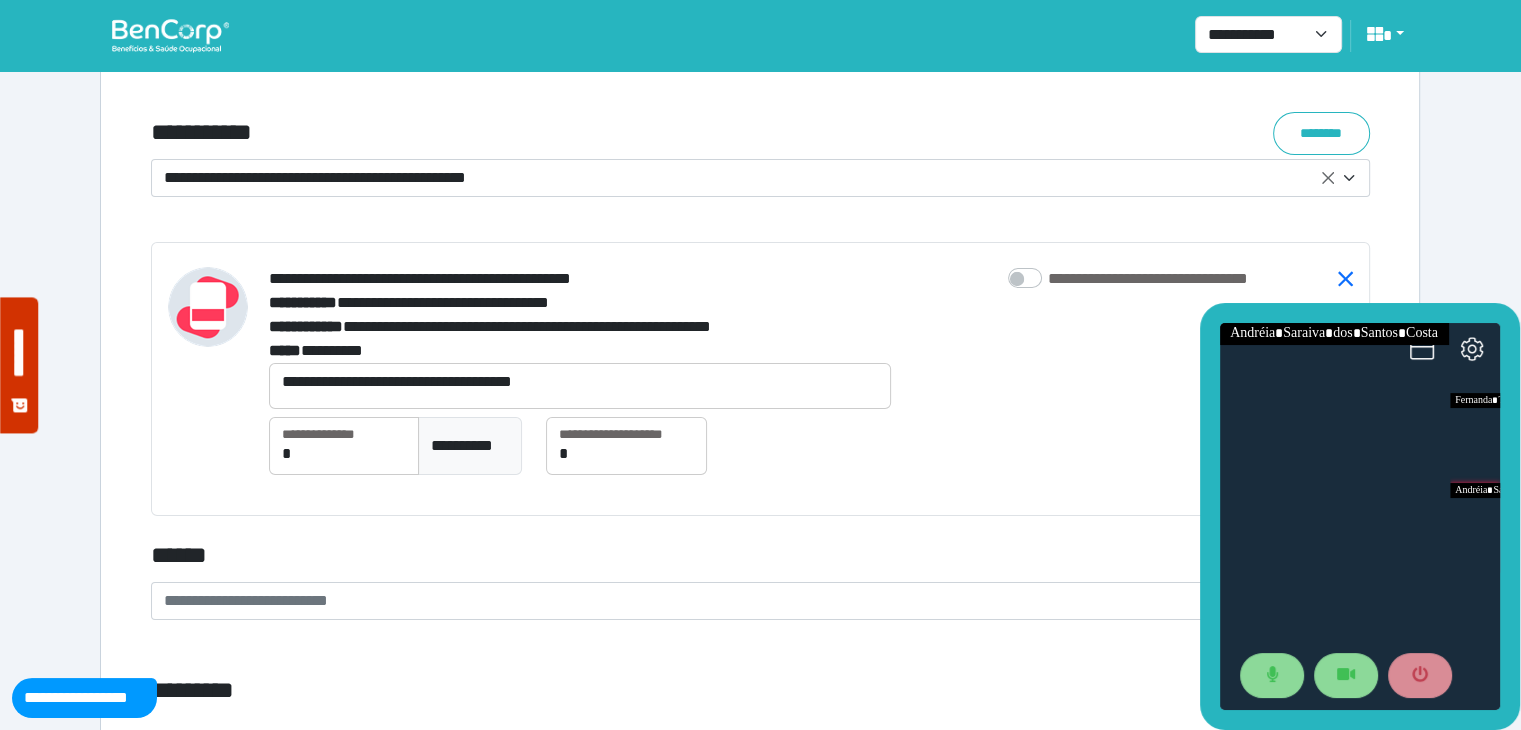 click on "**********" at bounding box center [811, 454] 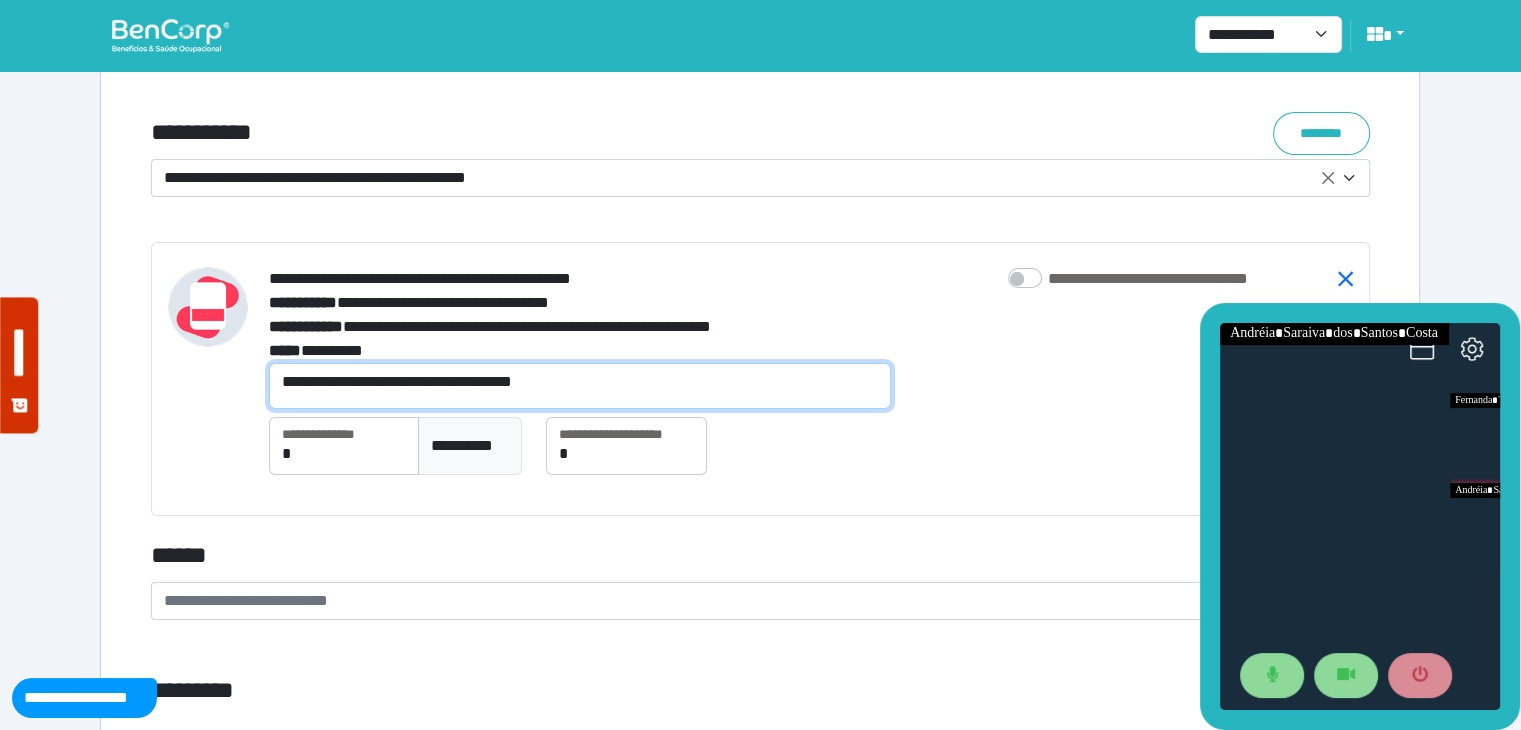 click on "**********" at bounding box center [580, 386] 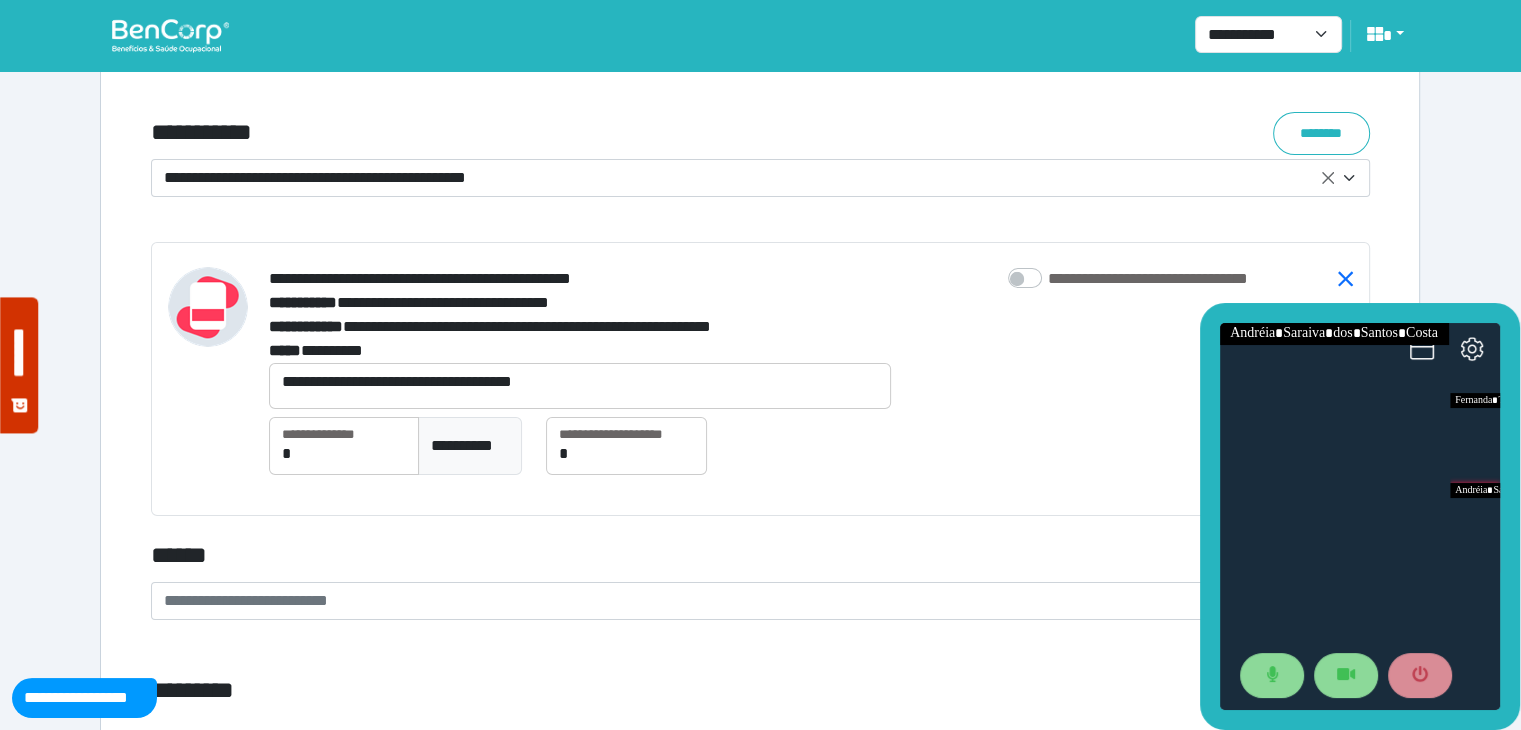 click on "**********" at bounding box center [811, 386] 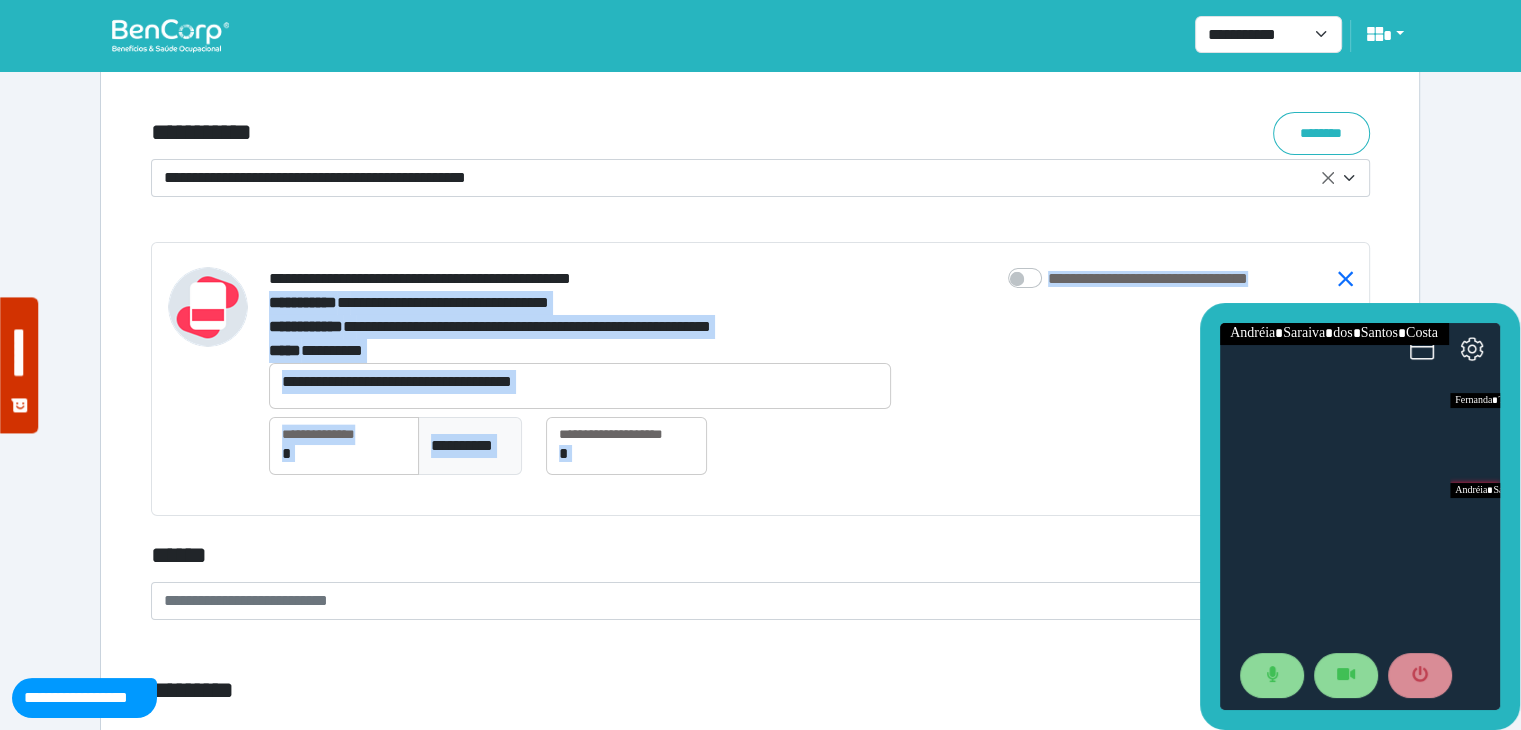 drag, startPoint x: 936, startPoint y: 486, endPoint x: 940, endPoint y: 254, distance: 232.03448 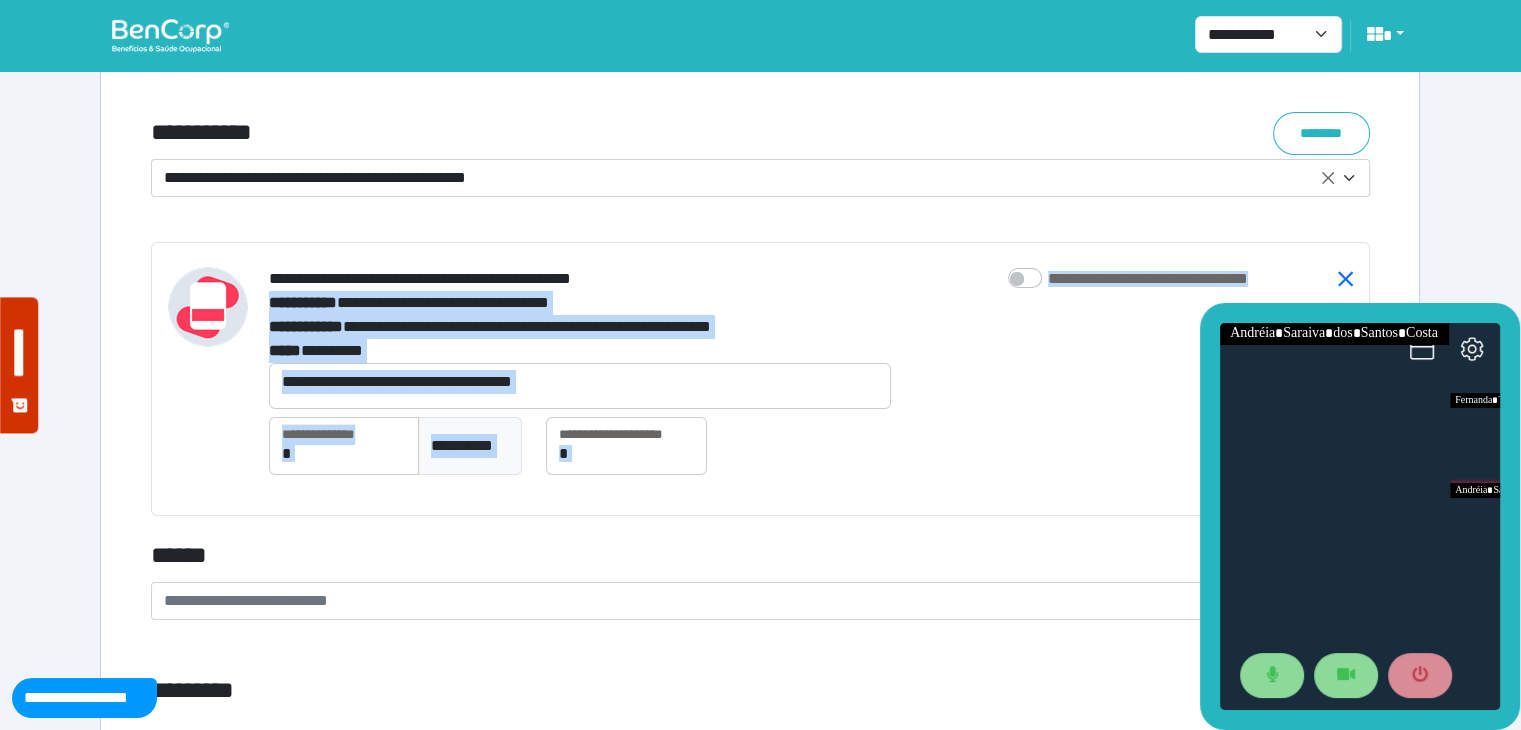 click on "**********" at bounding box center (760, 379) 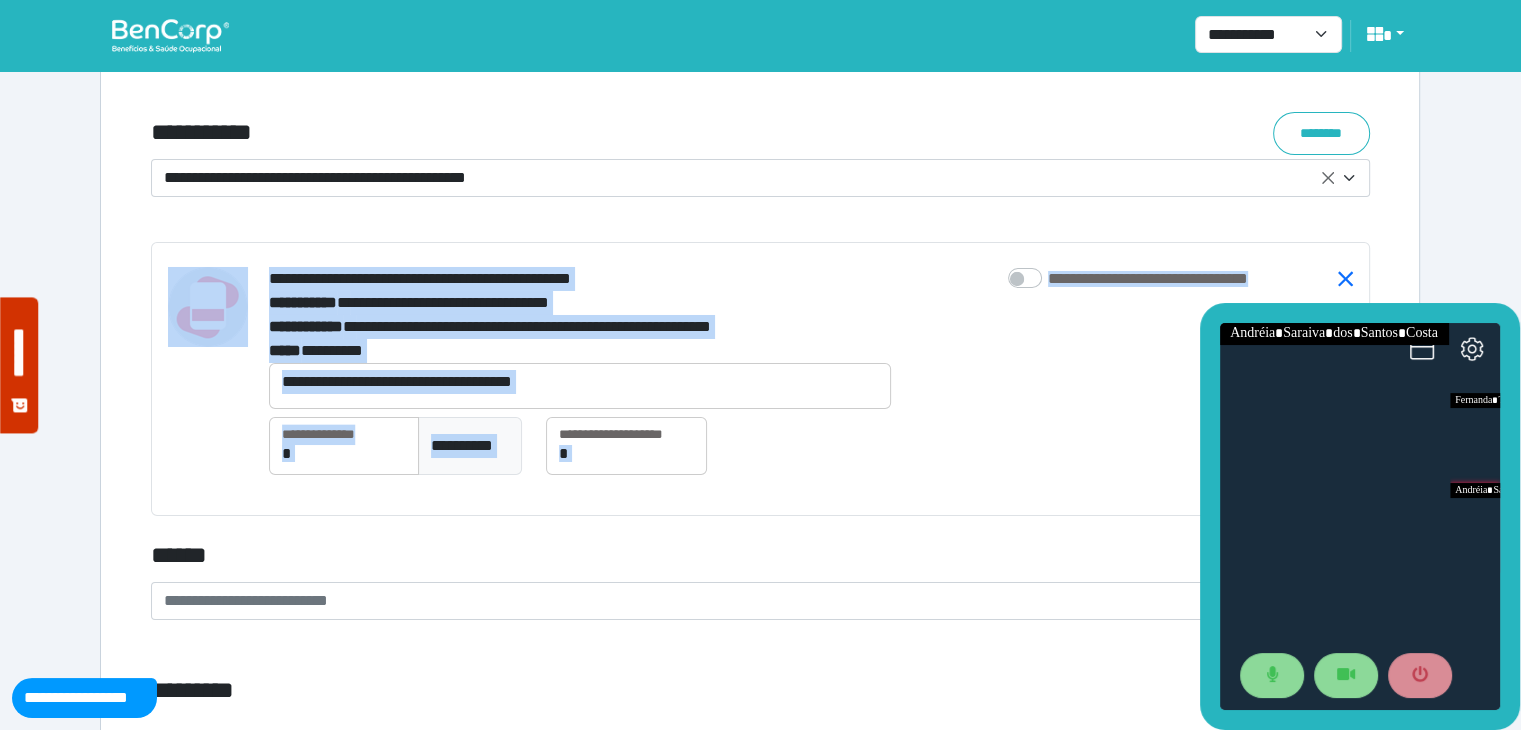 drag, startPoint x: 852, startPoint y: 456, endPoint x: 243, endPoint y: 204, distance: 659.0789 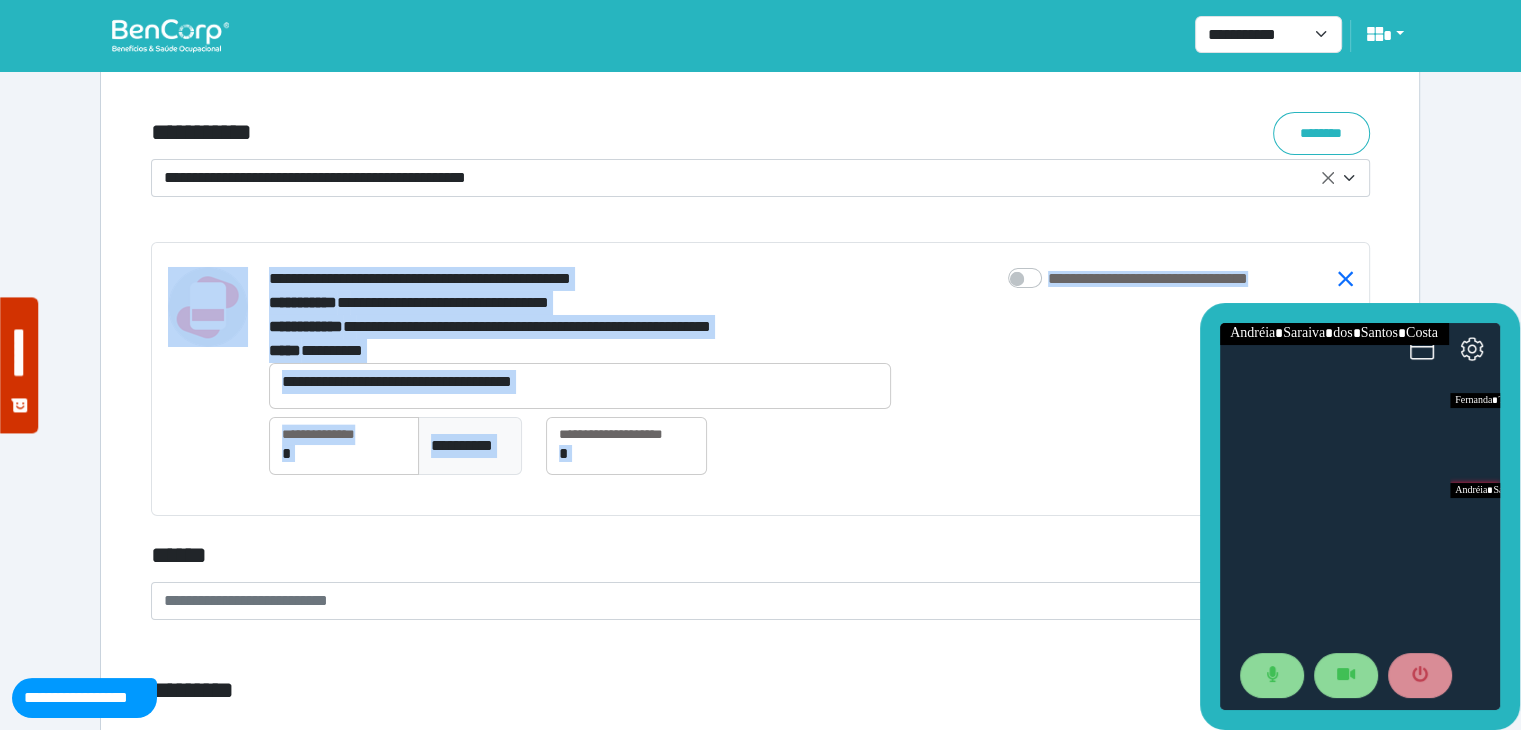 click on "**********" at bounding box center [760, 337] 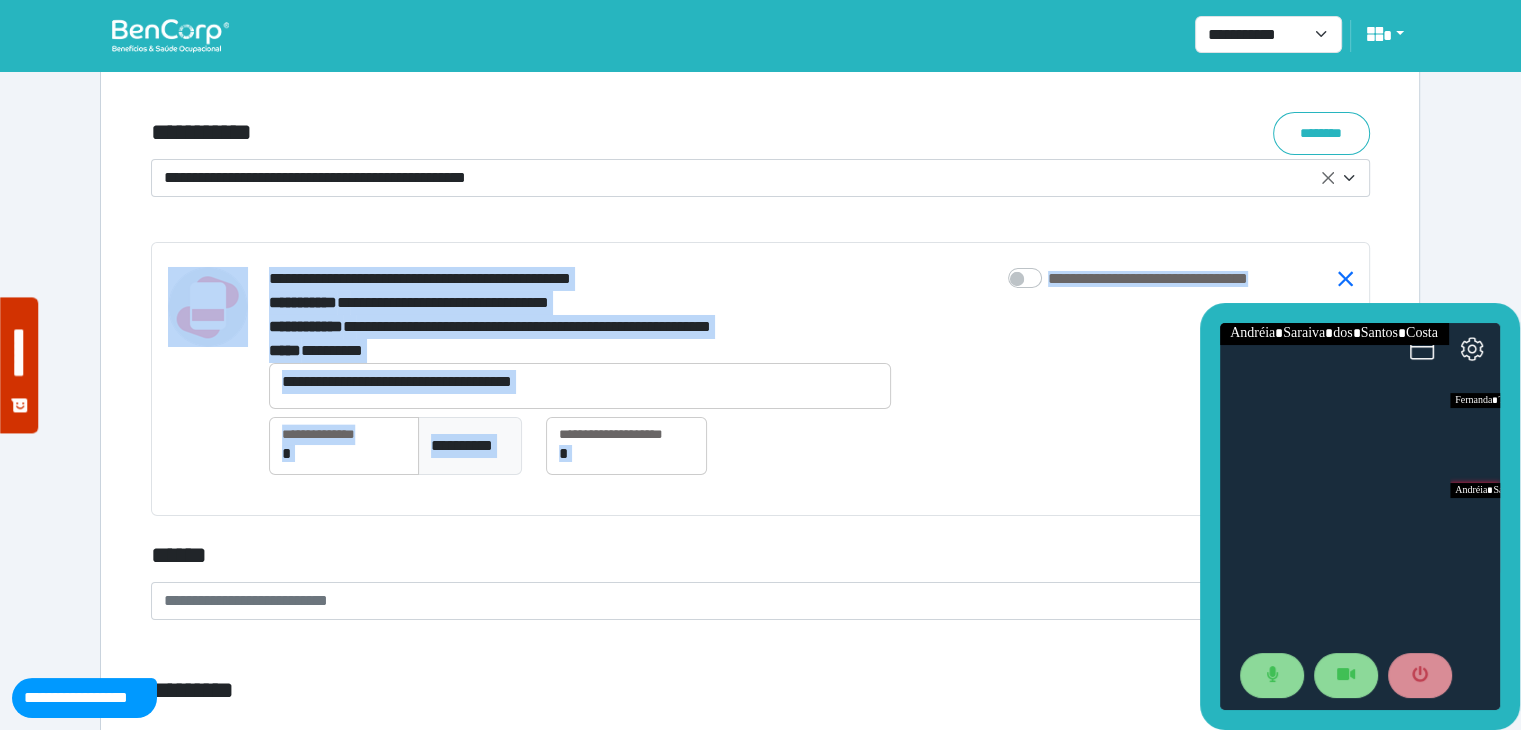click on "**********" at bounding box center [811, 454] 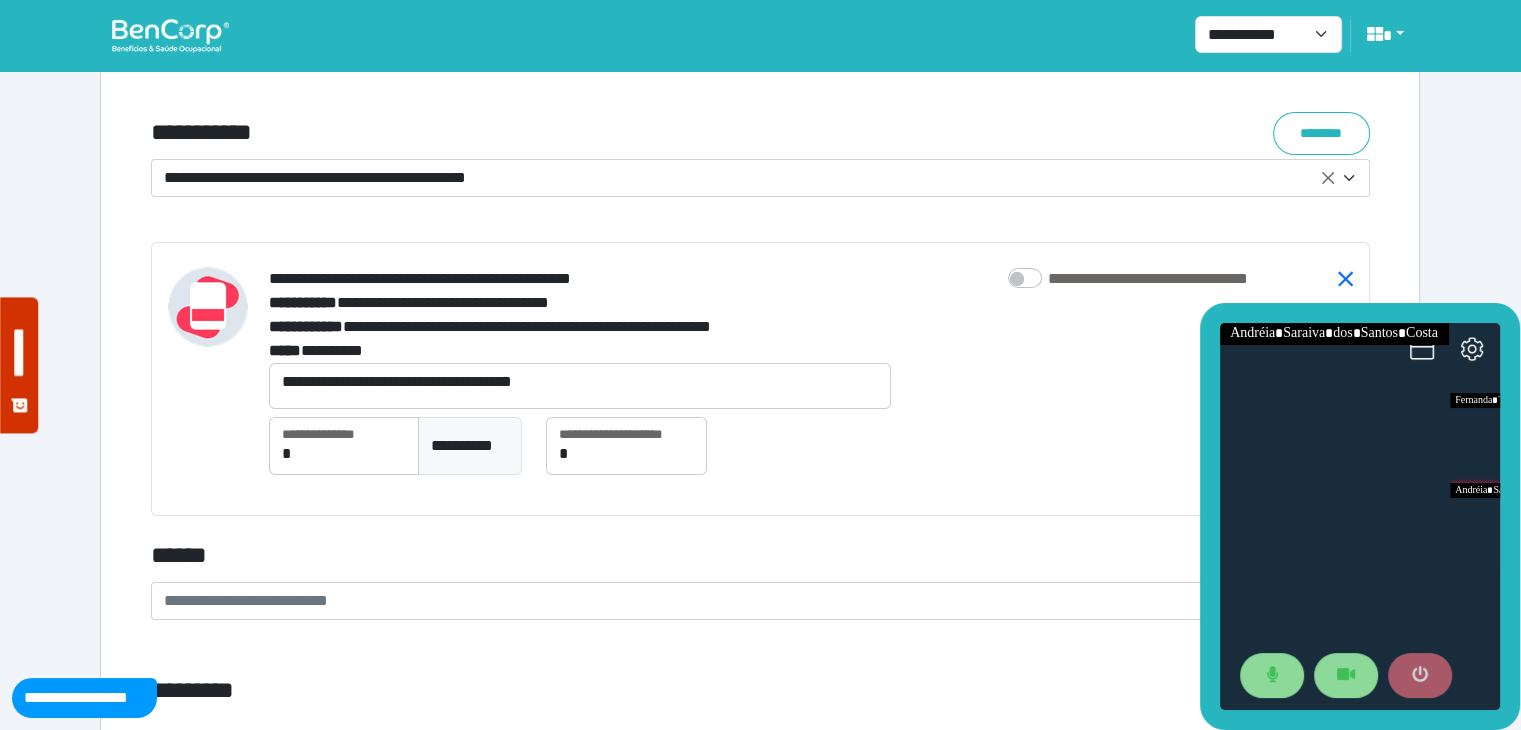 click at bounding box center (1420, 676) 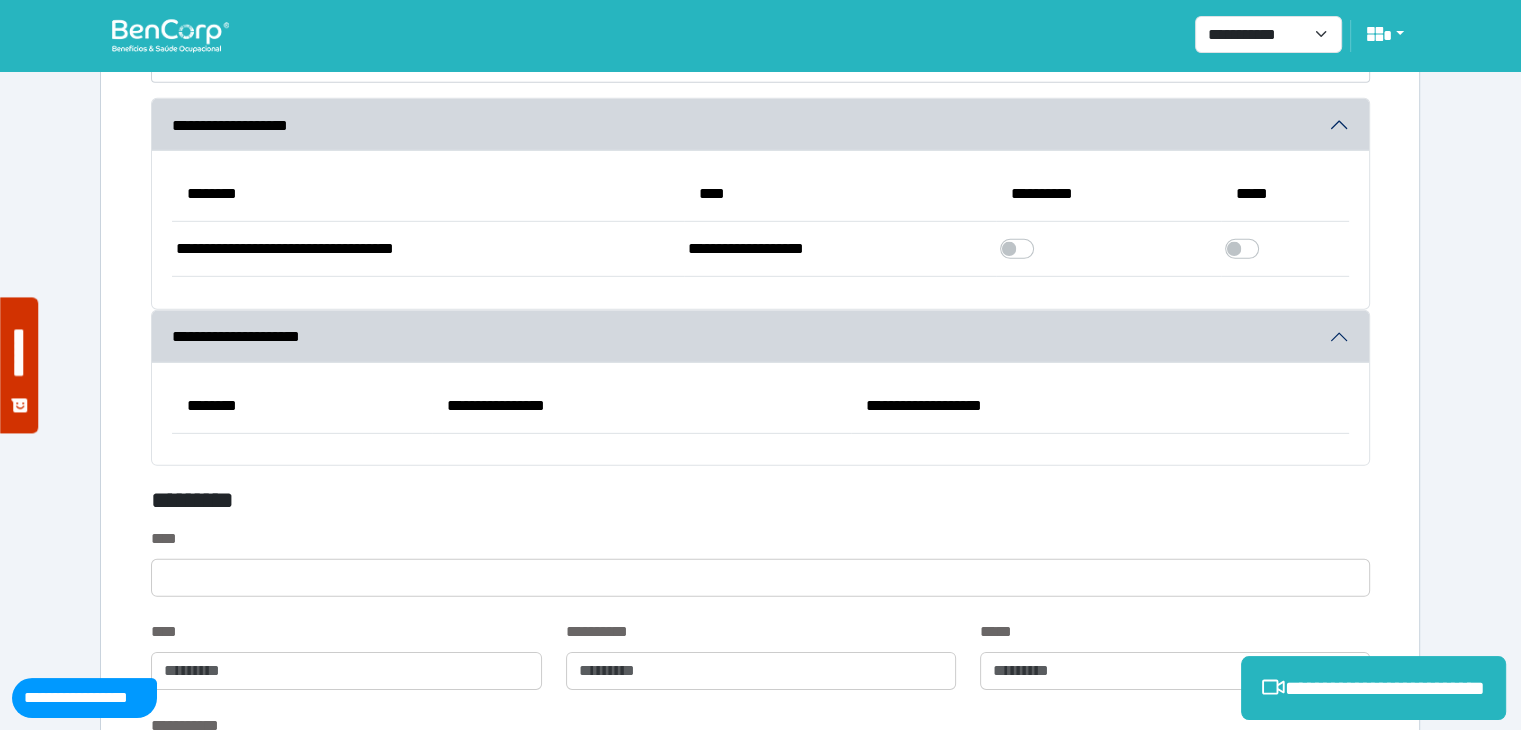 scroll, scrollTop: 5995, scrollLeft: 0, axis: vertical 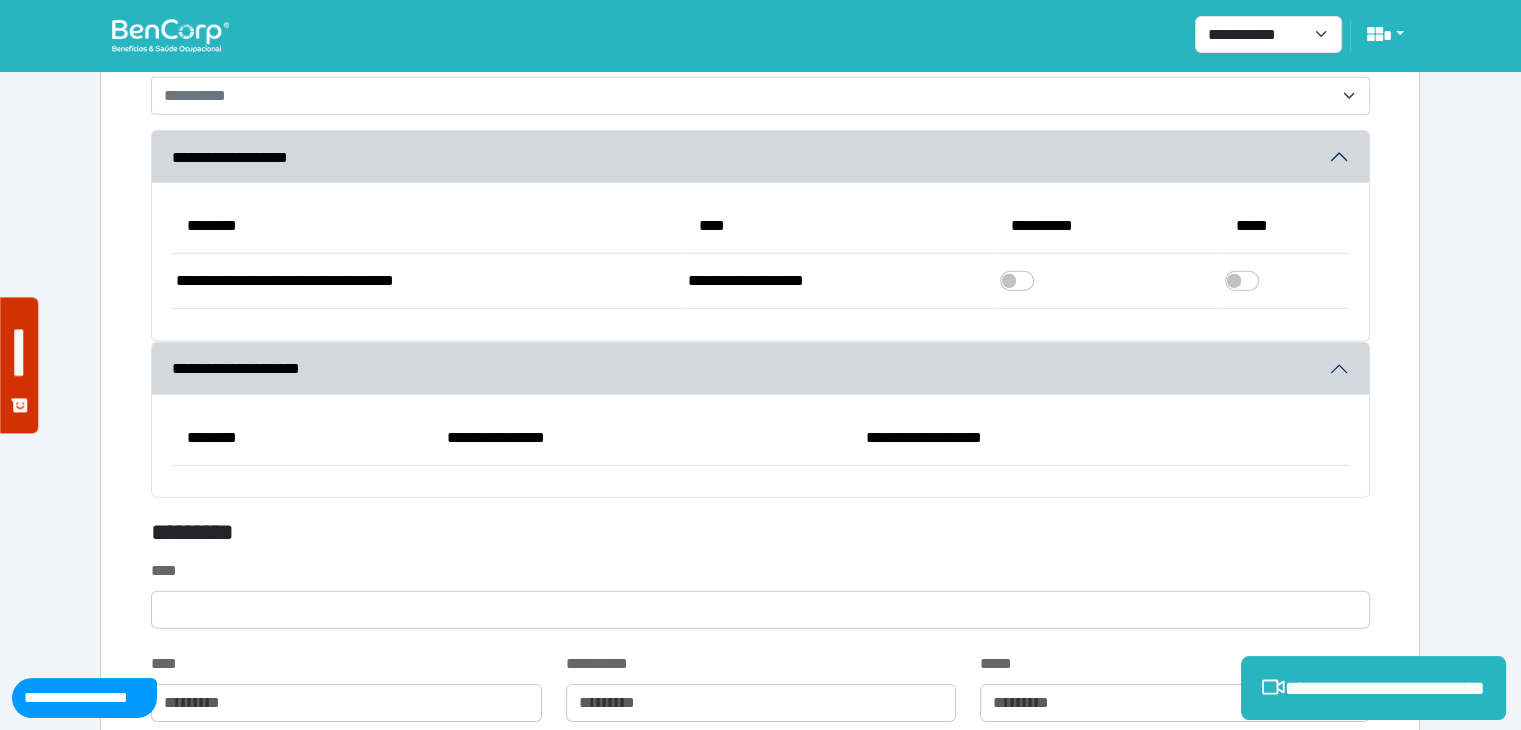 drag, startPoint x: 703, startPoint y: 461, endPoint x: 432, endPoint y: 487, distance: 272.2444 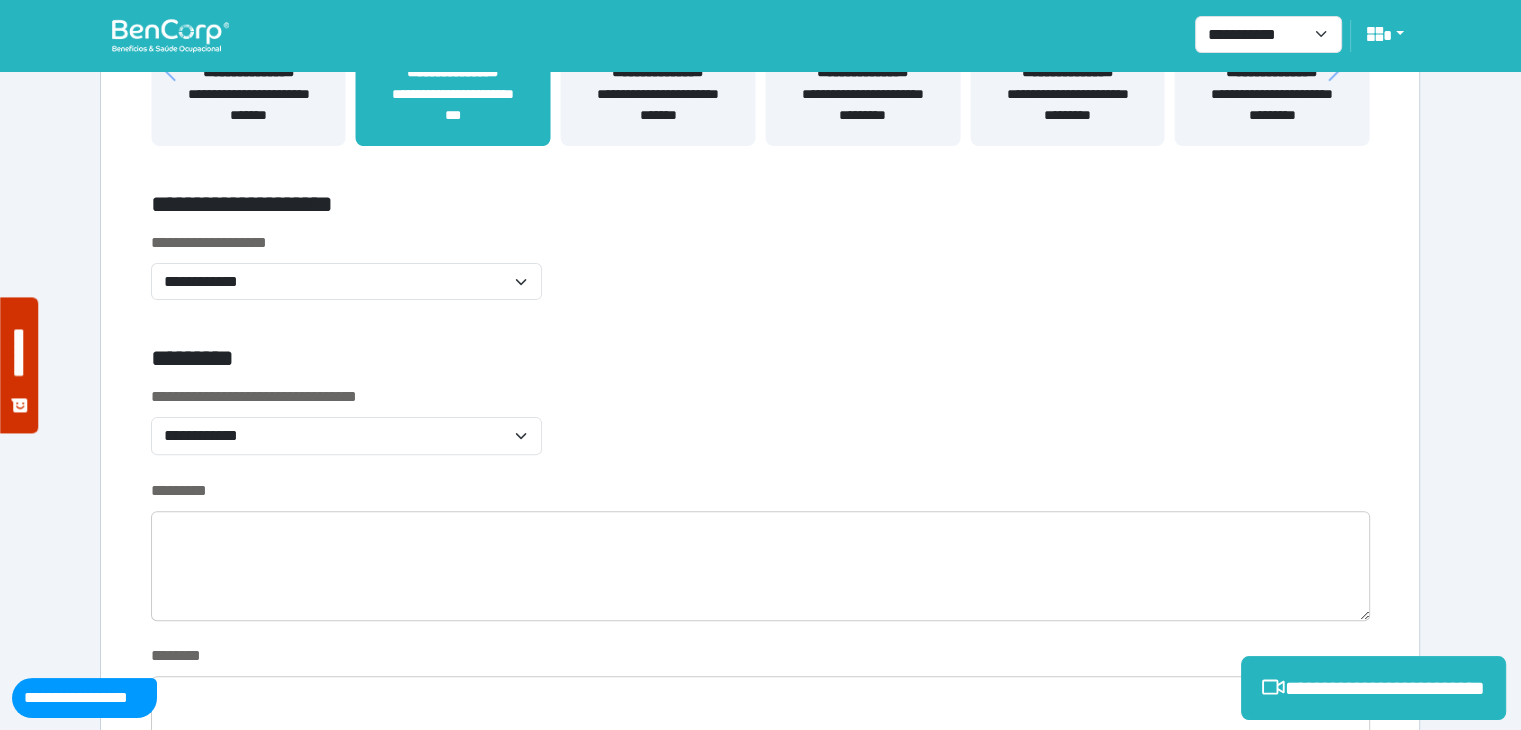 scroll, scrollTop: 700, scrollLeft: 0, axis: vertical 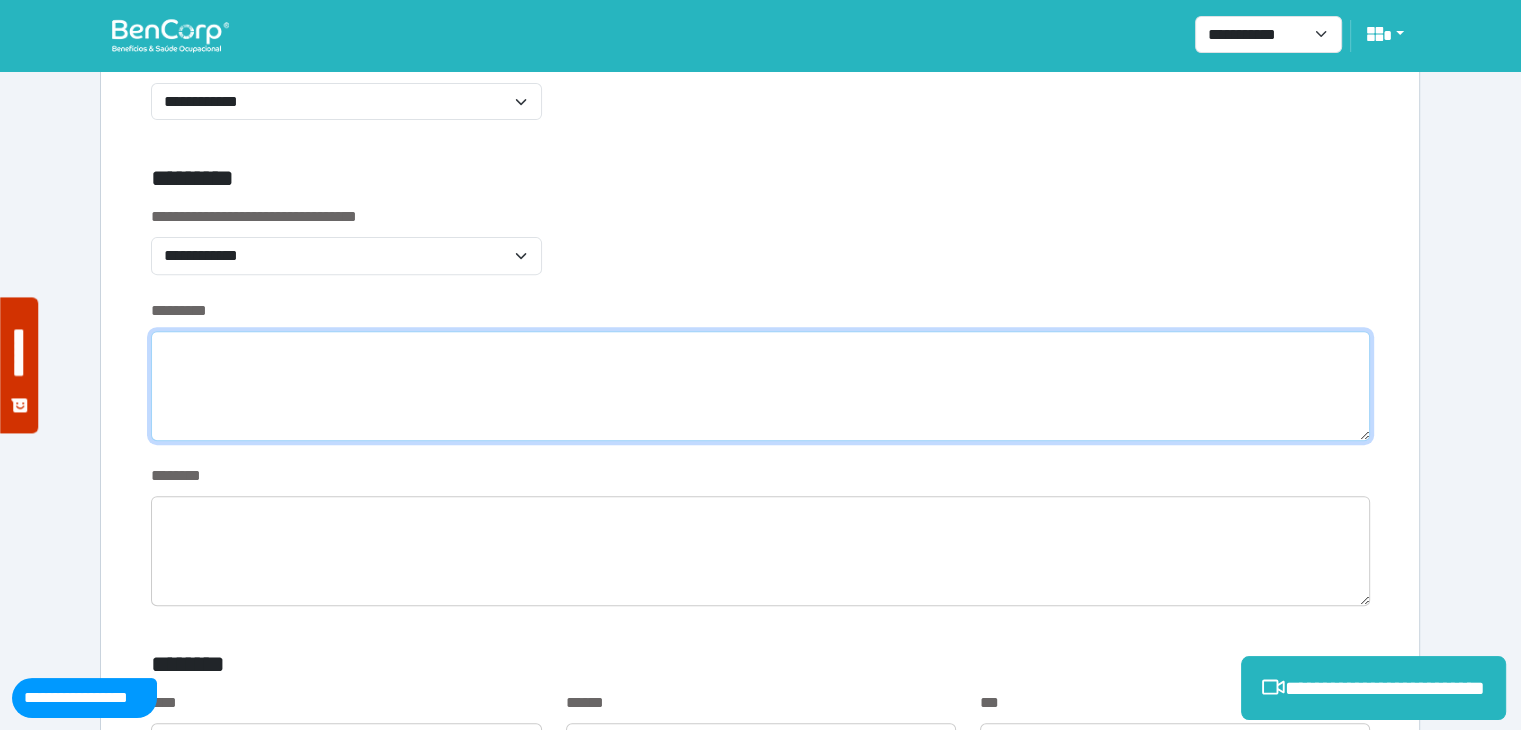 click at bounding box center (760, 386) 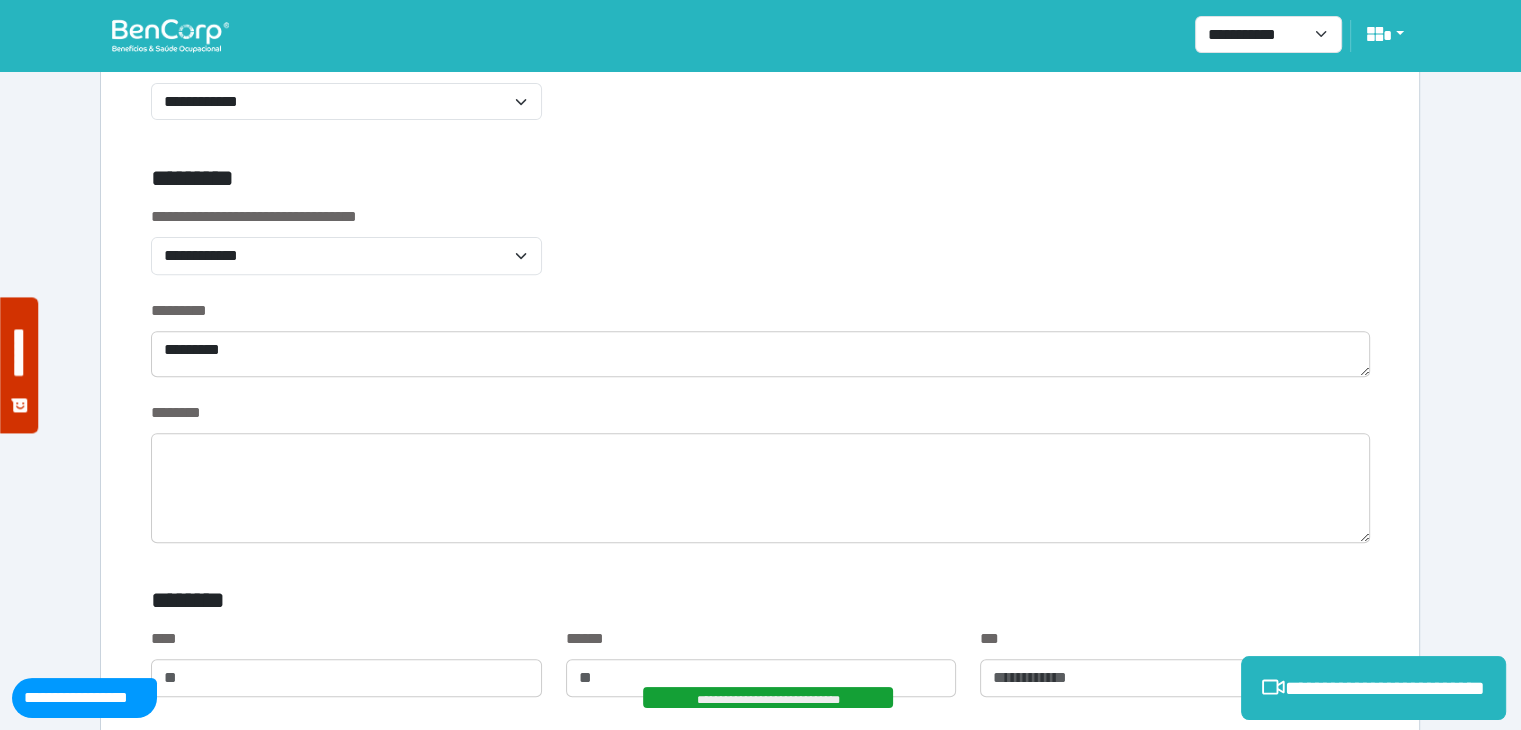 click on "**********" at bounding box center [760, 252] 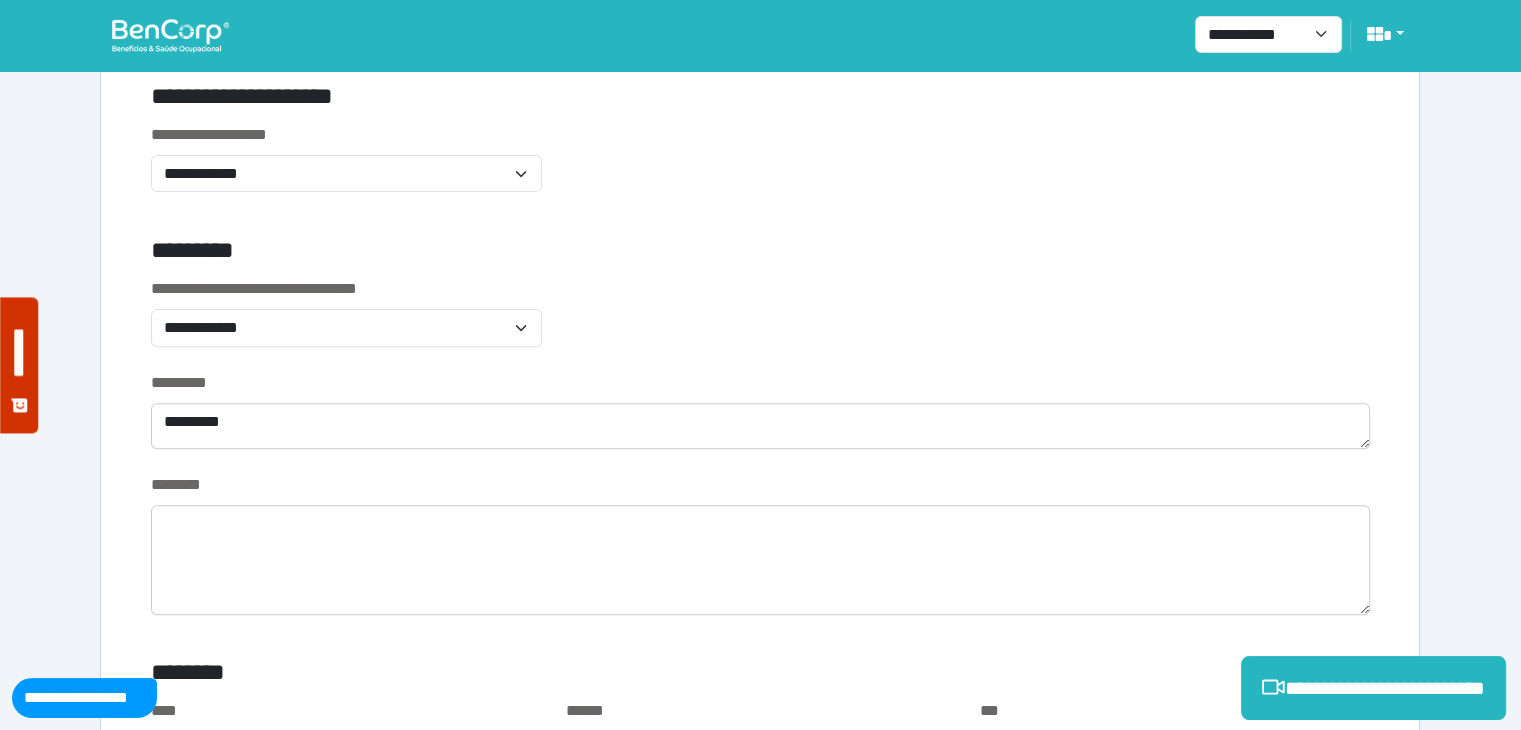 scroll, scrollTop: 800, scrollLeft: 0, axis: vertical 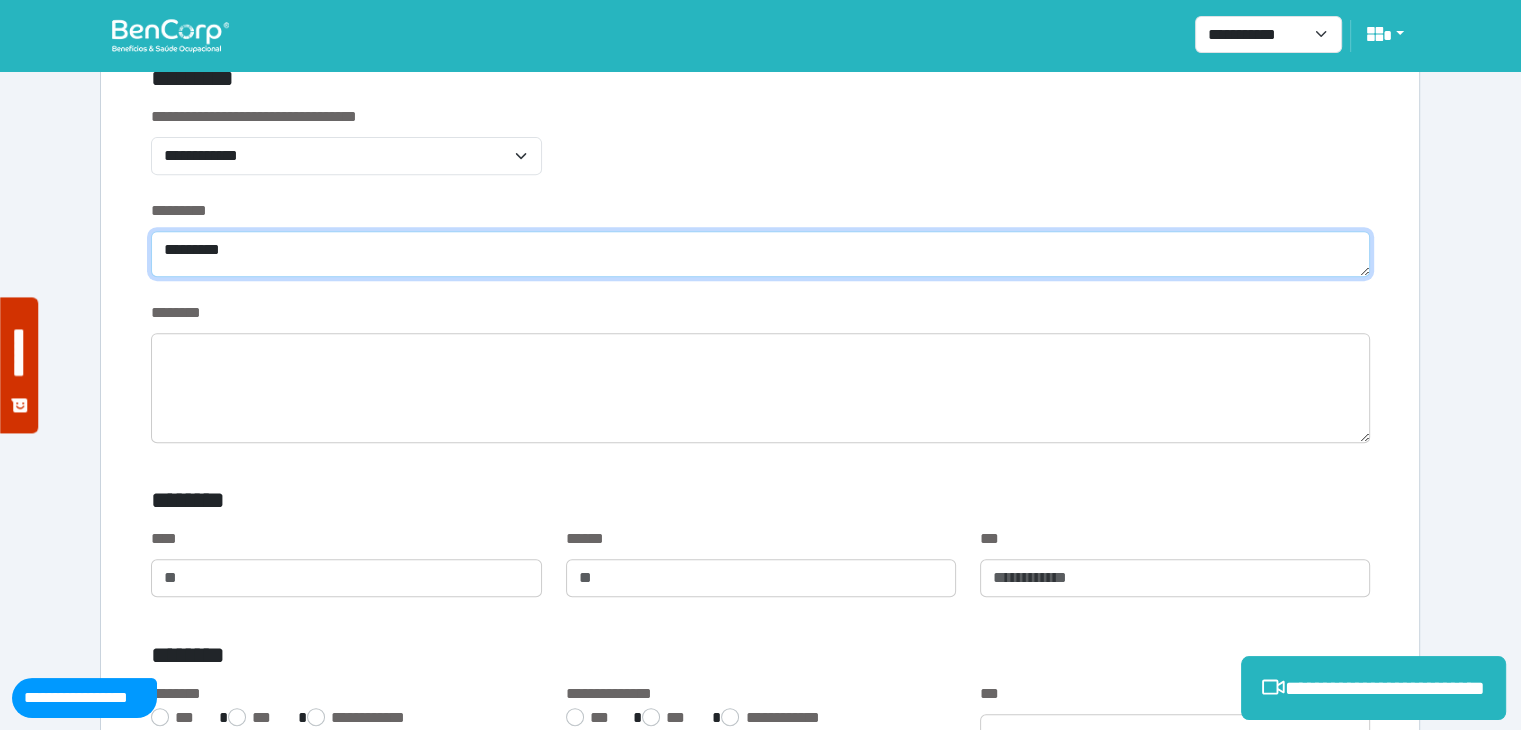 drag, startPoint x: 274, startPoint y: 245, endPoint x: 133, endPoint y: 243, distance: 141.01419 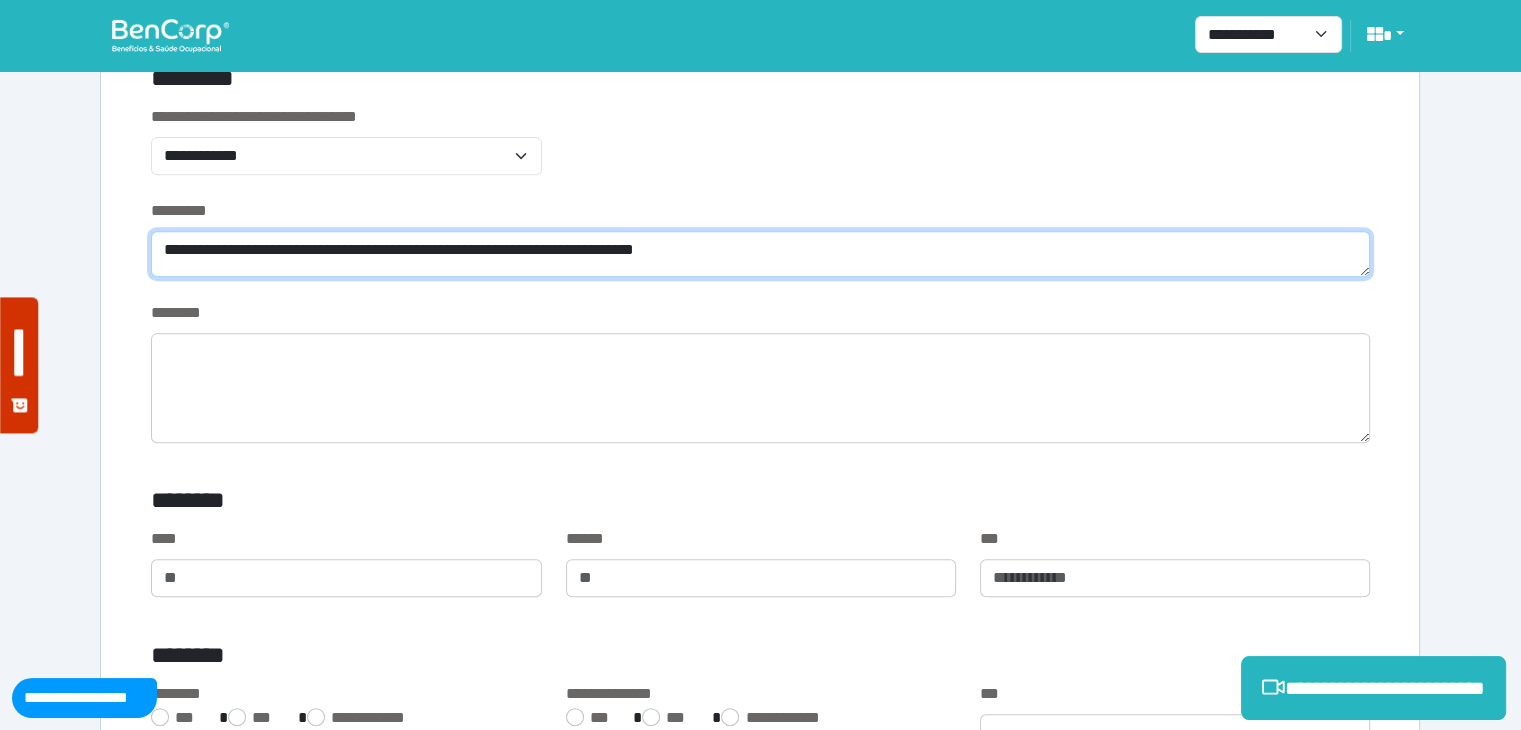 scroll, scrollTop: 7, scrollLeft: 0, axis: vertical 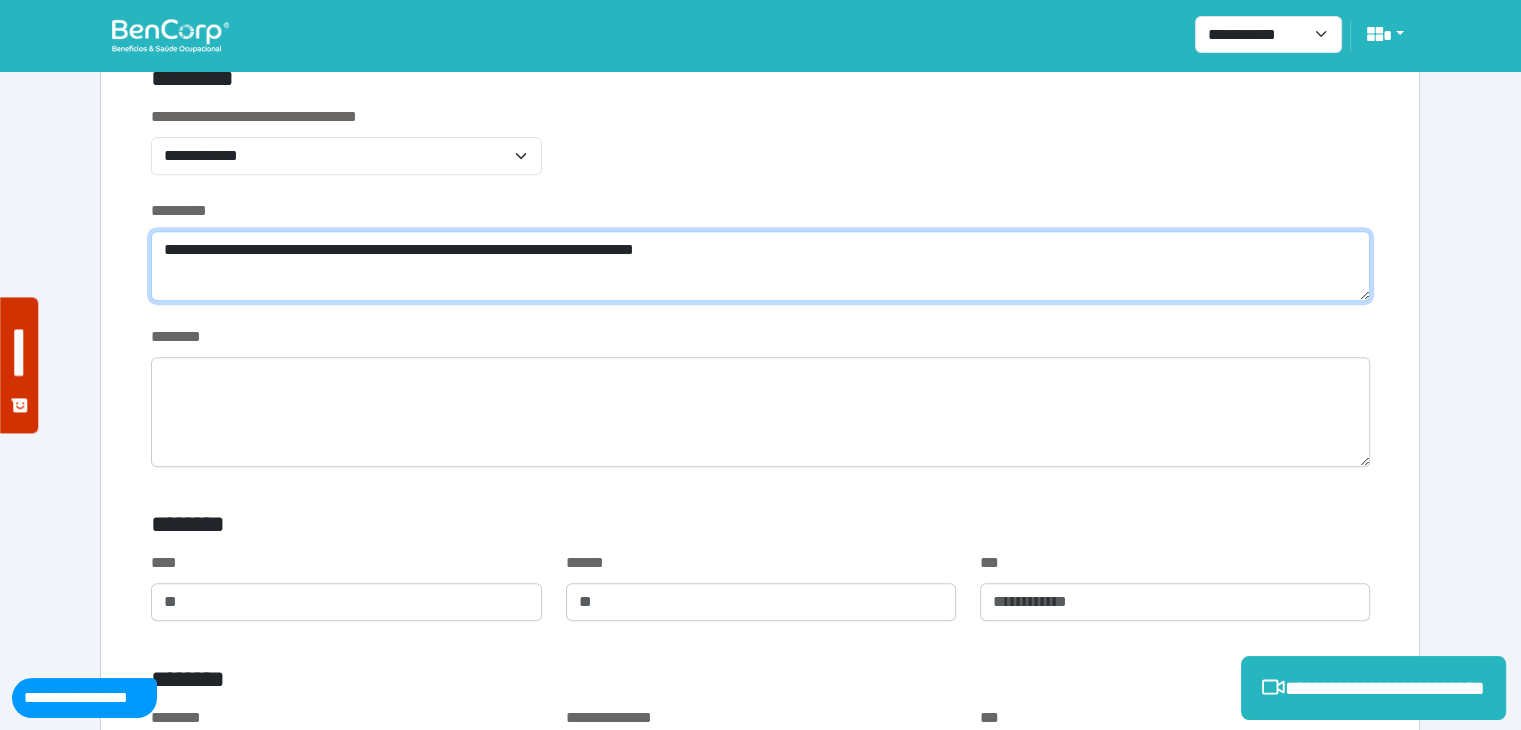 paste on "**********" 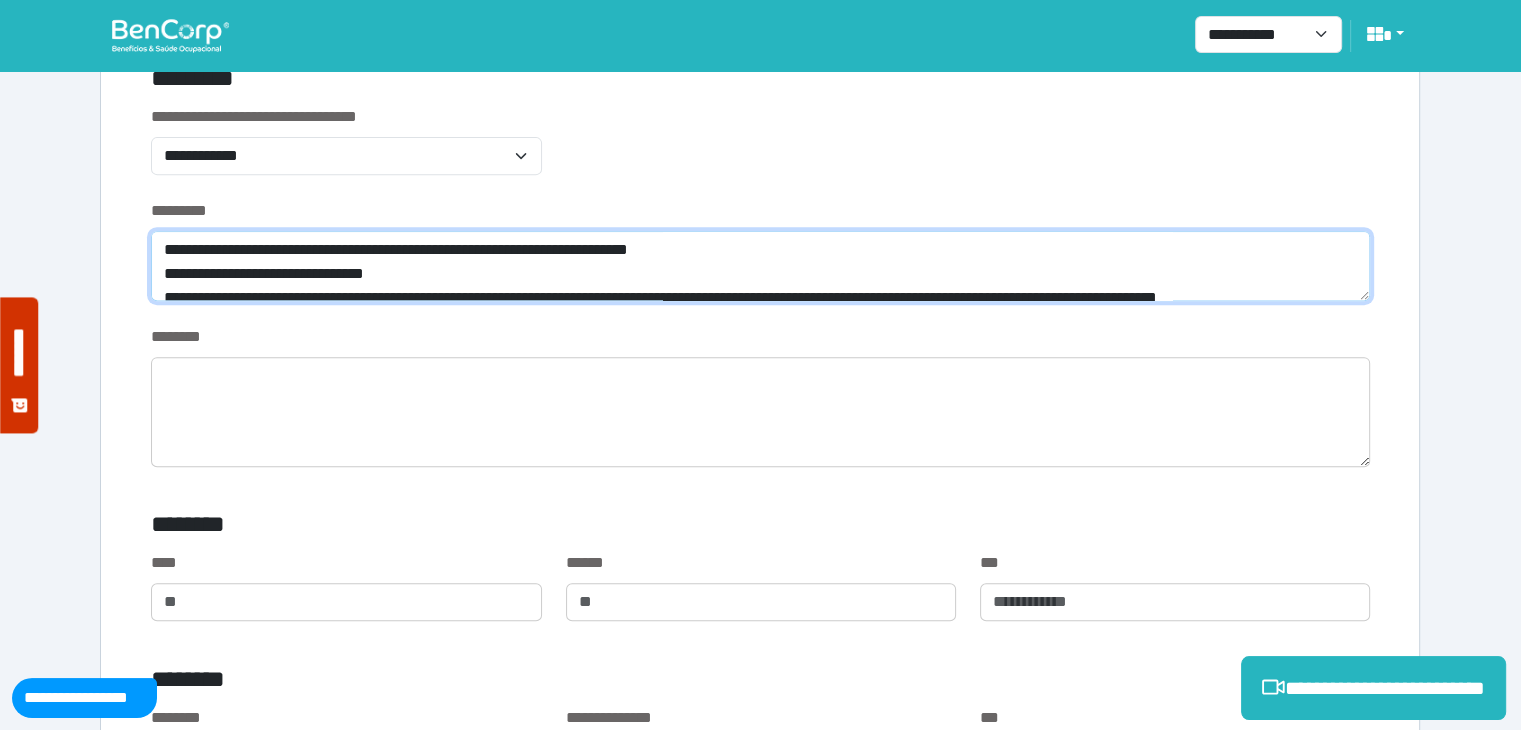 scroll, scrollTop: 0, scrollLeft: 0, axis: both 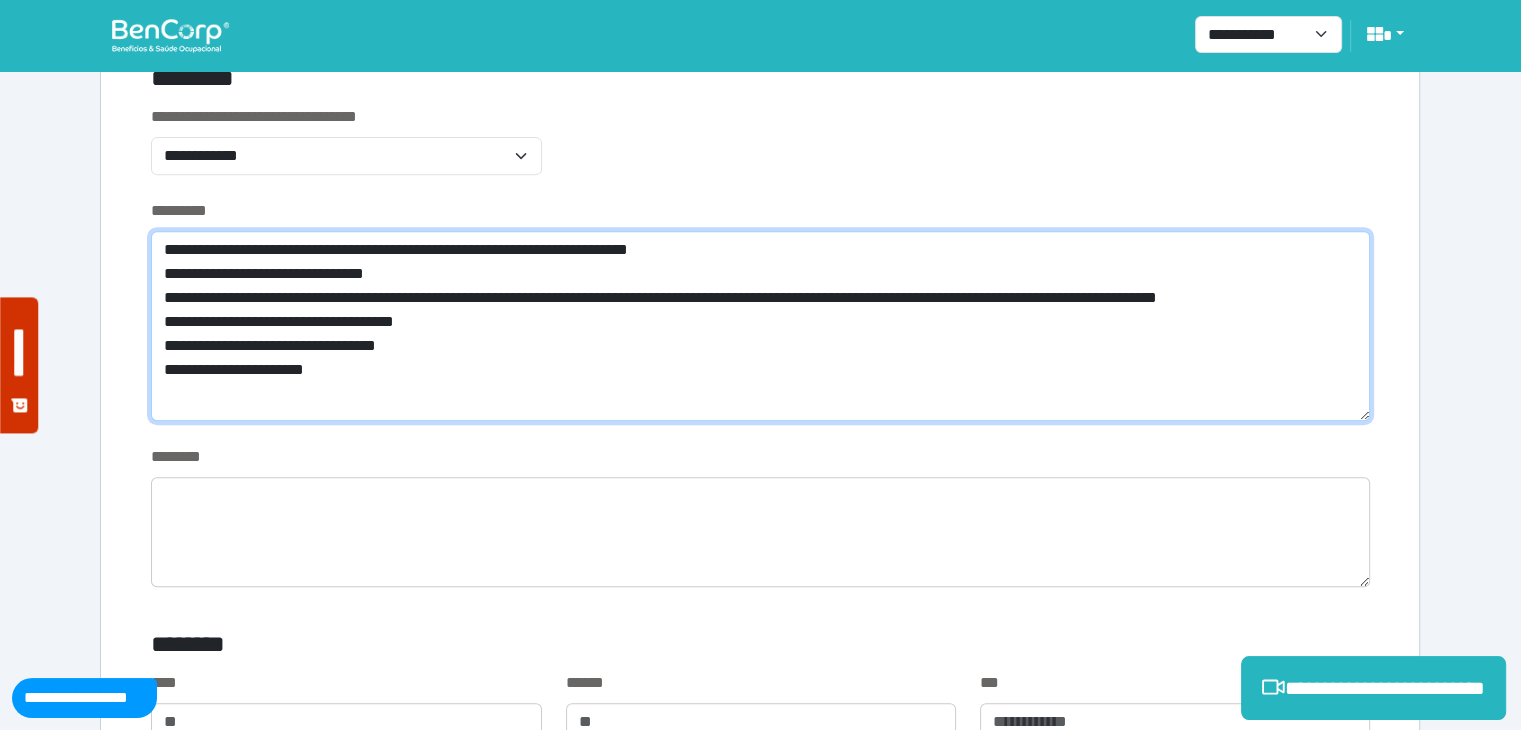 drag, startPoint x: 624, startPoint y: 270, endPoint x: 141, endPoint y: 261, distance: 483.08383 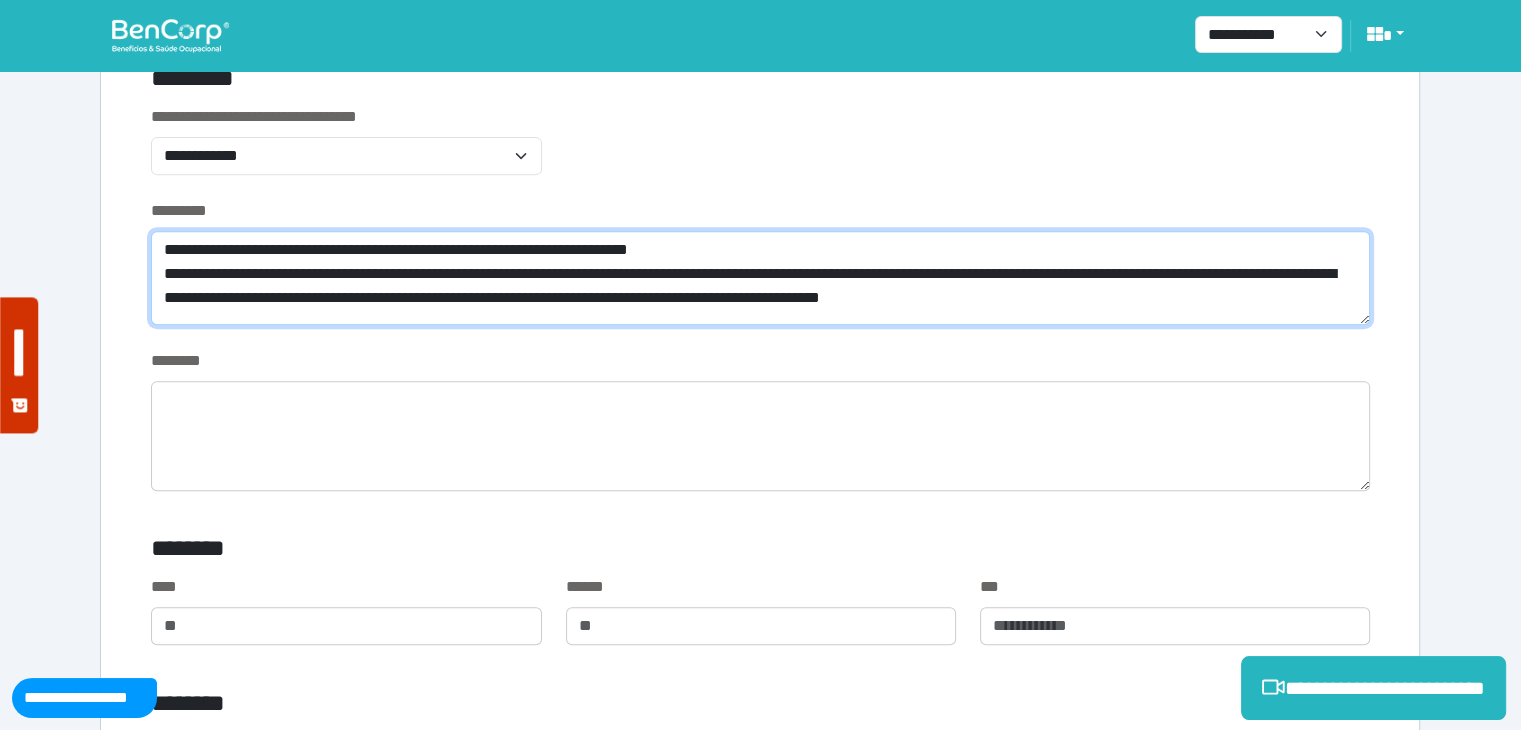 scroll, scrollTop: 0, scrollLeft: 0, axis: both 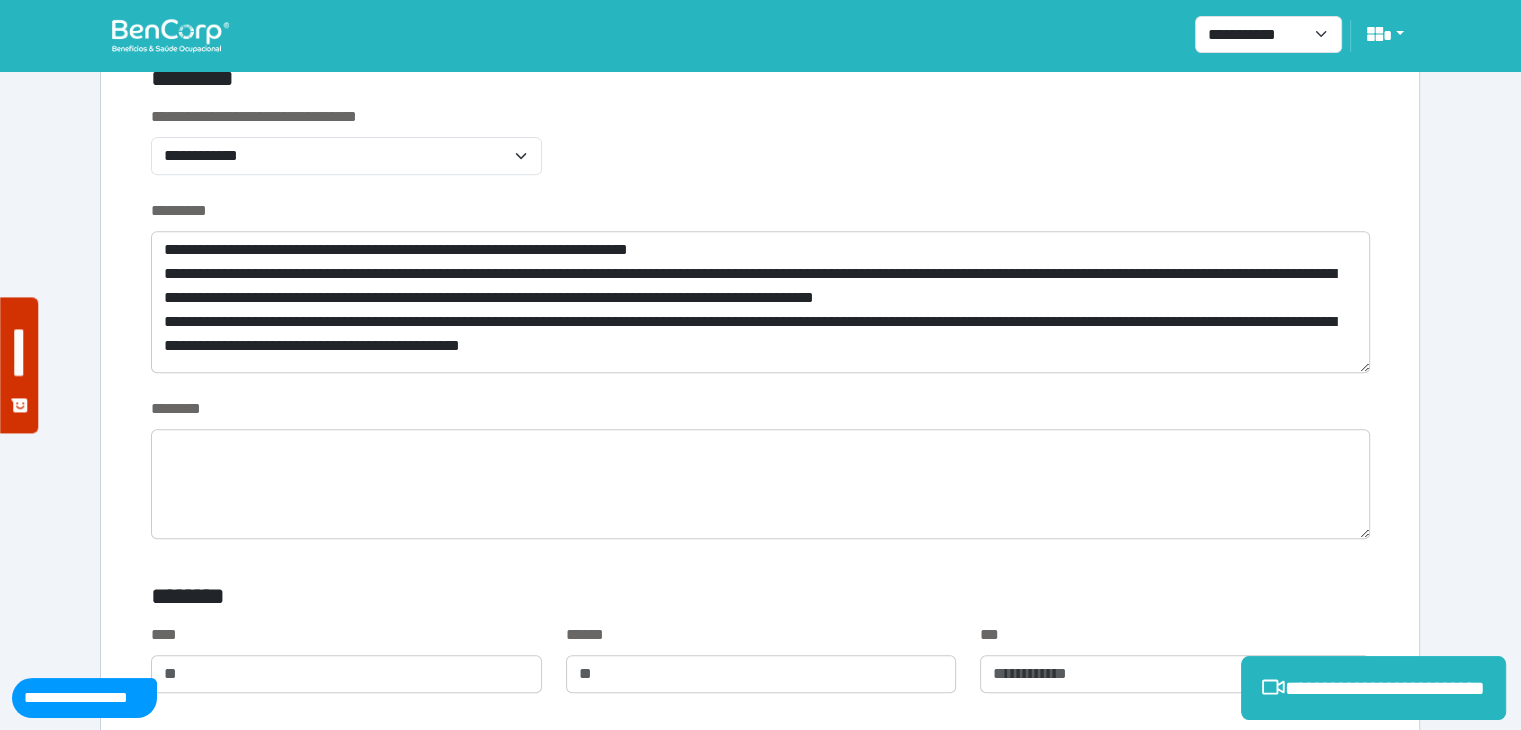 click on "**********" at bounding box center (760, 298) 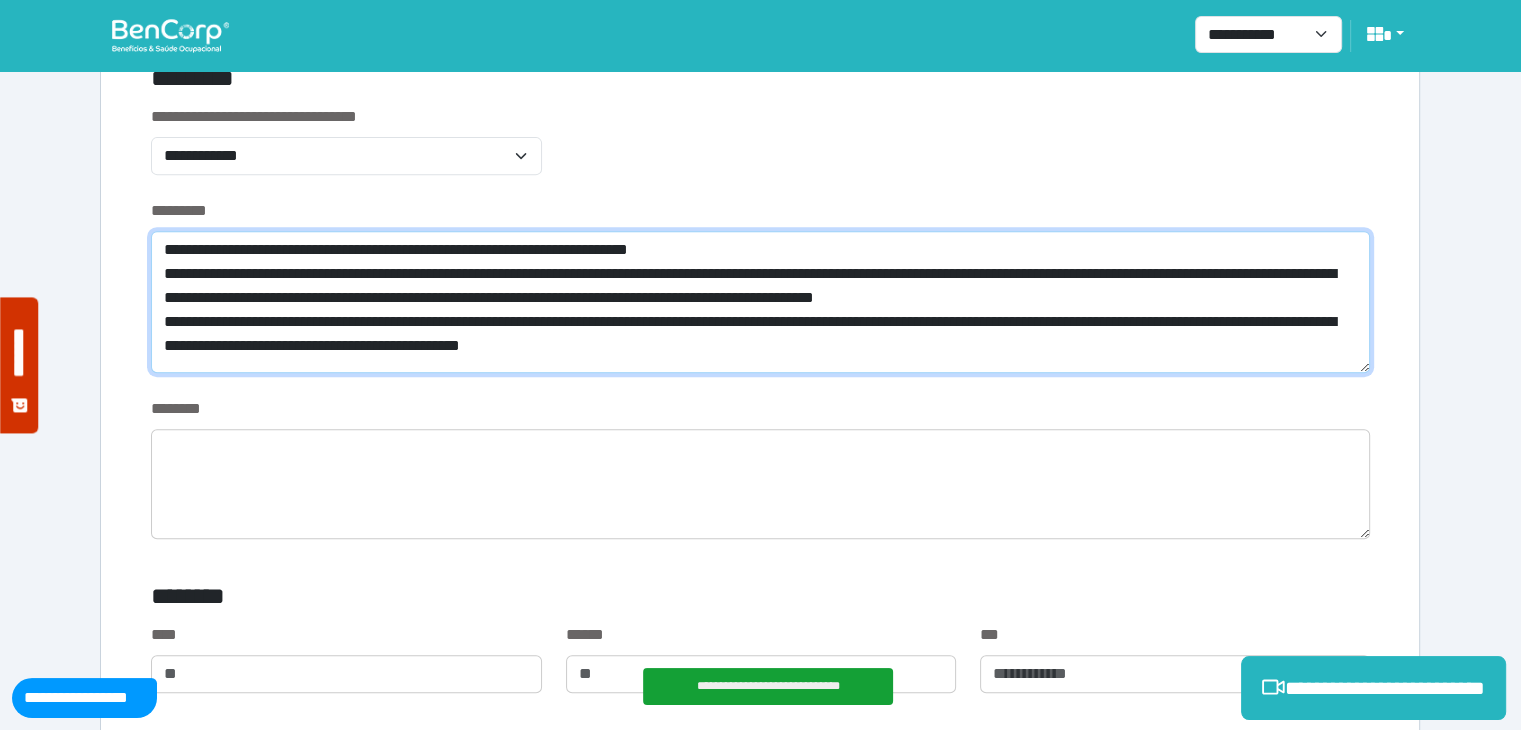 click on "**********" at bounding box center (760, 302) 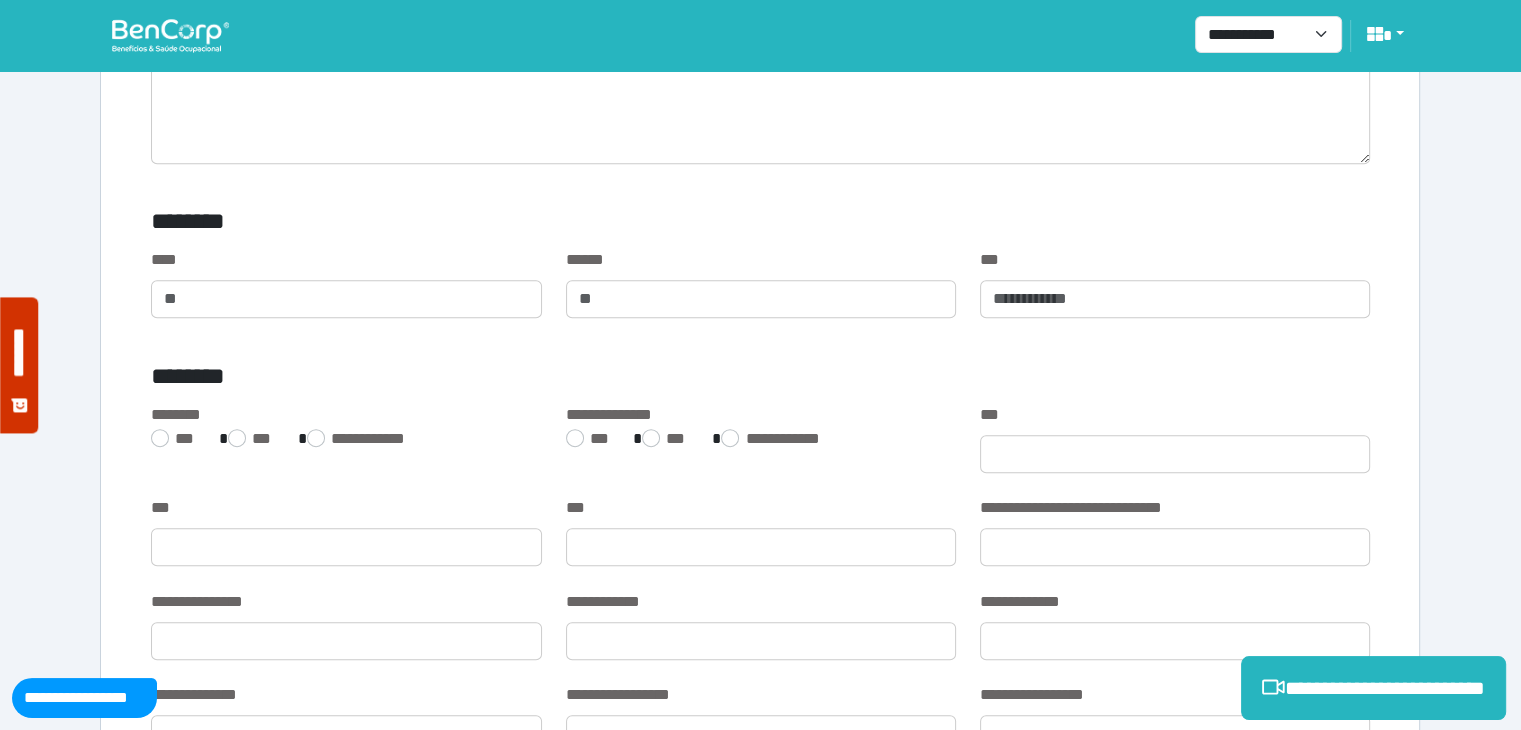 scroll, scrollTop: 1200, scrollLeft: 0, axis: vertical 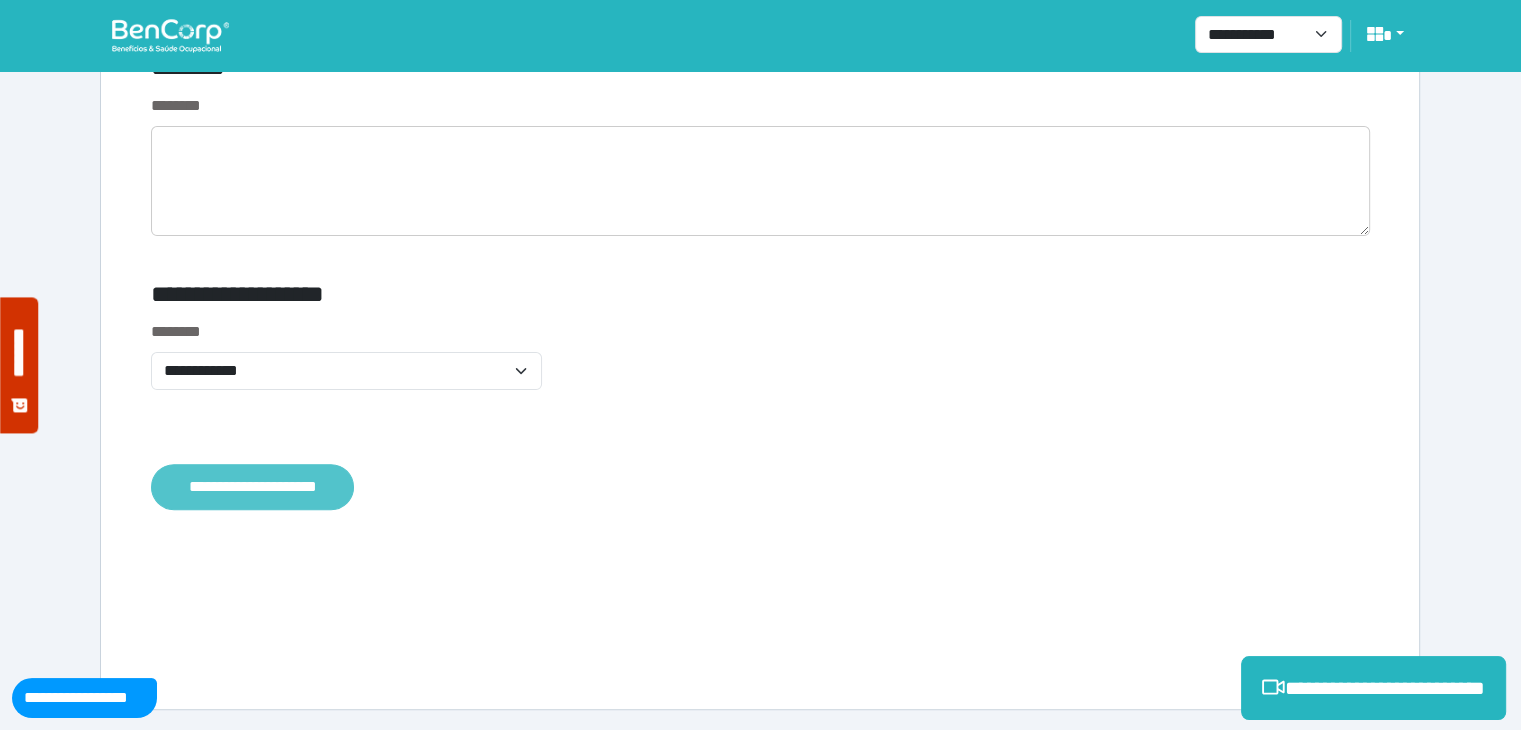 type on "**********" 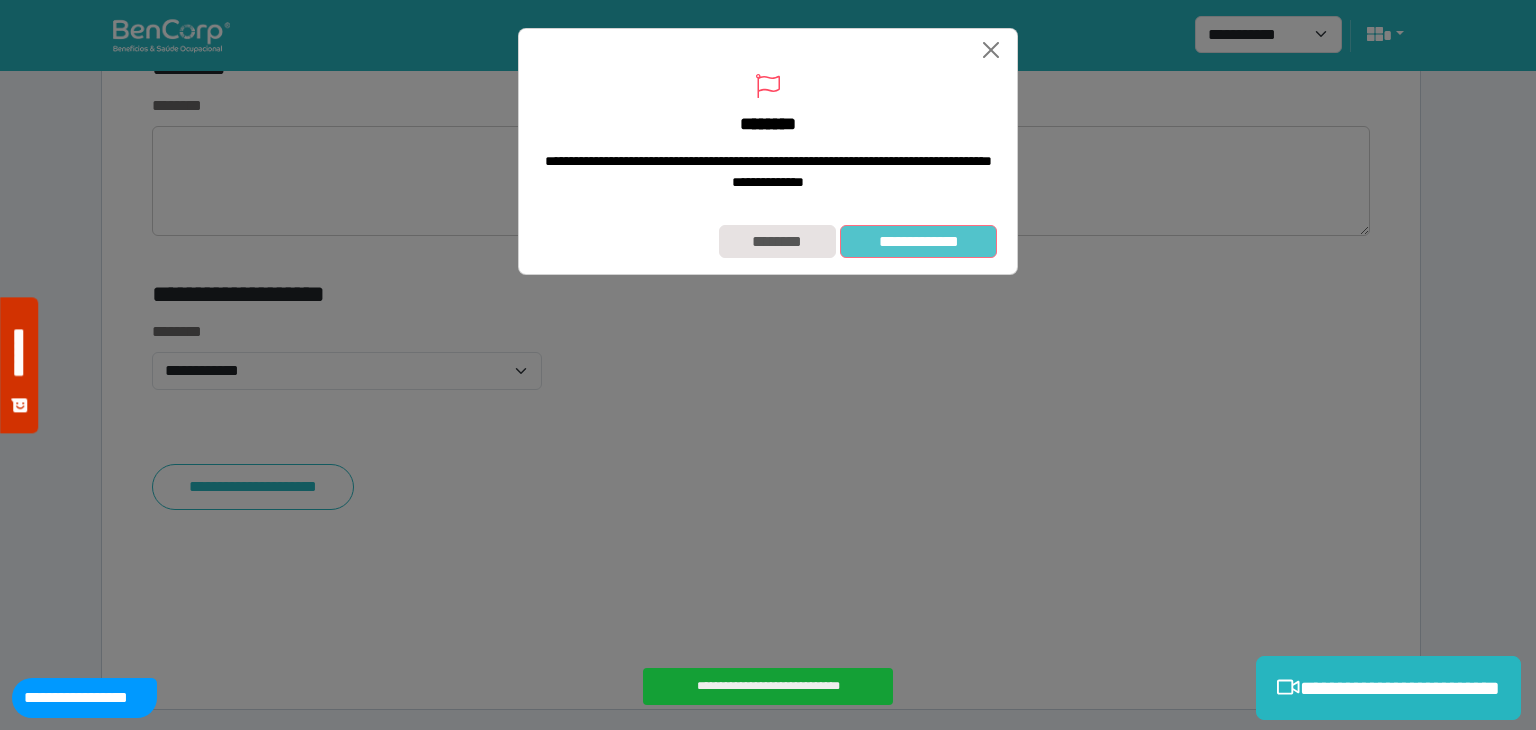 click on "**********" at bounding box center (918, 242) 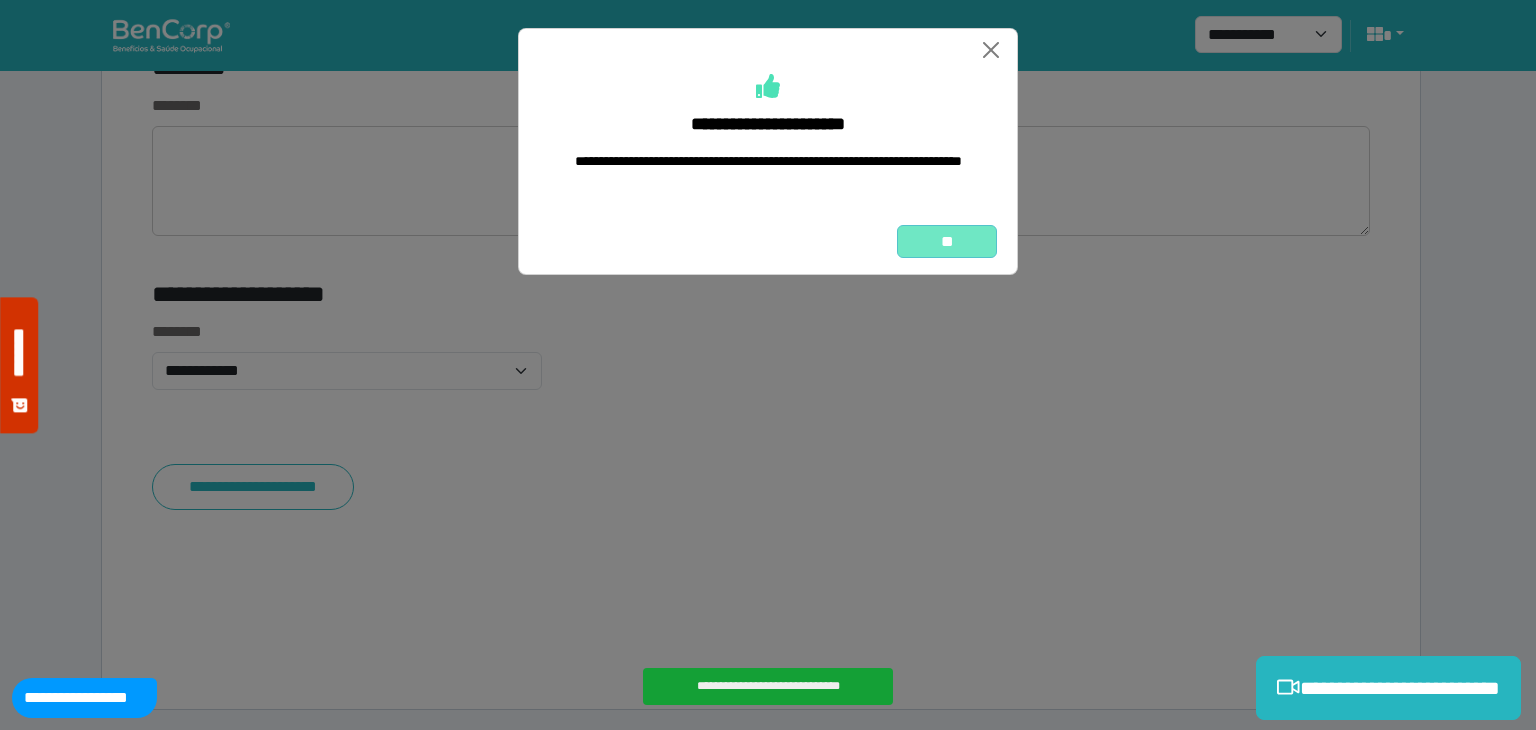 click on "**" at bounding box center (947, 242) 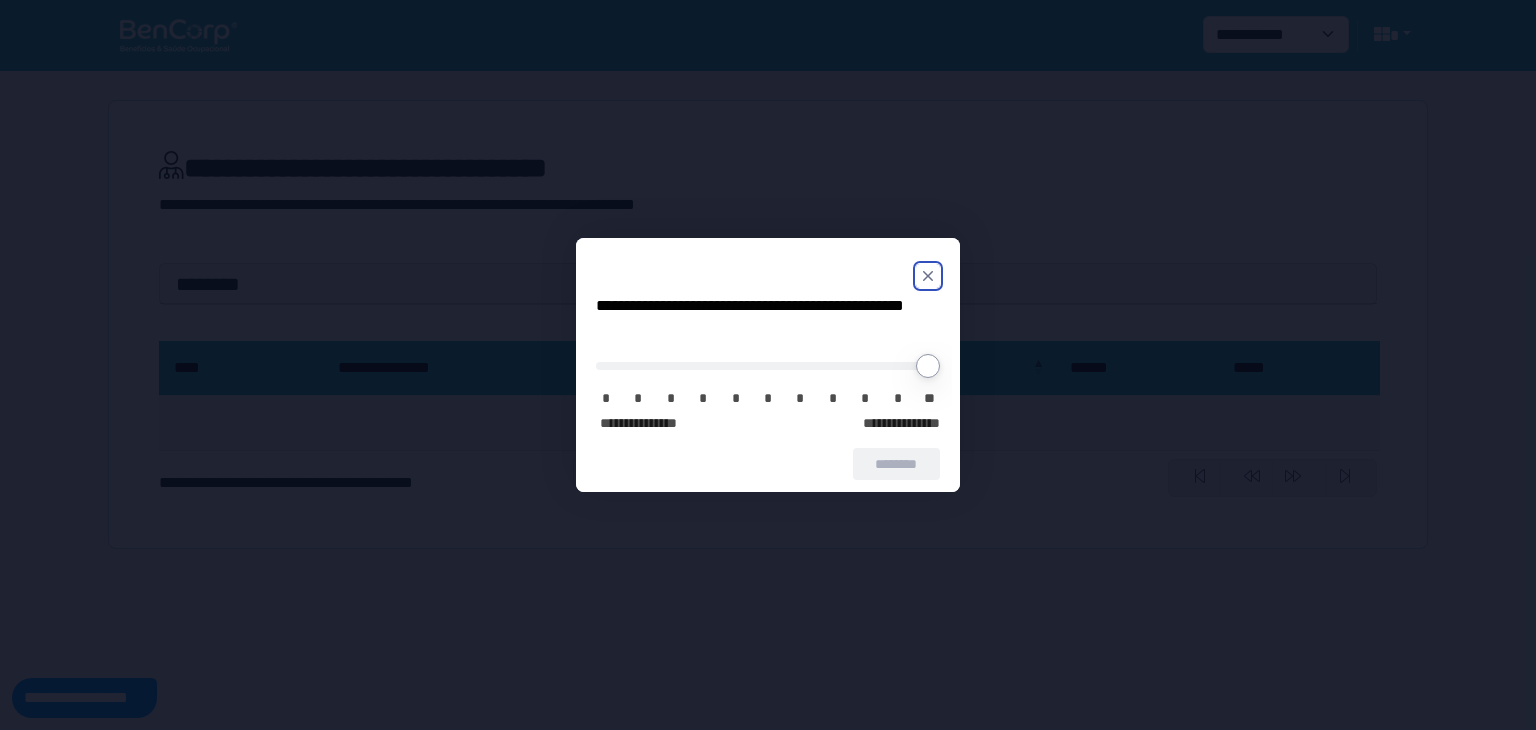 scroll, scrollTop: 0, scrollLeft: 0, axis: both 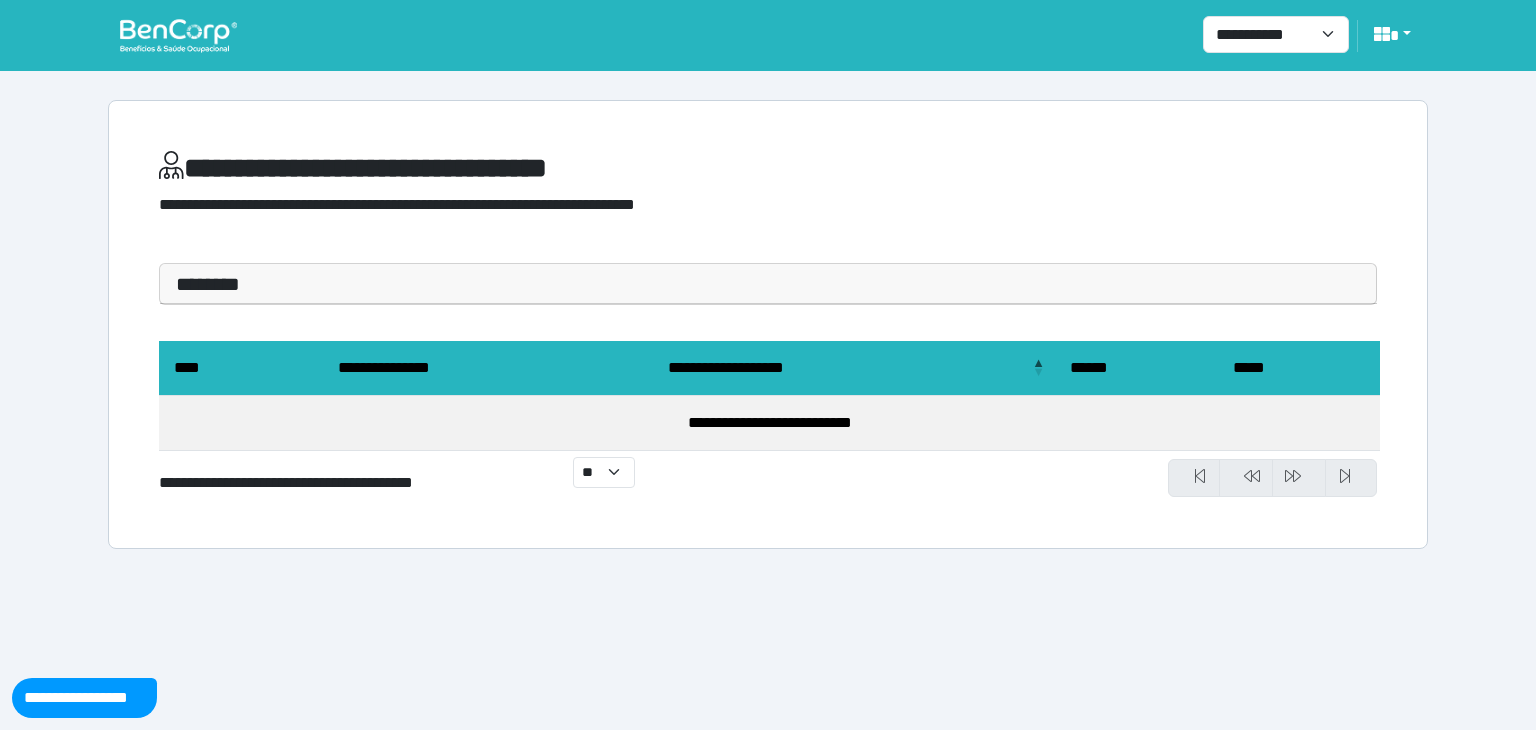click at bounding box center [178, 35] 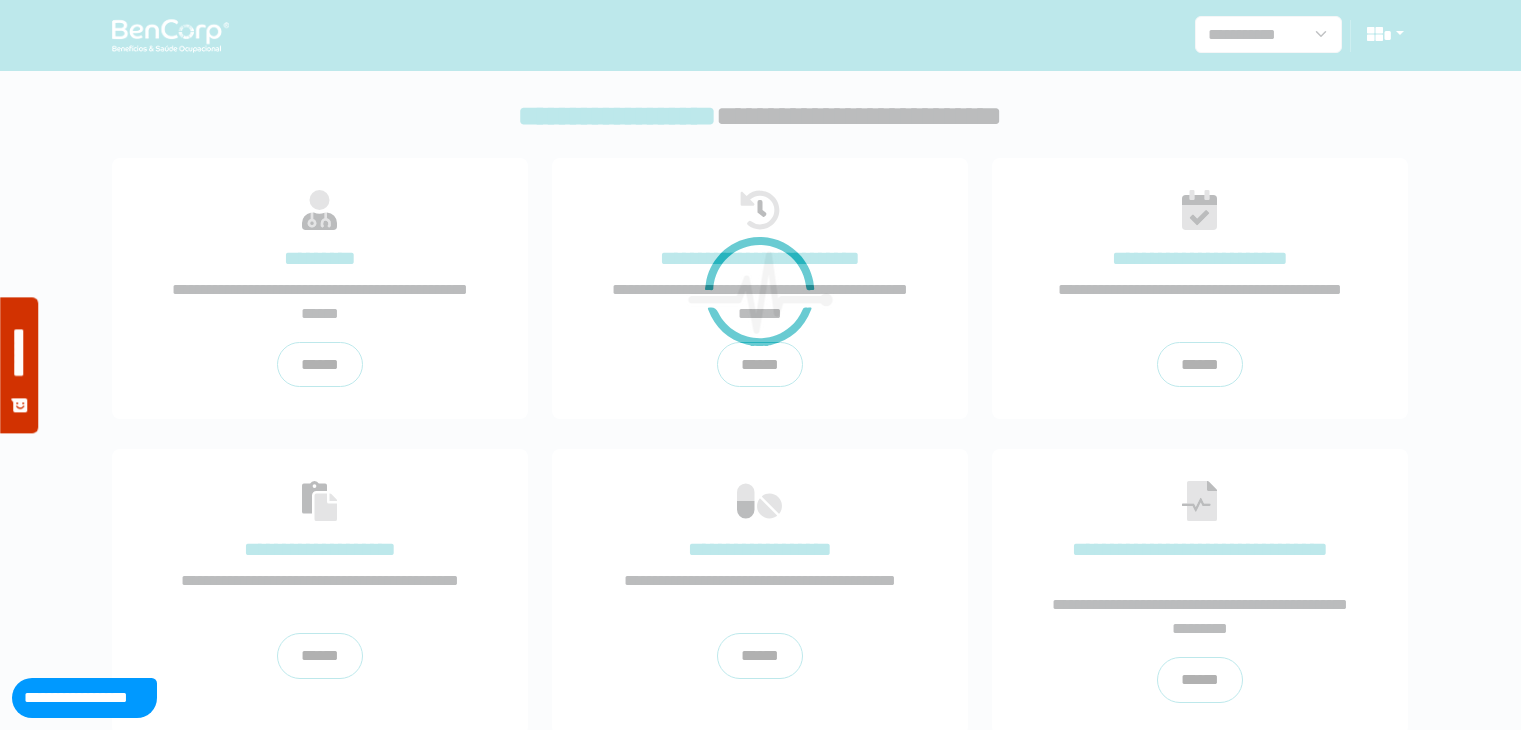 scroll, scrollTop: 0, scrollLeft: 0, axis: both 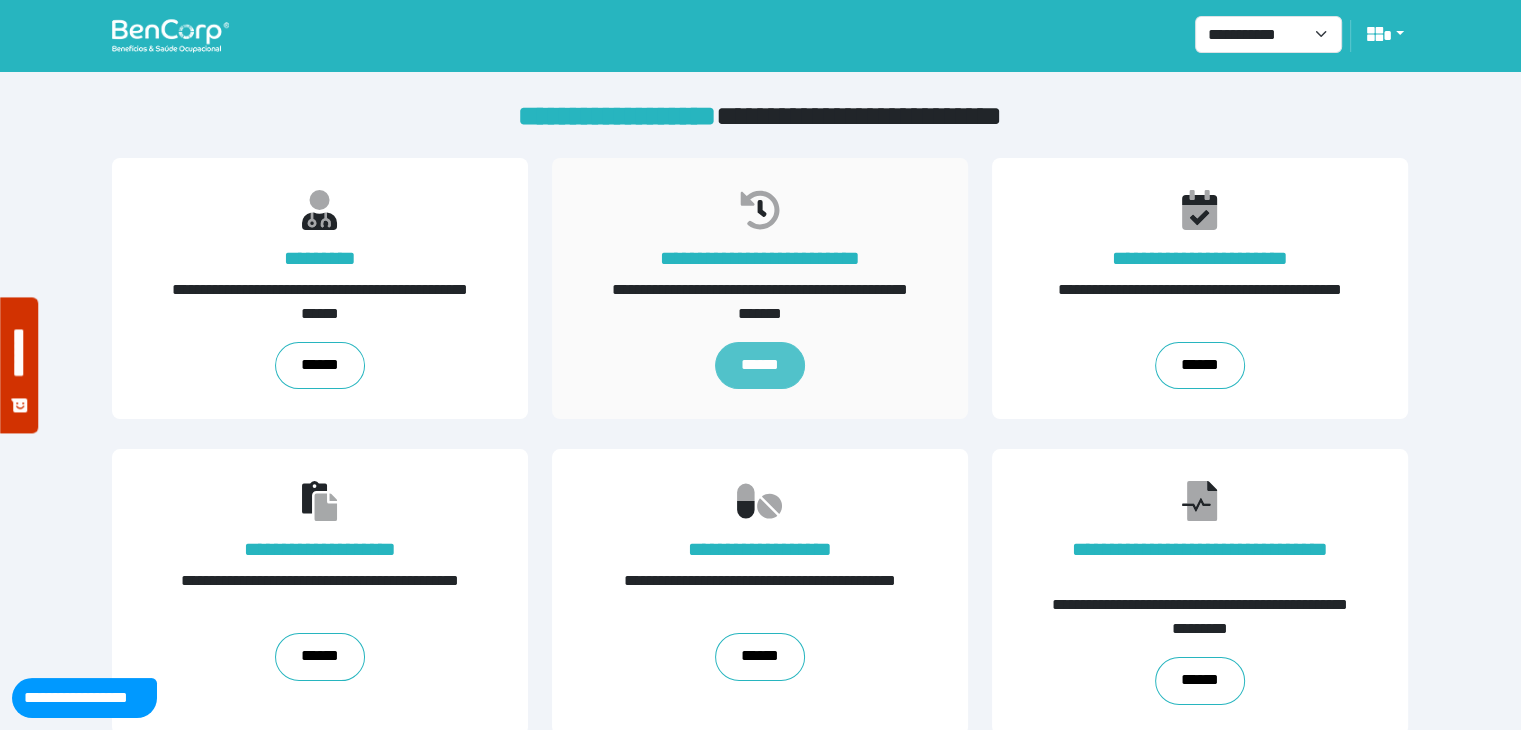 click on "******" at bounding box center [760, 366] 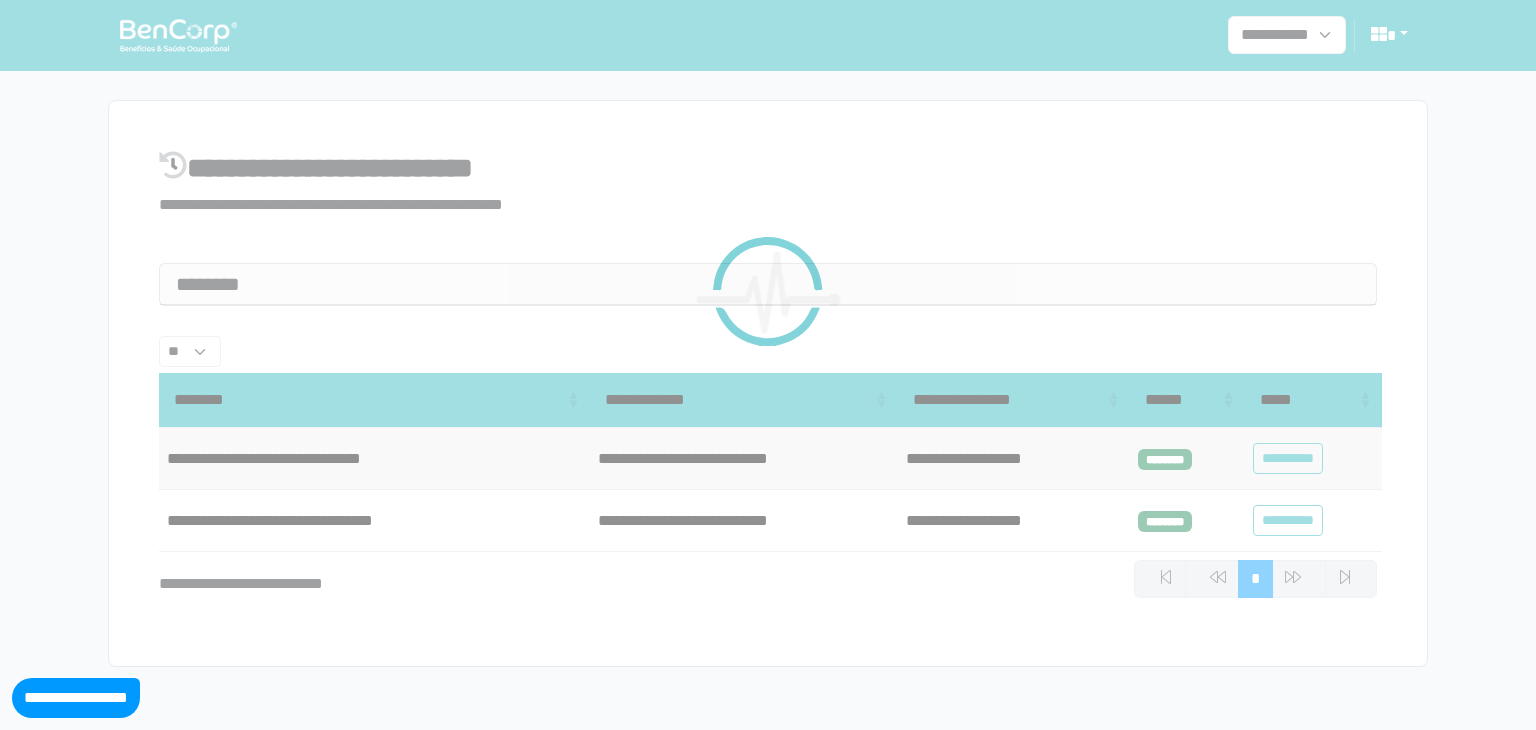 select on "**" 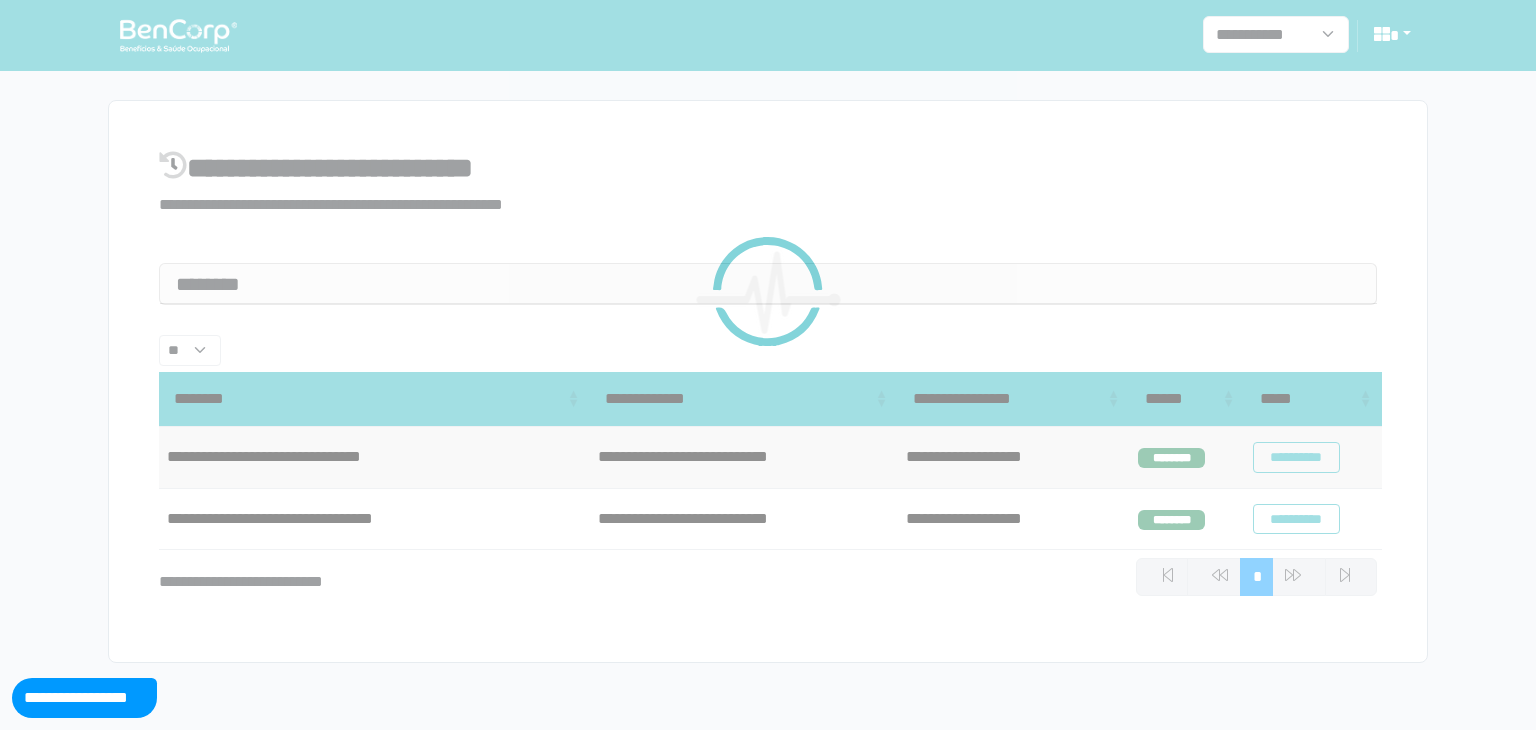 scroll, scrollTop: 0, scrollLeft: 0, axis: both 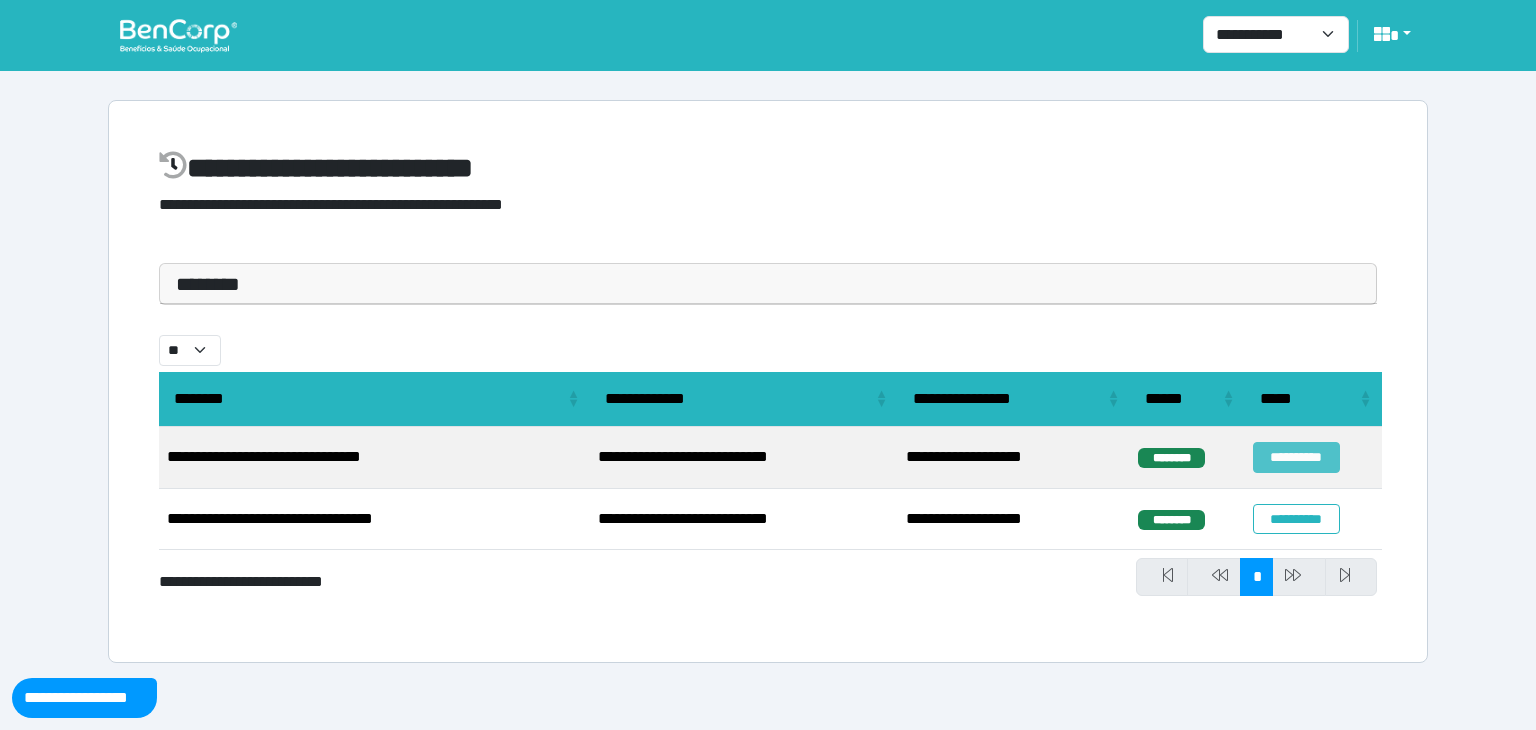 click on "**********" at bounding box center (1296, 457) 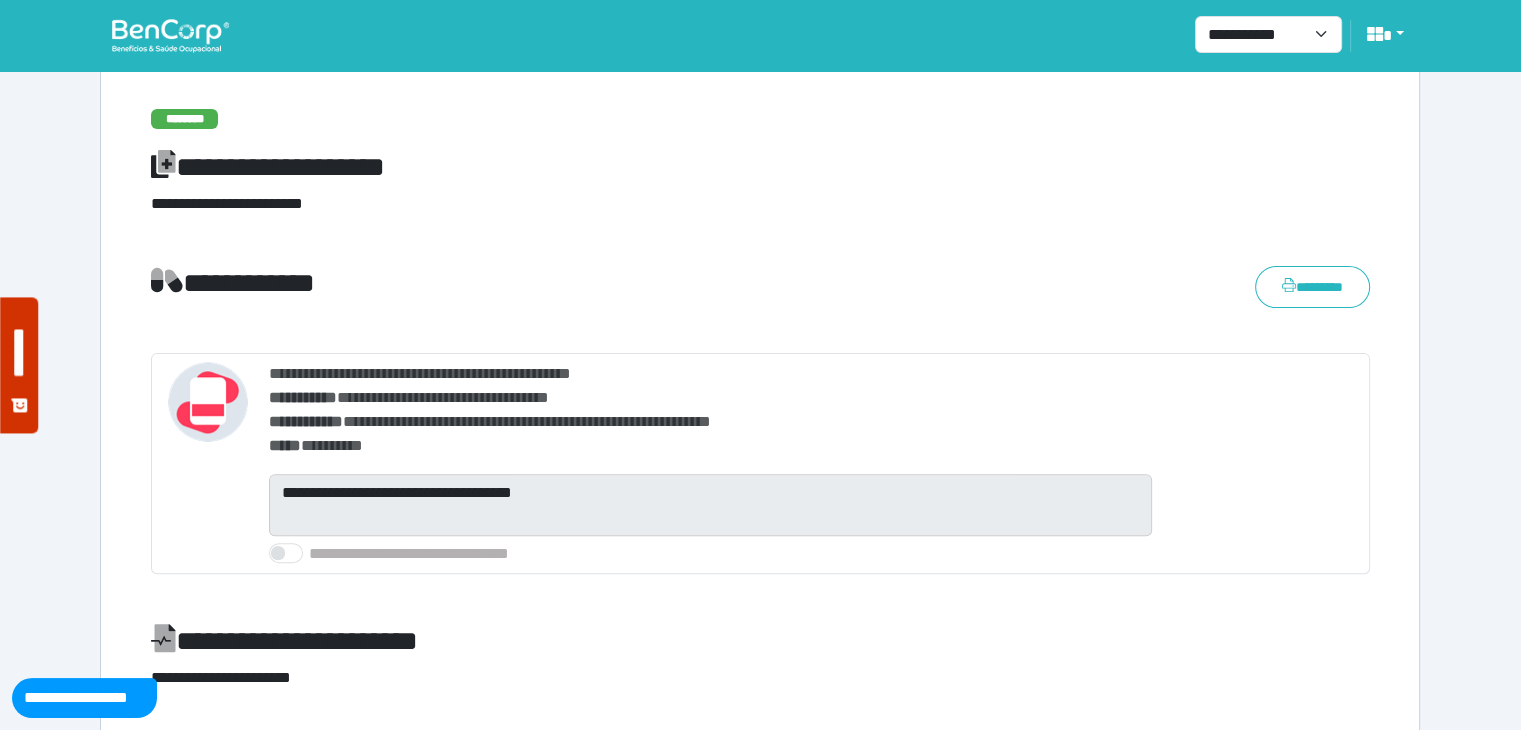 scroll, scrollTop: 548, scrollLeft: 0, axis: vertical 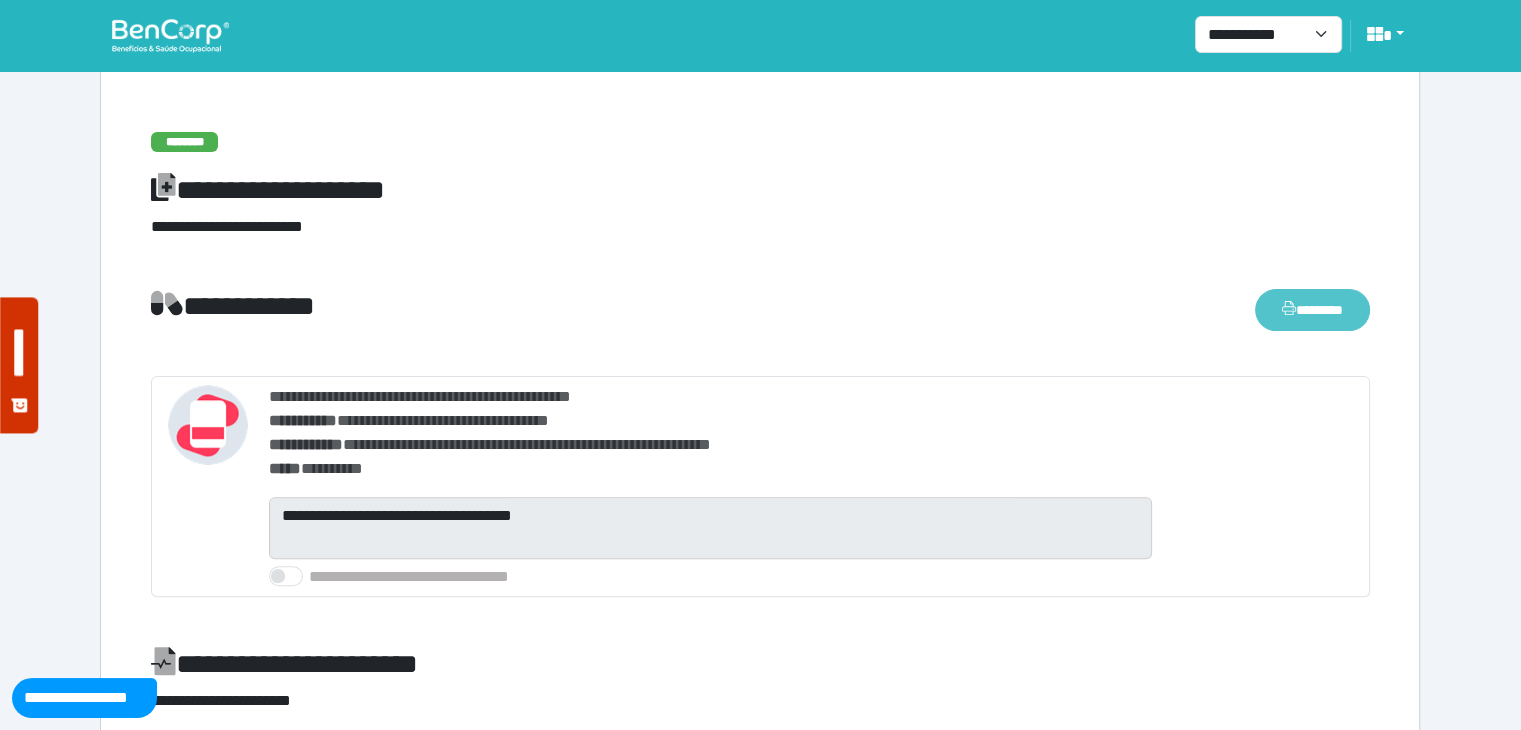 click on "********" at bounding box center (1312, 310) 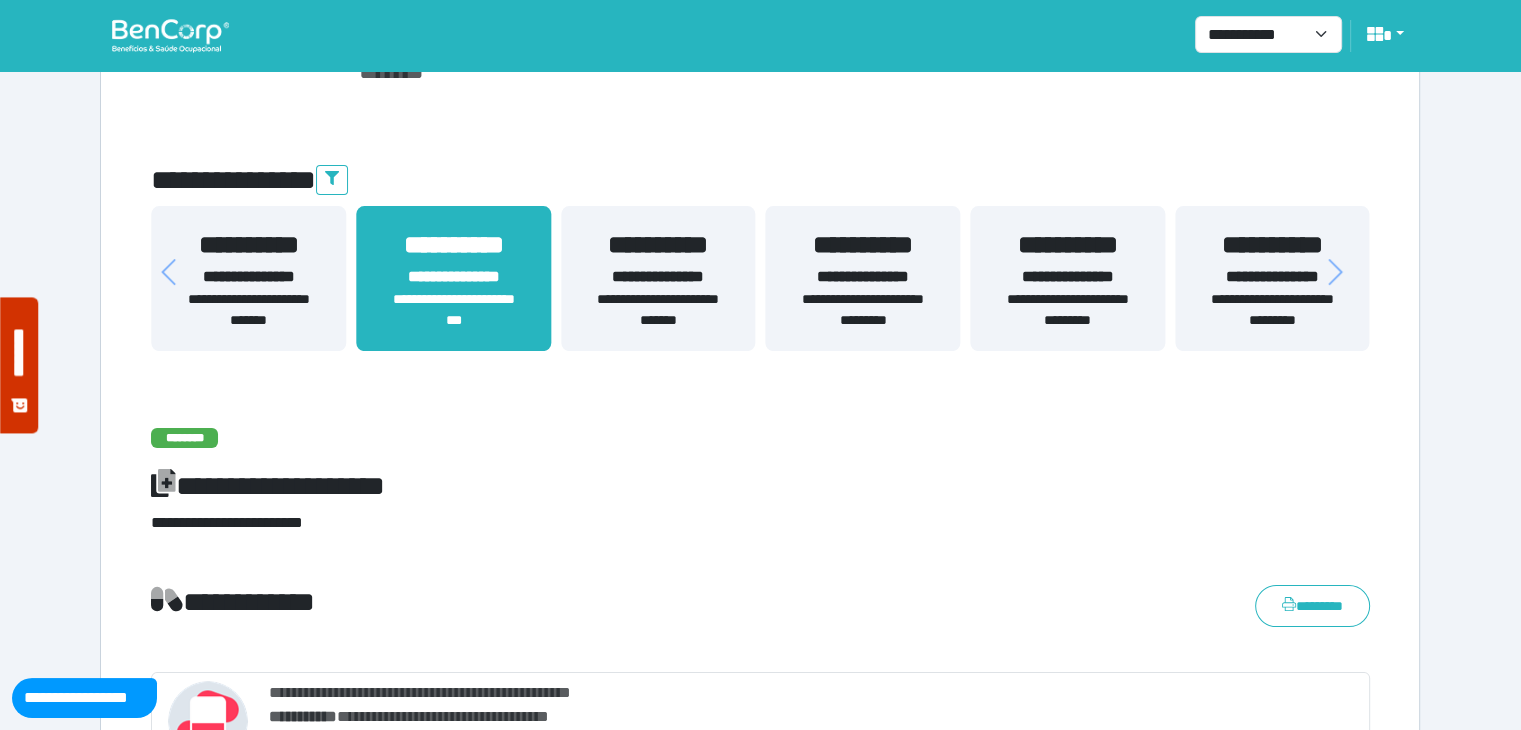 scroll, scrollTop: 248, scrollLeft: 0, axis: vertical 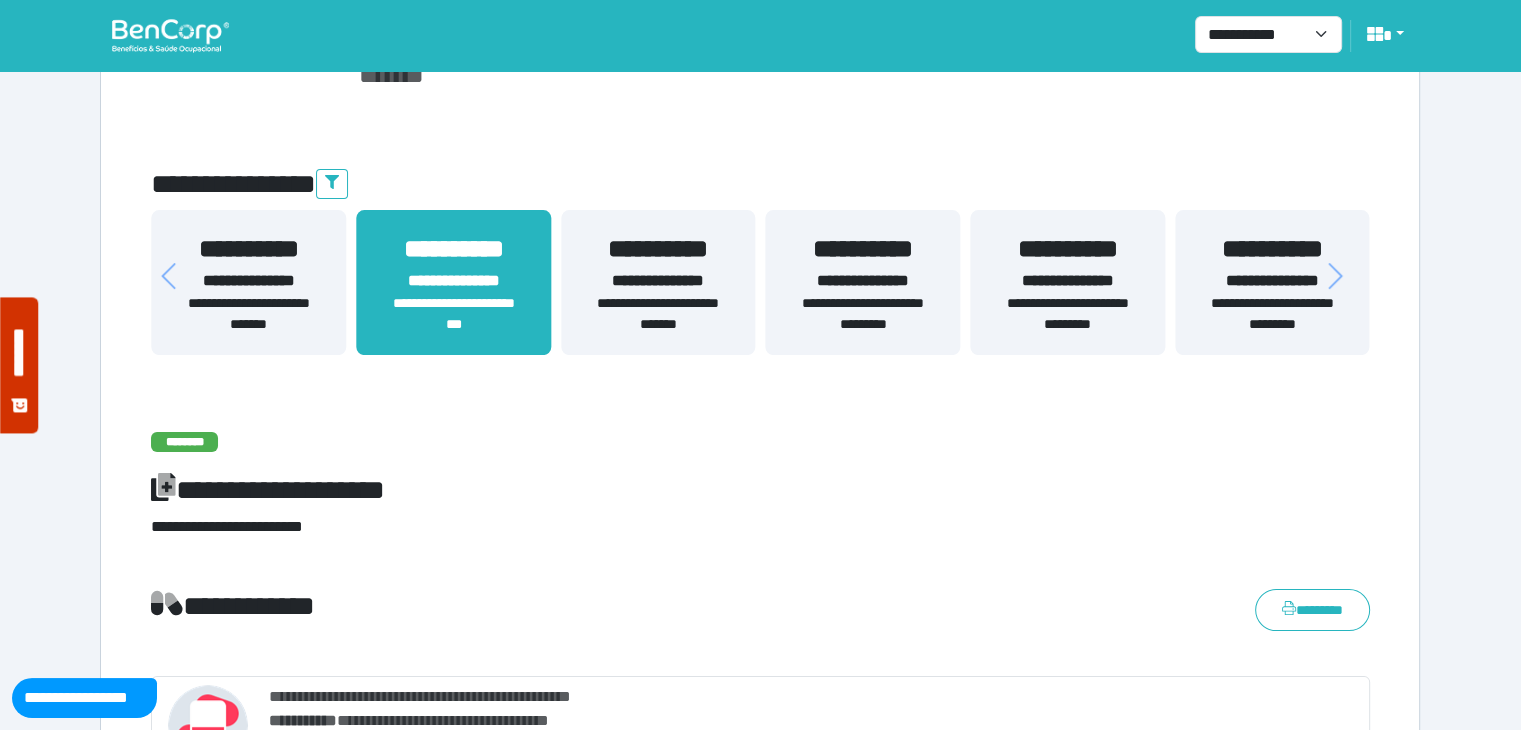 click at bounding box center [170, 35] 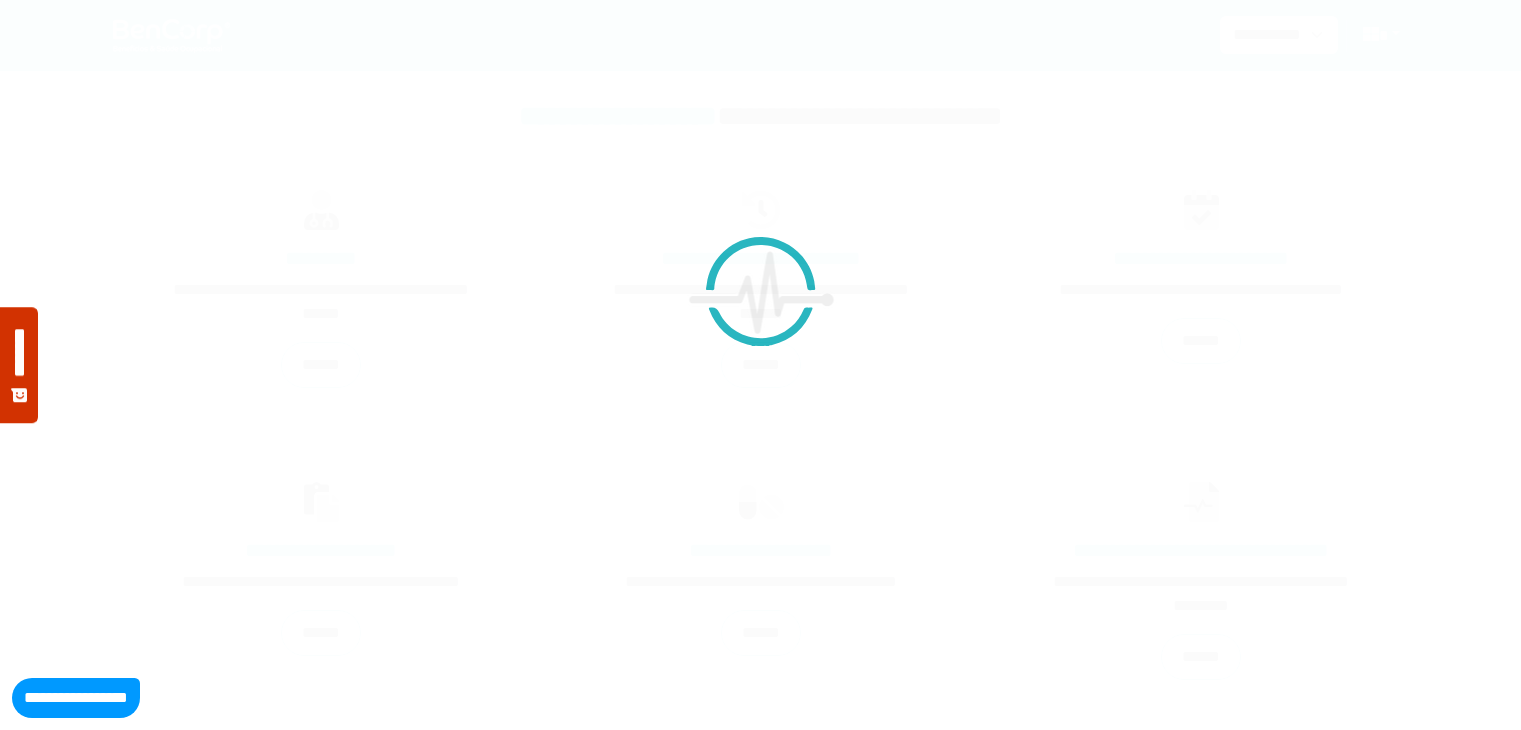 scroll, scrollTop: 0, scrollLeft: 0, axis: both 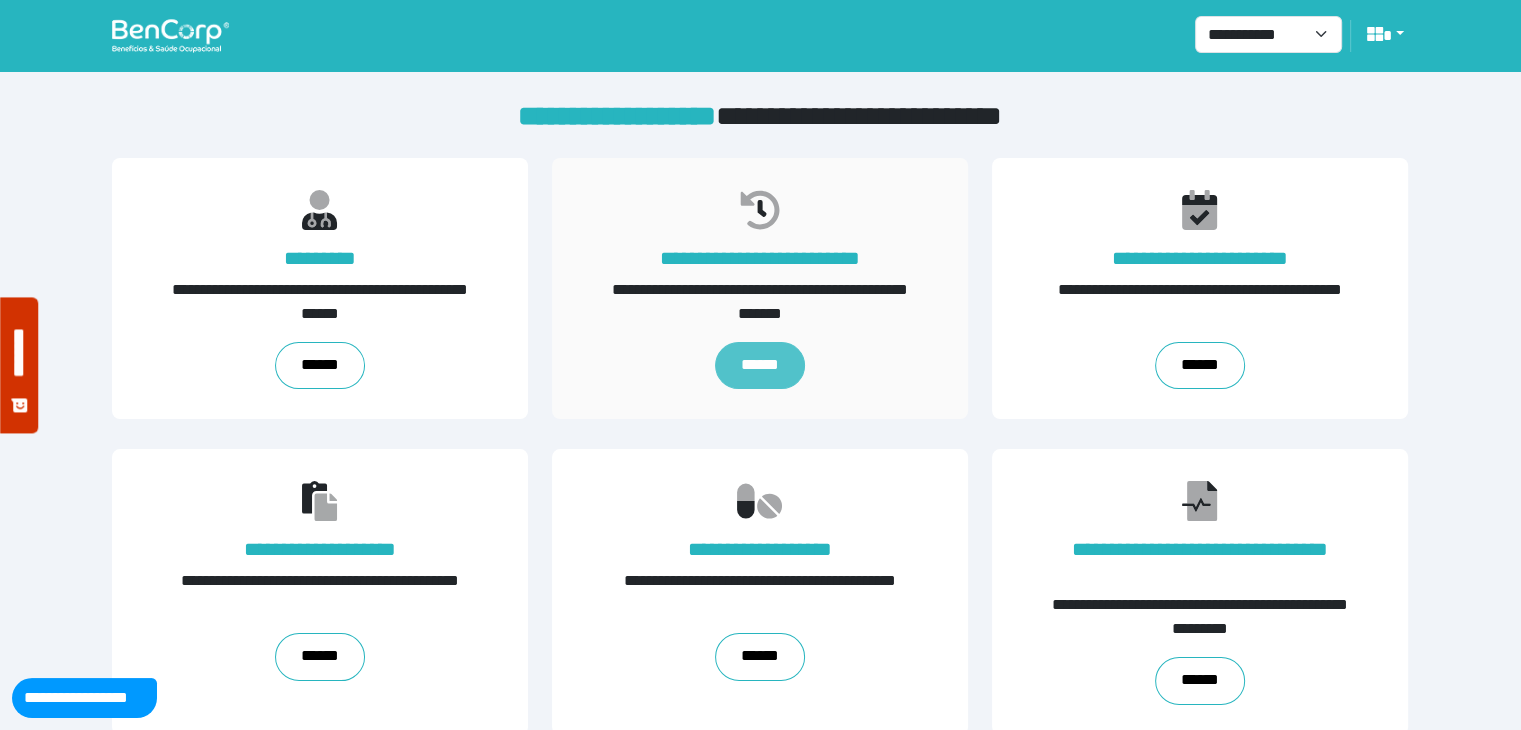click on "******" at bounding box center [760, 366] 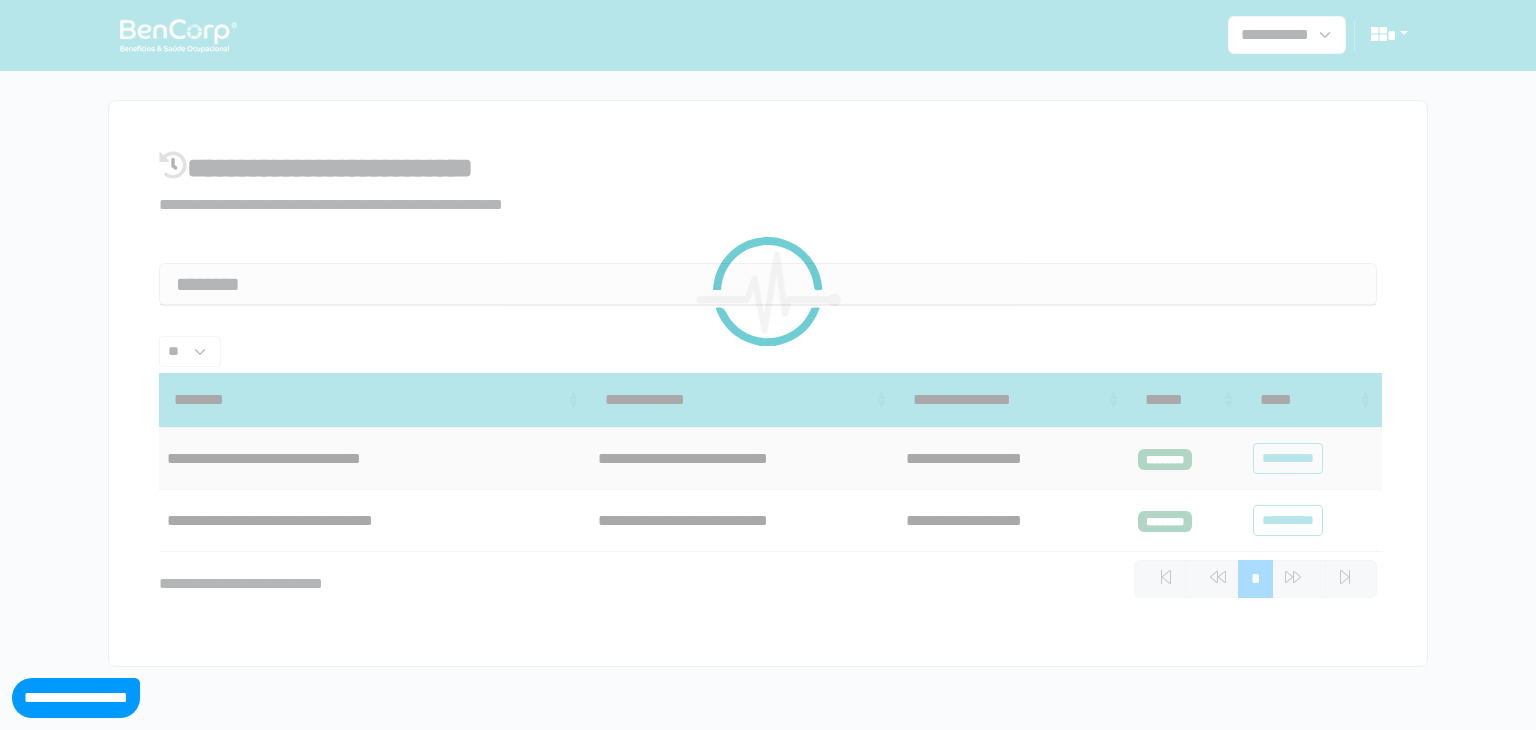 select on "**" 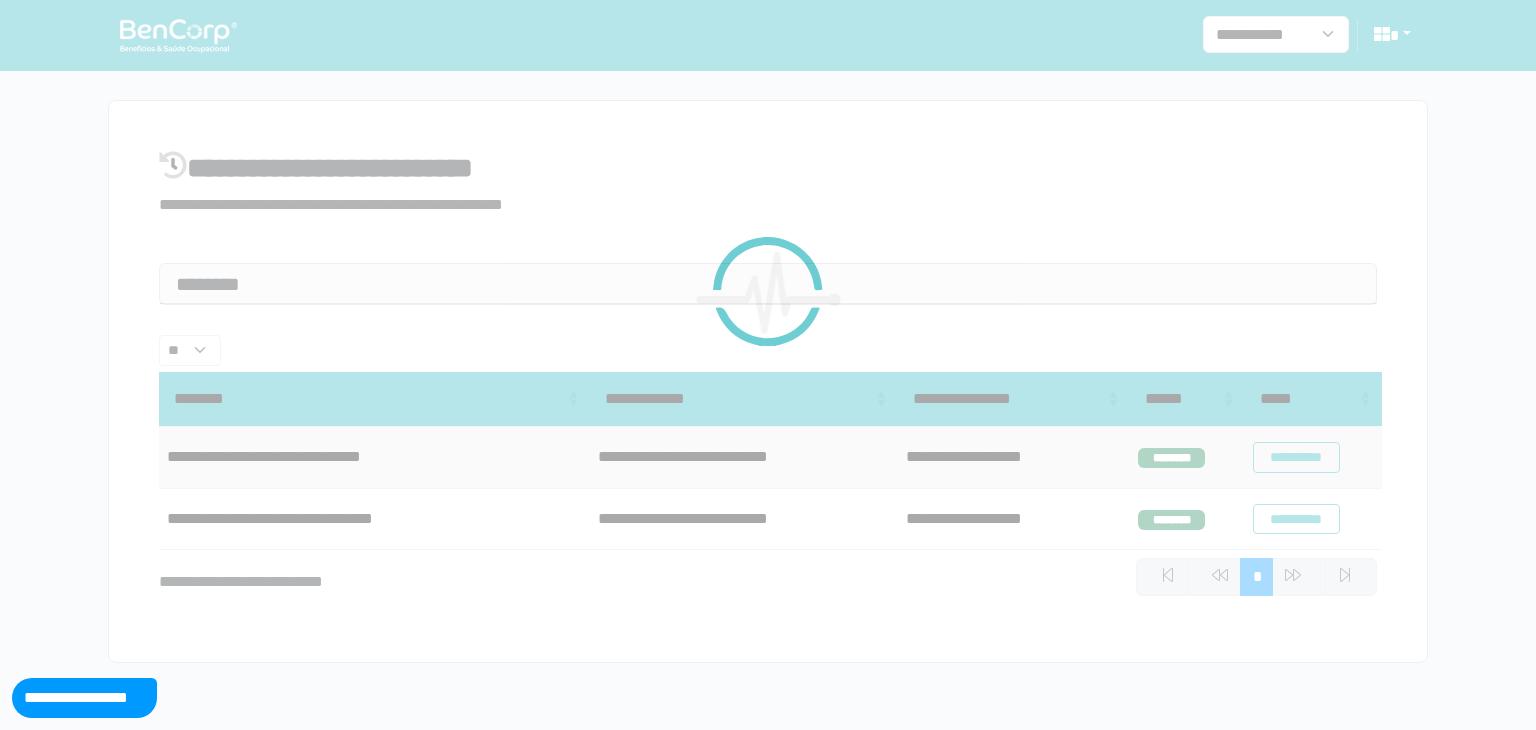 scroll, scrollTop: 0, scrollLeft: 0, axis: both 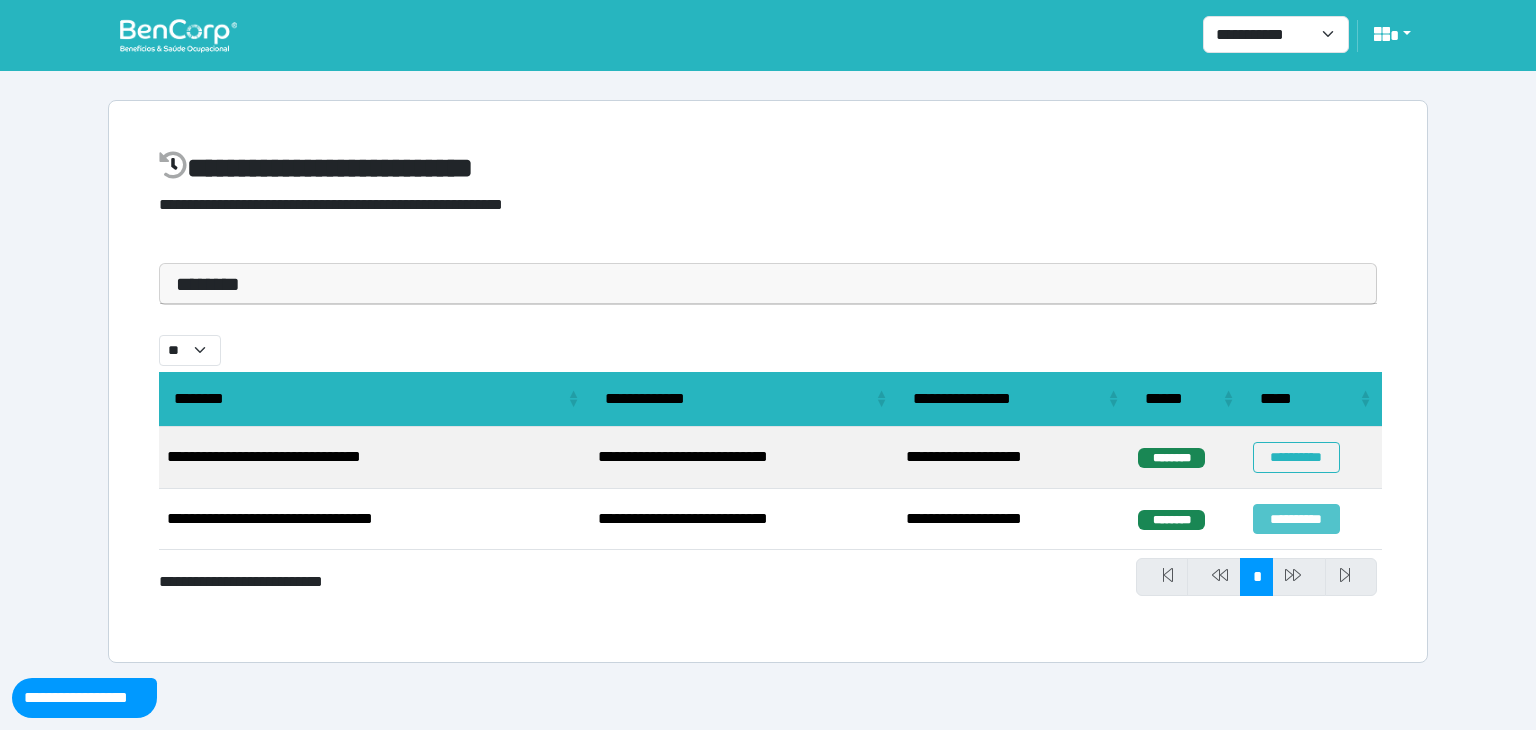 click on "**********" at bounding box center (1296, 519) 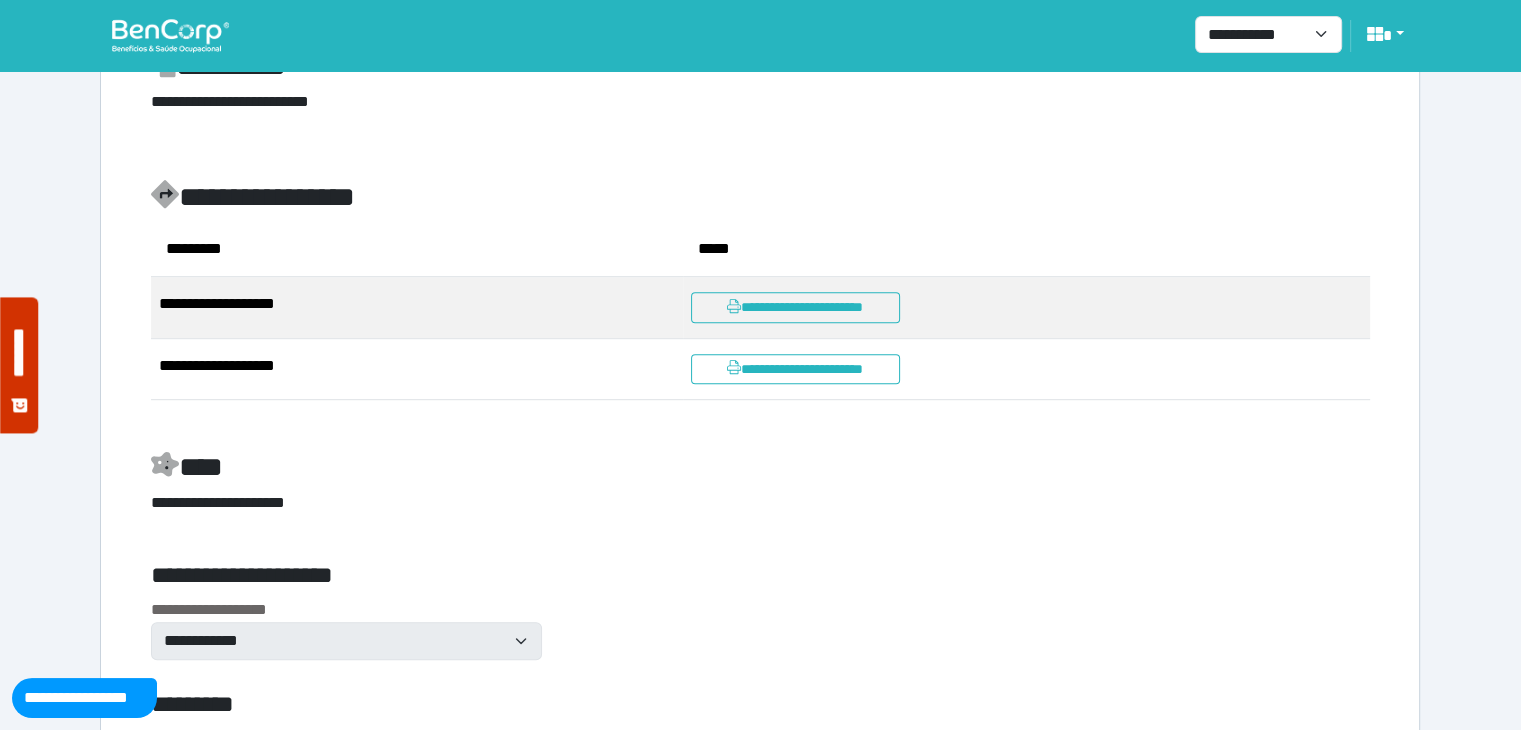 scroll, scrollTop: 1048, scrollLeft: 0, axis: vertical 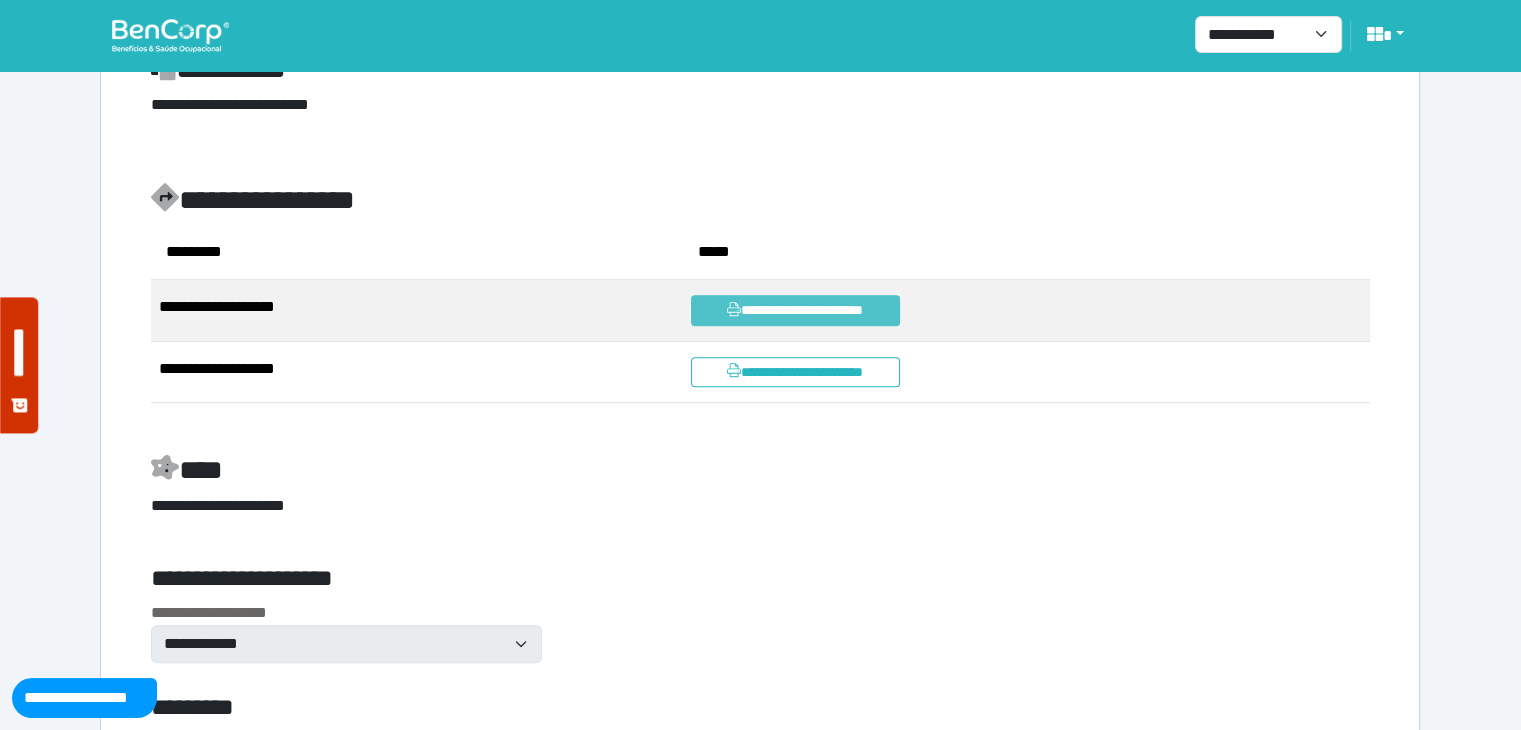 click on "**********" at bounding box center (795, 310) 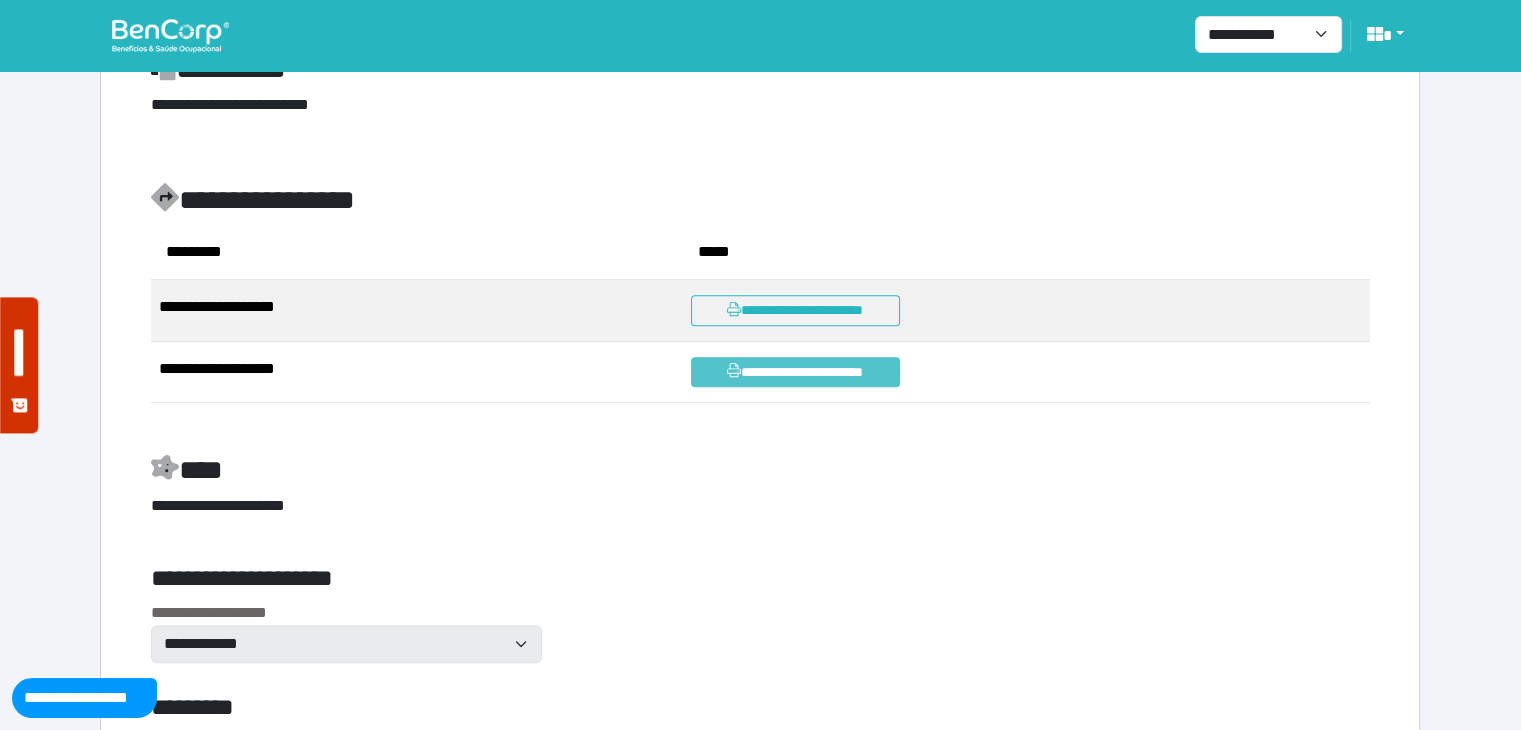 click on "**********" at bounding box center (795, 372) 